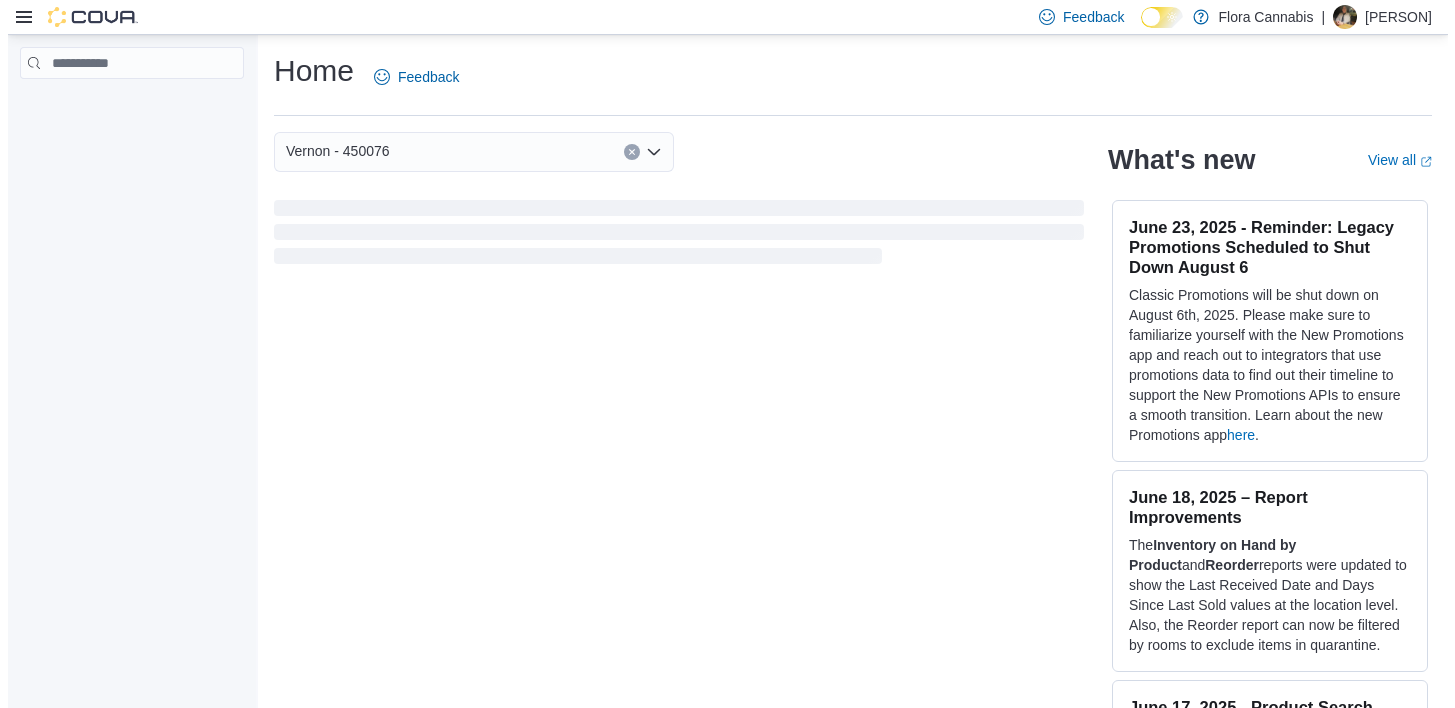 scroll, scrollTop: 0, scrollLeft: 0, axis: both 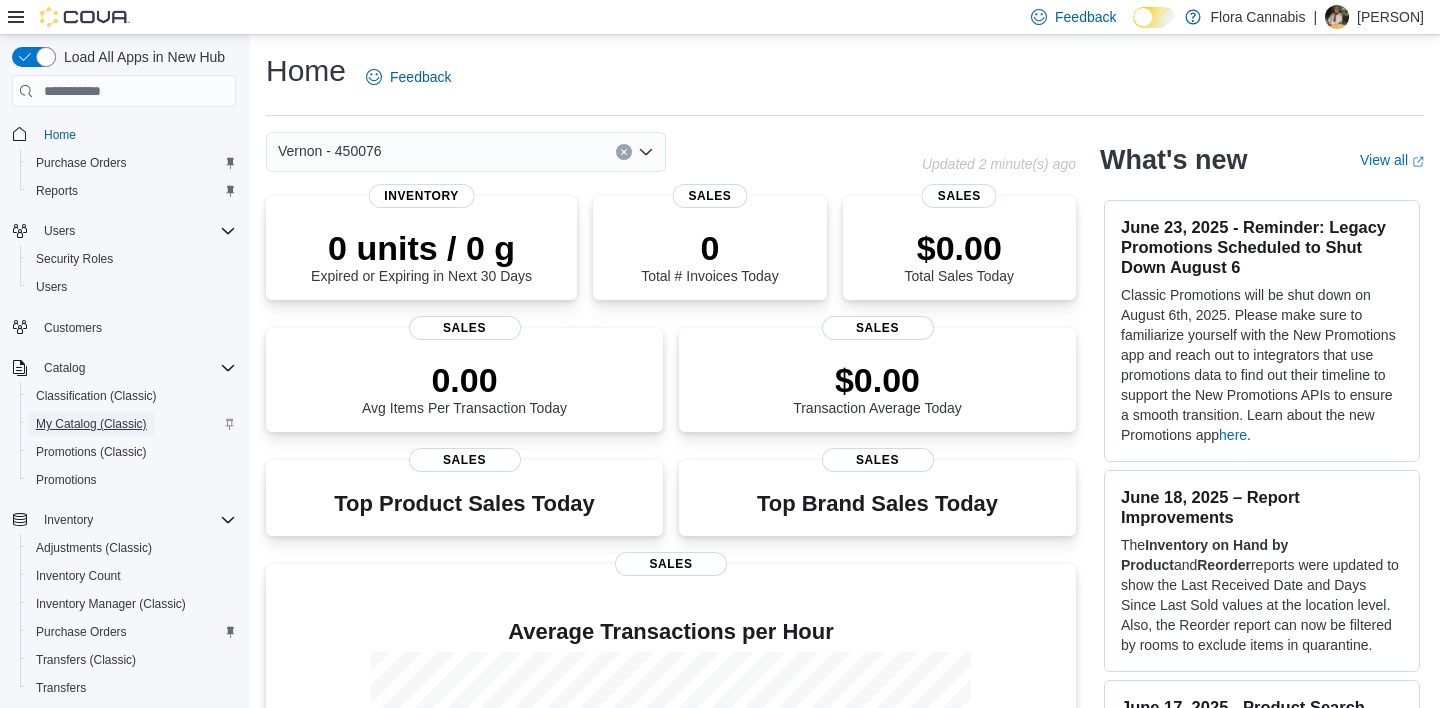 click on "My Catalog (Classic)" at bounding box center (91, 424) 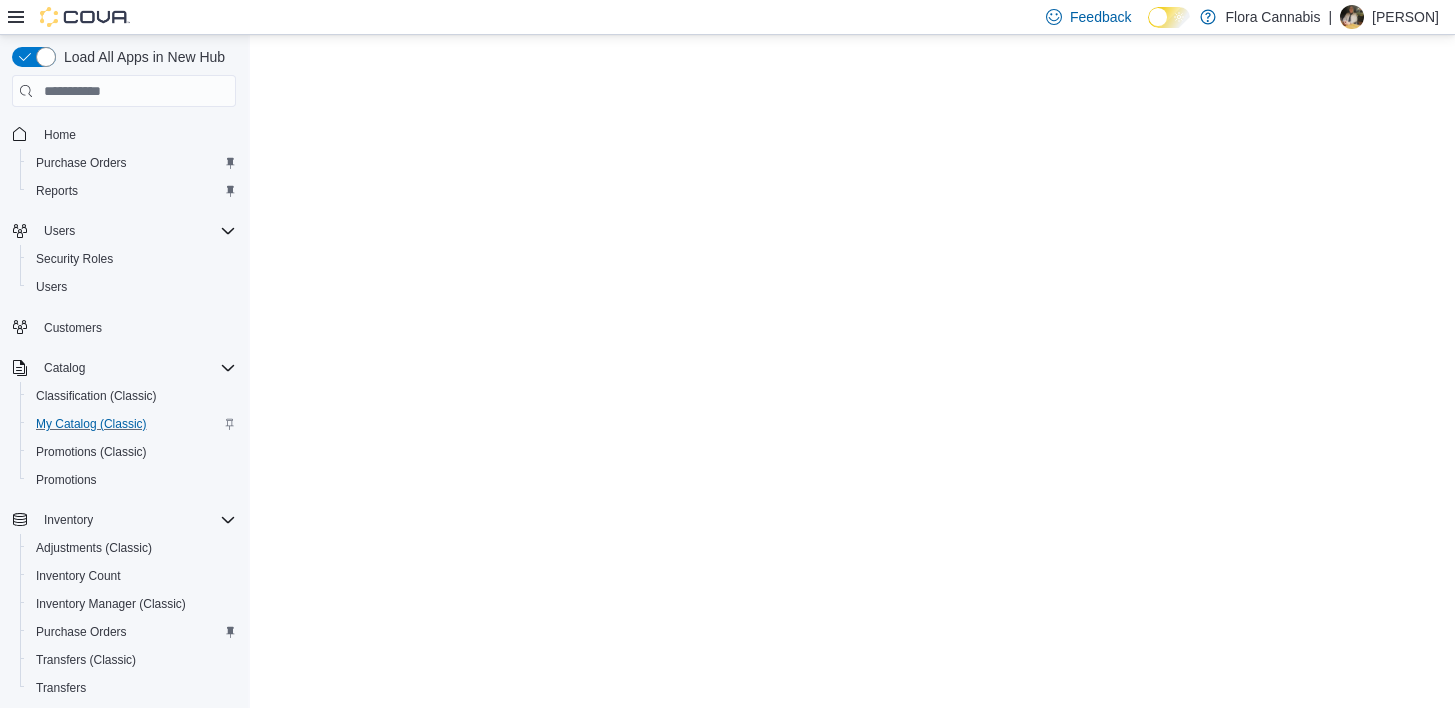 scroll, scrollTop: 0, scrollLeft: 0, axis: both 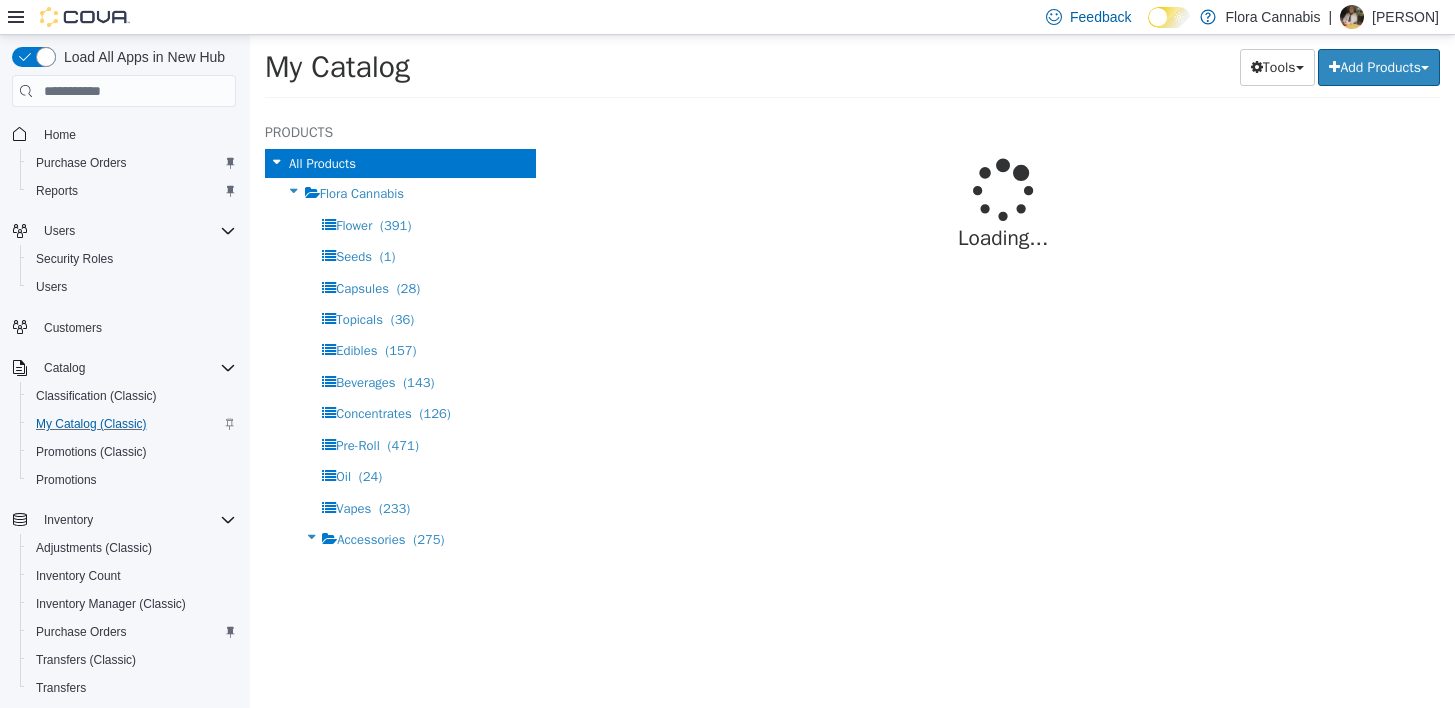 select on "**********" 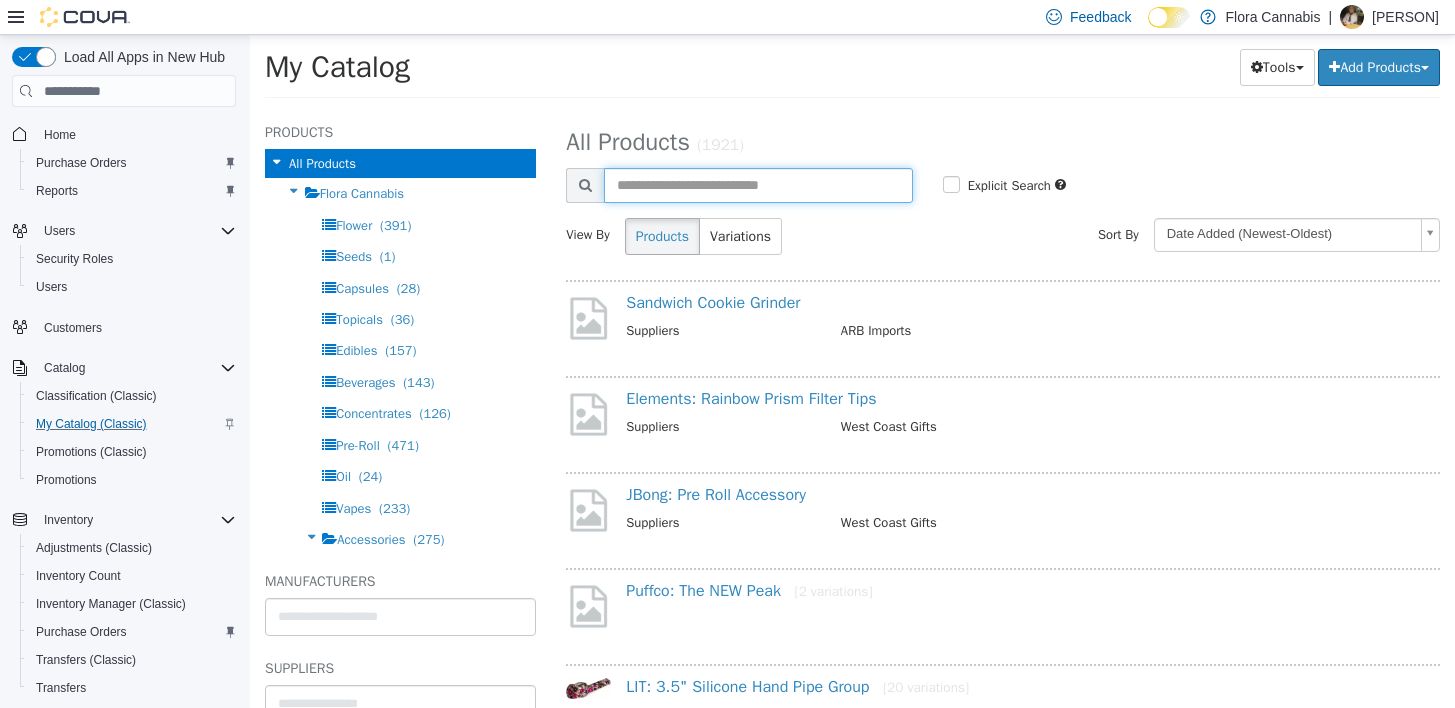 click at bounding box center (758, 185) 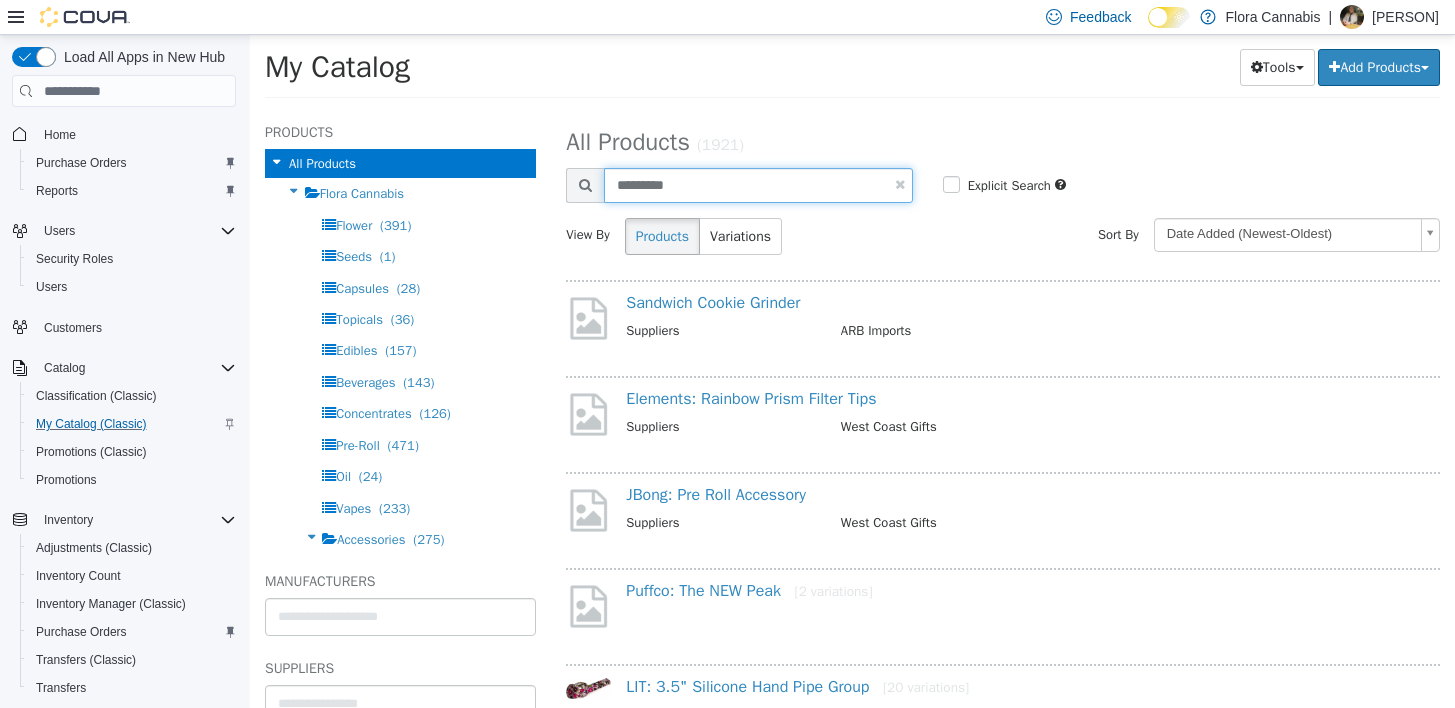 type on "*********" 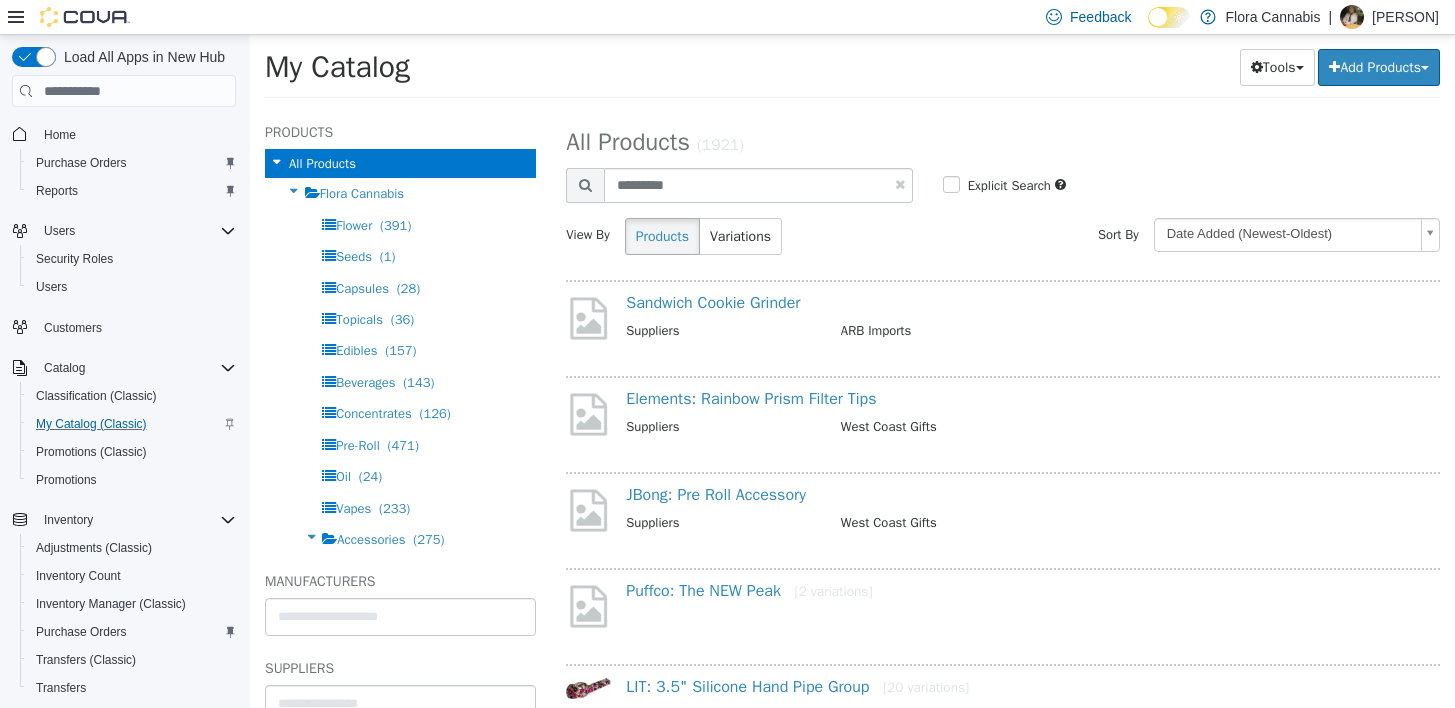 select on "**********" 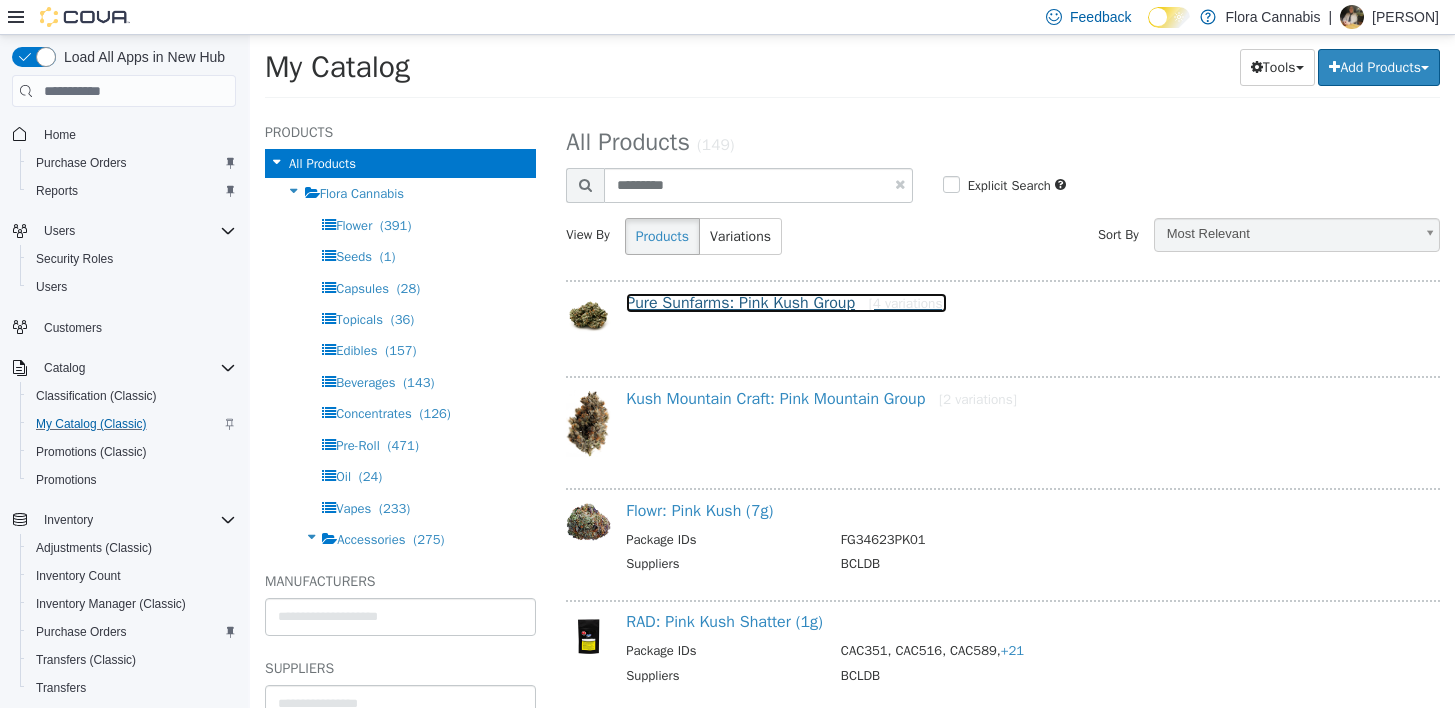 click on "Pure Sunfarms: Pink Kush Group
[4 variations]" at bounding box center (786, 303) 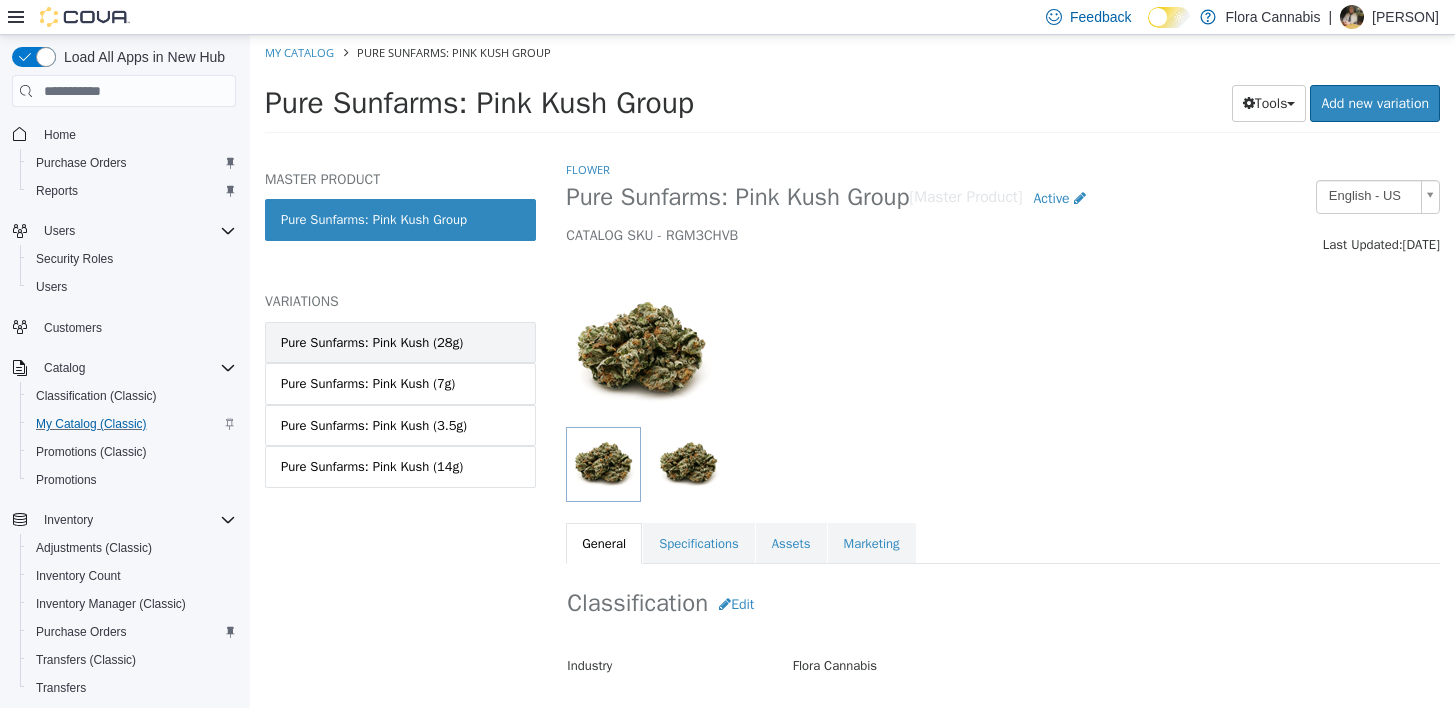 click on "Pure Sunfarms: Pink Kush (28g)" at bounding box center [400, 343] 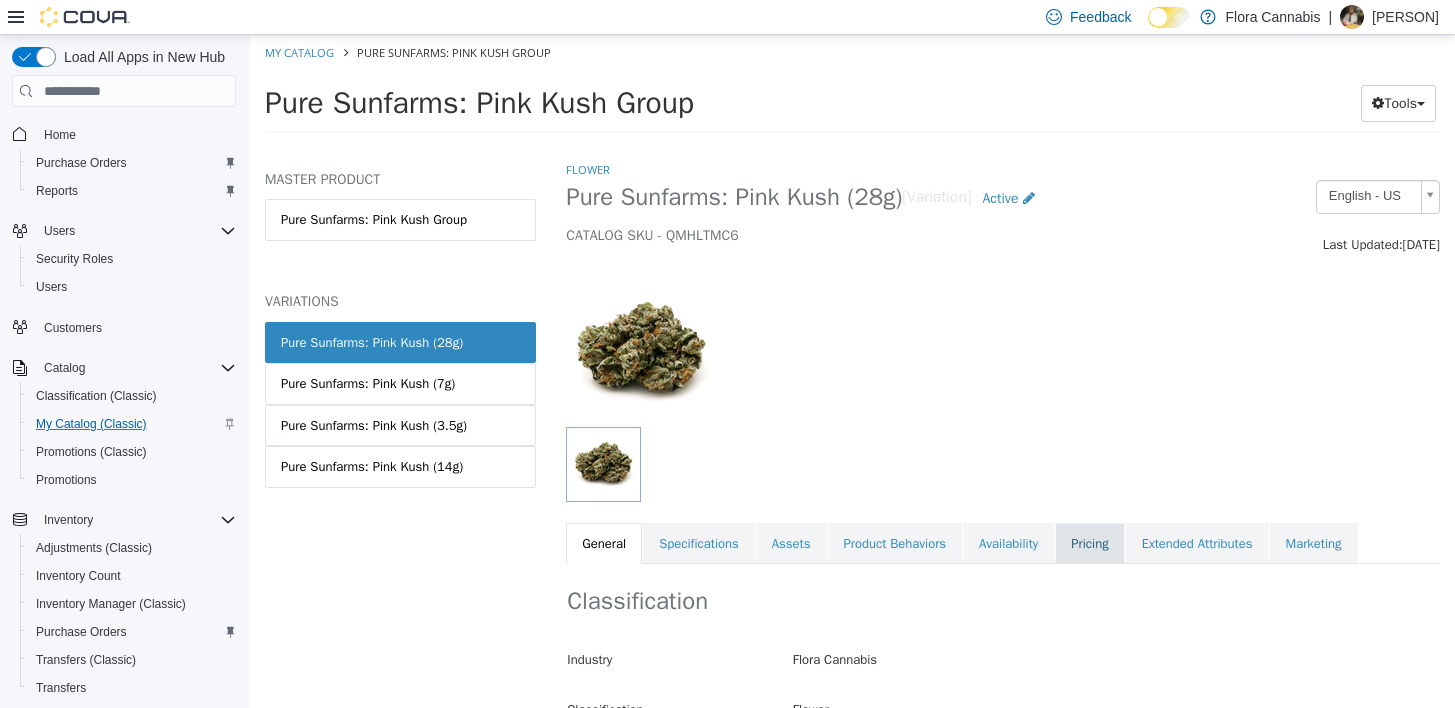 click on "Pricing" at bounding box center [1089, 544] 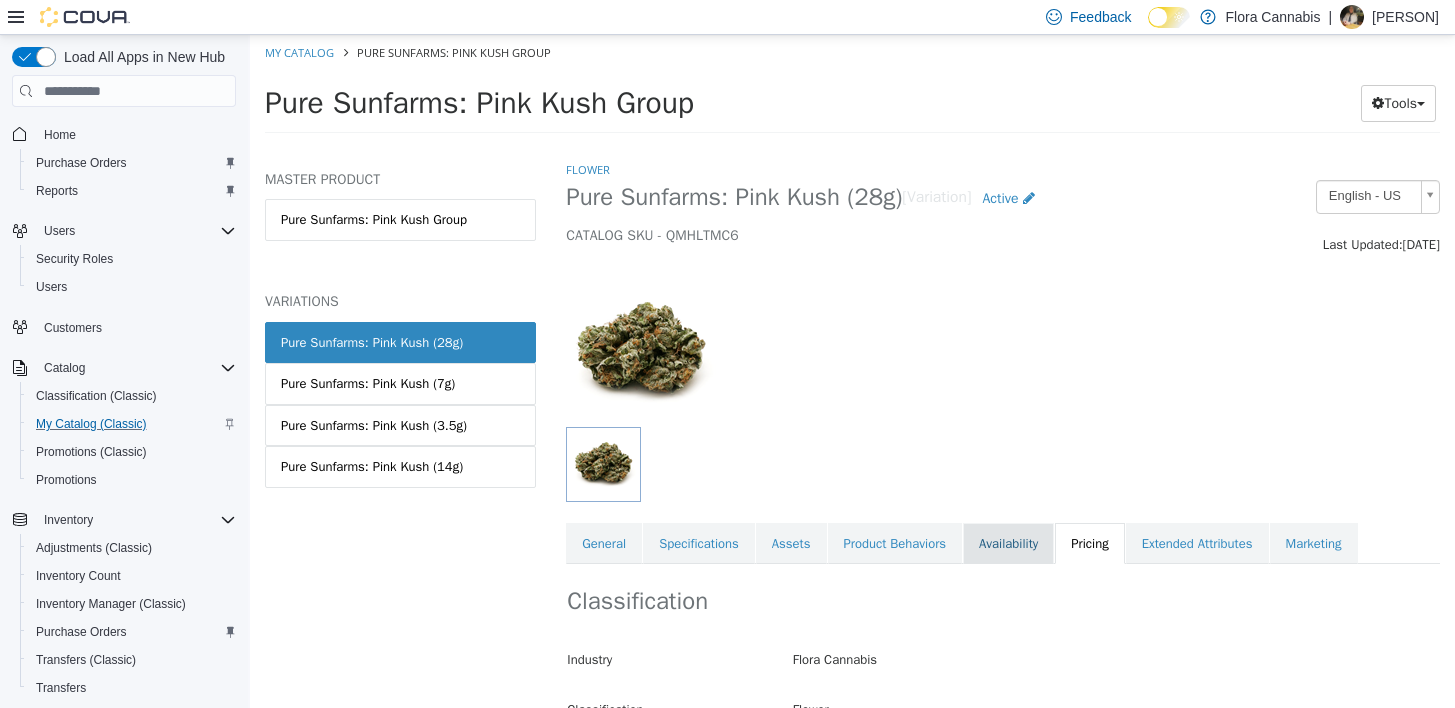 click on "Availability" at bounding box center (1008, 544) 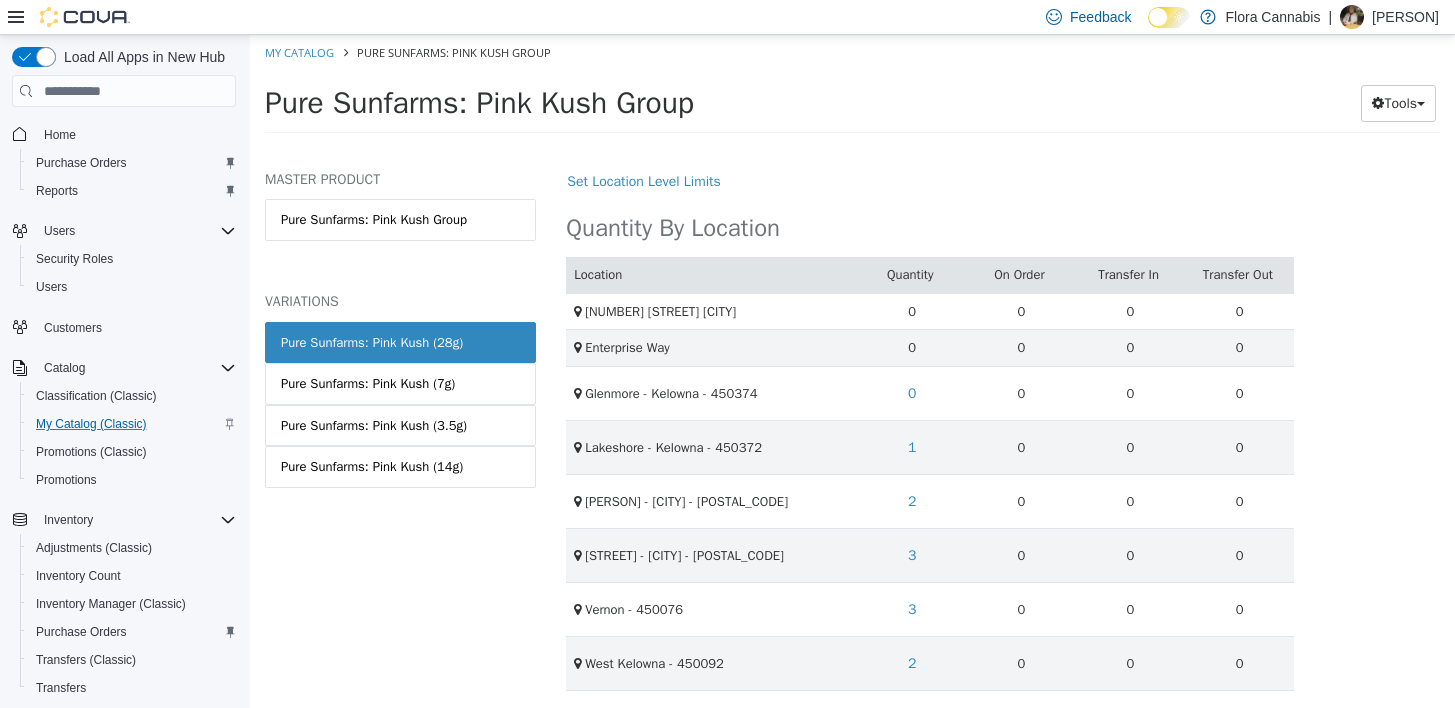 scroll, scrollTop: 518, scrollLeft: 0, axis: vertical 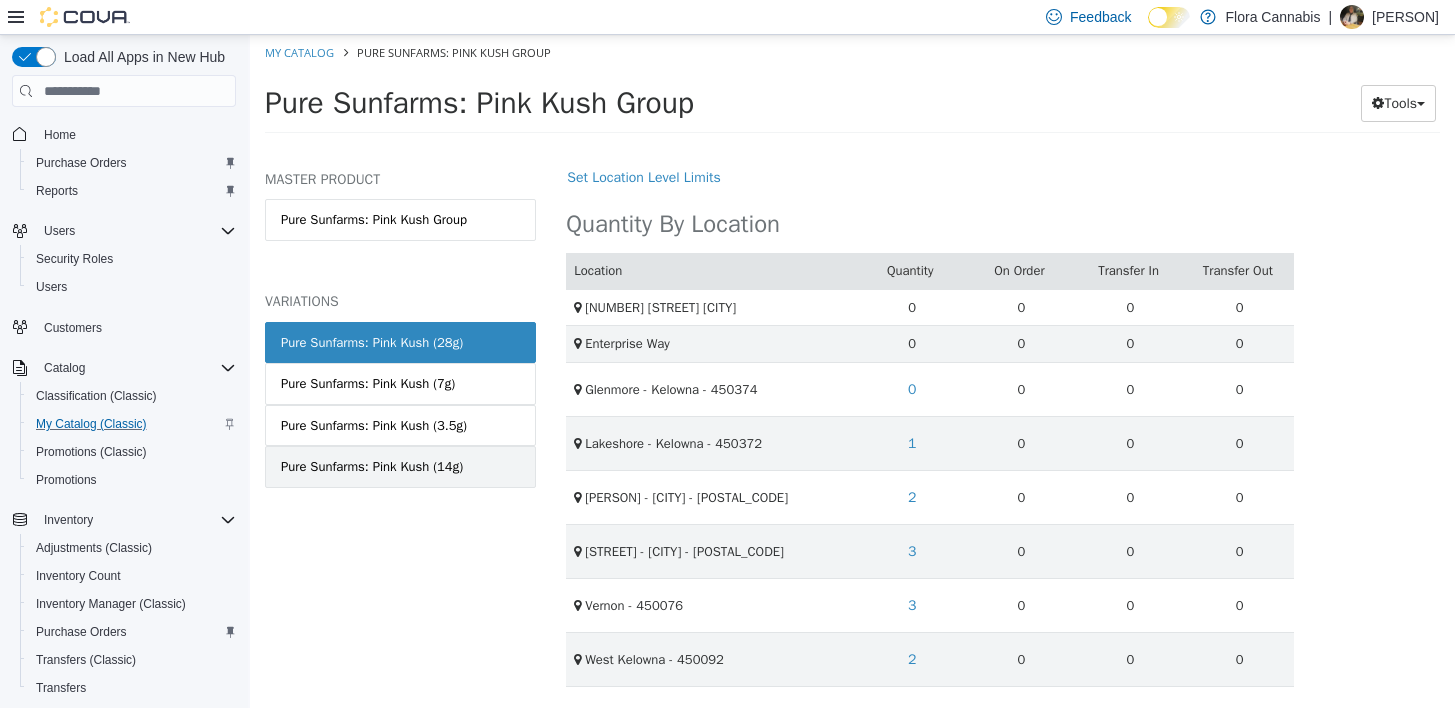 click on "Pure Sunfarms: Pink Kush (14g)" at bounding box center [372, 467] 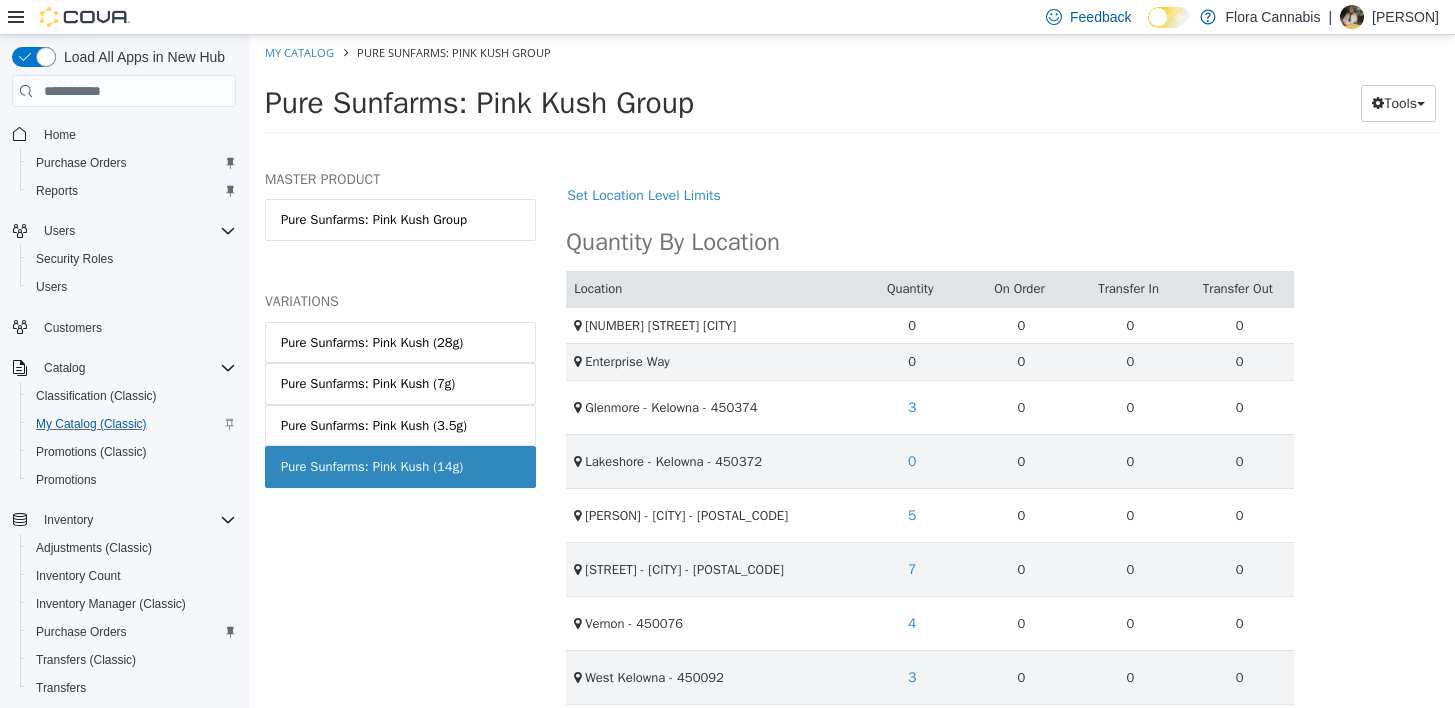 scroll, scrollTop: 518, scrollLeft: 0, axis: vertical 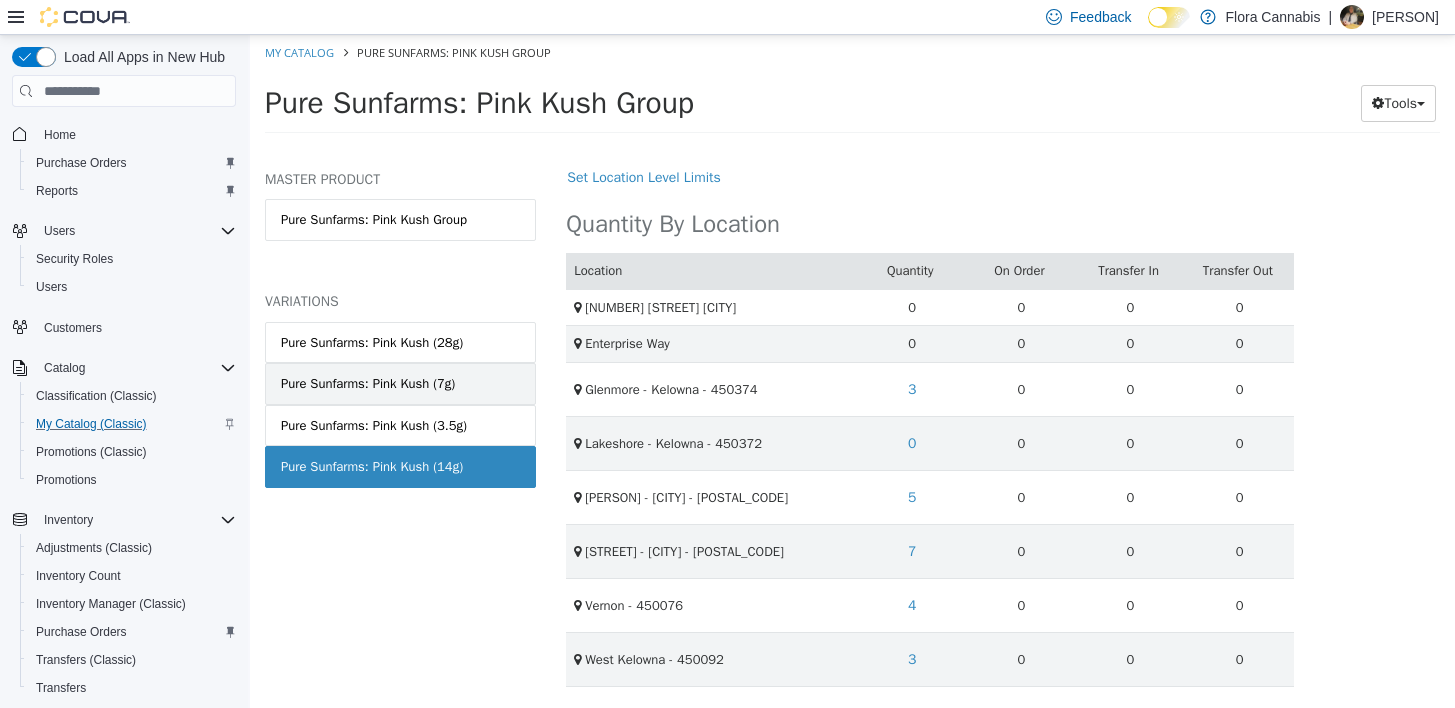 click on "Pure Sunfarms: Pink Kush (7g)" at bounding box center (368, 384) 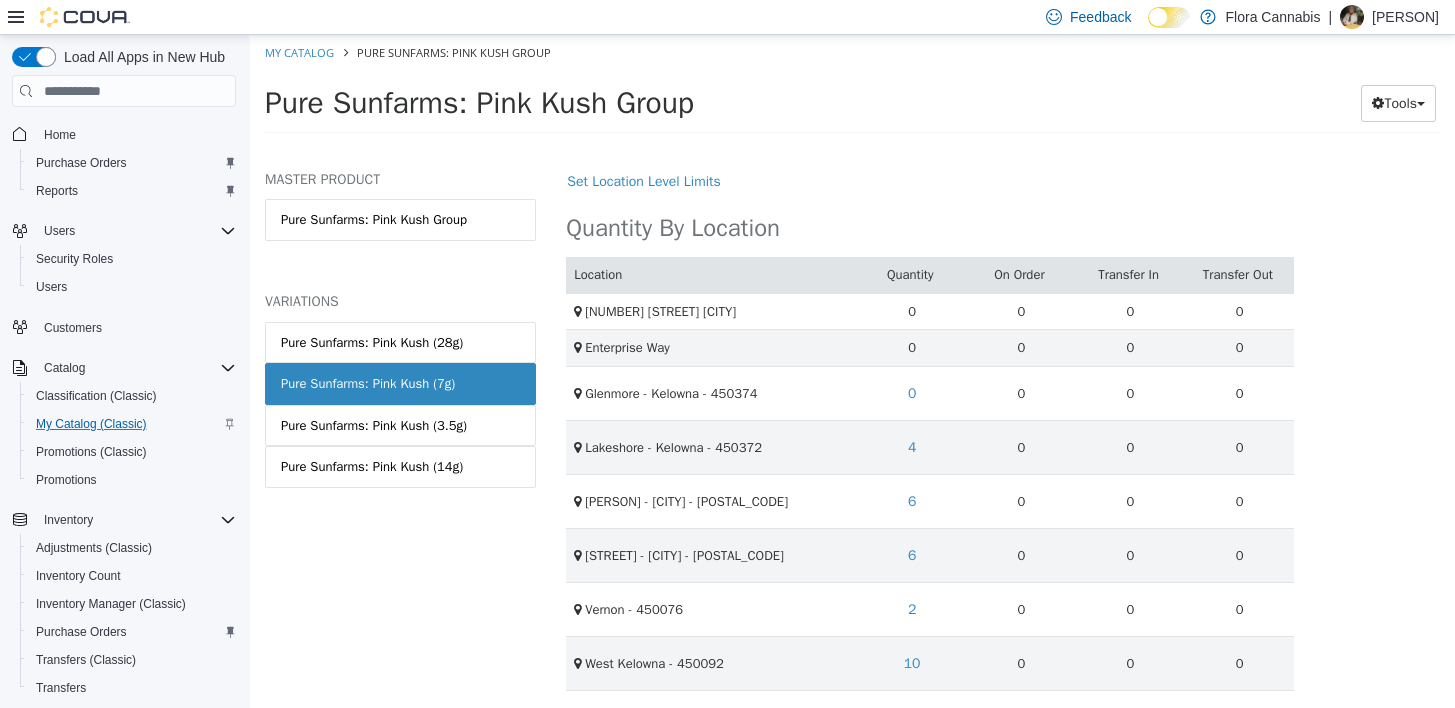 scroll, scrollTop: 518, scrollLeft: 0, axis: vertical 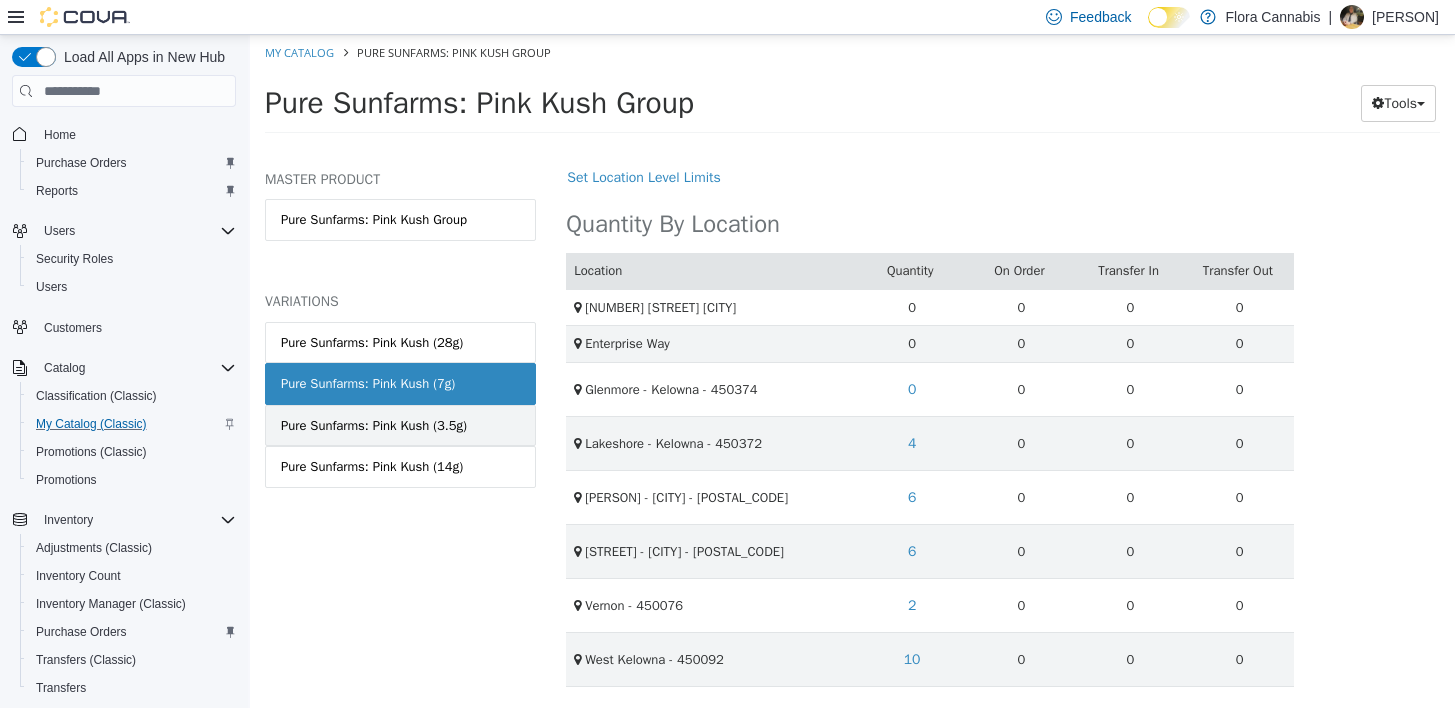click on "Pure Sunfarms: Pink Kush (3.5g)" at bounding box center [400, 426] 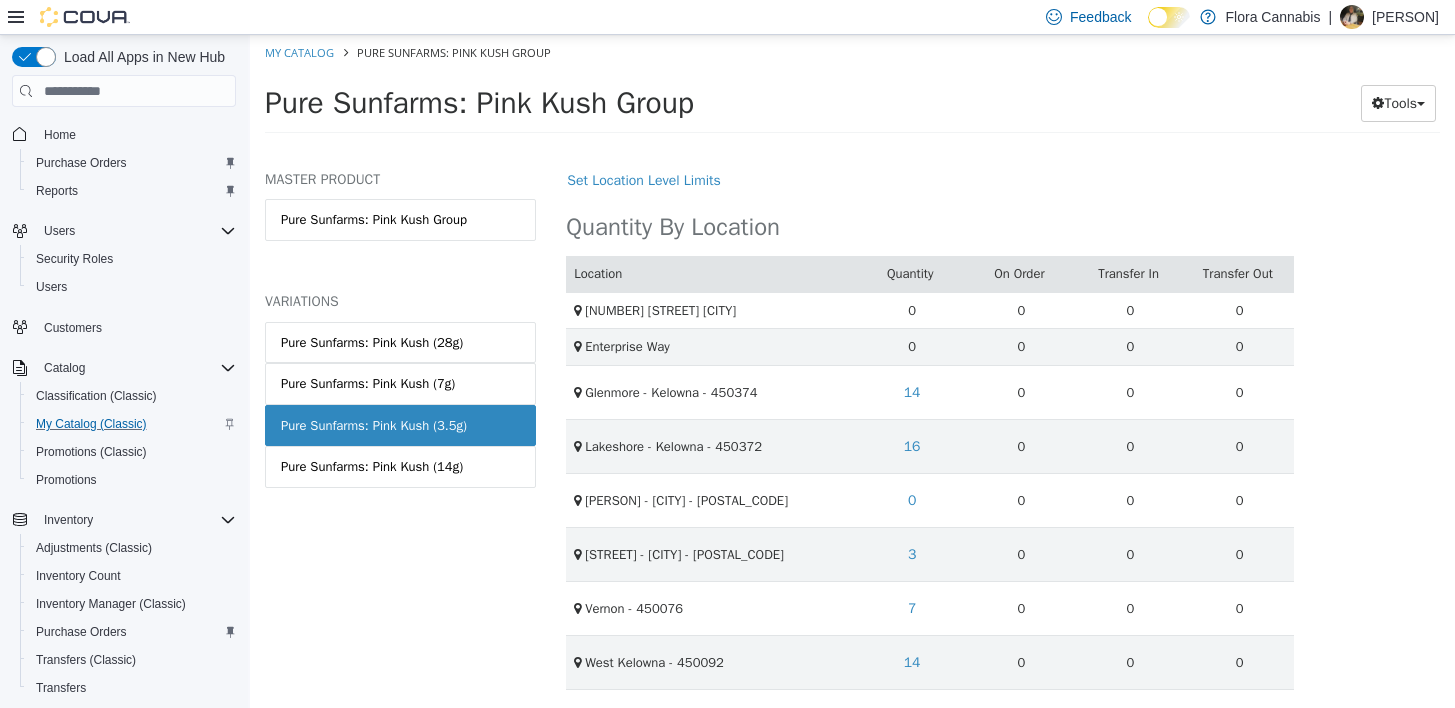 scroll, scrollTop: 518, scrollLeft: 0, axis: vertical 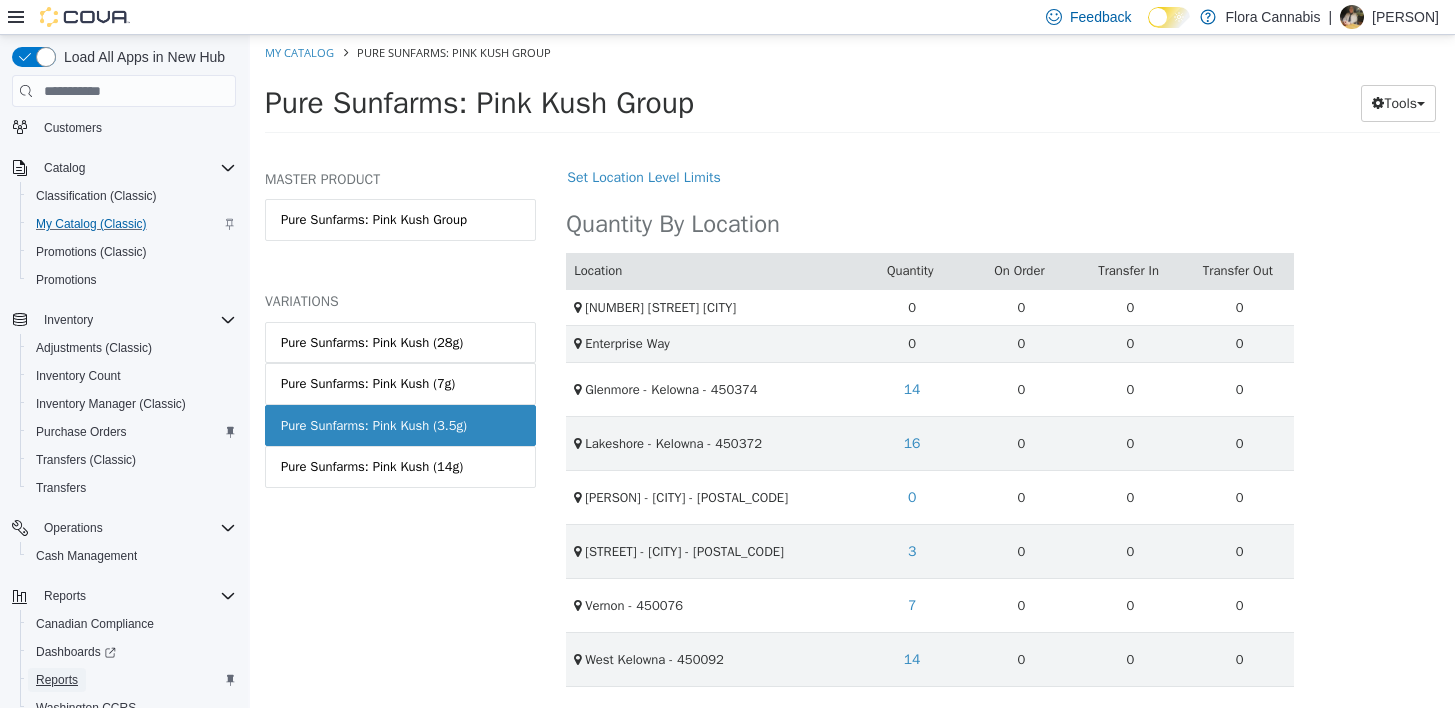 click on "Reports" at bounding box center (57, 680) 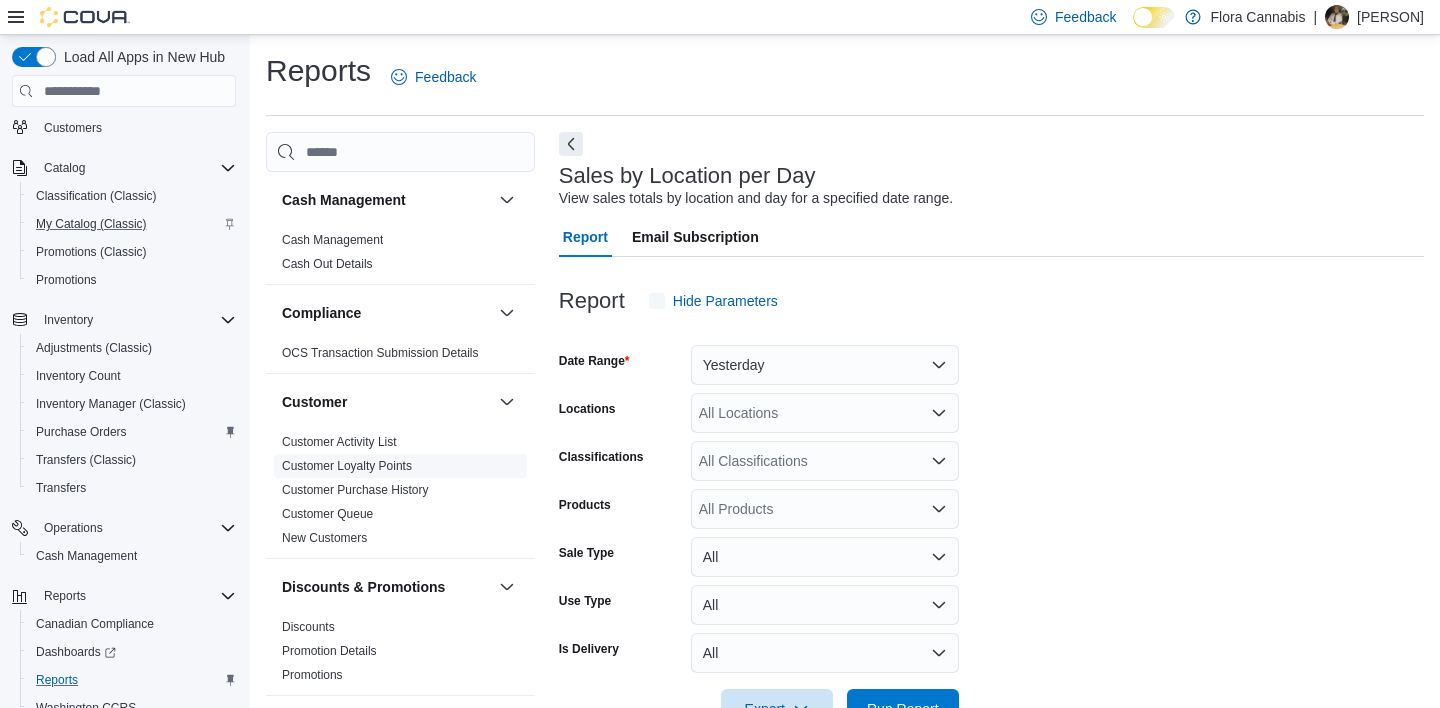 scroll, scrollTop: 46, scrollLeft: 0, axis: vertical 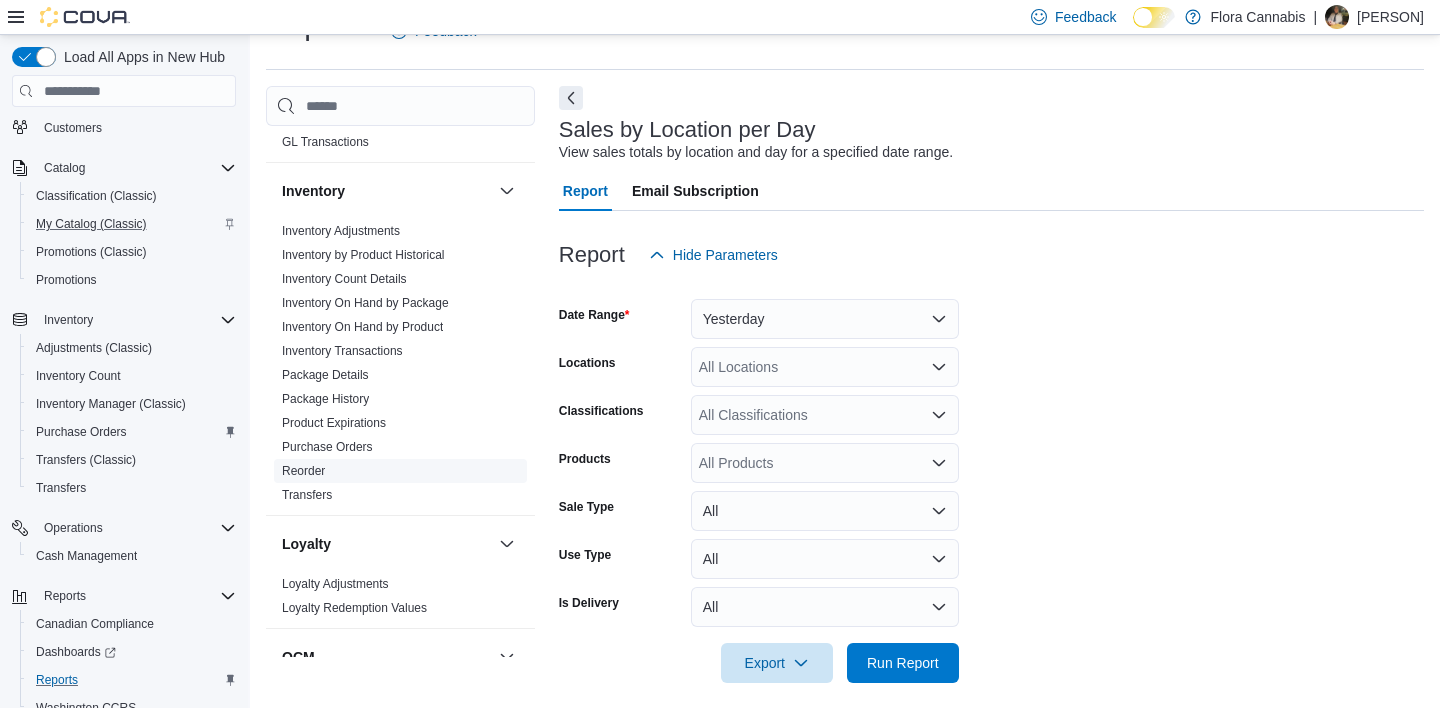 click on "Reorder" at bounding box center (303, 471) 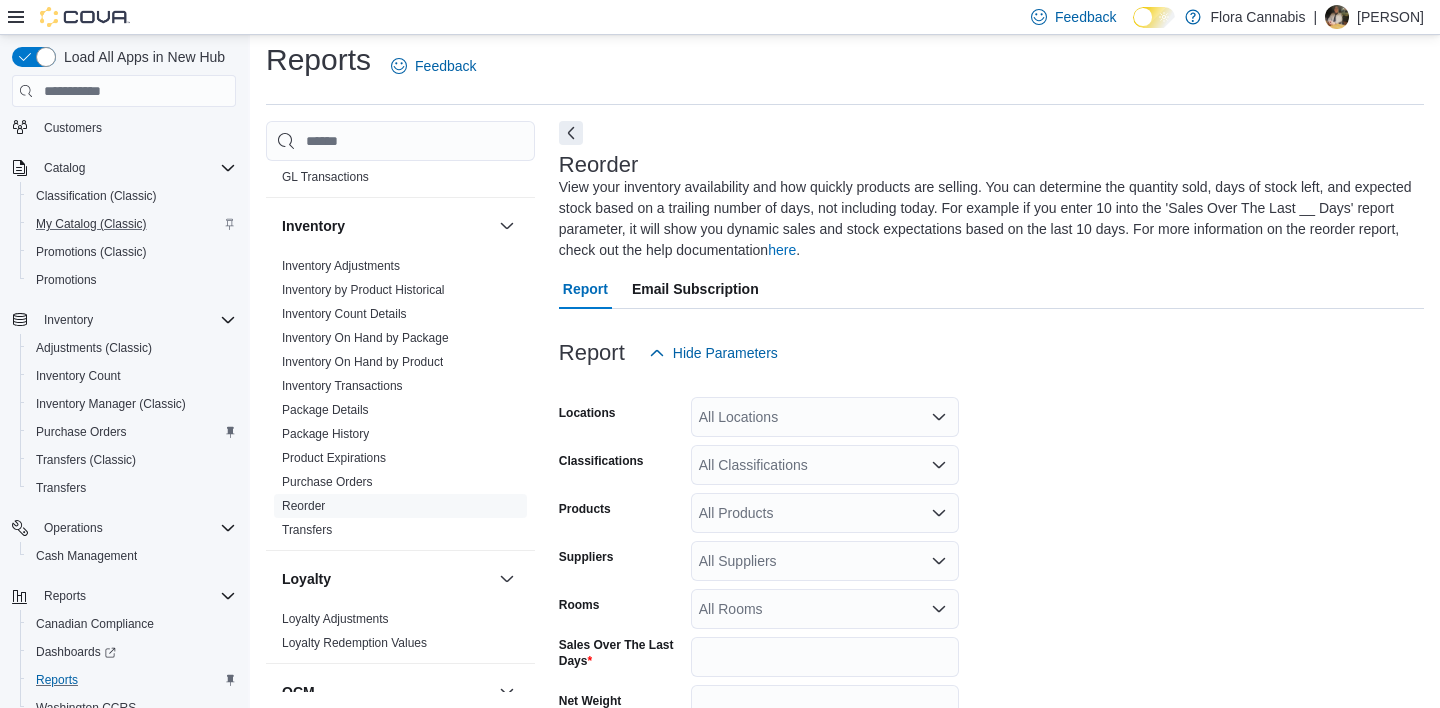scroll, scrollTop: 109, scrollLeft: 0, axis: vertical 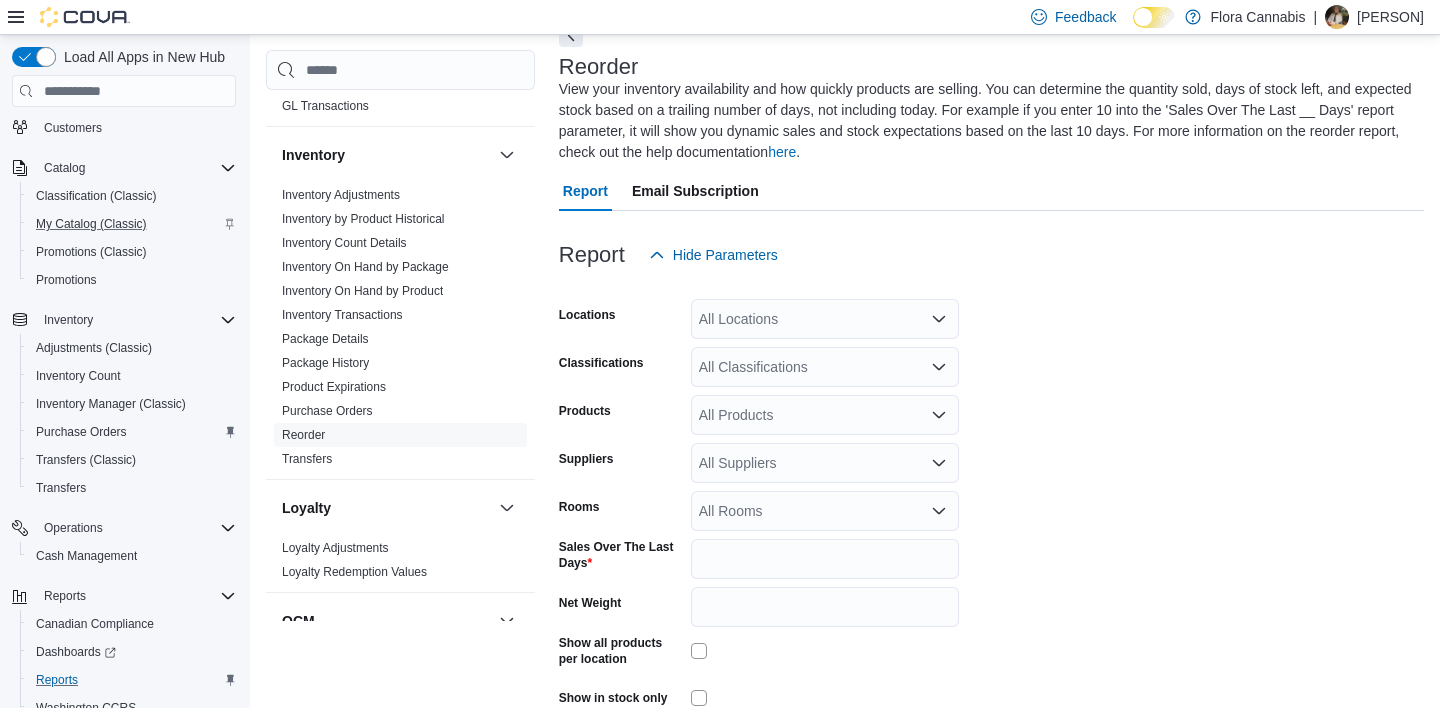 click on "All Locations" at bounding box center (825, 319) 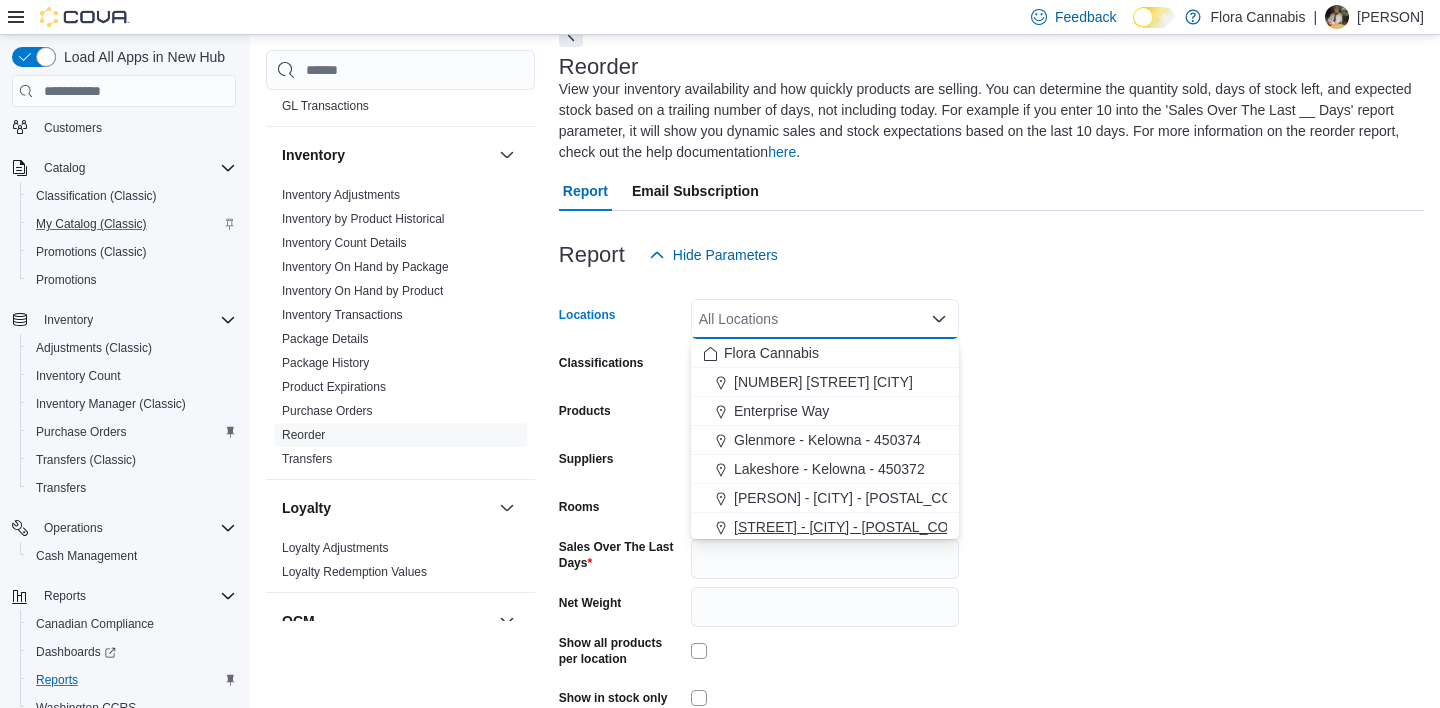 click on "[LOCATION] - [CITY] - [CODE]" at bounding box center [853, 527] 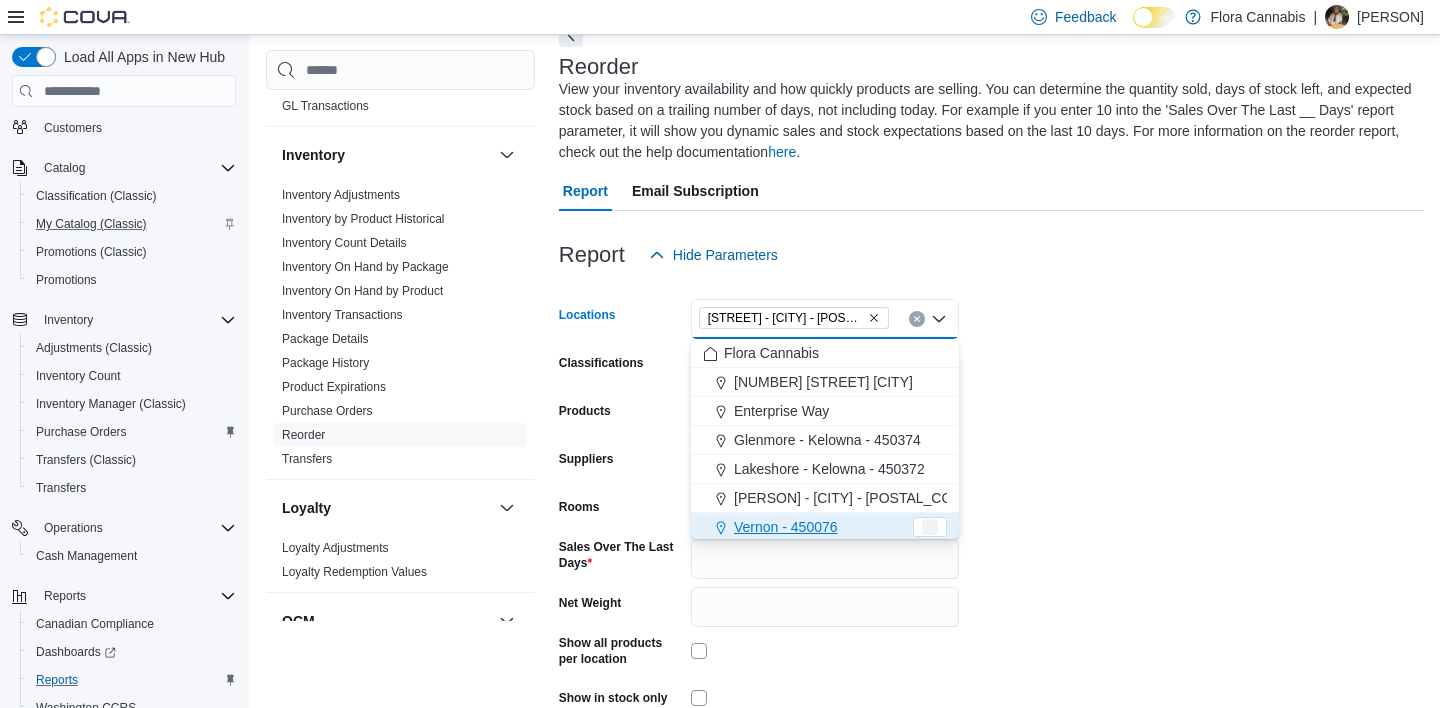scroll, scrollTop: 3, scrollLeft: 0, axis: vertical 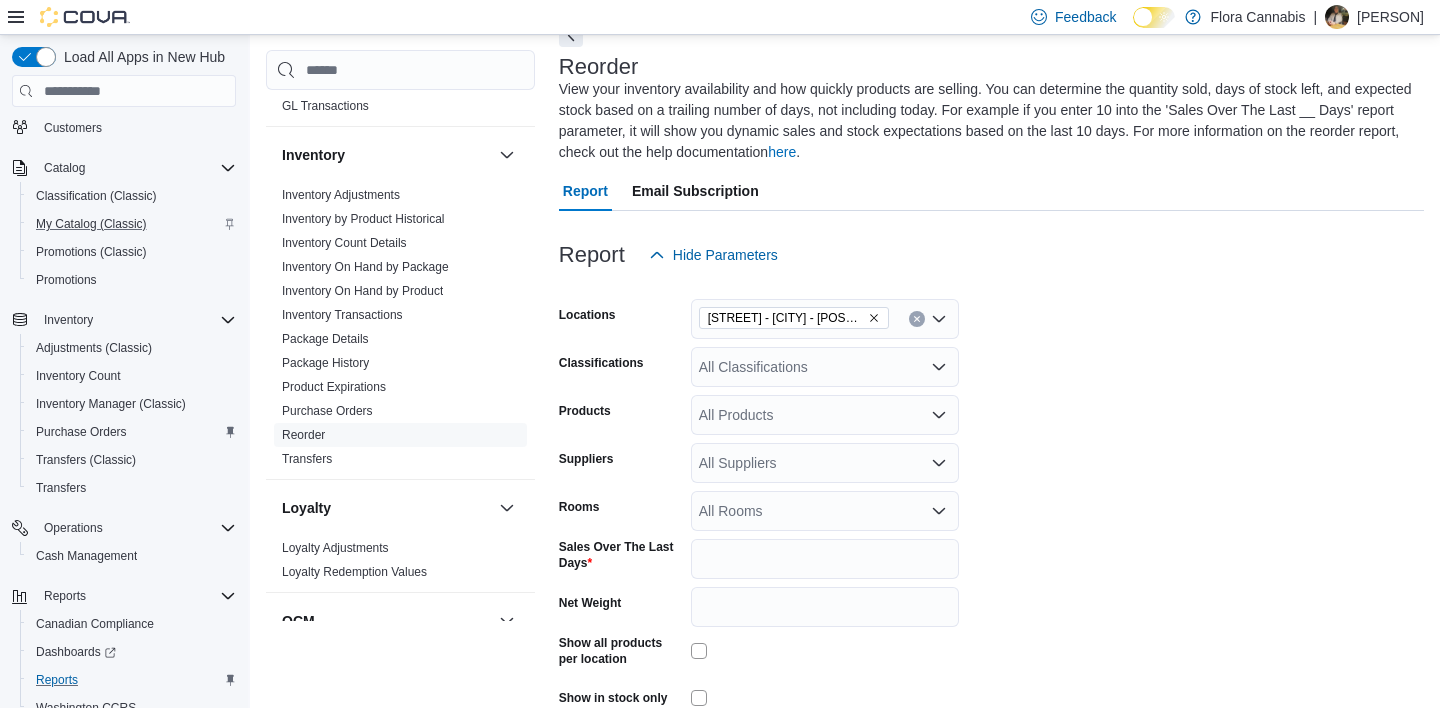 click on "Locations Massy Dr - Prince George - 450075 Classifications All Classifications Products All Products Suppliers All Suppliers Rooms All Rooms Sales Over The Last Days * Net Weight Show all products per location Show in stock only Export  Run Report" at bounding box center [991, 522] 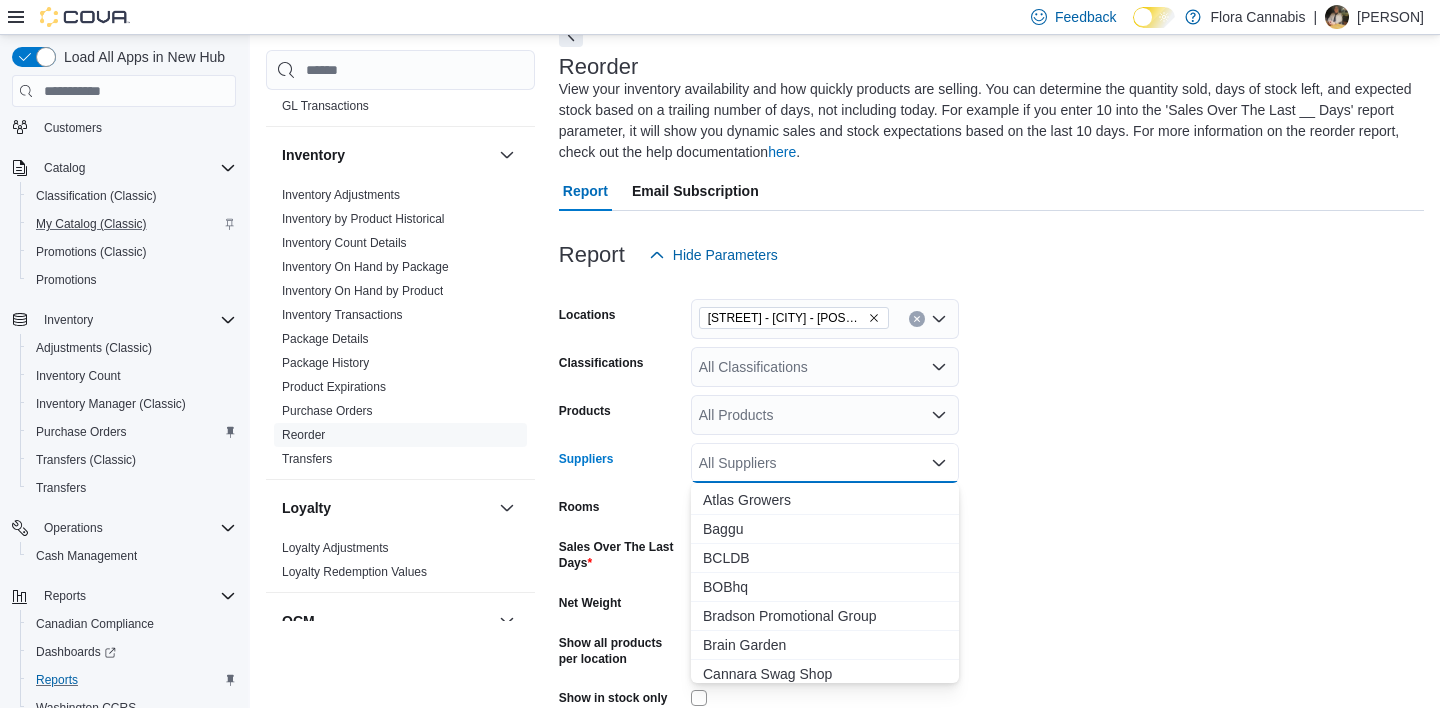 scroll, scrollTop: 200, scrollLeft: 0, axis: vertical 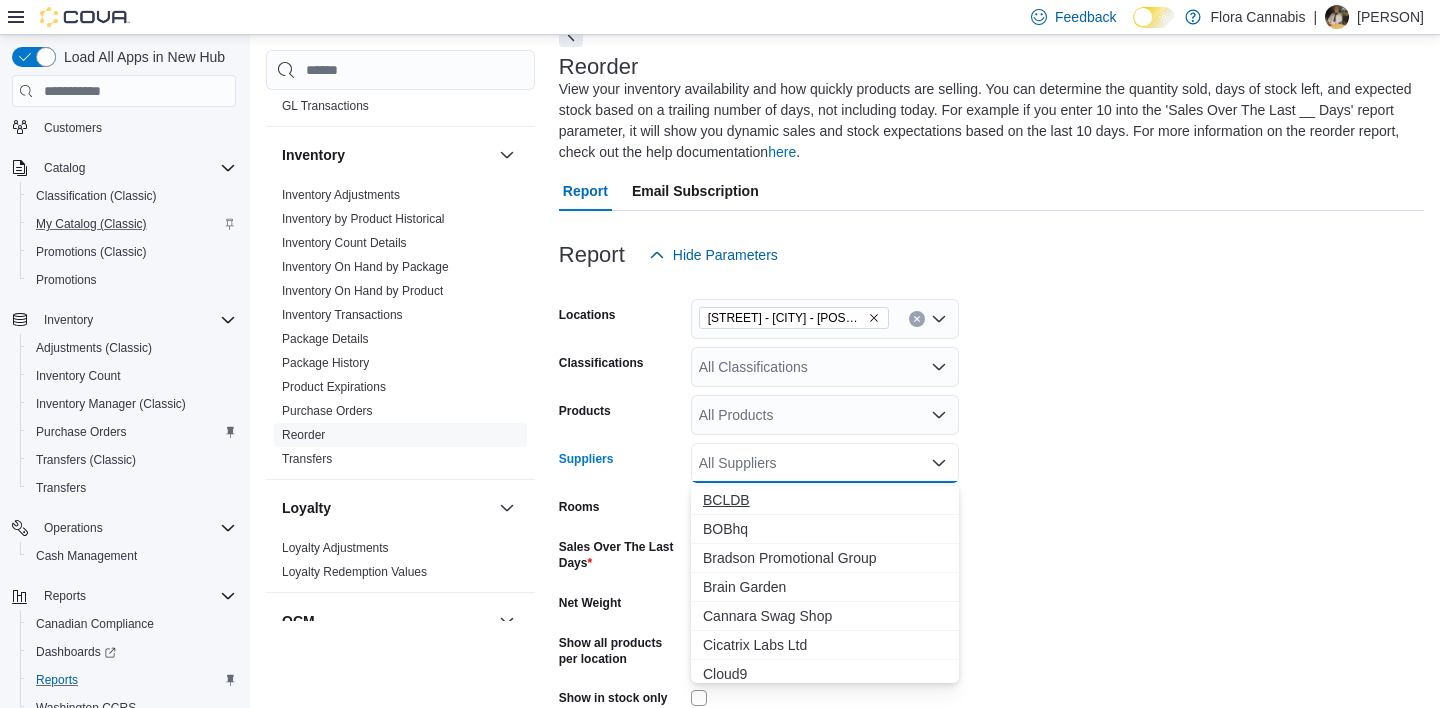 click on "BCLDB" at bounding box center [825, 500] 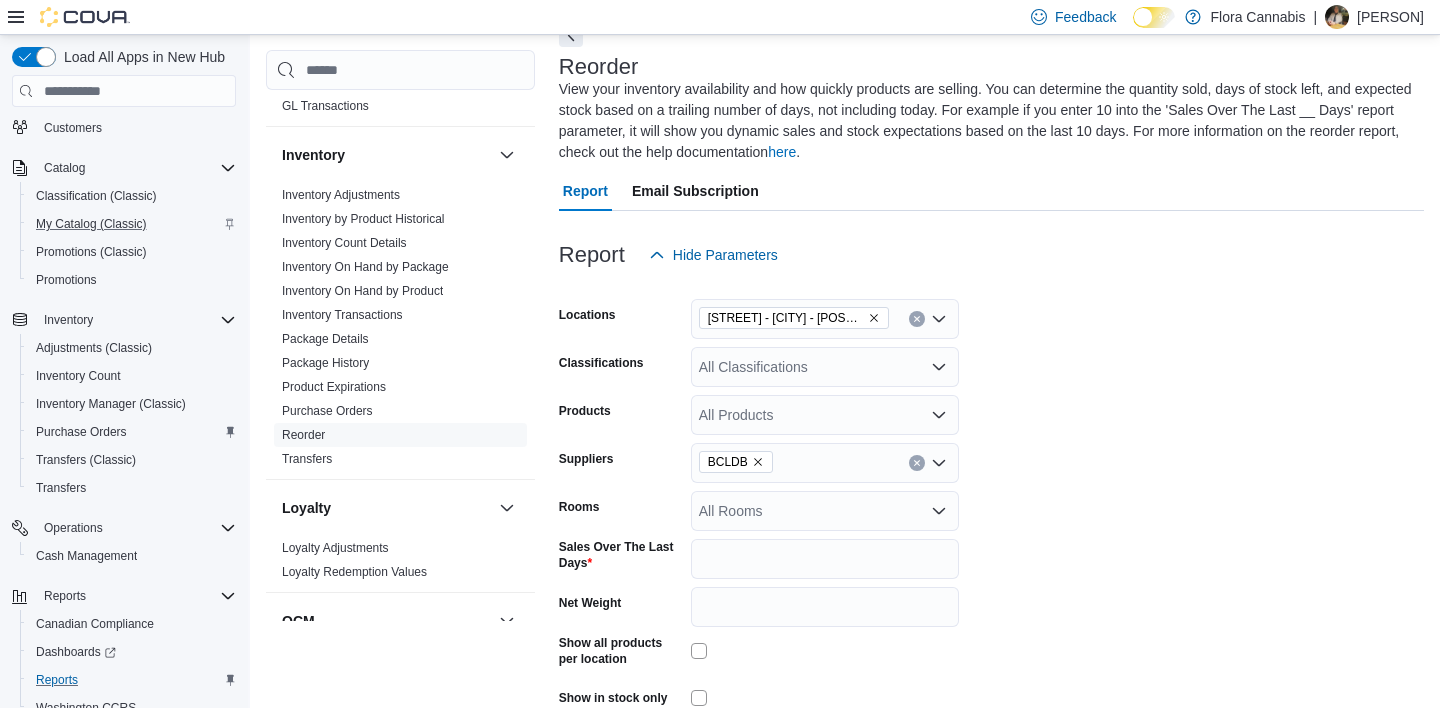 click on "Locations Massy Dr - Prince George - 450075 Classifications All Classifications Products All Products Suppliers BCLDB Rooms All Rooms Sales Over The Last Days * Net Weight Show all products per location Show in stock only Export  Run Report" at bounding box center [991, 522] 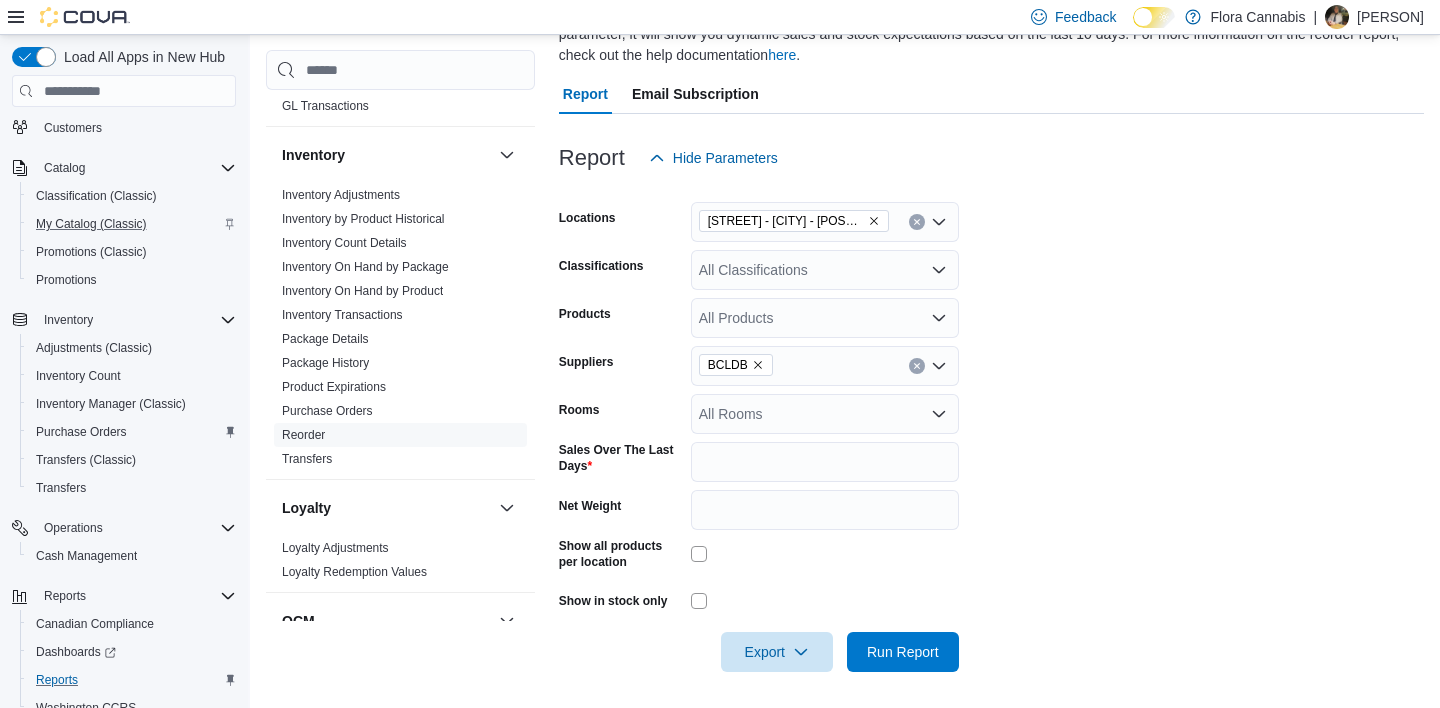scroll, scrollTop: 210, scrollLeft: 0, axis: vertical 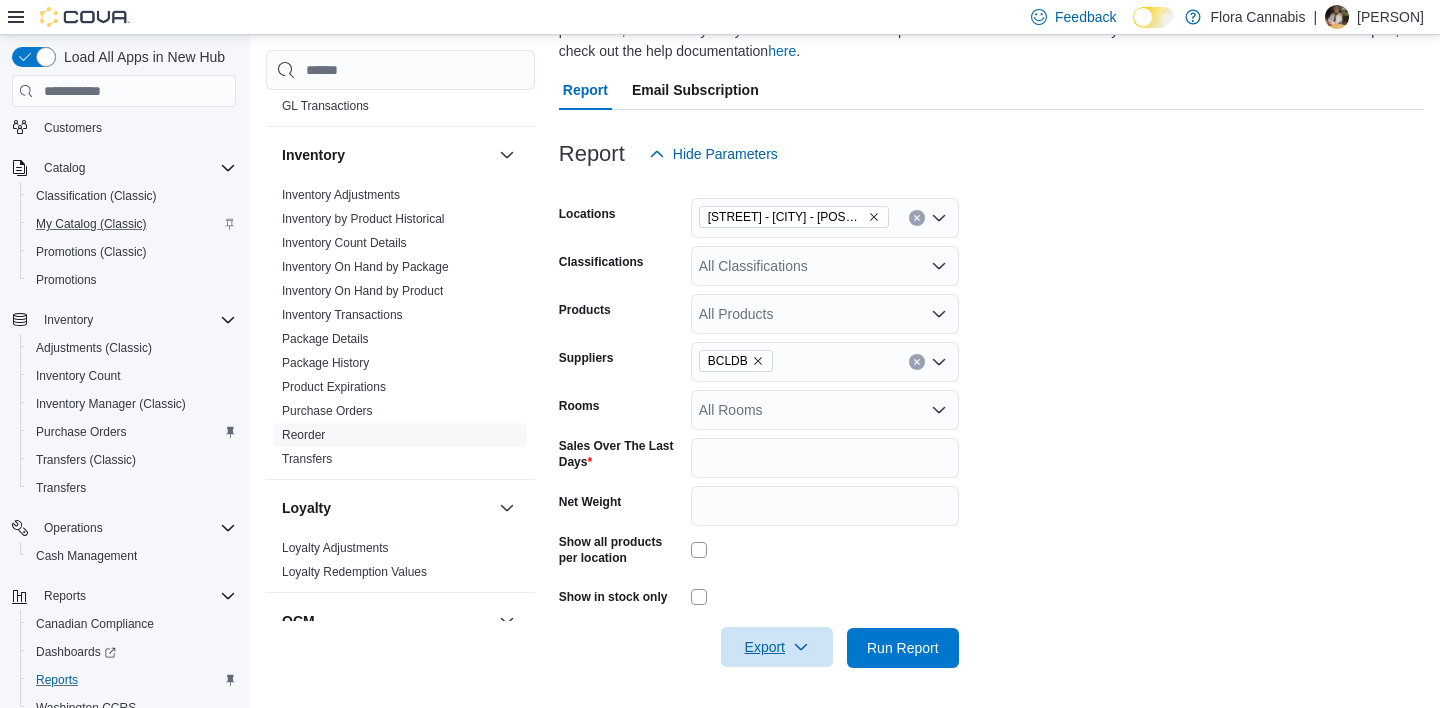 click 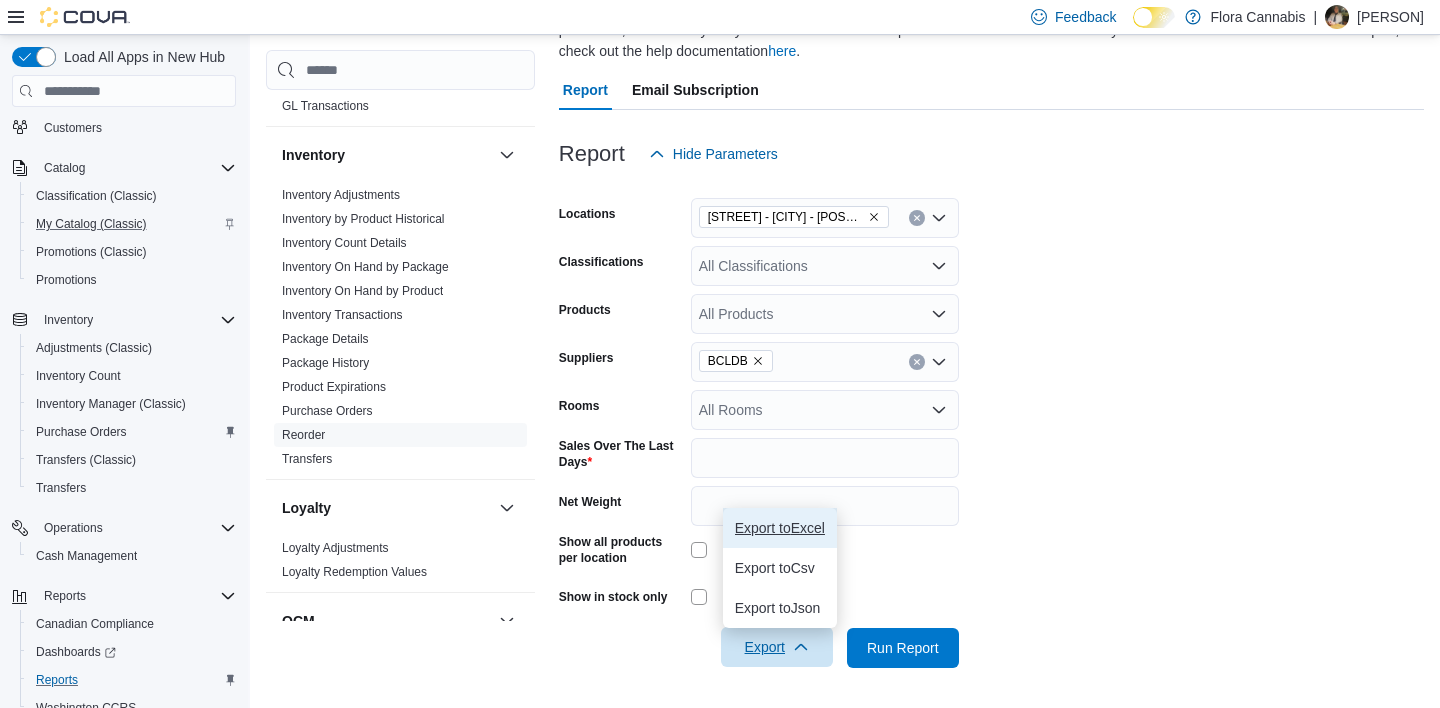 click on "Export to  Excel" at bounding box center (780, 528) 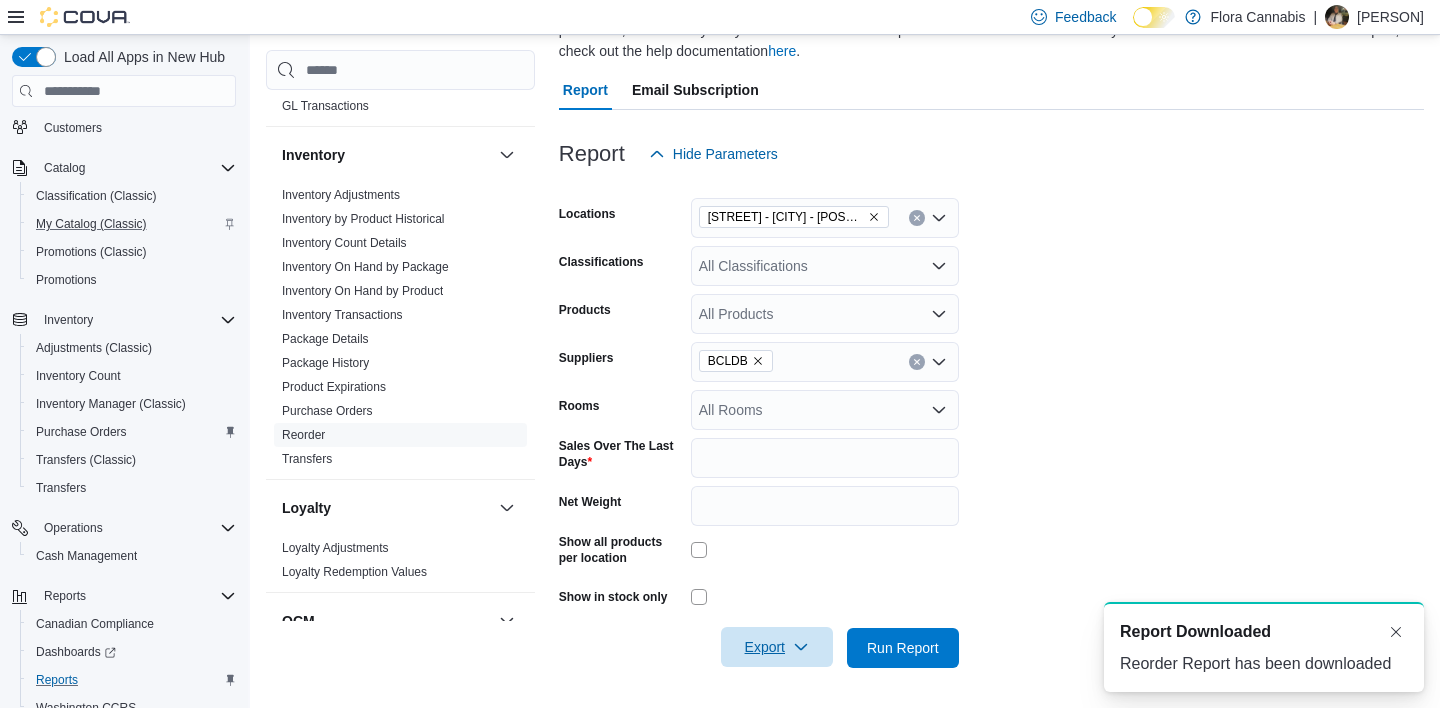 scroll, scrollTop: 0, scrollLeft: 0, axis: both 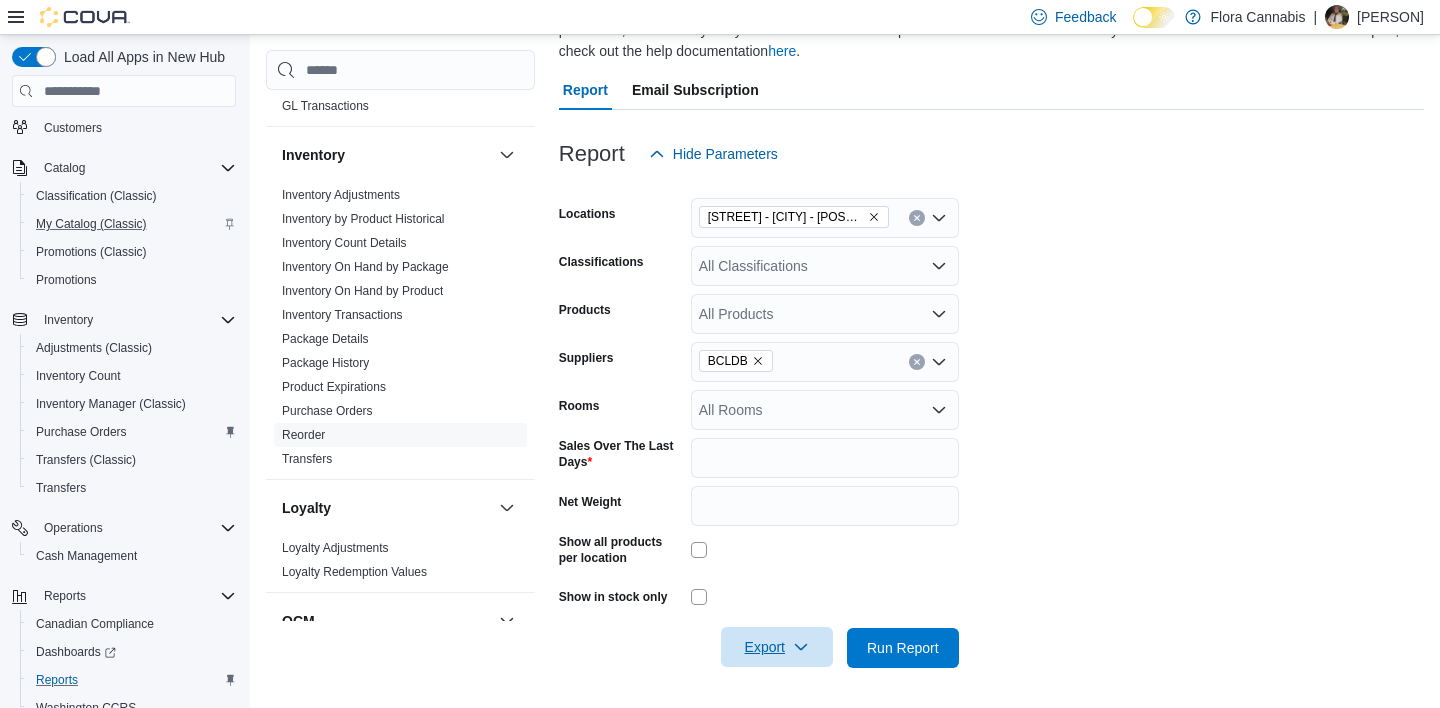 click at bounding box center (991, 186) 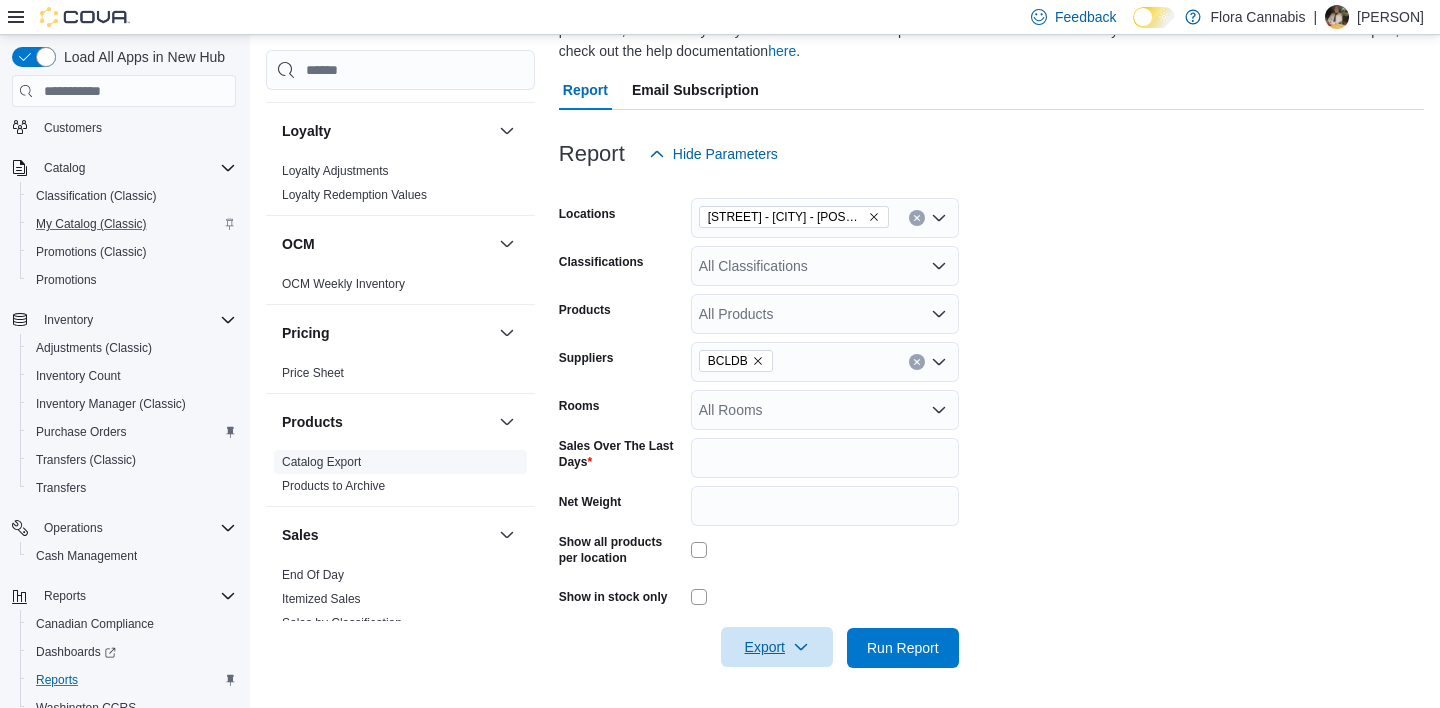 scroll, scrollTop: 1000, scrollLeft: 0, axis: vertical 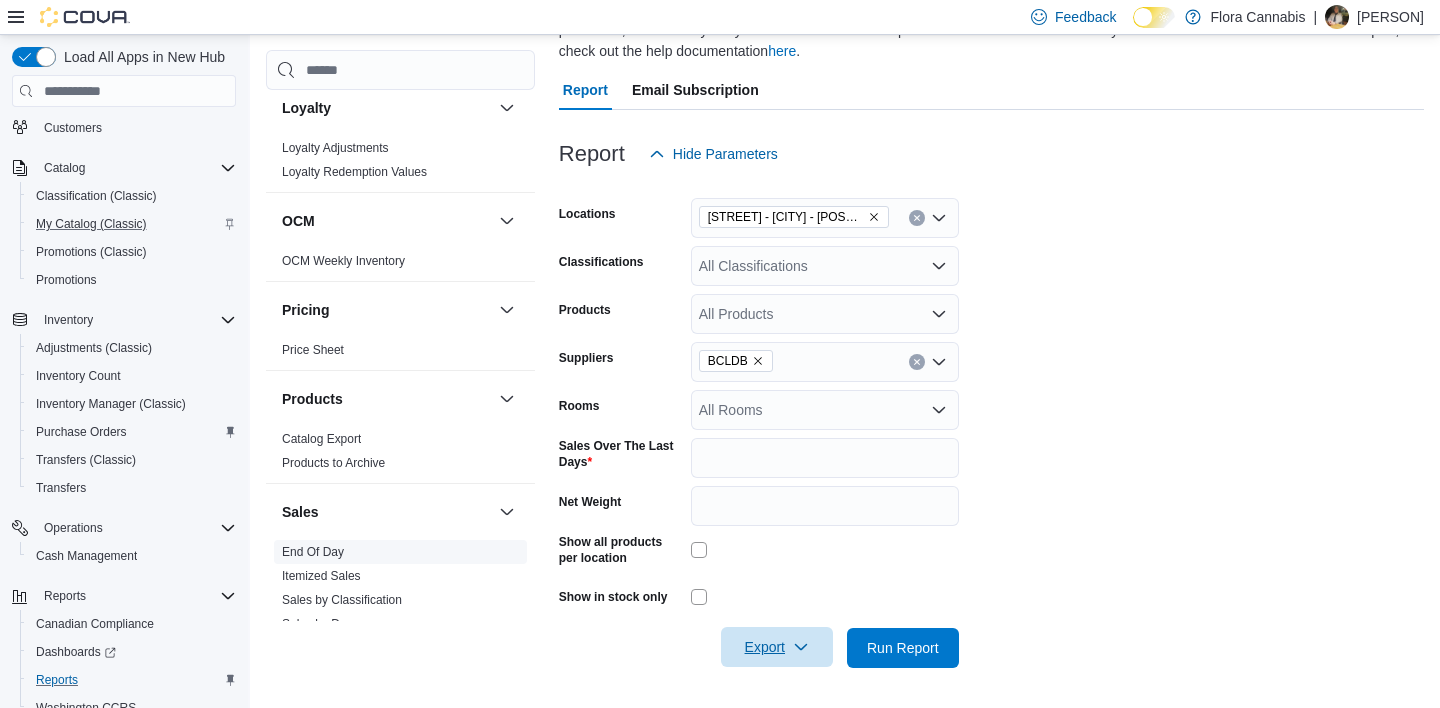 click on "End Of Day" at bounding box center (313, 552) 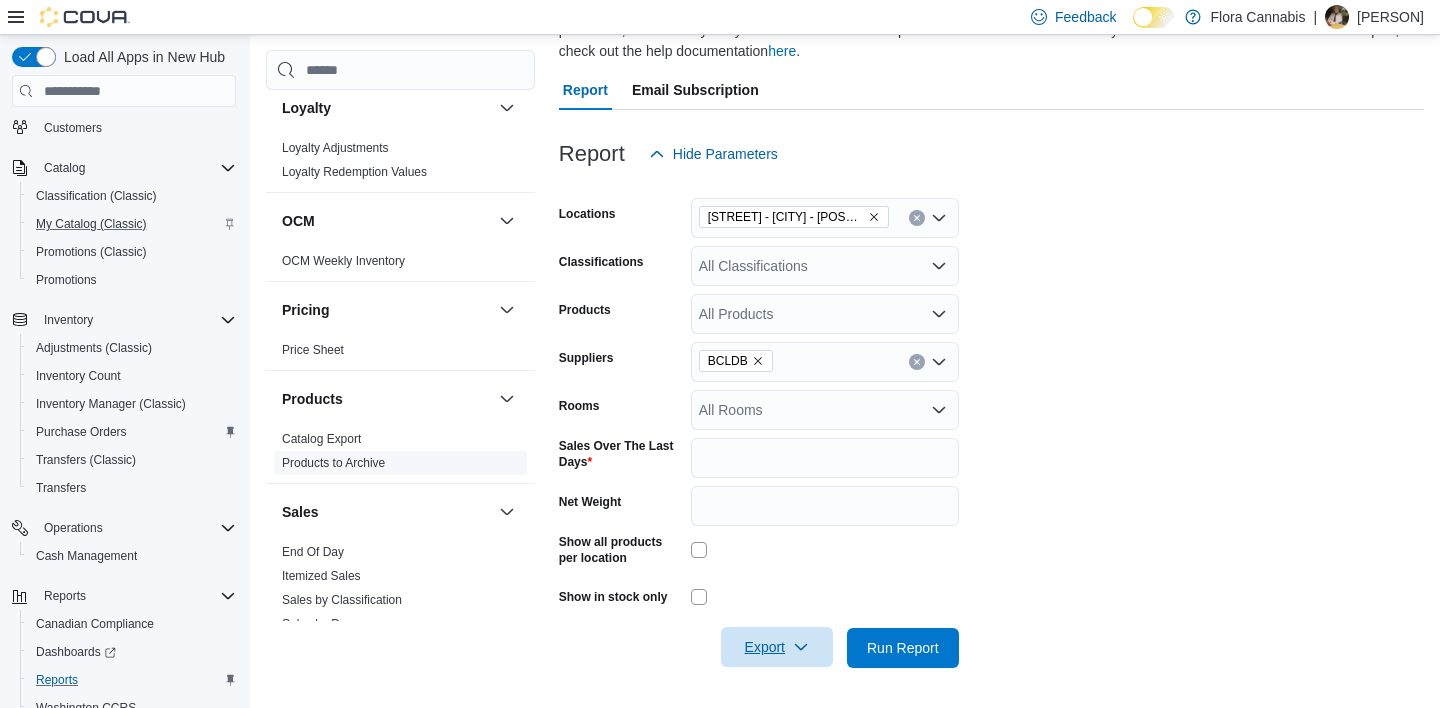 scroll, scrollTop: 11, scrollLeft: 0, axis: vertical 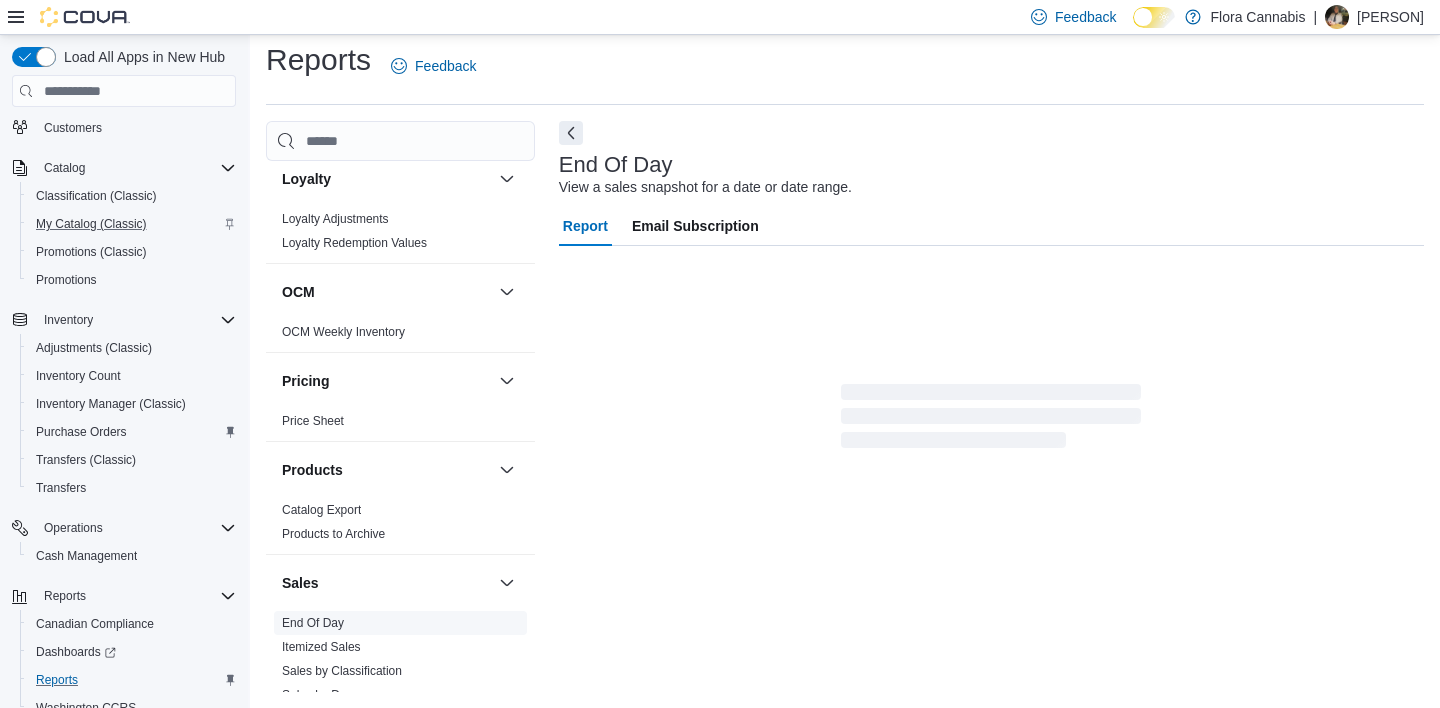 click on "End Of Day" at bounding box center [313, 623] 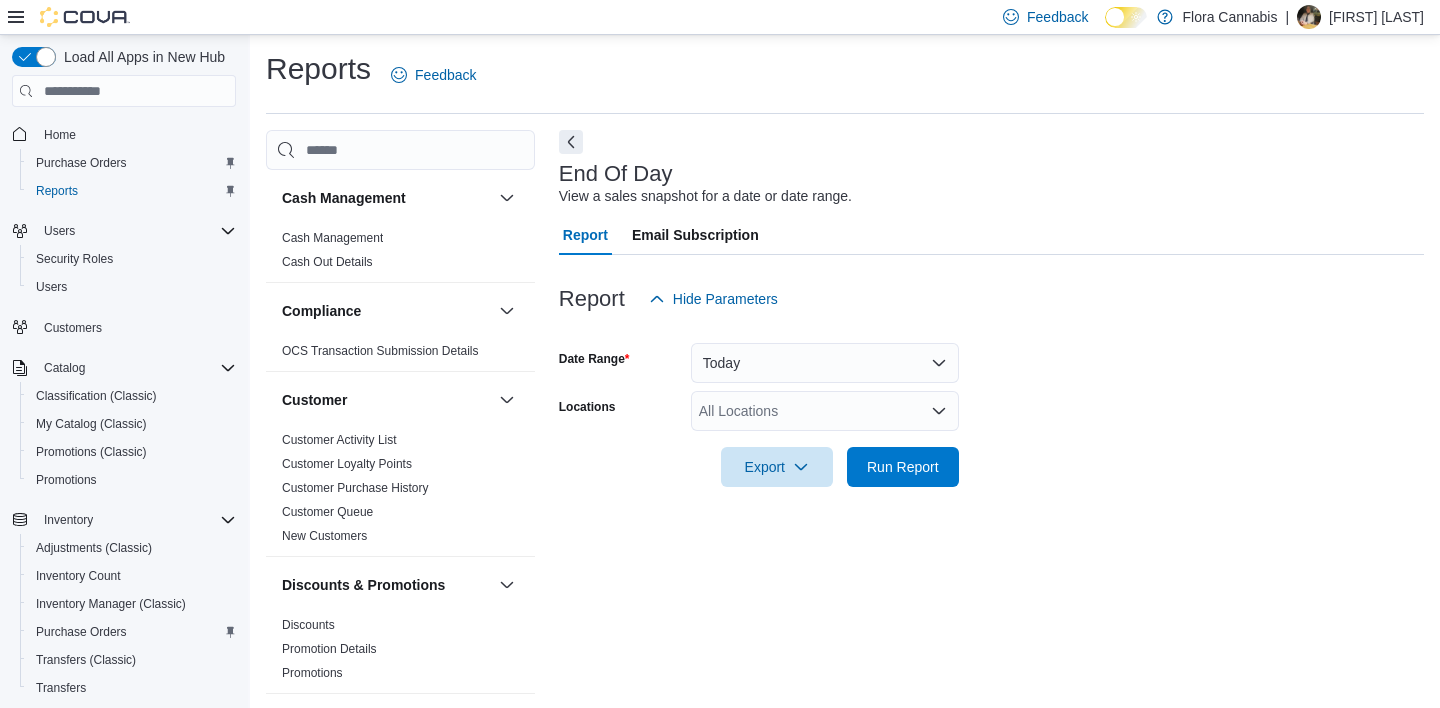 scroll, scrollTop: 11, scrollLeft: 0, axis: vertical 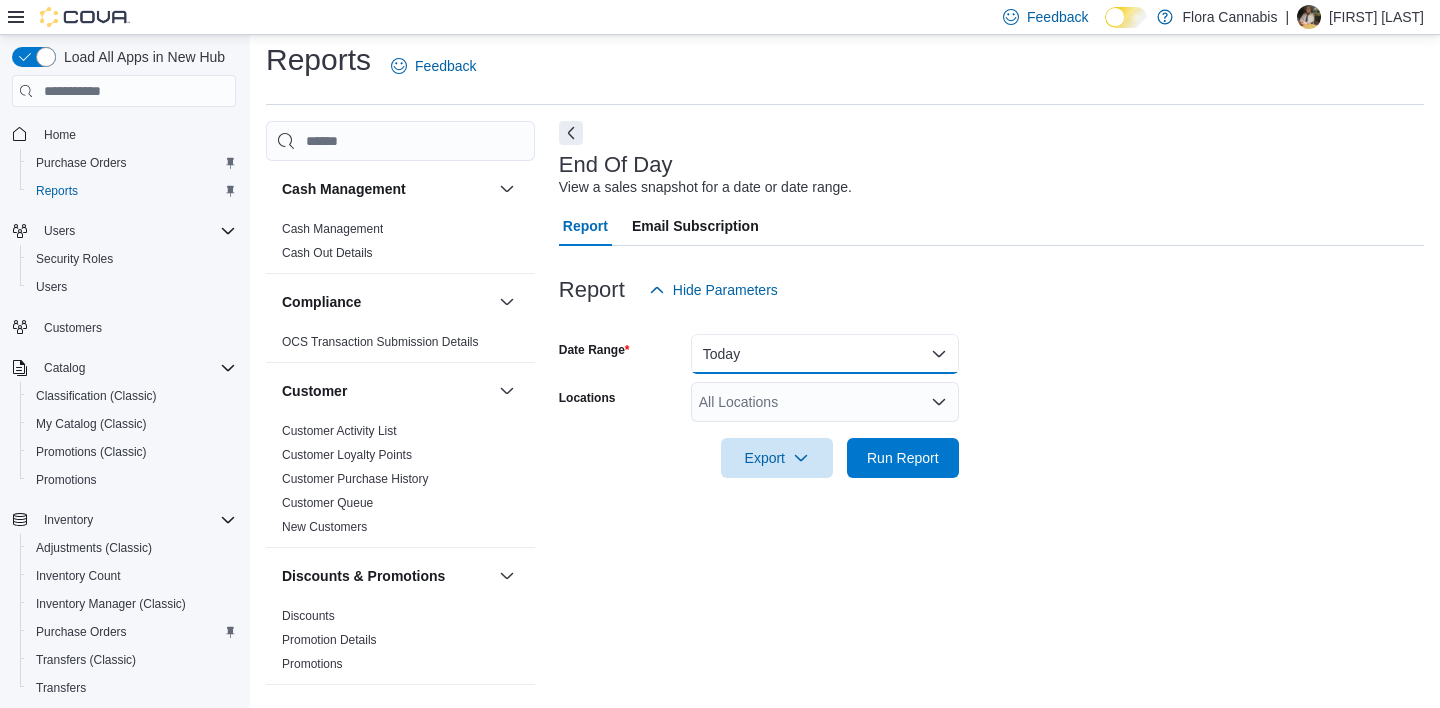 click on "Today" at bounding box center [825, 354] 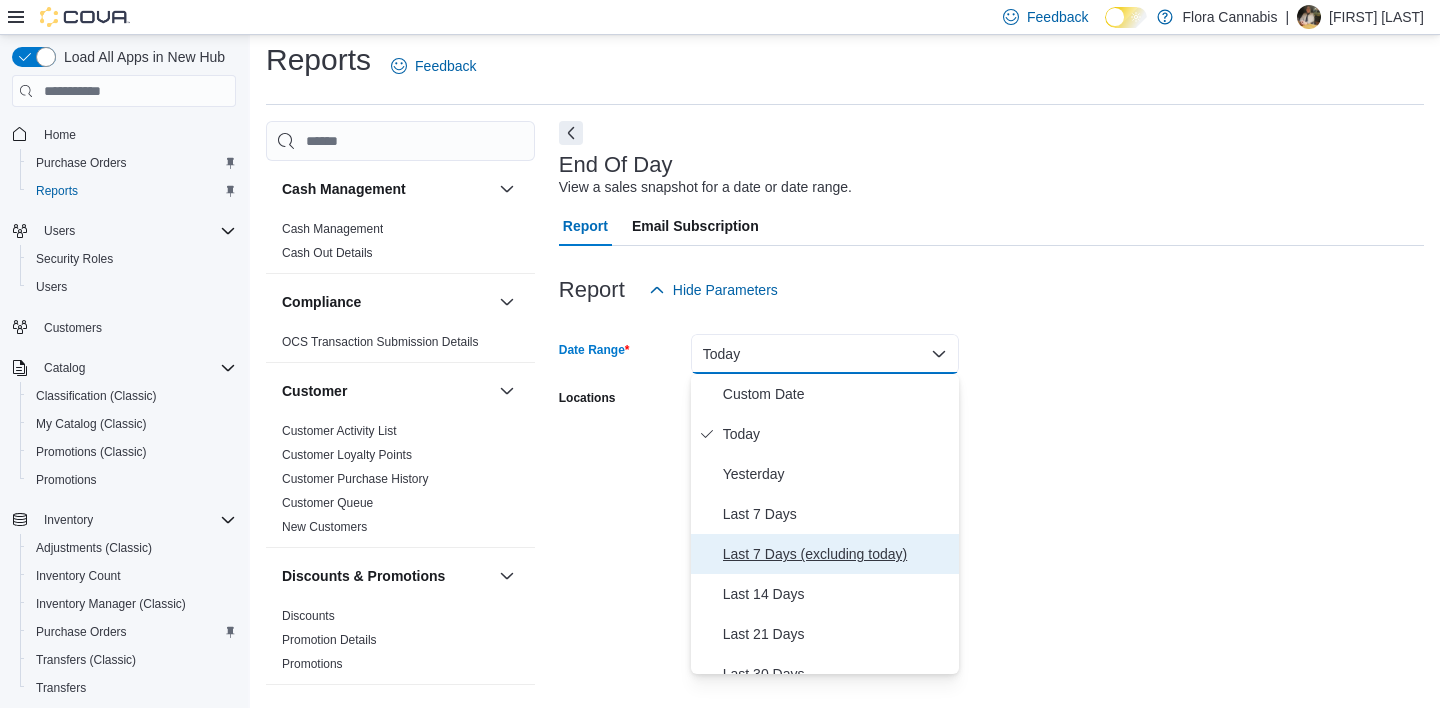click on "Last 7 Days (excluding today)" at bounding box center [837, 554] 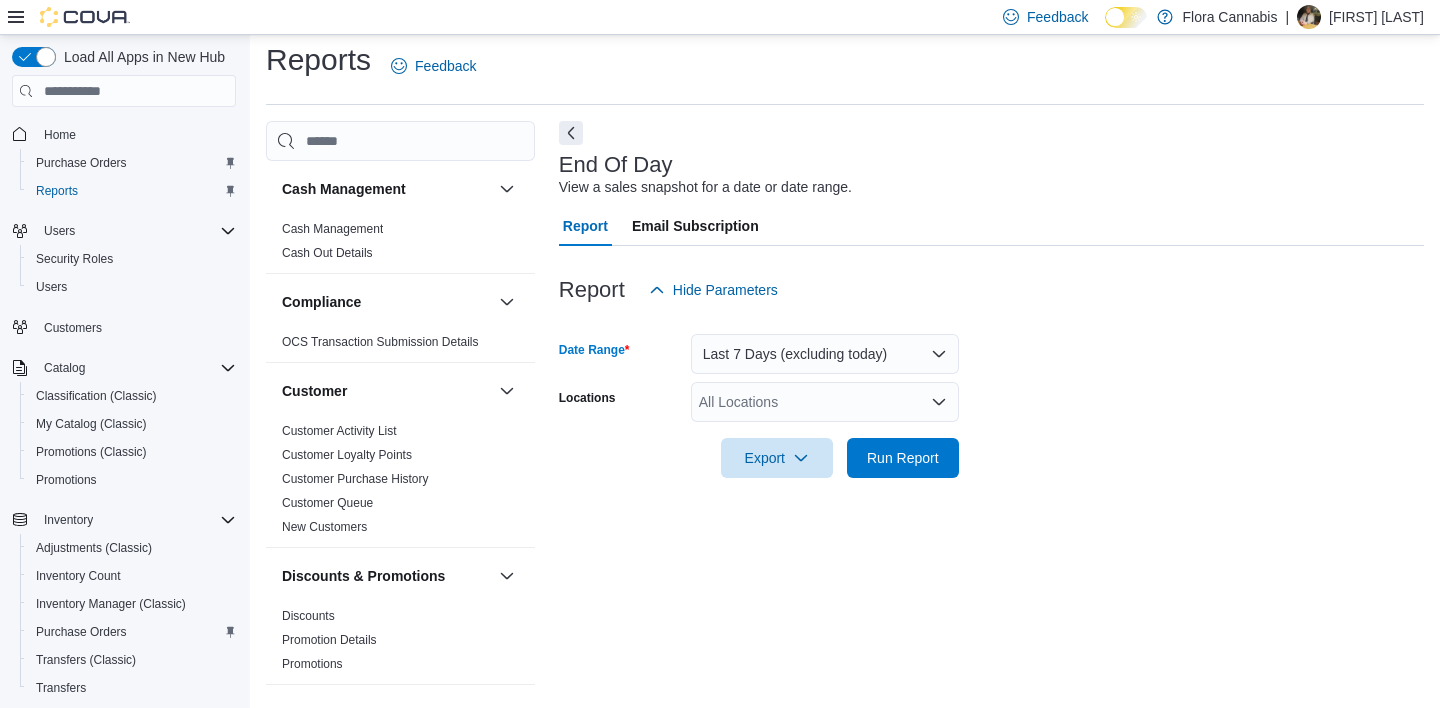 click on "All Locations" at bounding box center (825, 402) 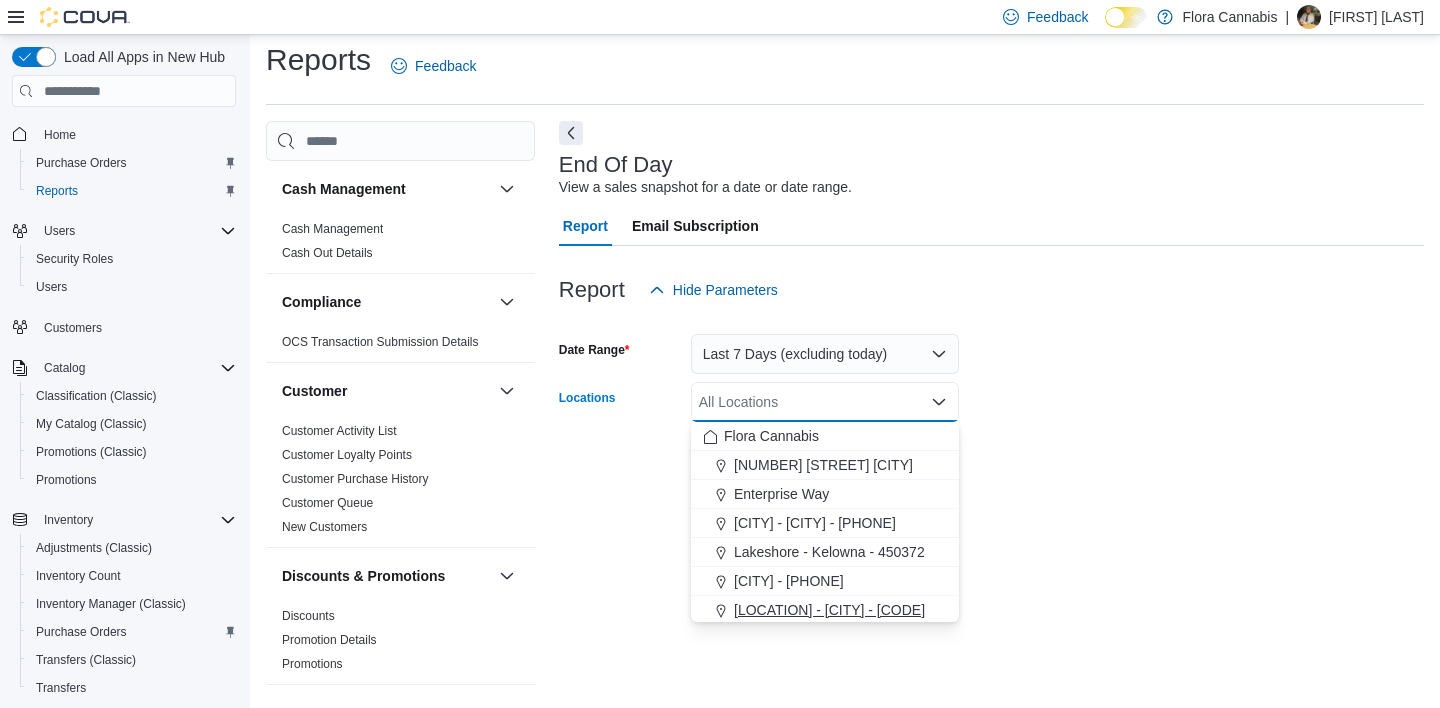 click on "[LOCATION] - [CITY] - [CODE]" at bounding box center (829, 610) 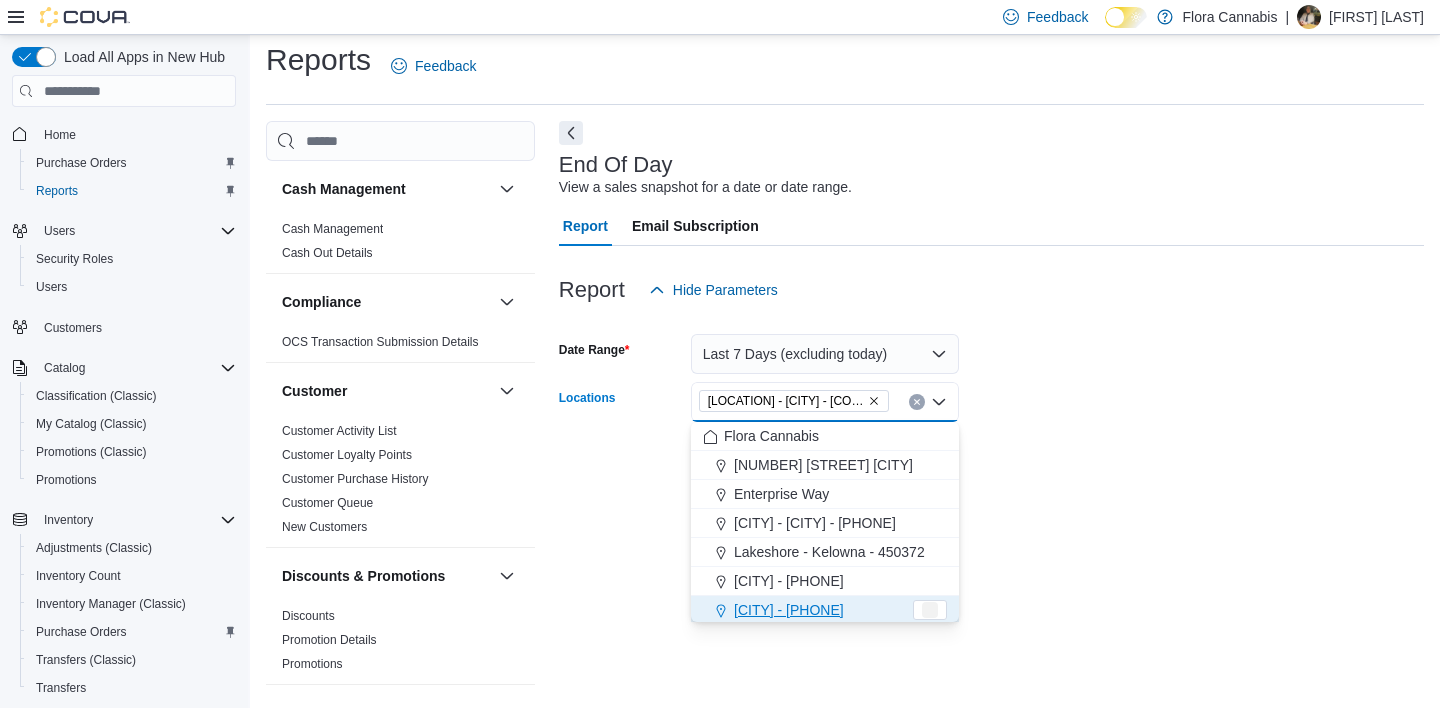 scroll, scrollTop: 3, scrollLeft: 0, axis: vertical 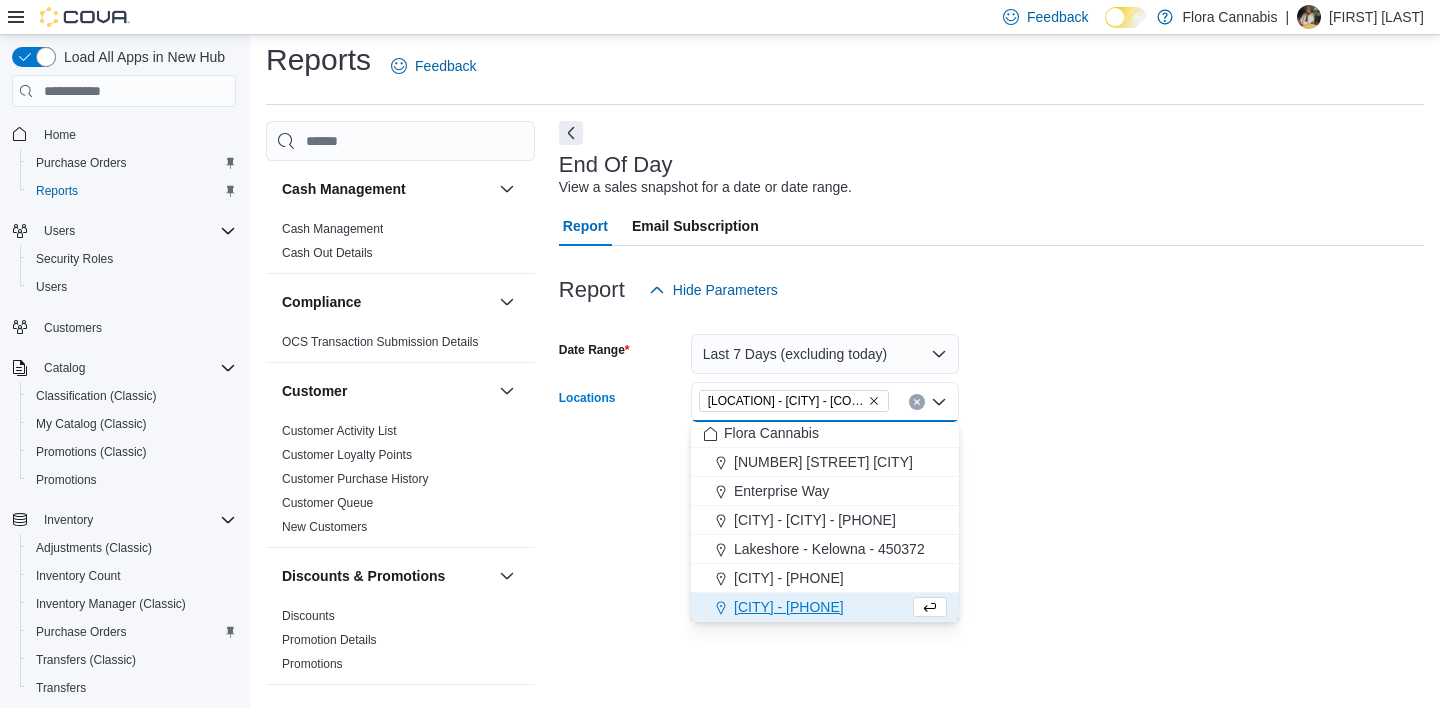 click on "End Of Day    View a sales snapshot for a date or date range. Report Email Subscription Report Hide Parameters   Date Range Last 7 Days (excluding today) Locations [LOCATION] - [CITY] - [CODE] Combo box. Selected. [LOCATION] - [CITY] - [CODE]. Press Backspace to delete [LOCATION] - [CITY] - [CODE]. Combo box input. All Locations. Type some text or, to display a list of choices, press Down Arrow. To exit the list of choices, press Escape. Export  Run Report" at bounding box center [991, 406] 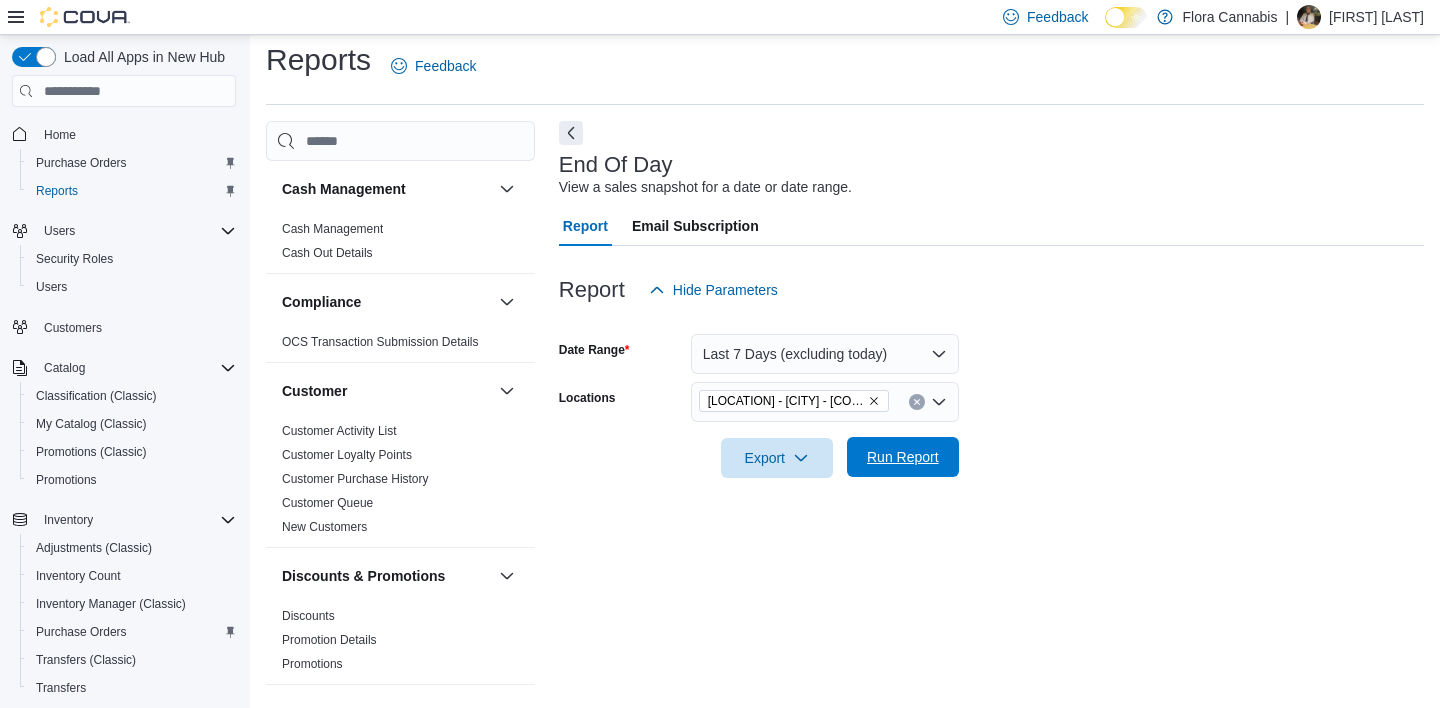 click on "Run Report" at bounding box center (903, 457) 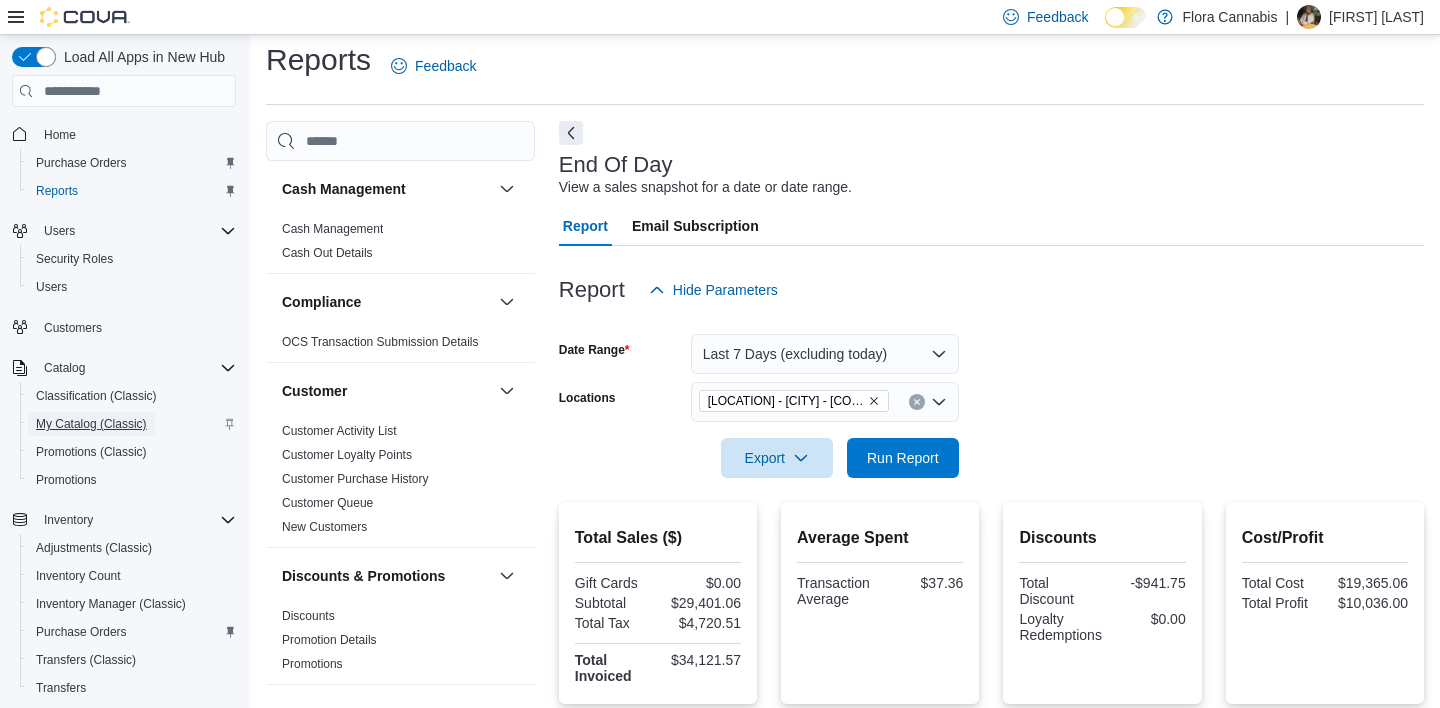 click on "My Catalog (Classic)" at bounding box center [91, 424] 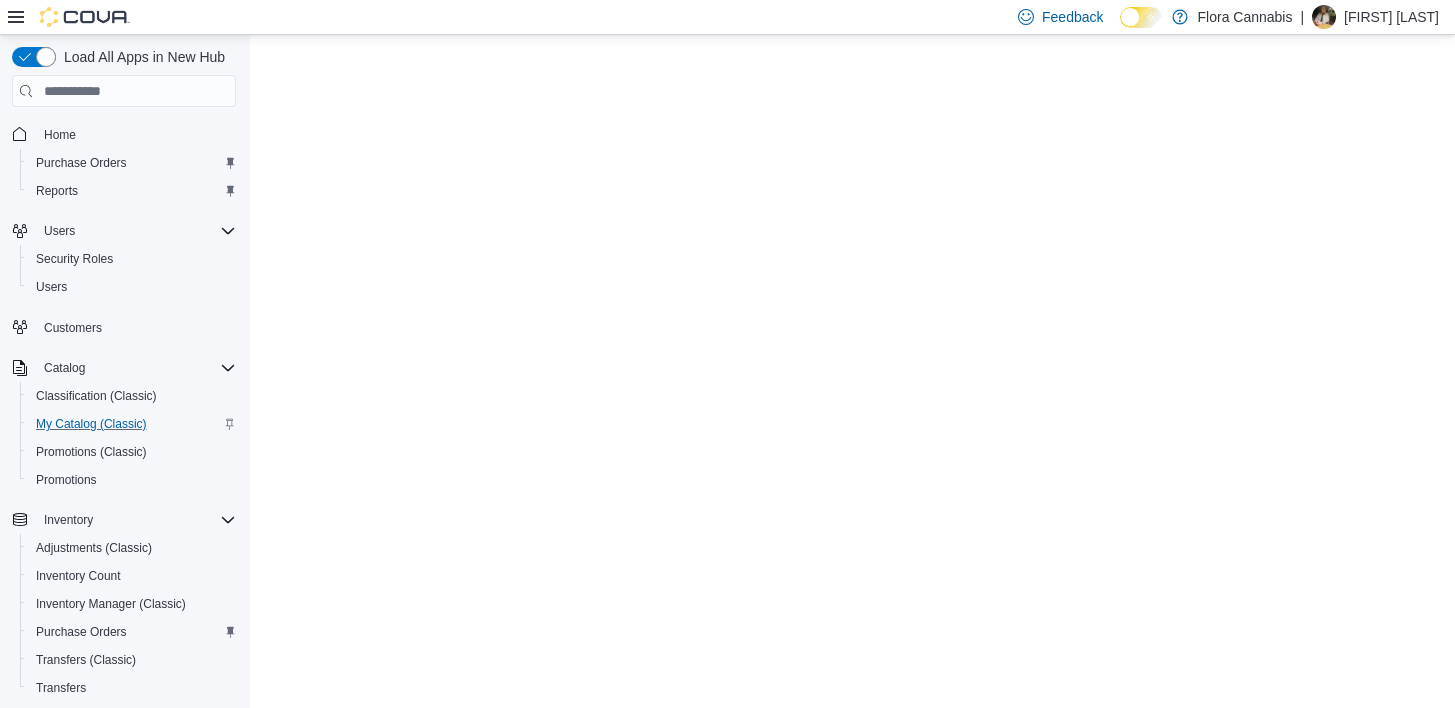 scroll, scrollTop: 0, scrollLeft: 0, axis: both 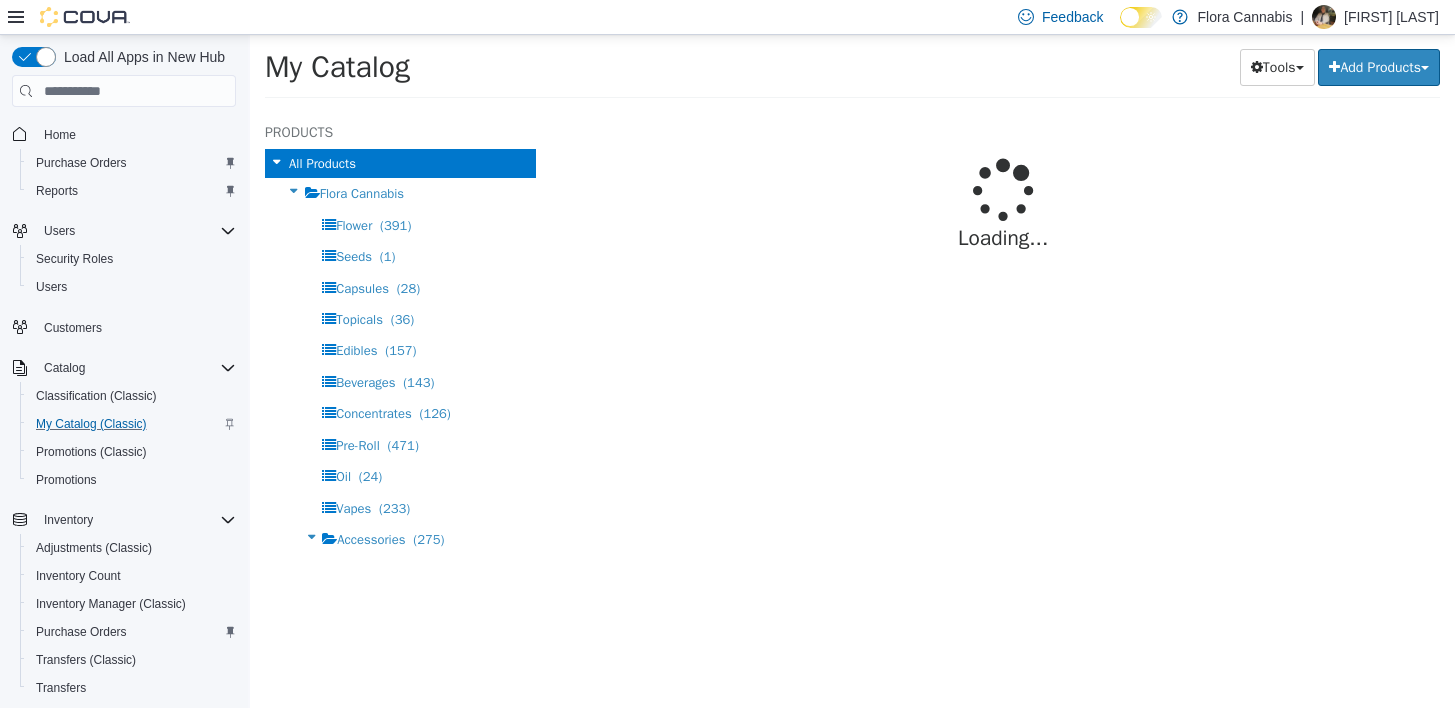 select on "**********" 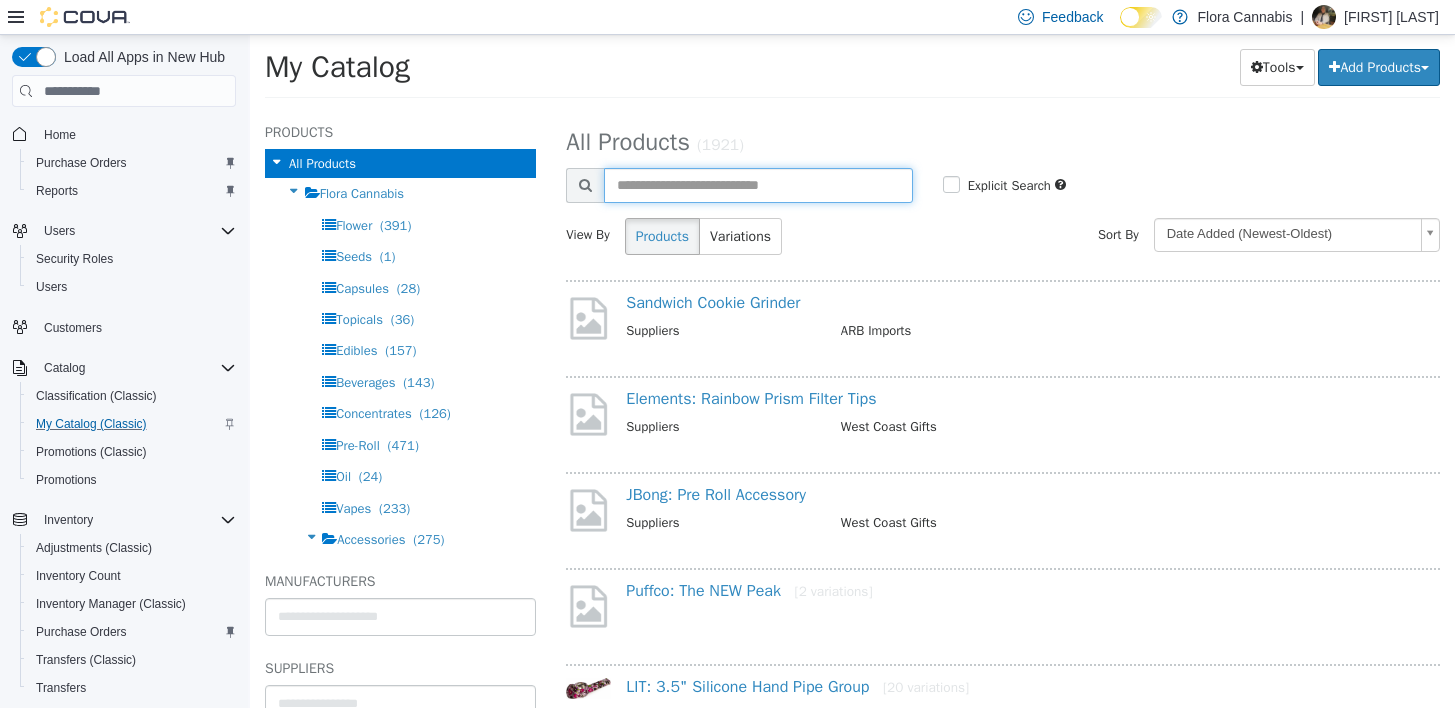 click at bounding box center [758, 185] 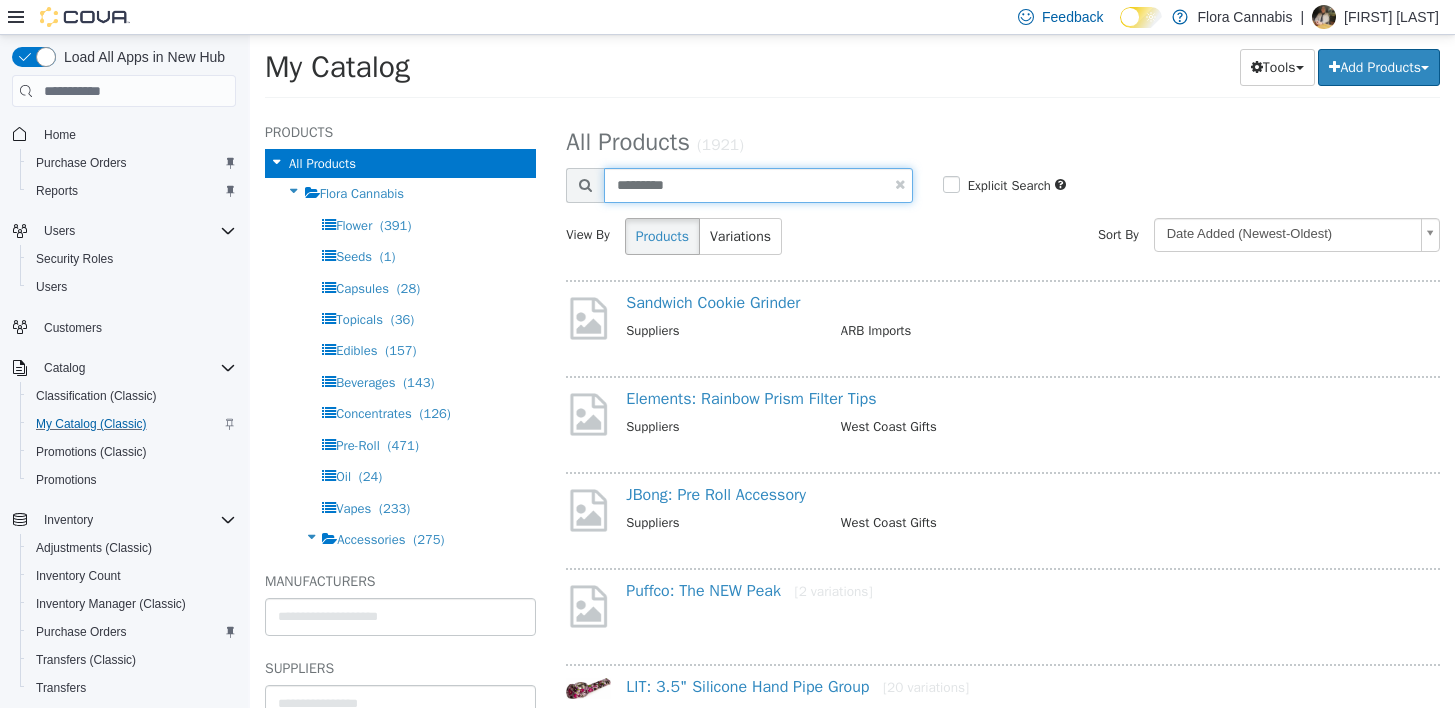 type on "*********" 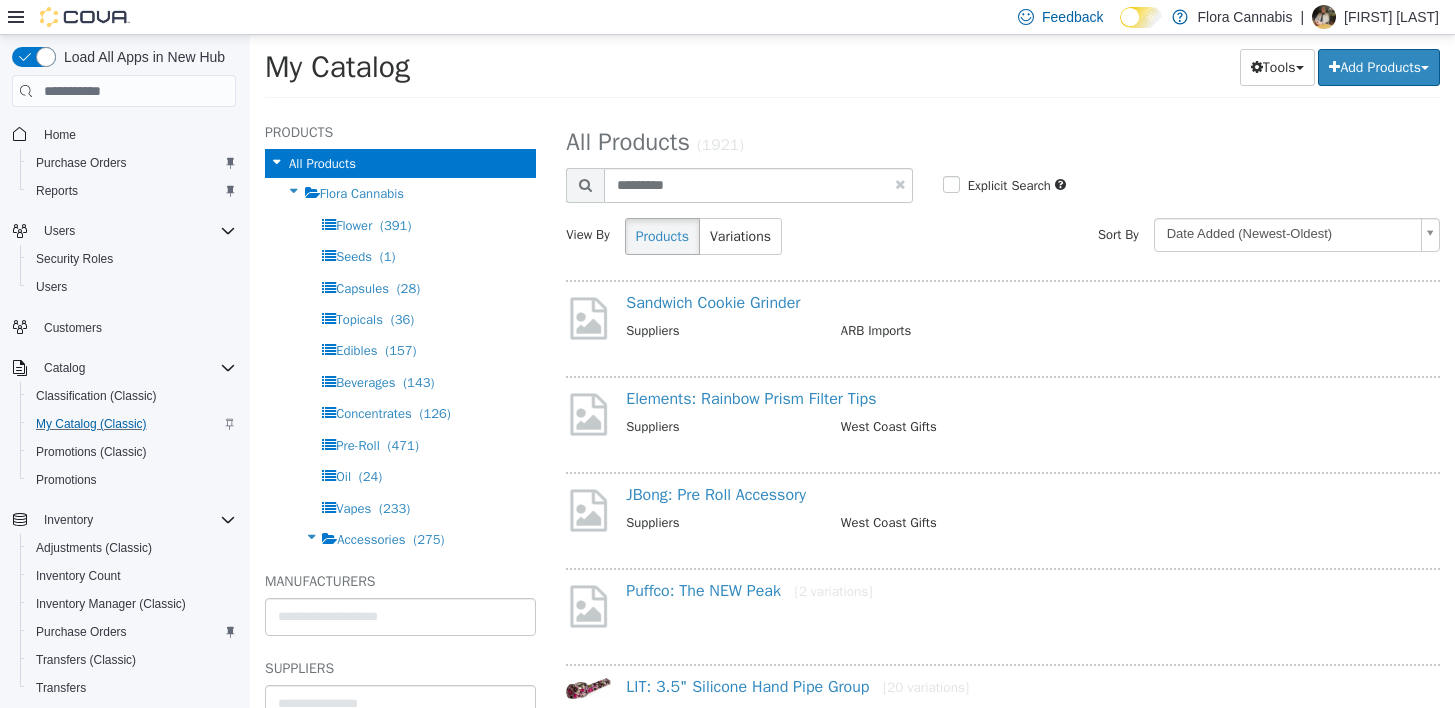 select on "**********" 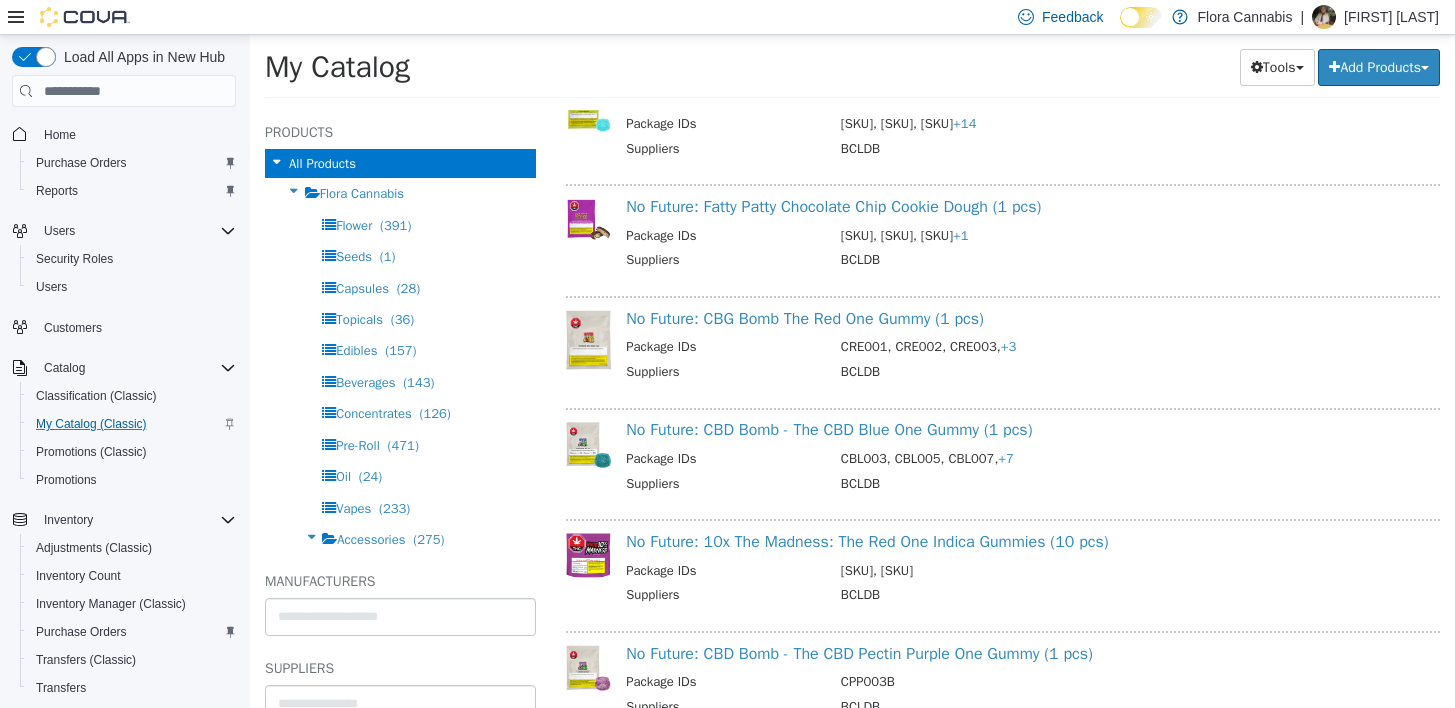 scroll, scrollTop: 1100, scrollLeft: 0, axis: vertical 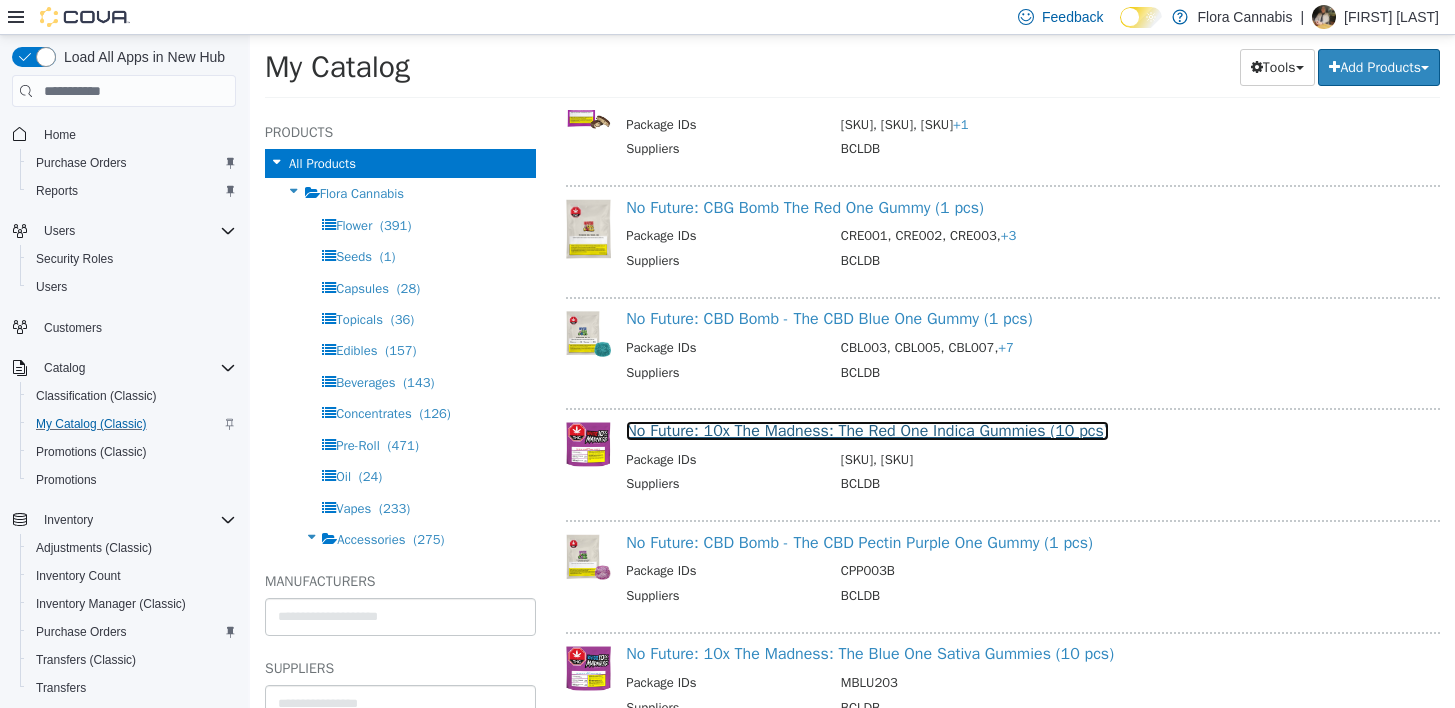 click on "No Future: 10x The Madness: The Red One Indica Gummies (10 pcs)" at bounding box center [867, 431] 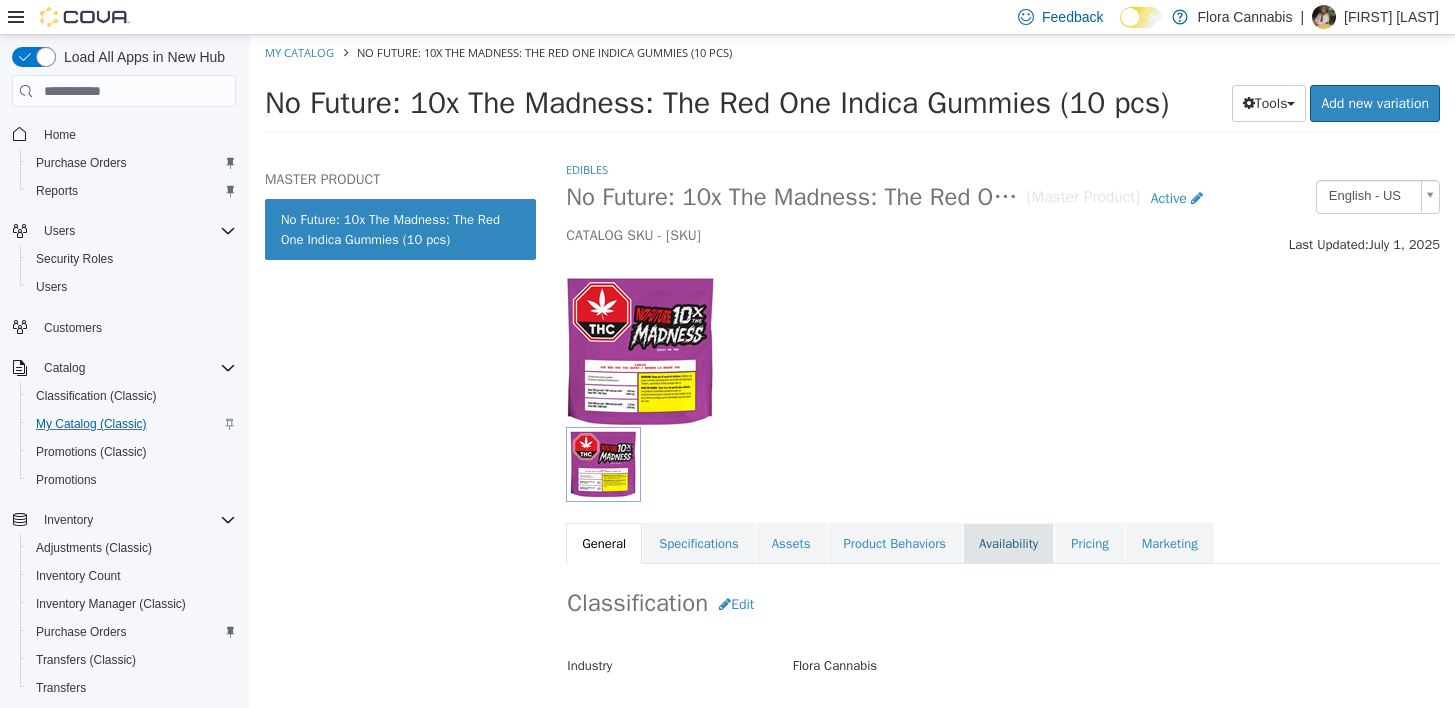 click on "Availability" at bounding box center [1008, 544] 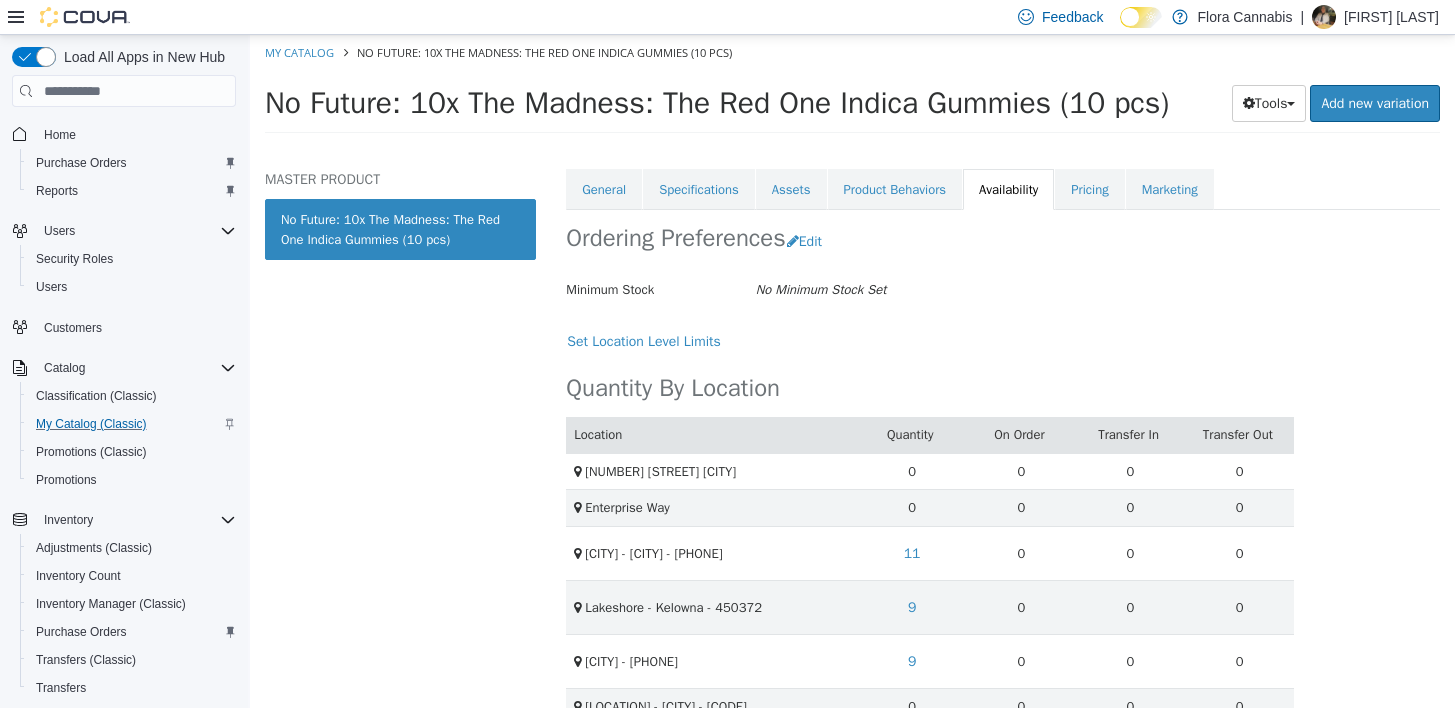 scroll, scrollTop: 400, scrollLeft: 0, axis: vertical 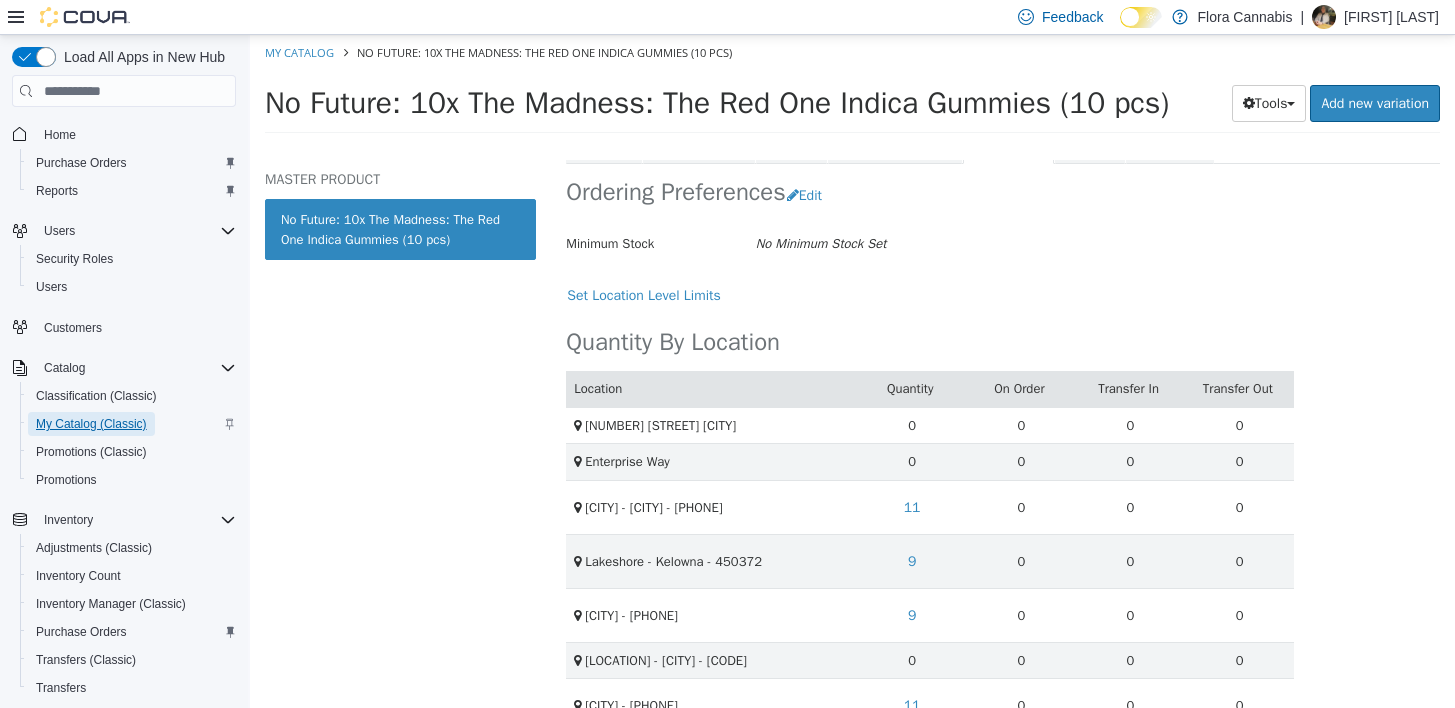 click on "My Catalog (Classic)" at bounding box center [91, 424] 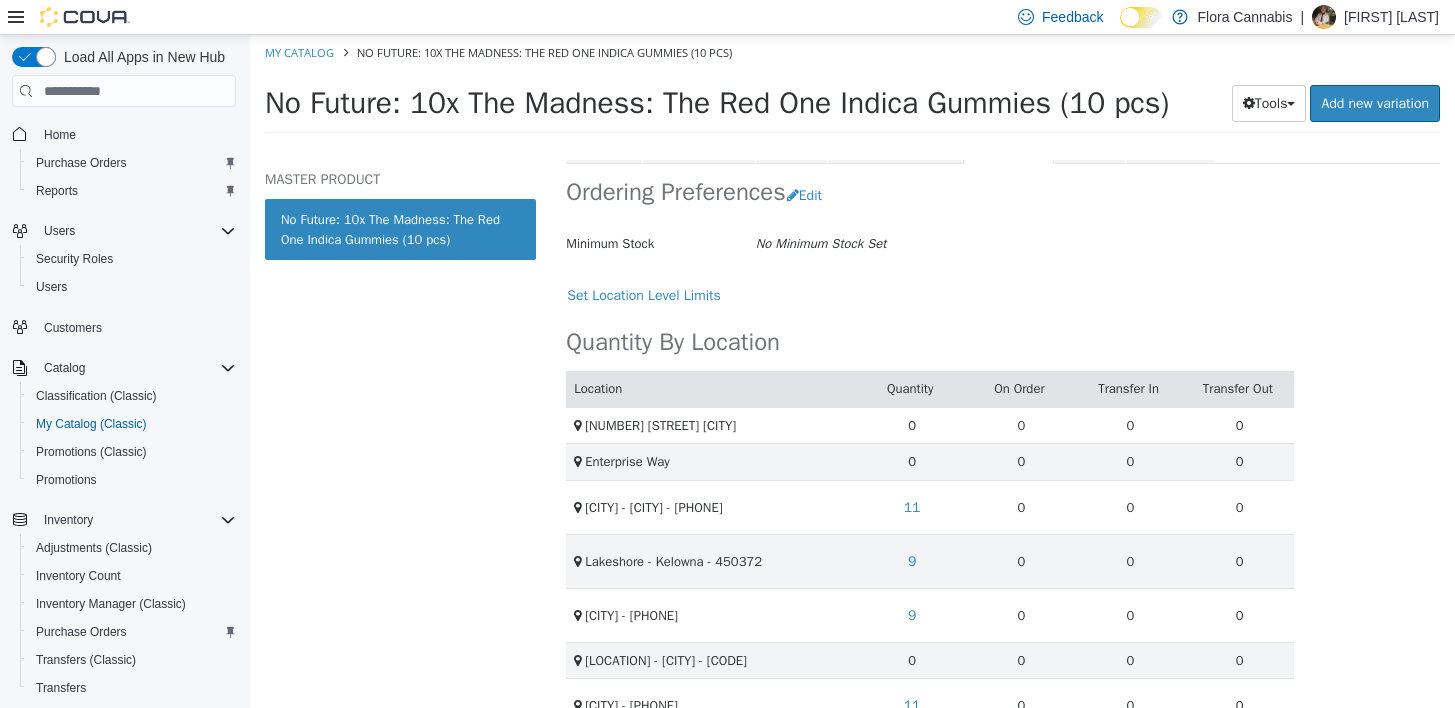 click on "My Catalog
[BRAND]: [NUMBER]x The Madness: The Red One [PRODUCT] ([NUMBER] pcs)" at bounding box center [852, 53] 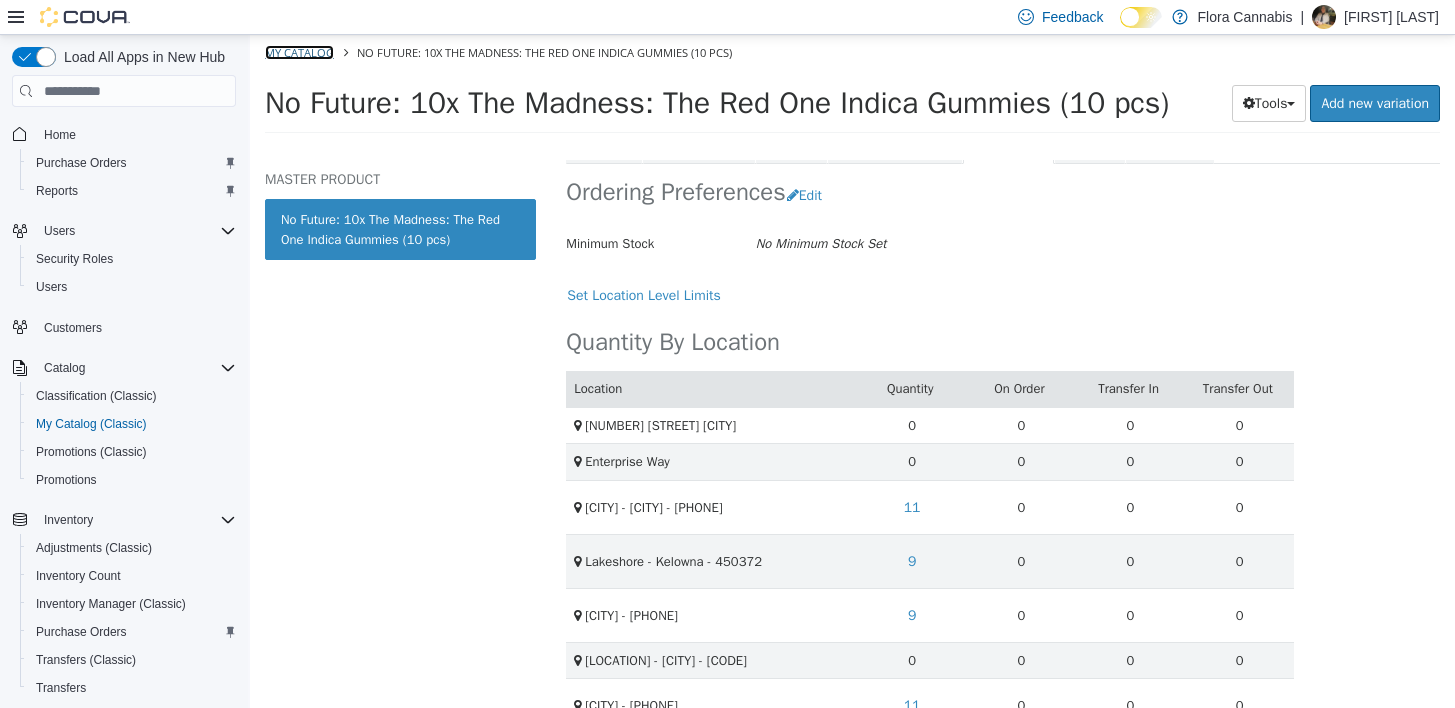click on "My Catalog" at bounding box center (299, 52) 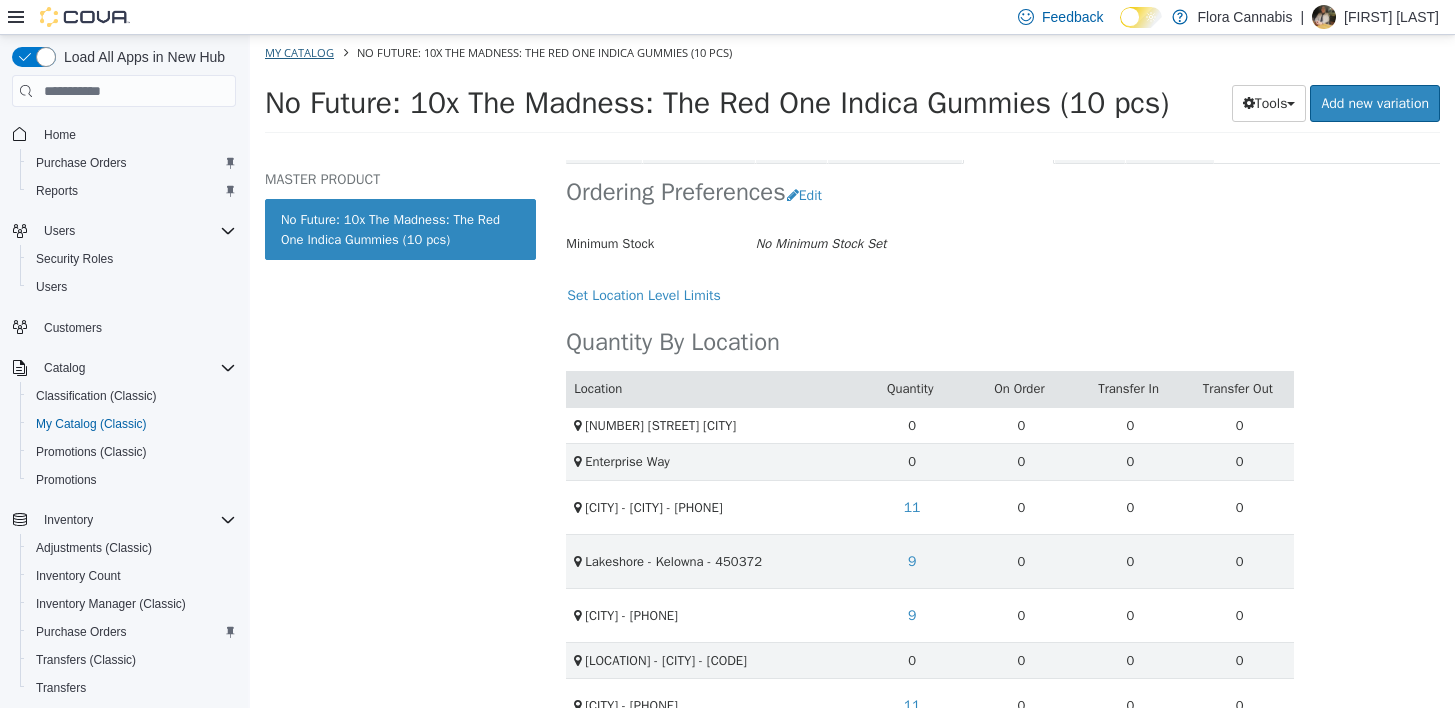 select on "**********" 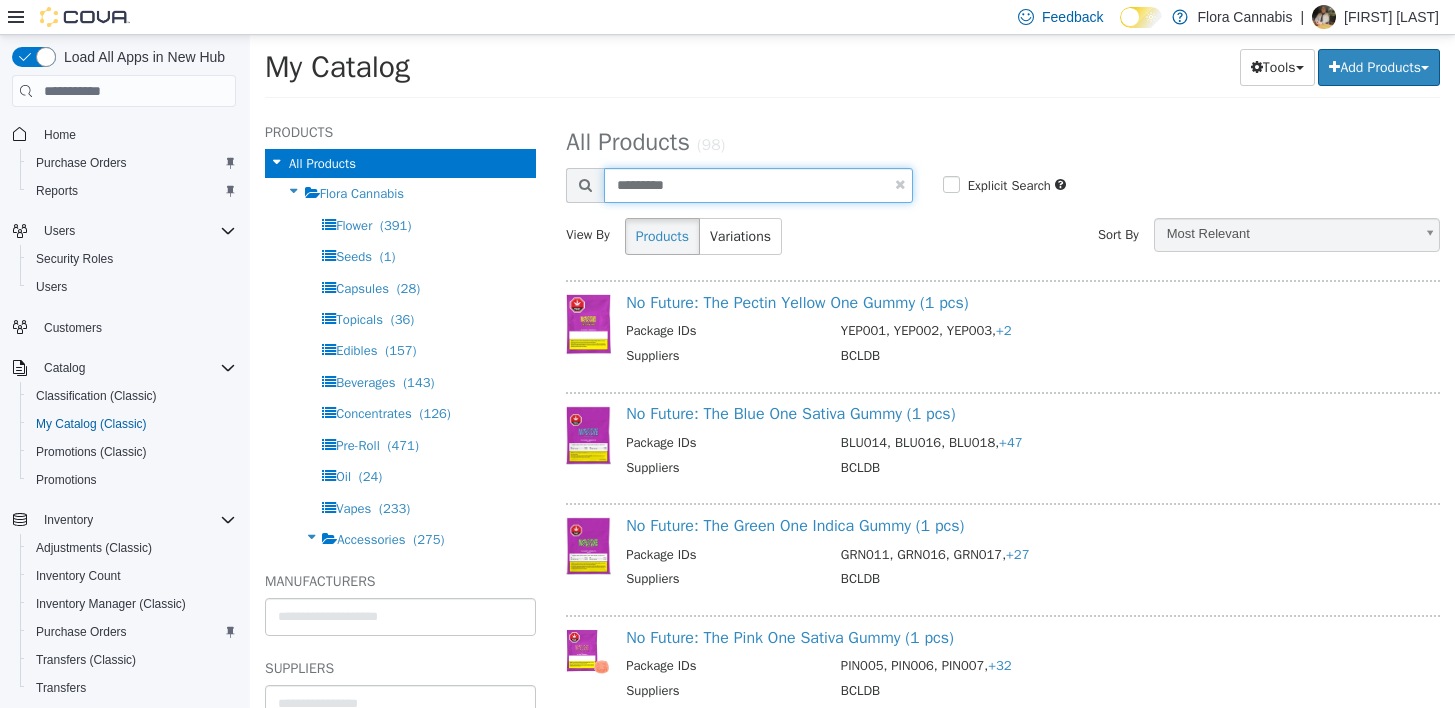 click on "*********" at bounding box center (758, 185) 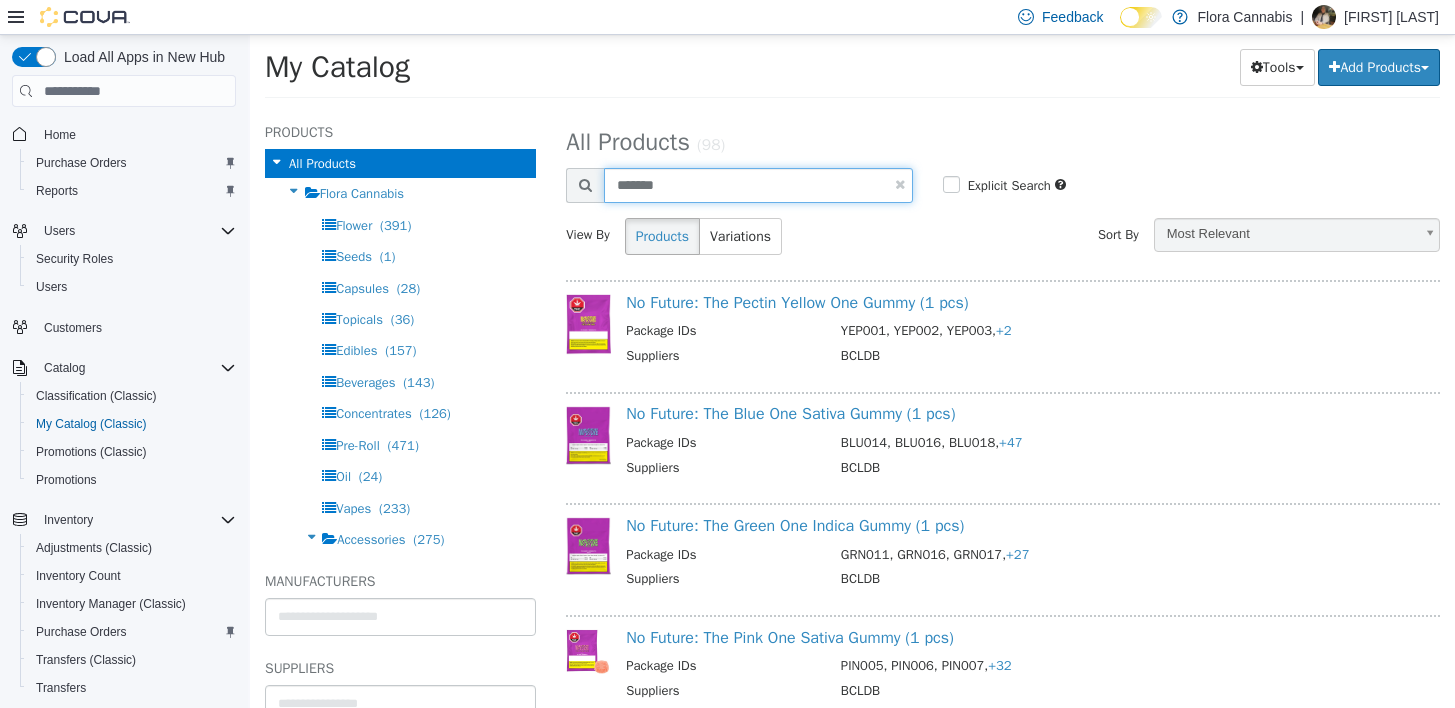 type on "*******" 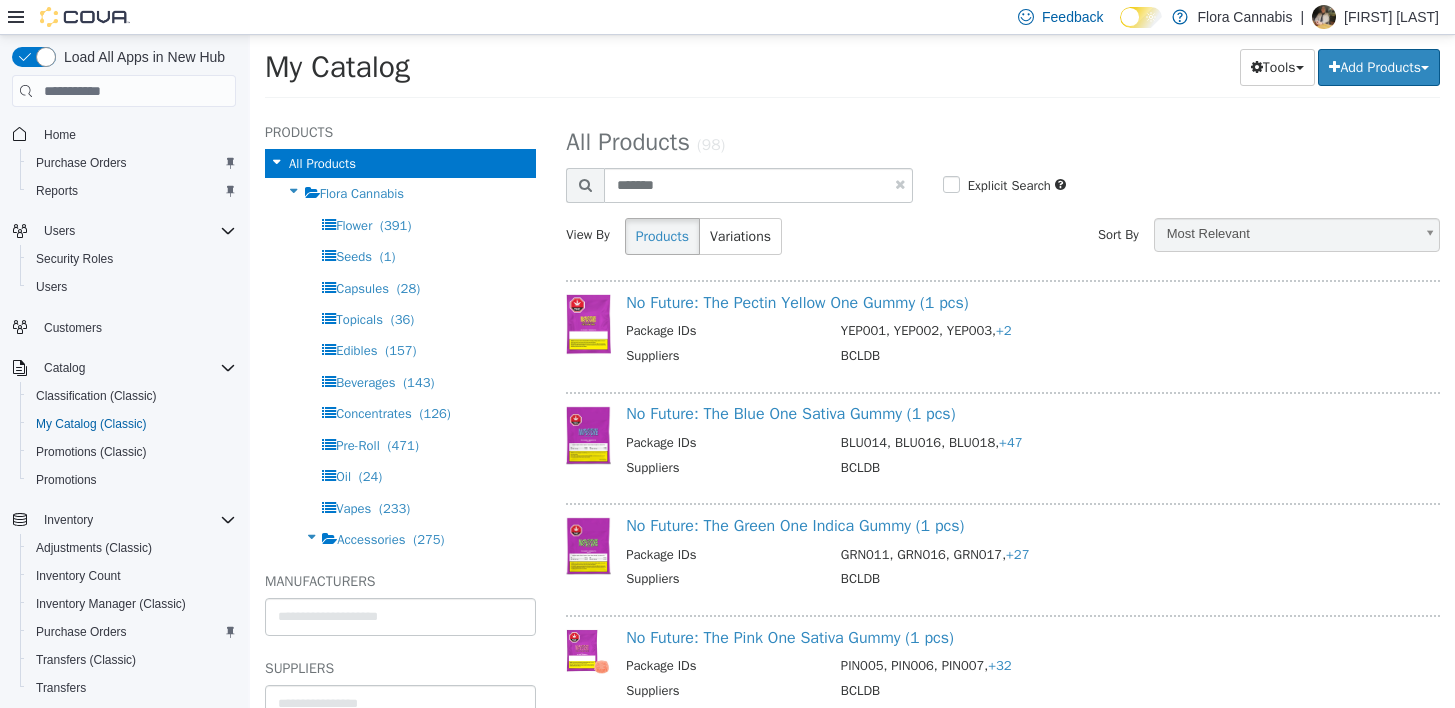 select on "**********" 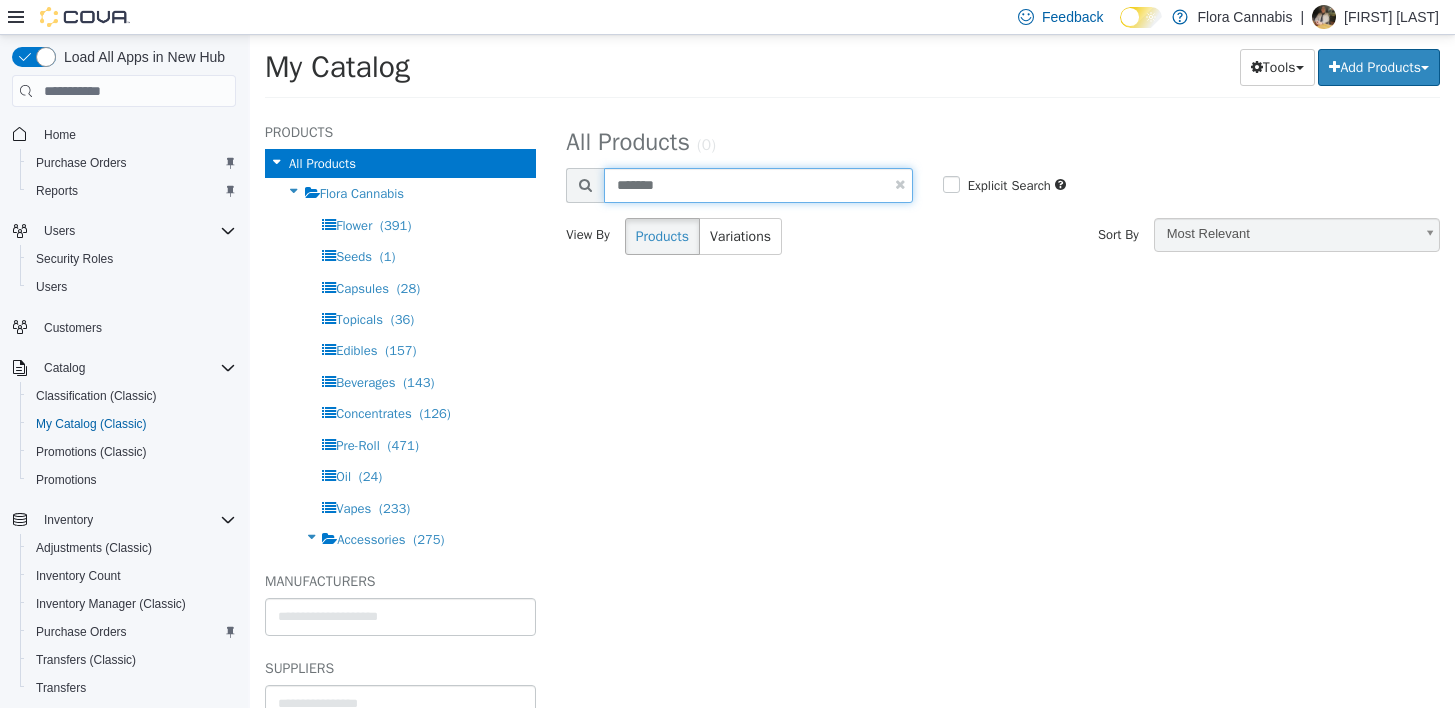 click on "*******" at bounding box center [758, 185] 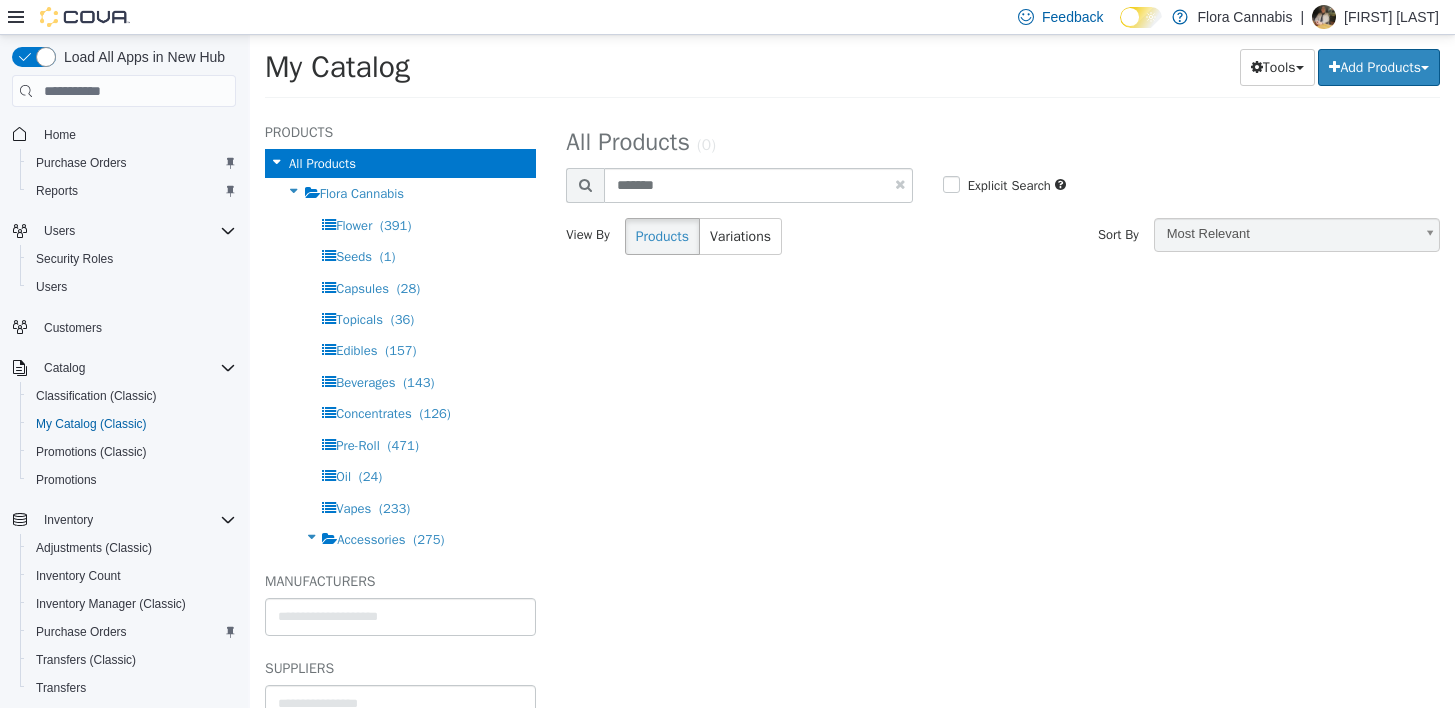 select on "**********" 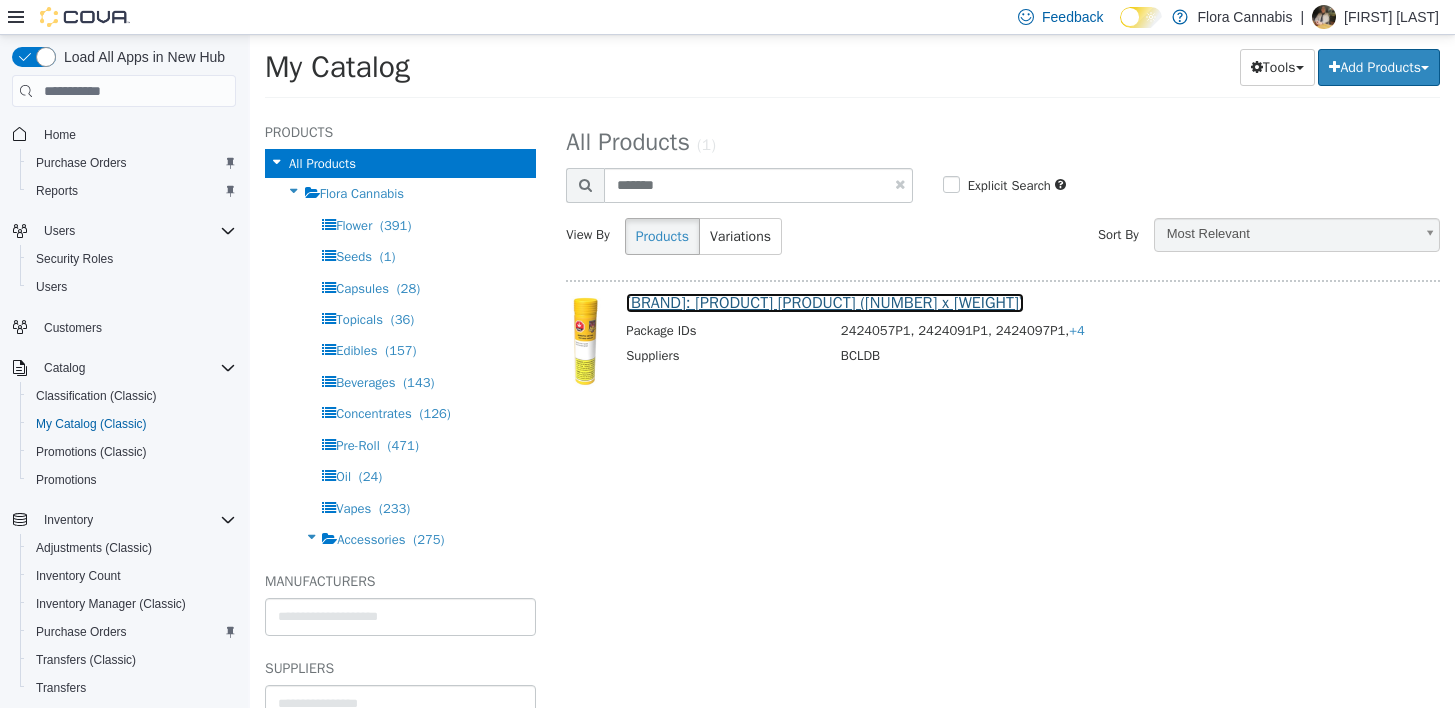 click on "[BRAND]: [PRODUCT] [PRODUCT] ([NUMBER] x [WEIGHT])" at bounding box center [824, 303] 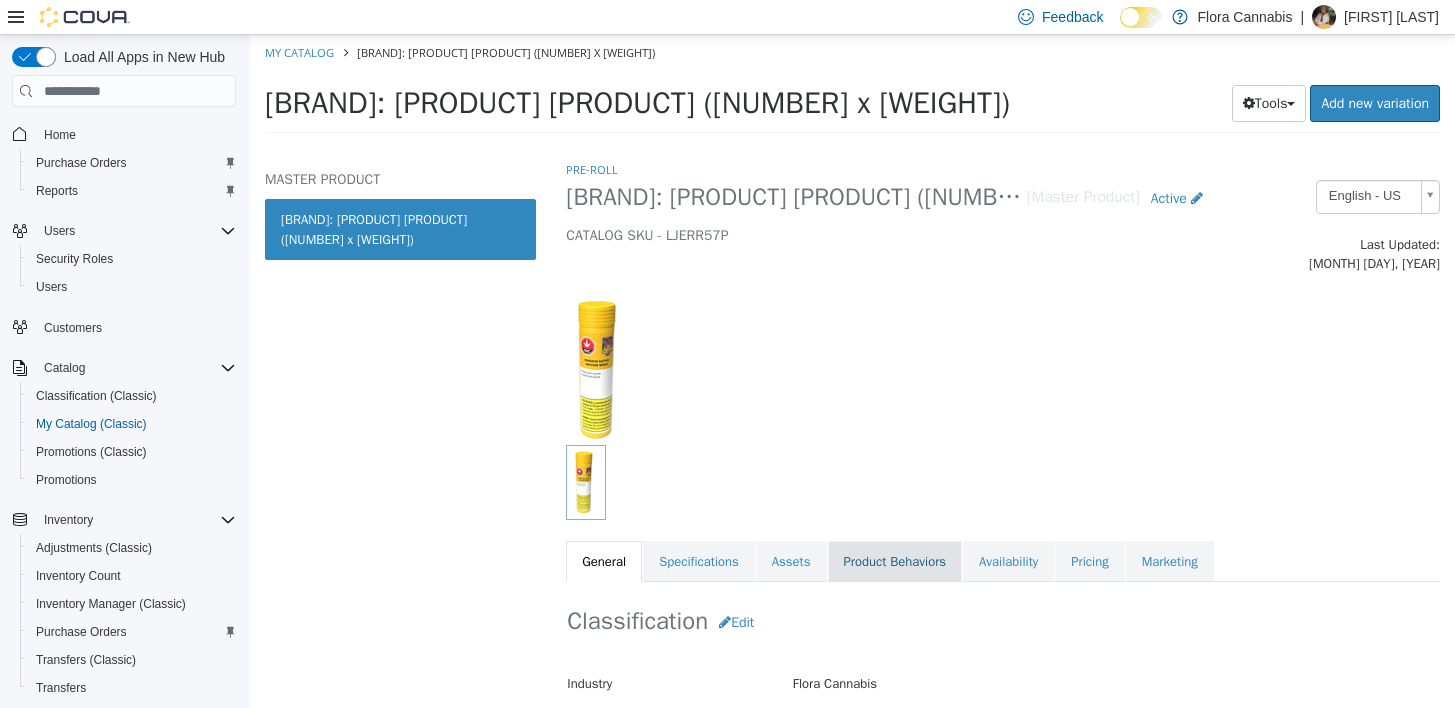 click on "Product Behaviors" at bounding box center [895, 562] 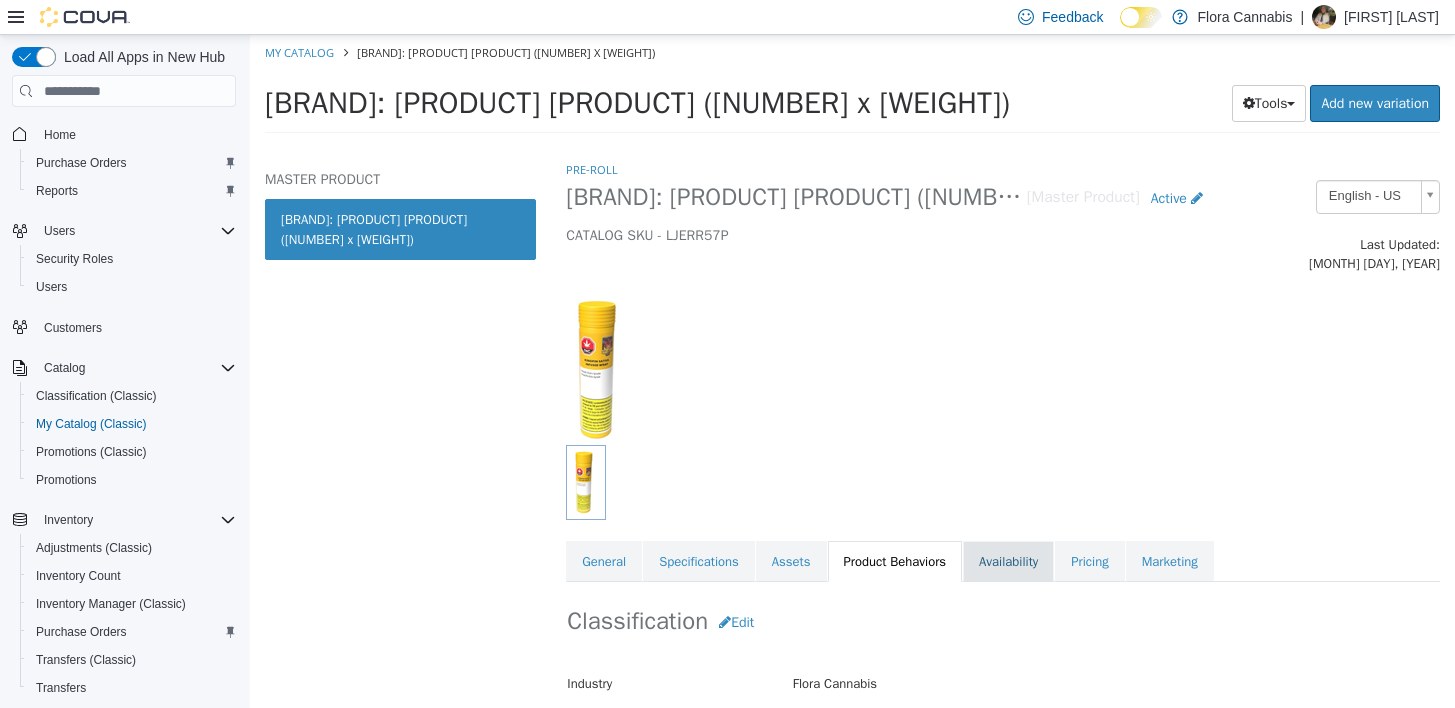 click on "Availability" at bounding box center [1008, 562] 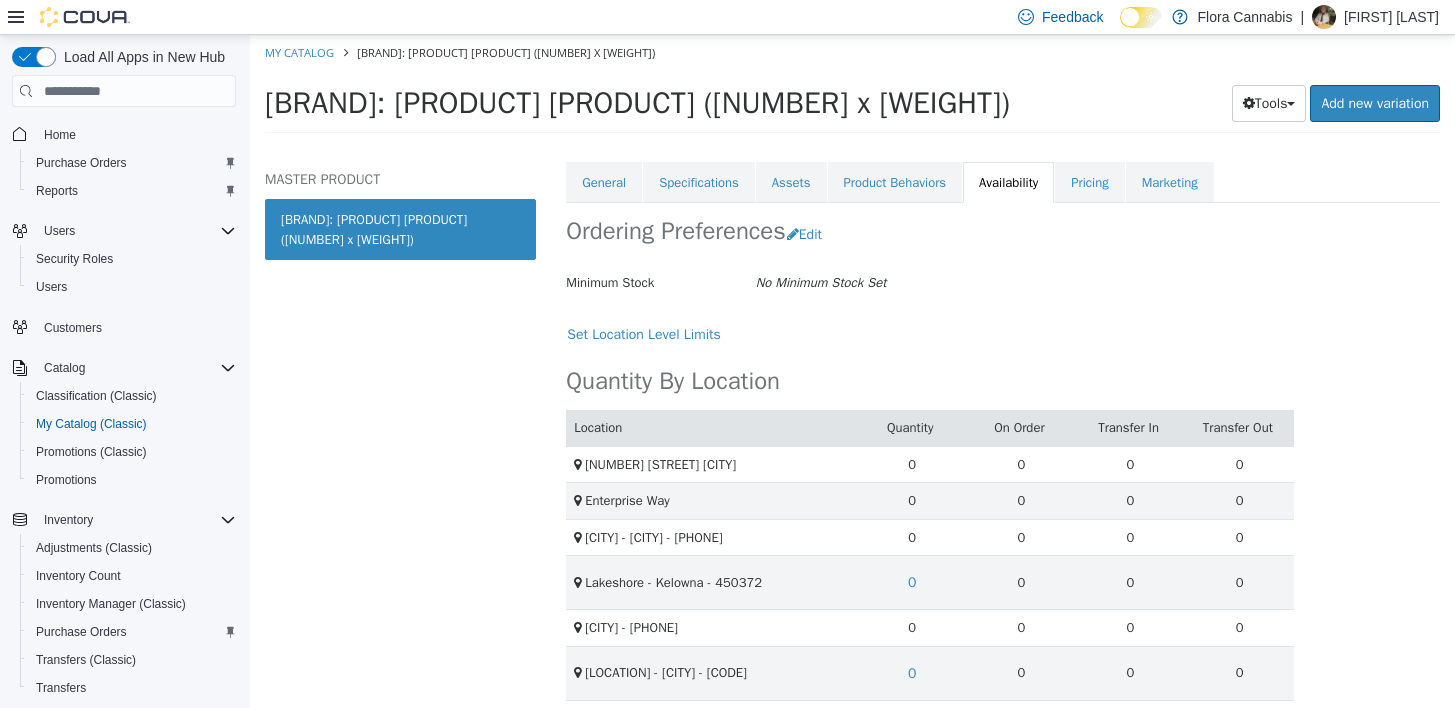 scroll, scrollTop: 0, scrollLeft: 0, axis: both 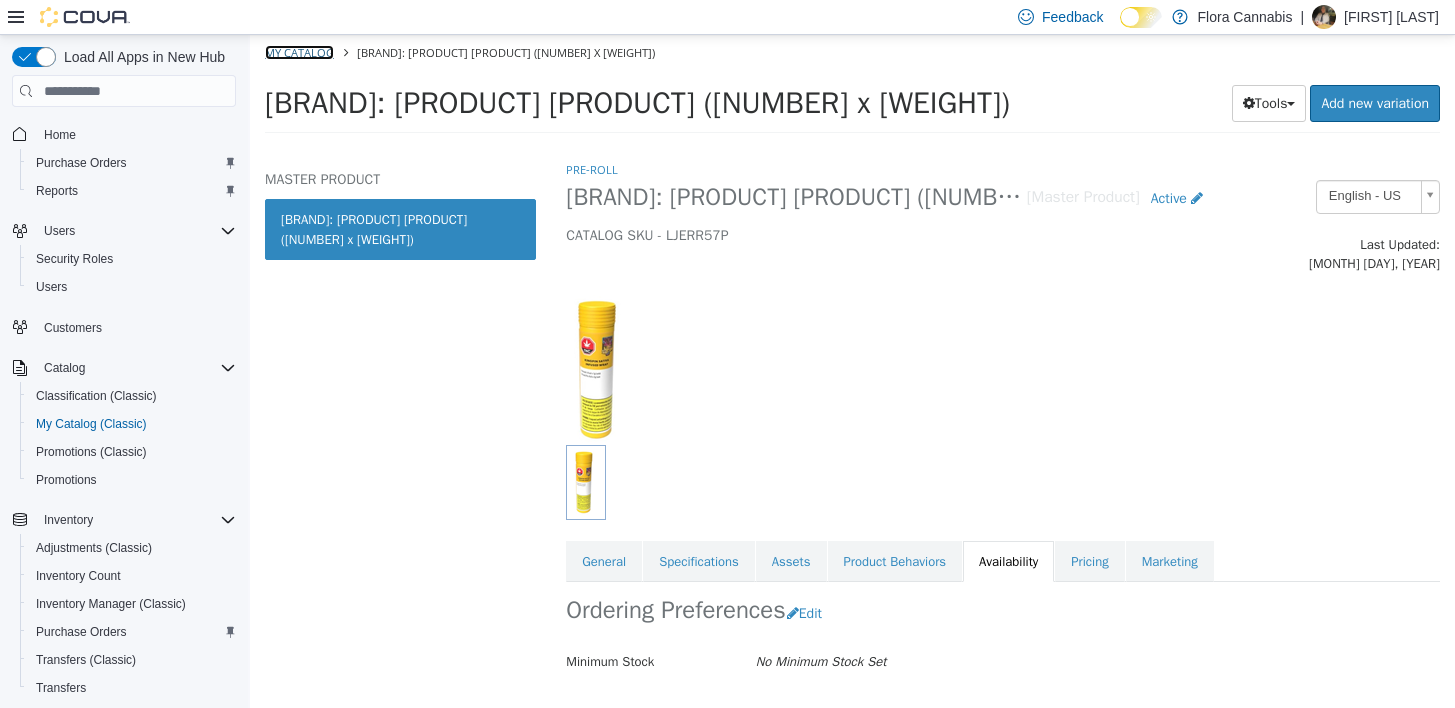 click on "My Catalog" at bounding box center [299, 52] 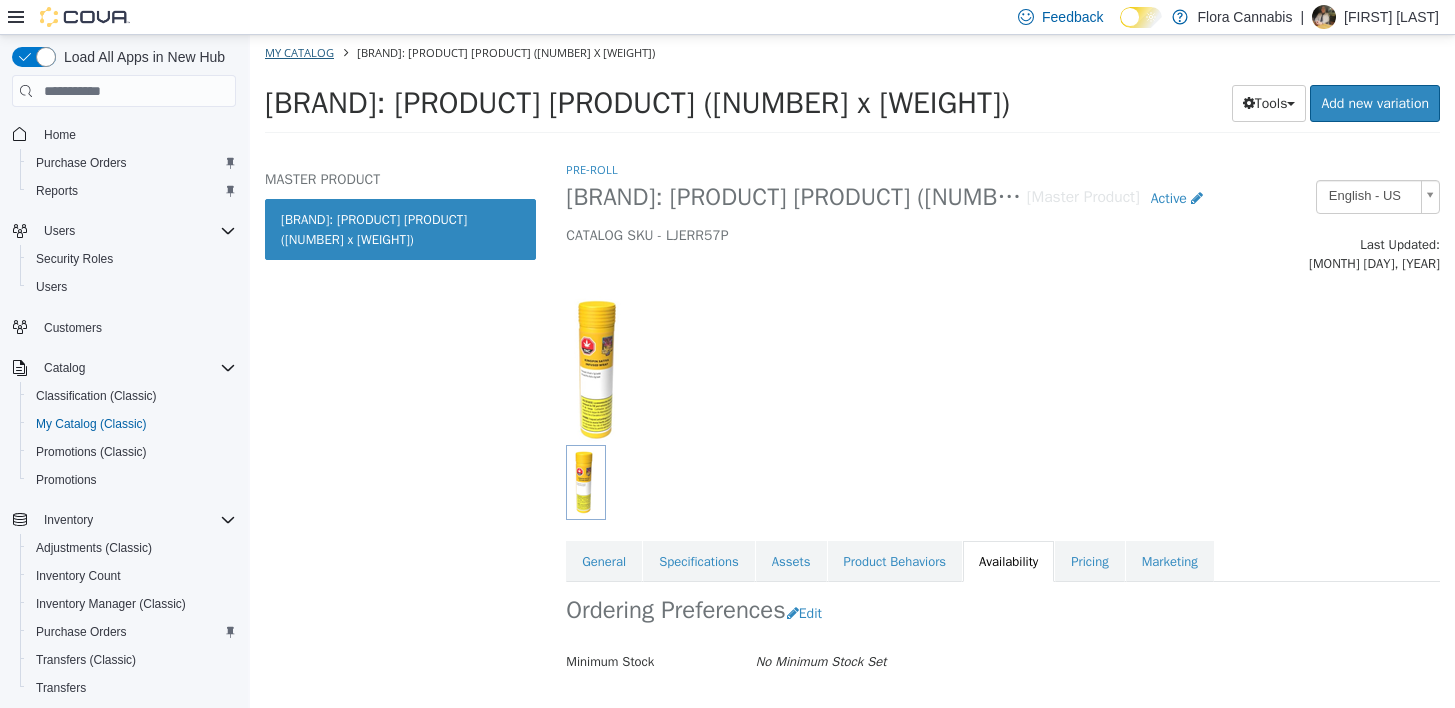 select on "**********" 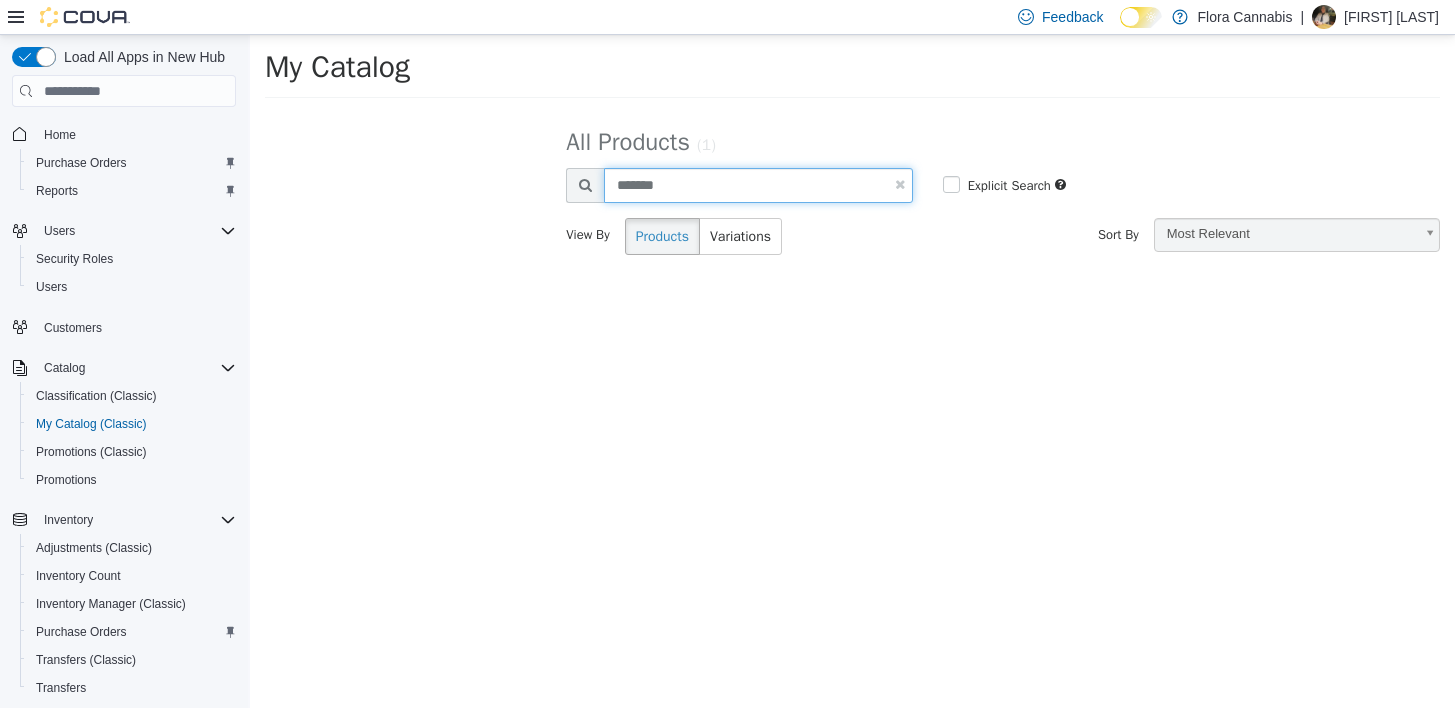 click on "*******" at bounding box center [758, 185] 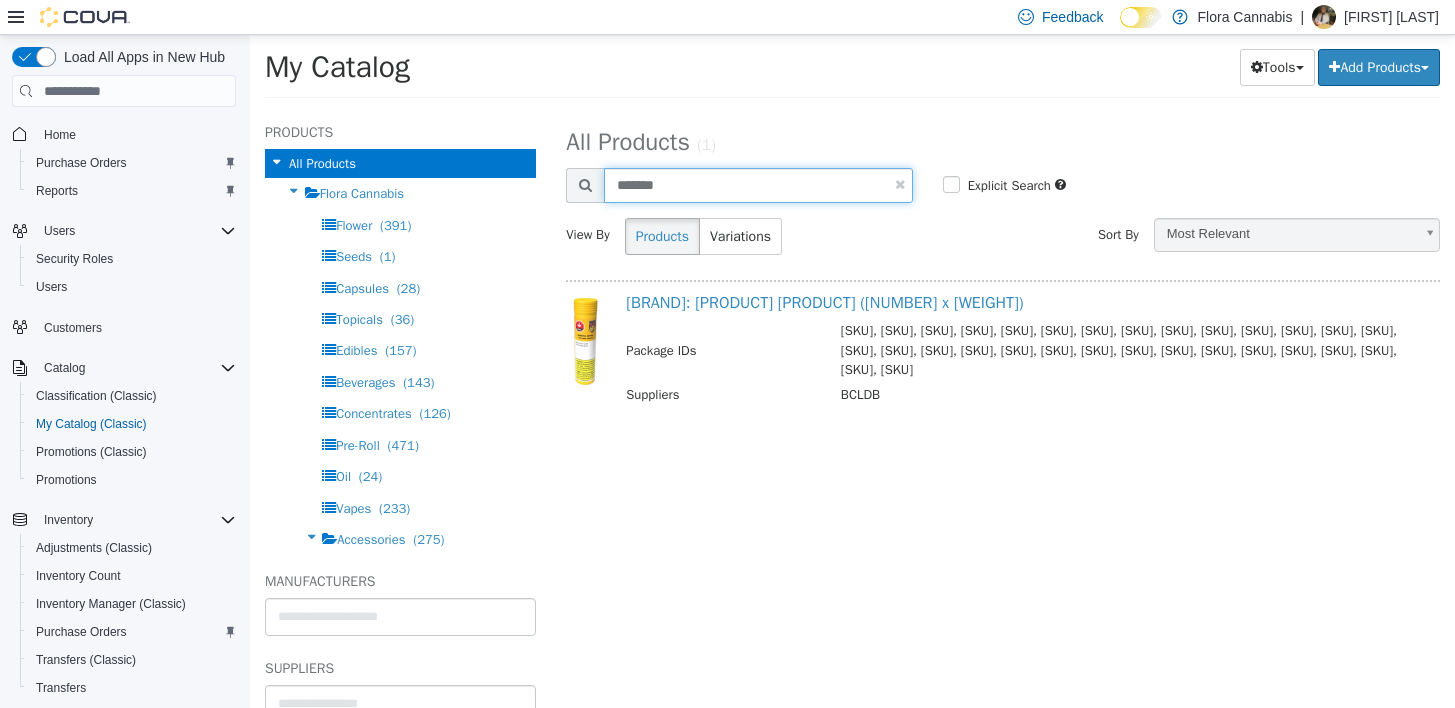 click on "*******" at bounding box center (758, 185) 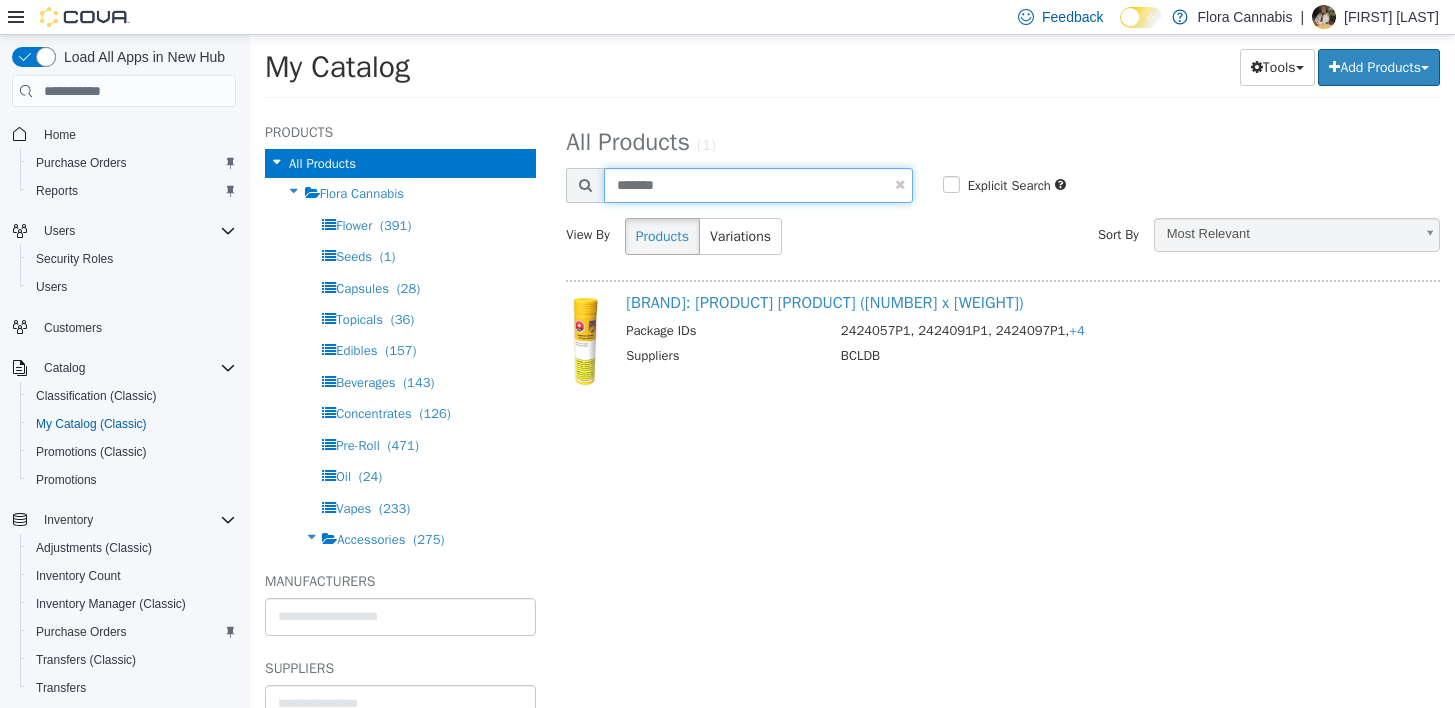 type on "*******" 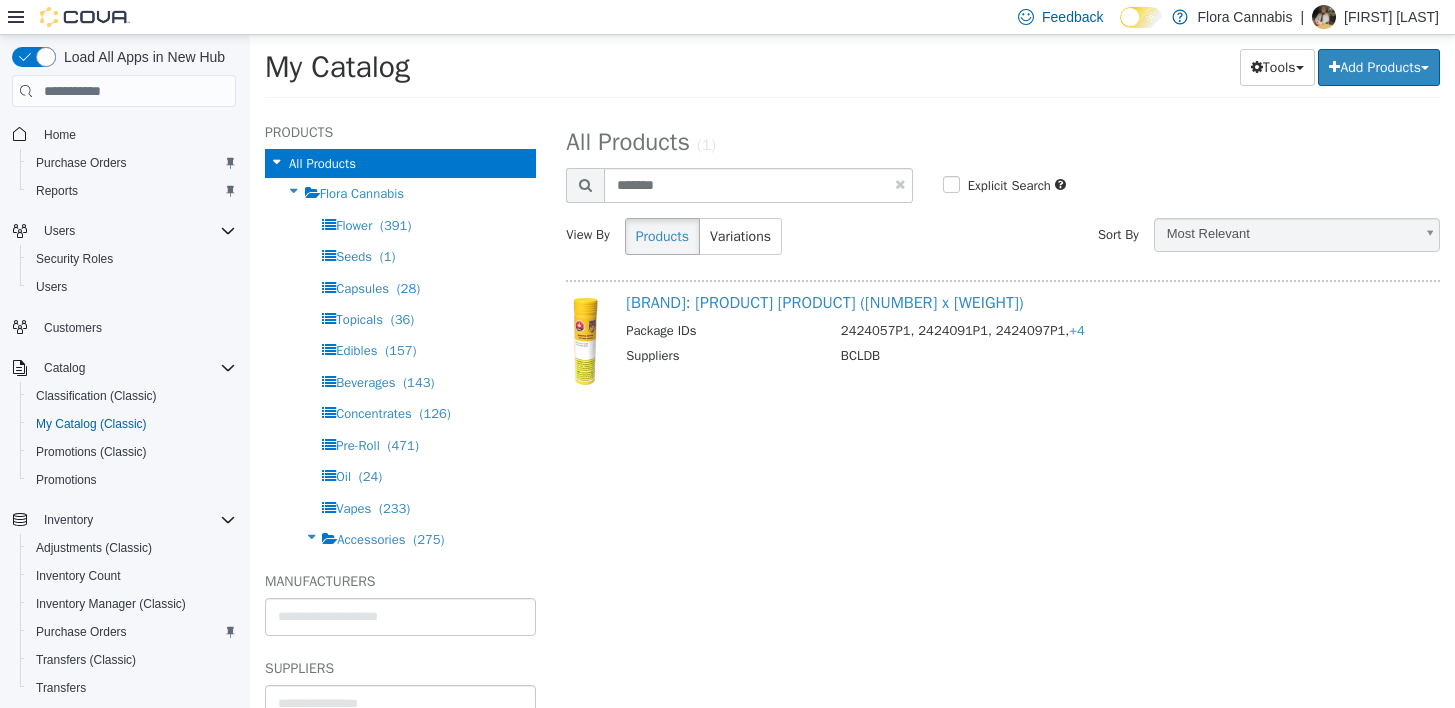 select on "**********" 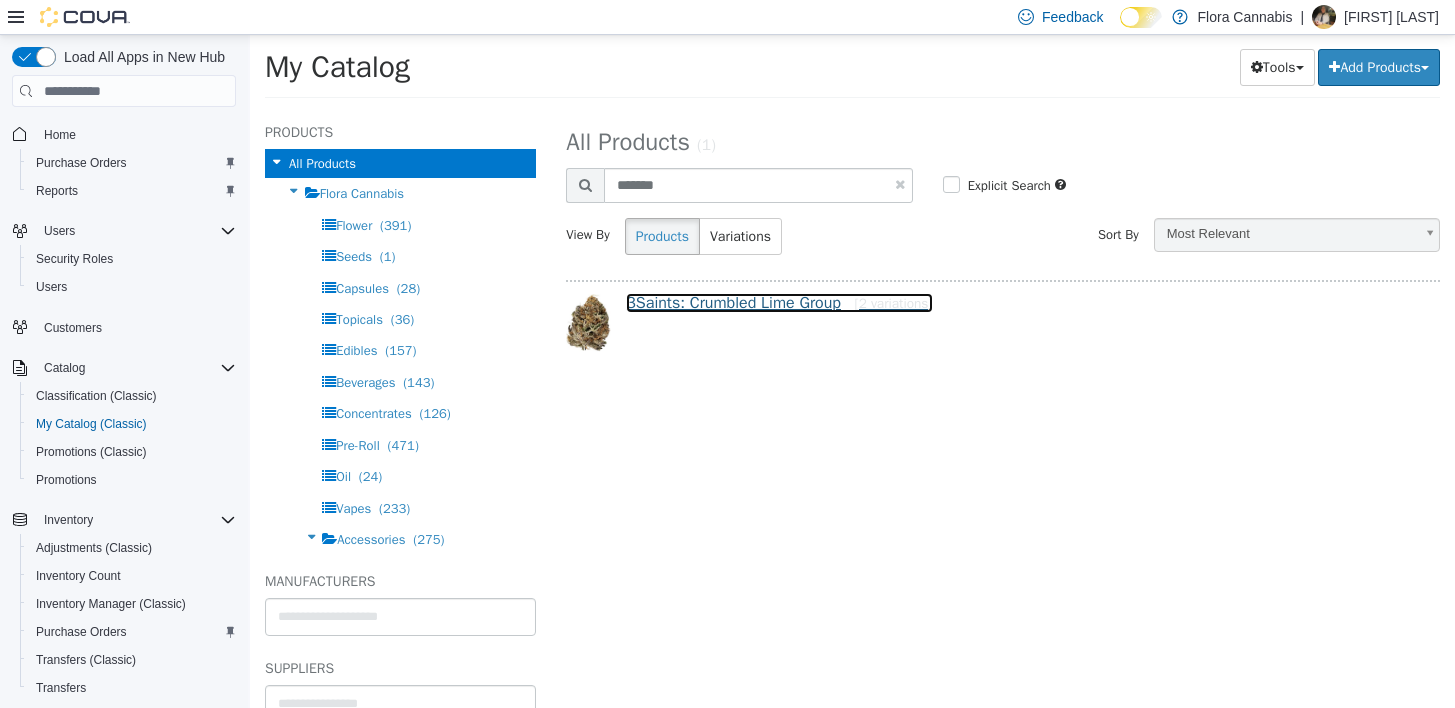 click on "[BRAND]: [PRODUCT] [PRODUCT]
[VARIATIONS]" at bounding box center [779, 303] 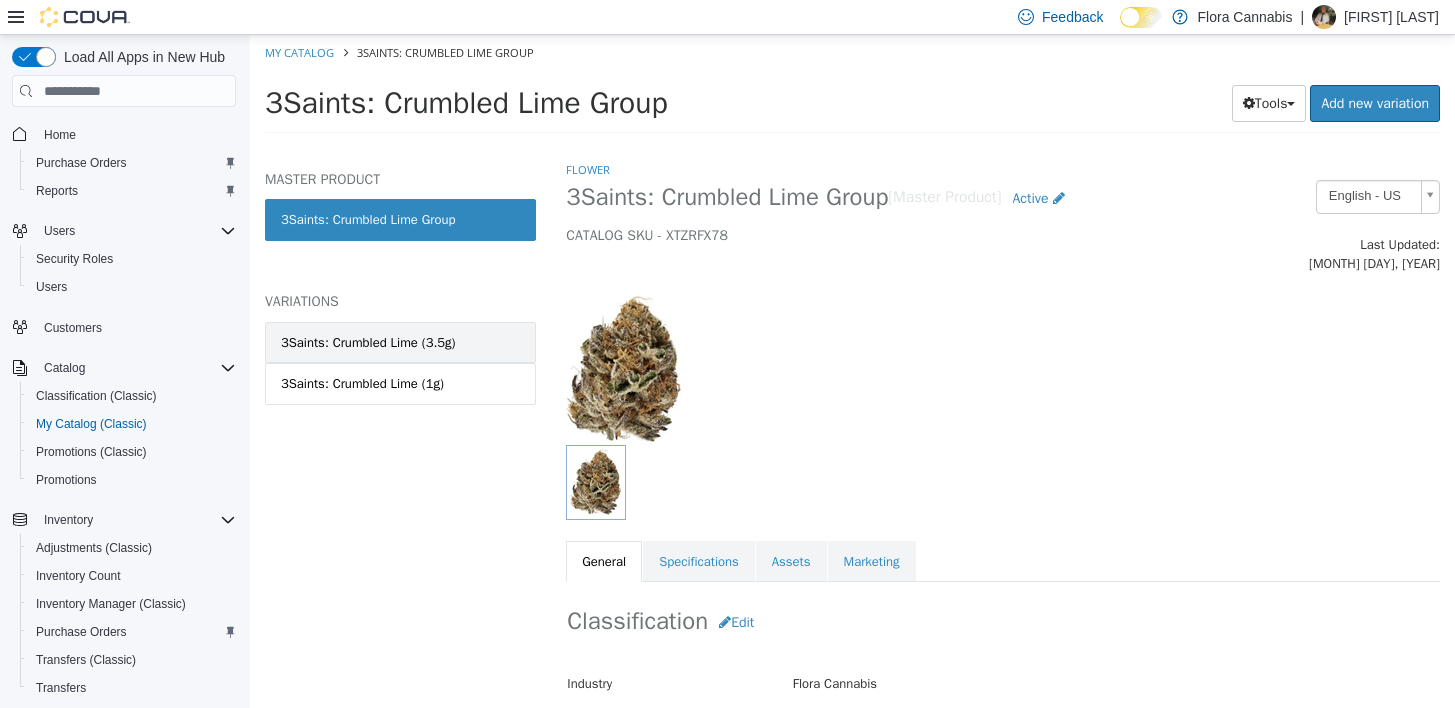 click on "3Saints: Crumbled Lime (3.5g)" at bounding box center (368, 343) 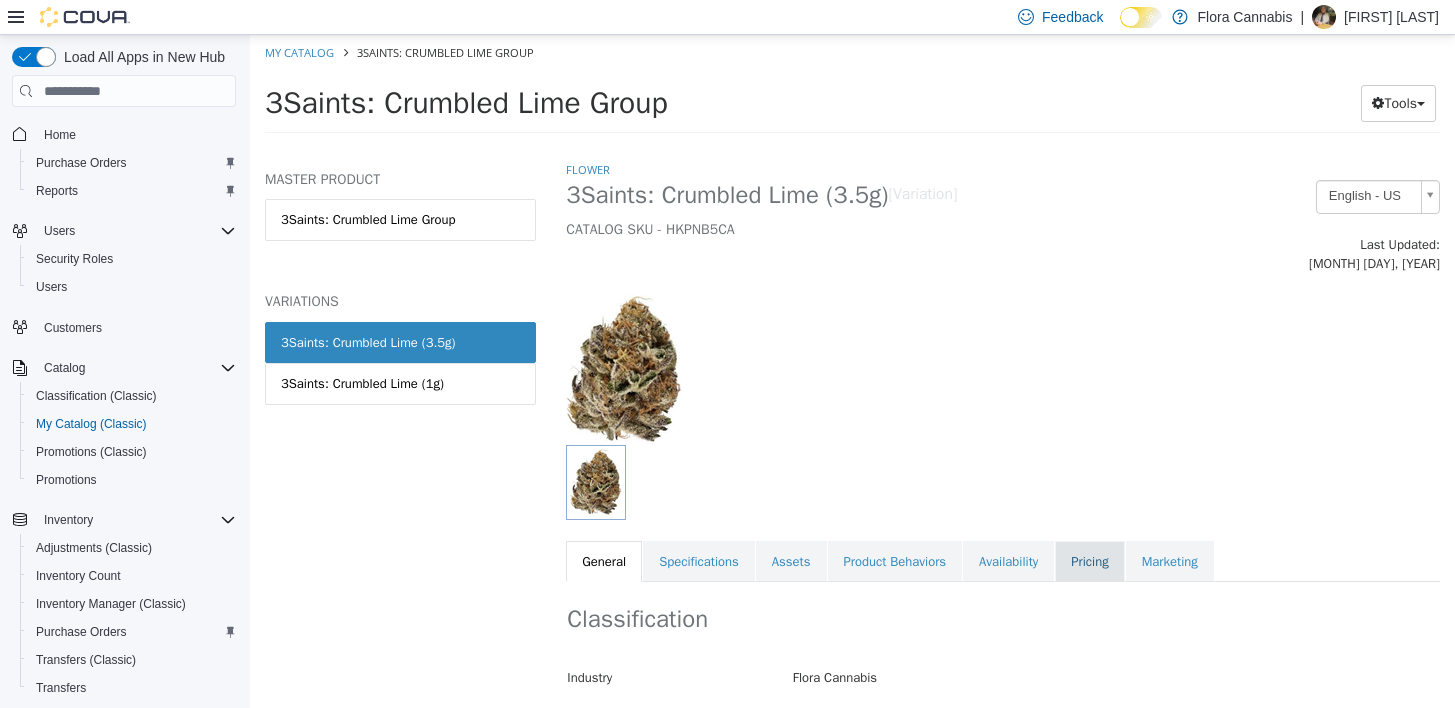 click on "Pricing" at bounding box center [1089, 562] 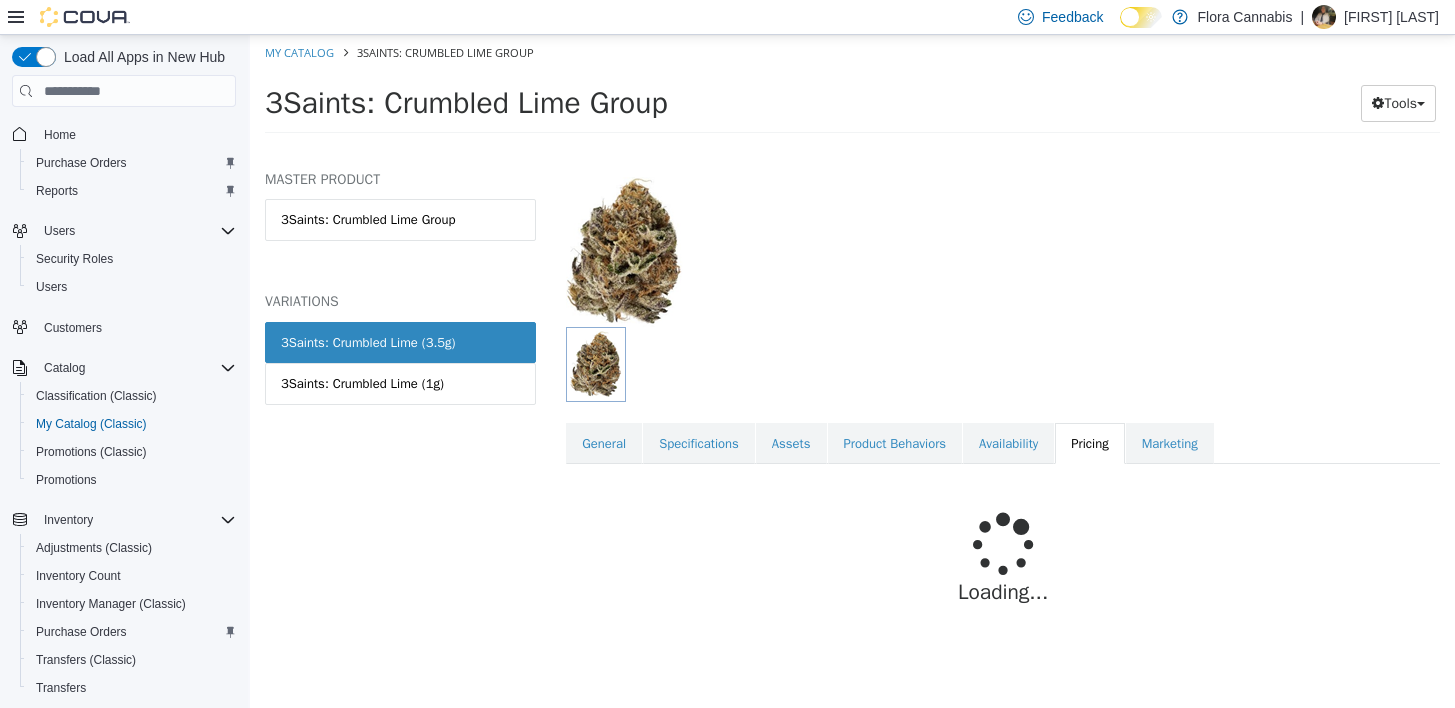 scroll, scrollTop: 120, scrollLeft: 0, axis: vertical 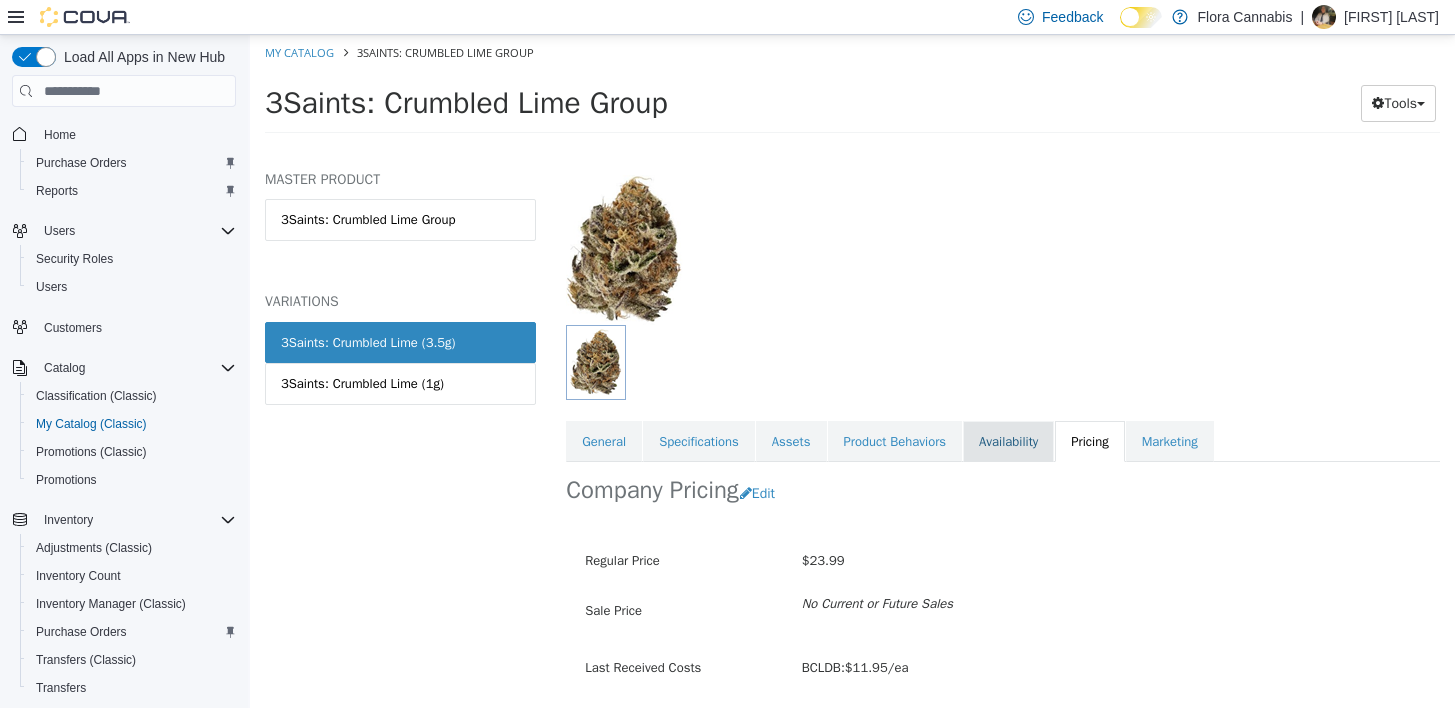 click on "Availability" at bounding box center [1008, 442] 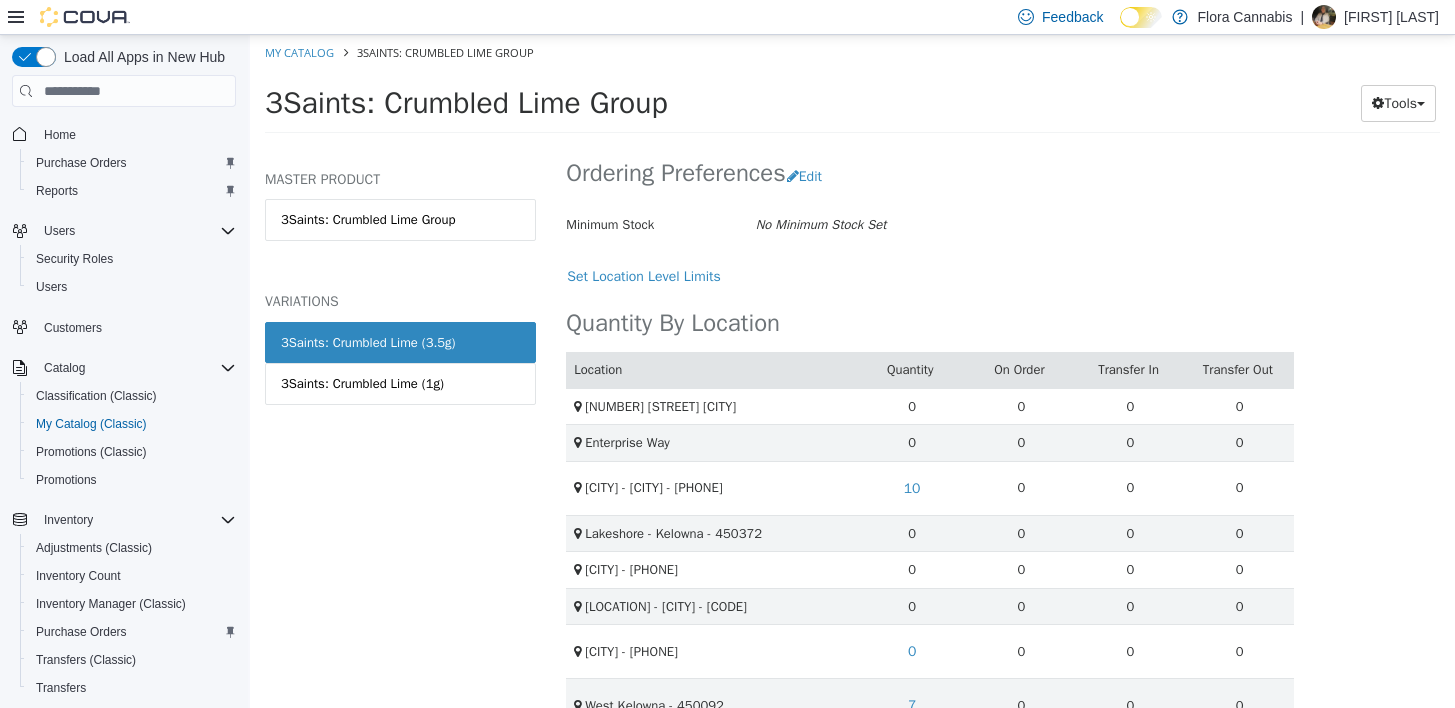 scroll, scrollTop: 466, scrollLeft: 0, axis: vertical 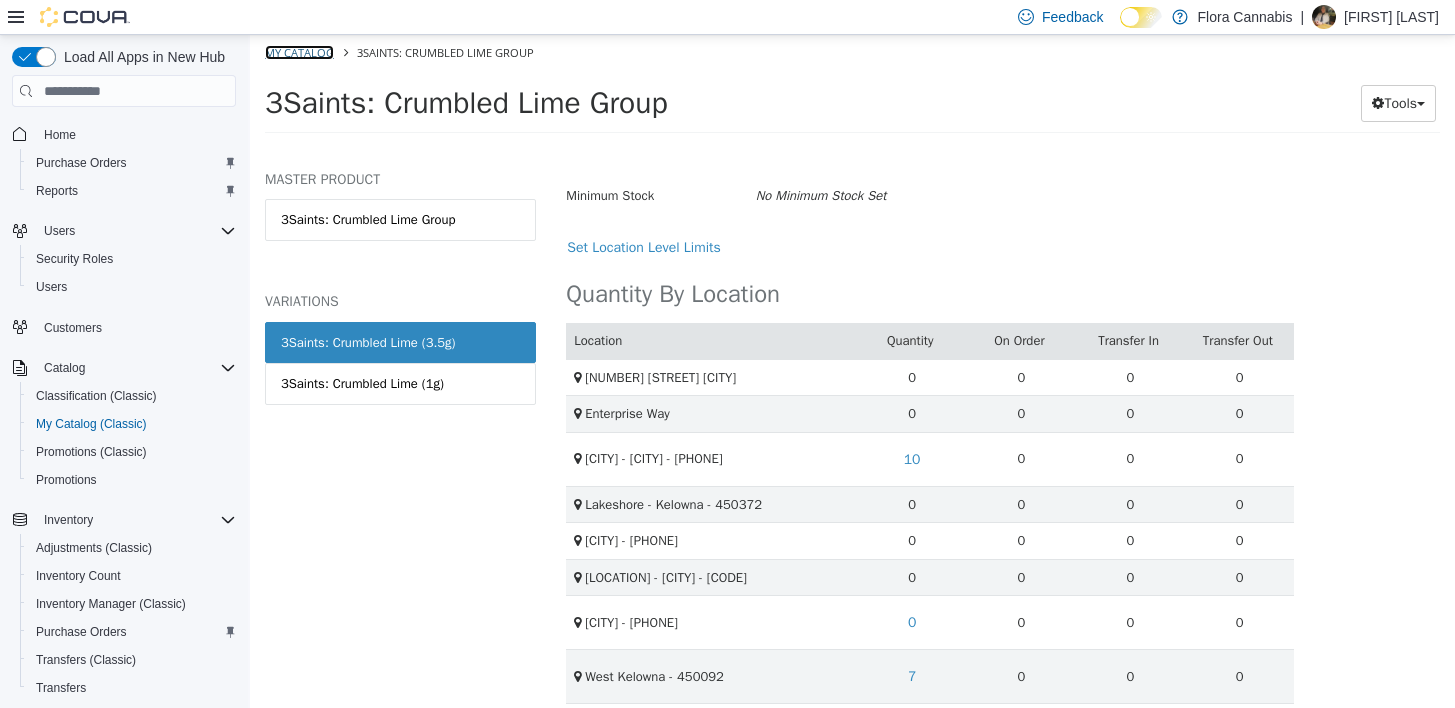 click on "My Catalog" at bounding box center [299, 52] 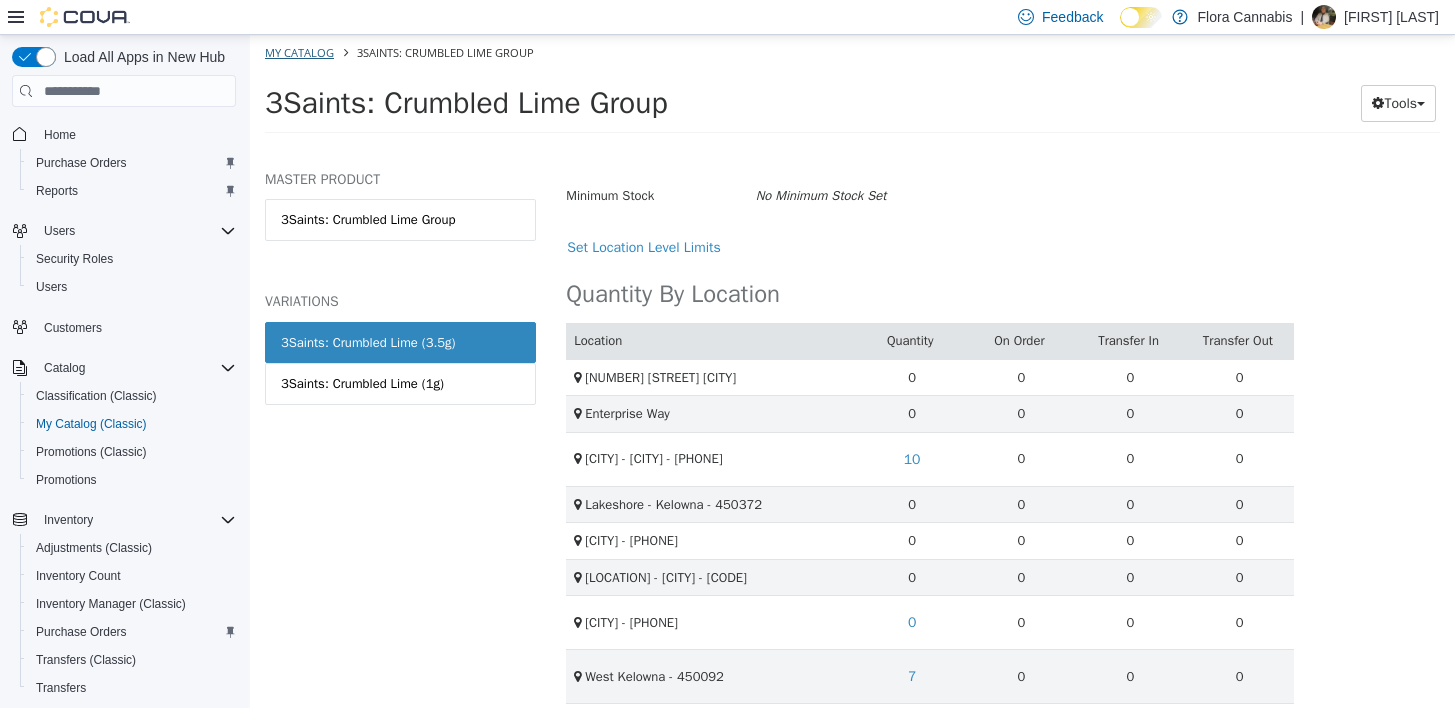 select on "**********" 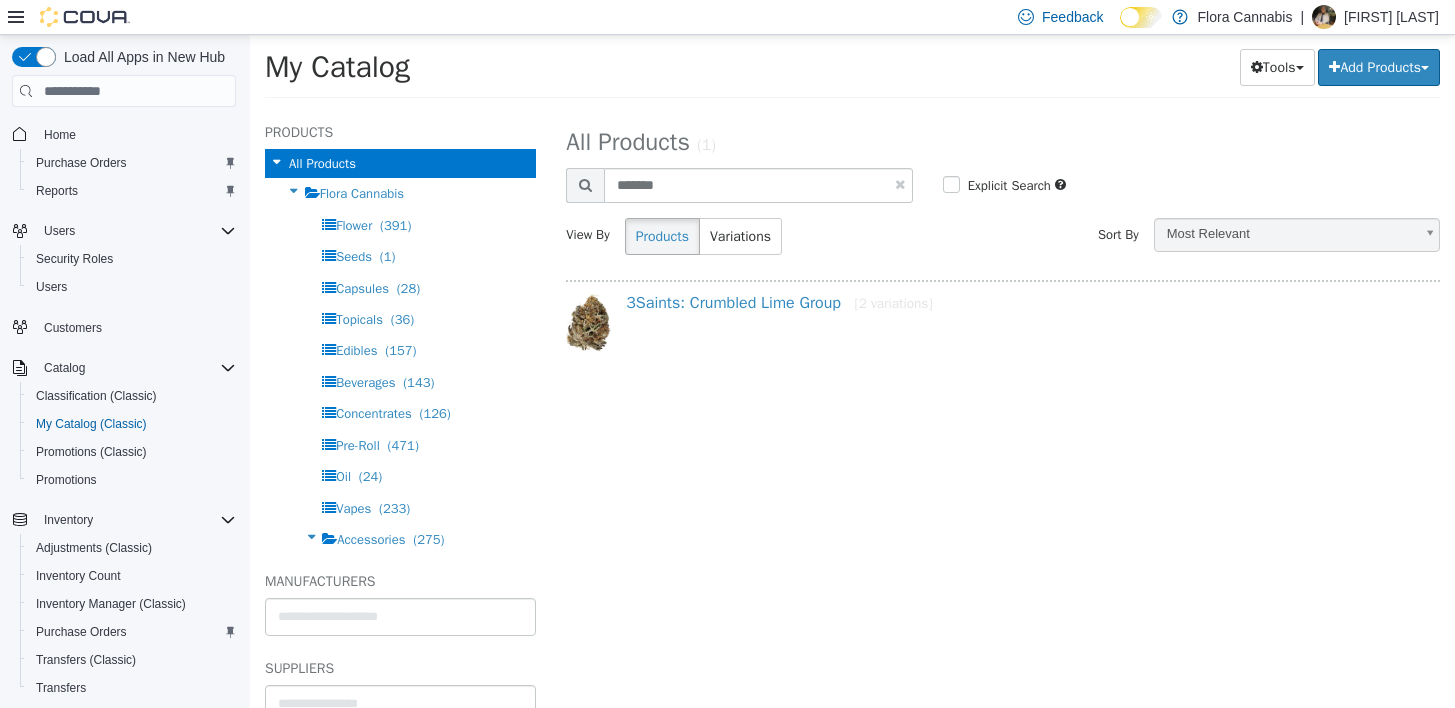 type on "*******" 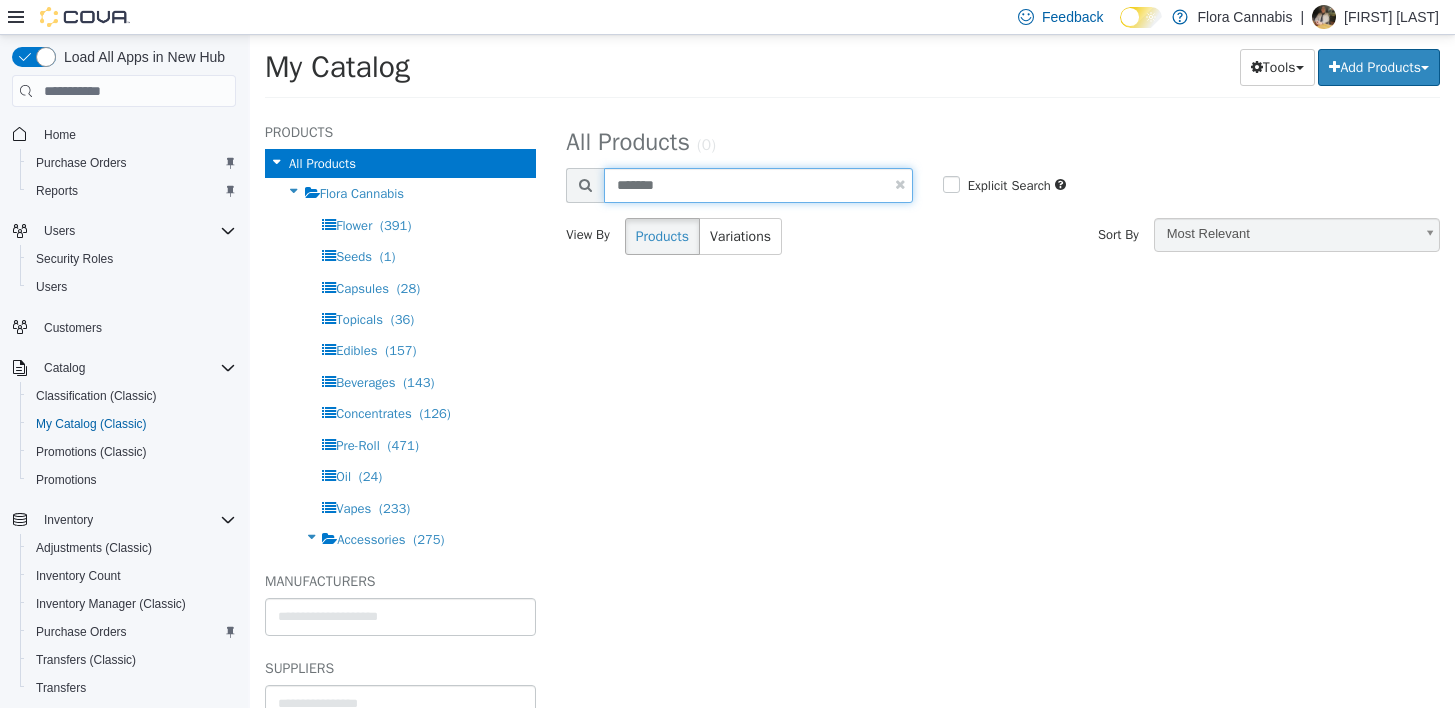 click on "*******" at bounding box center [758, 185] 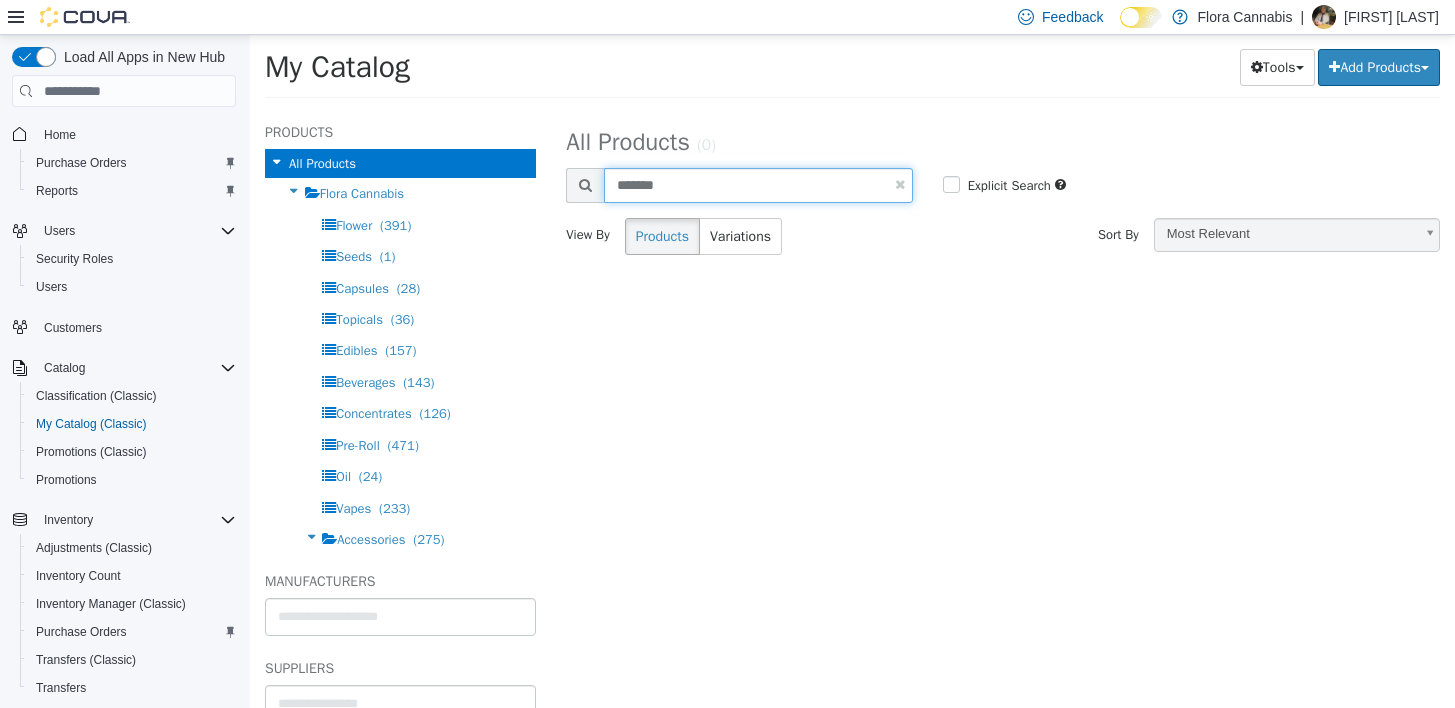 type on "*******" 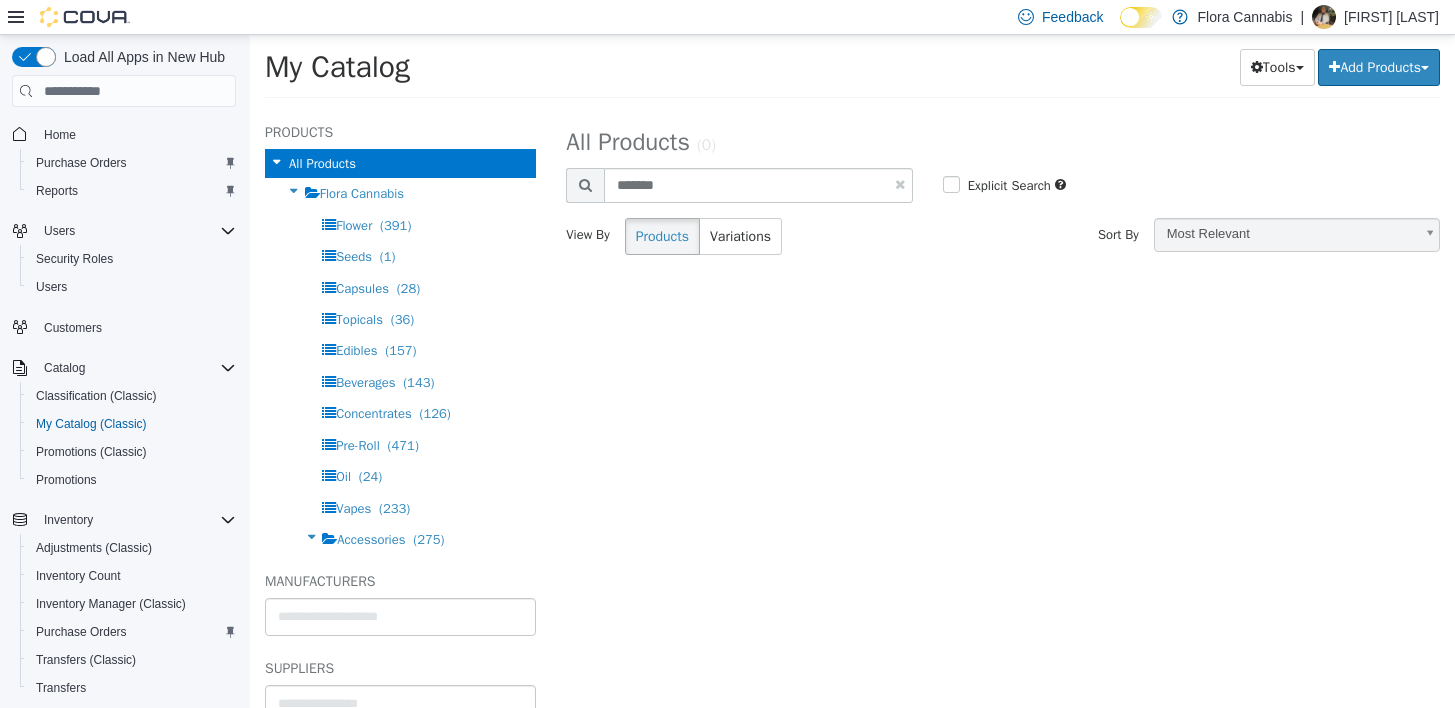 select on "**********" 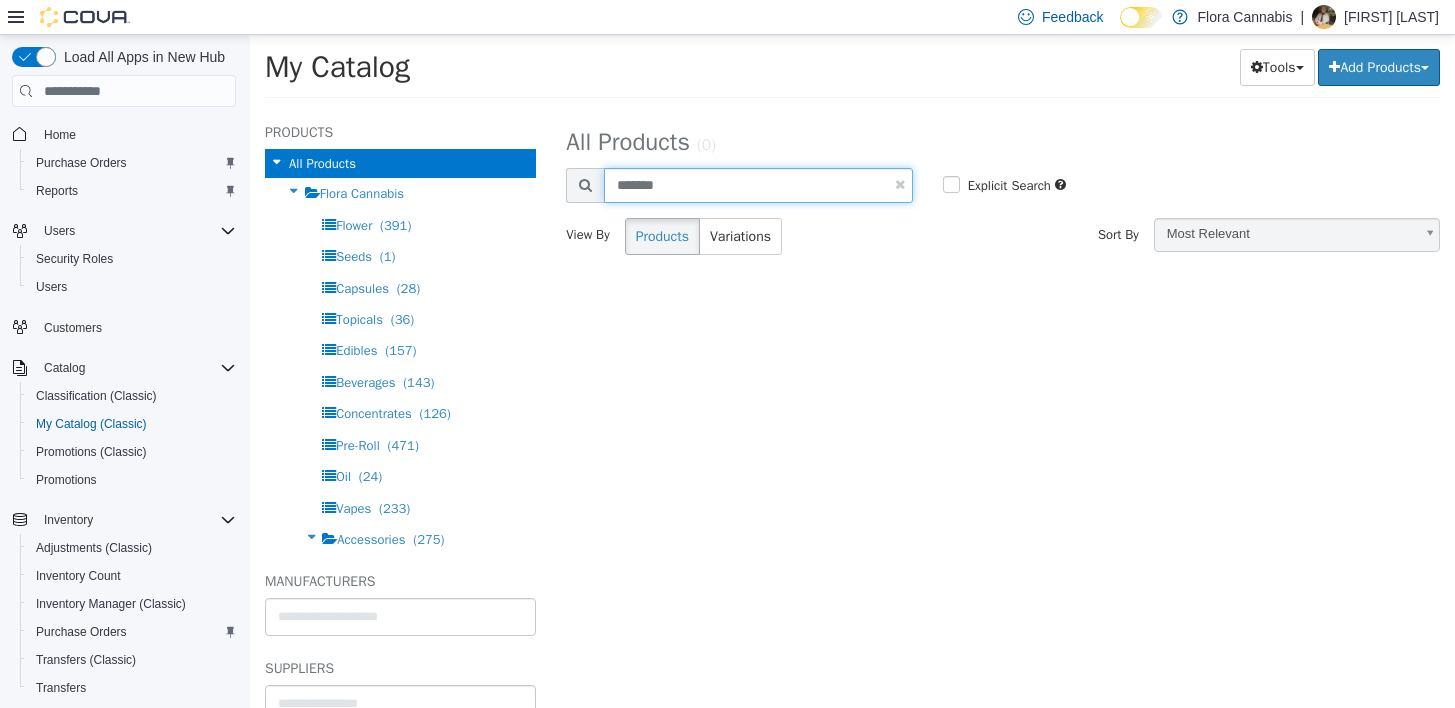 click on "*******" at bounding box center [758, 185] 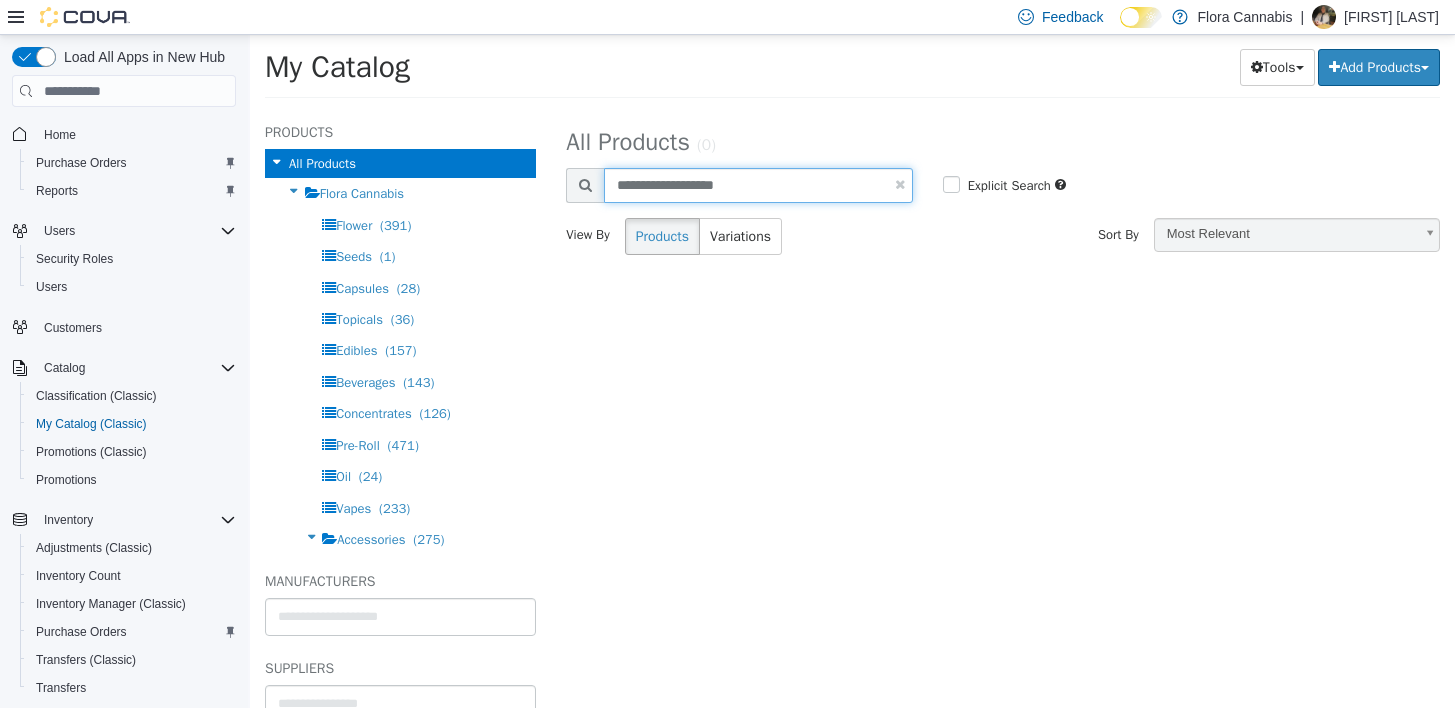type on "**********" 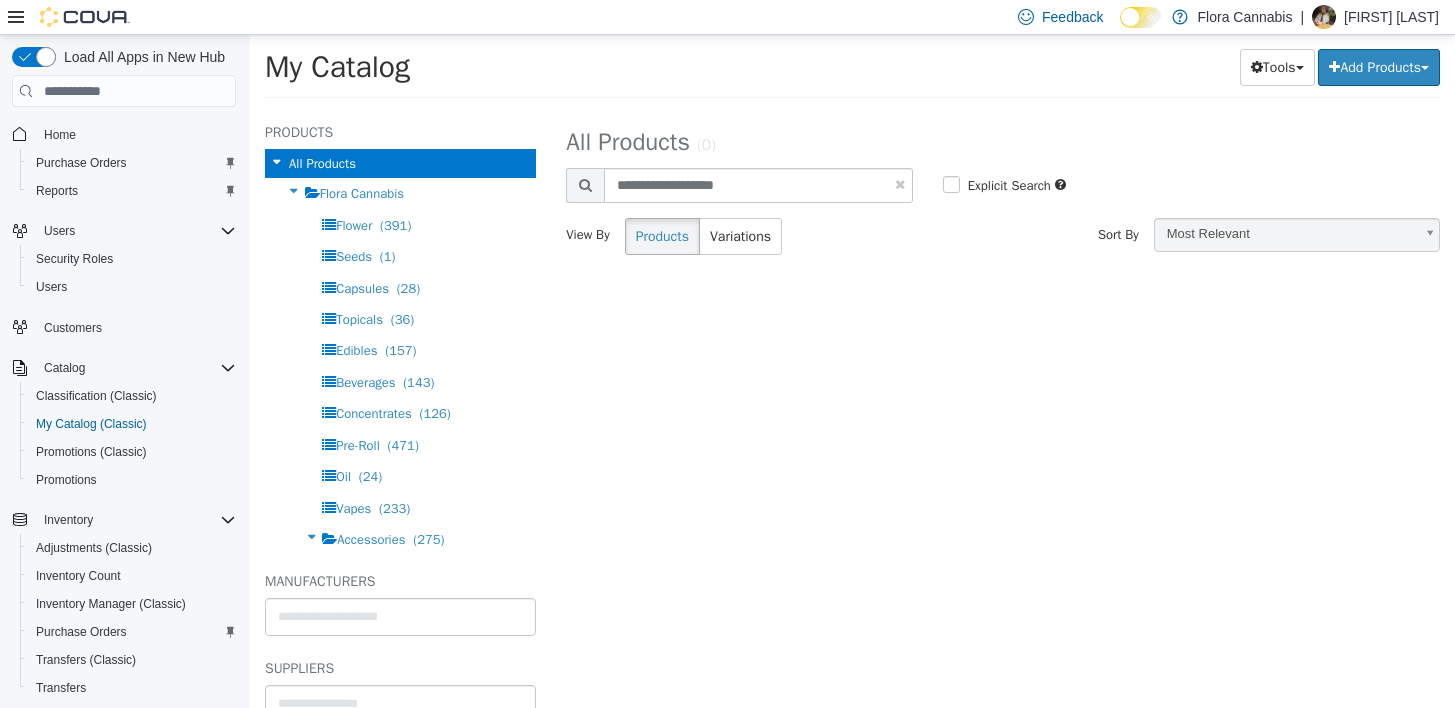 select on "**********" 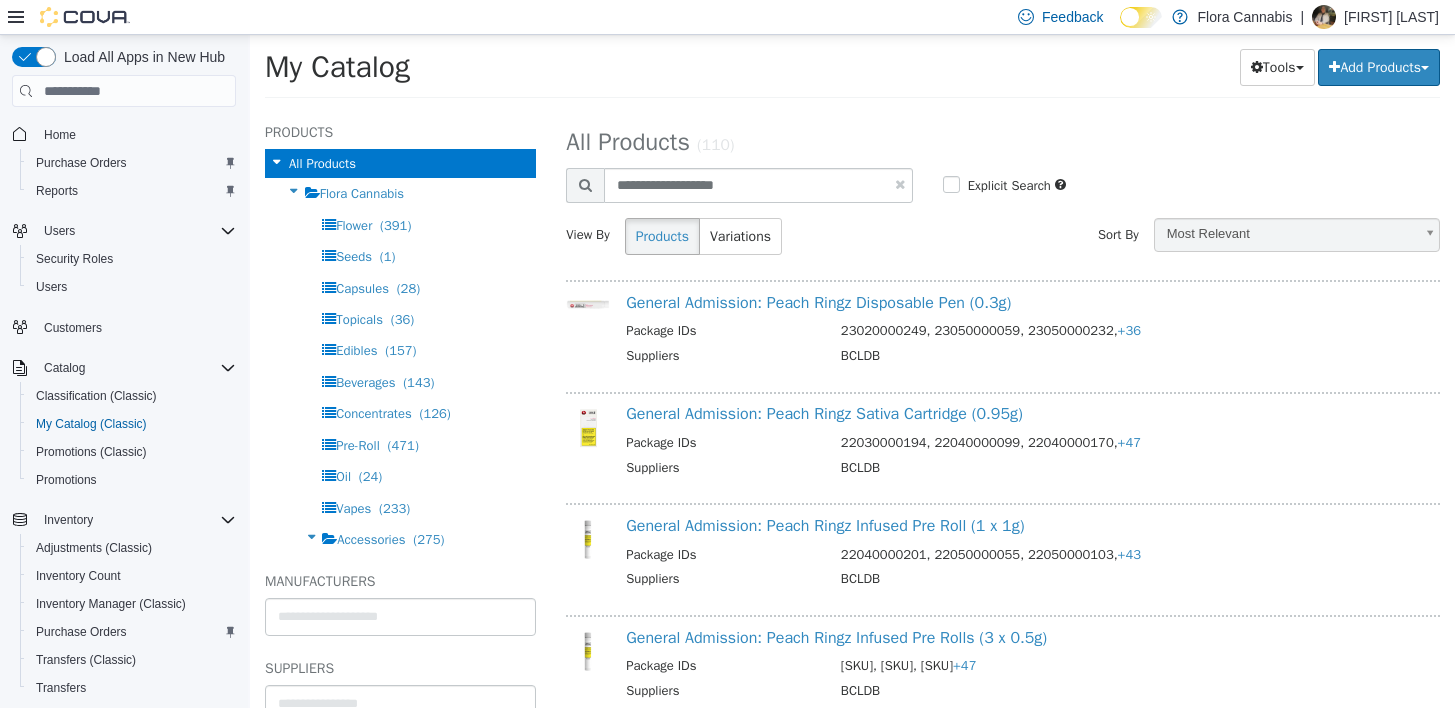 click on "General Admission: Peach Ringz Sativa Cartridge (0.95g)
Package IDs 22030000194, 22040000099, 22040000170,  +47
Suppliers BCLDB" at bounding box center (1025, 443) 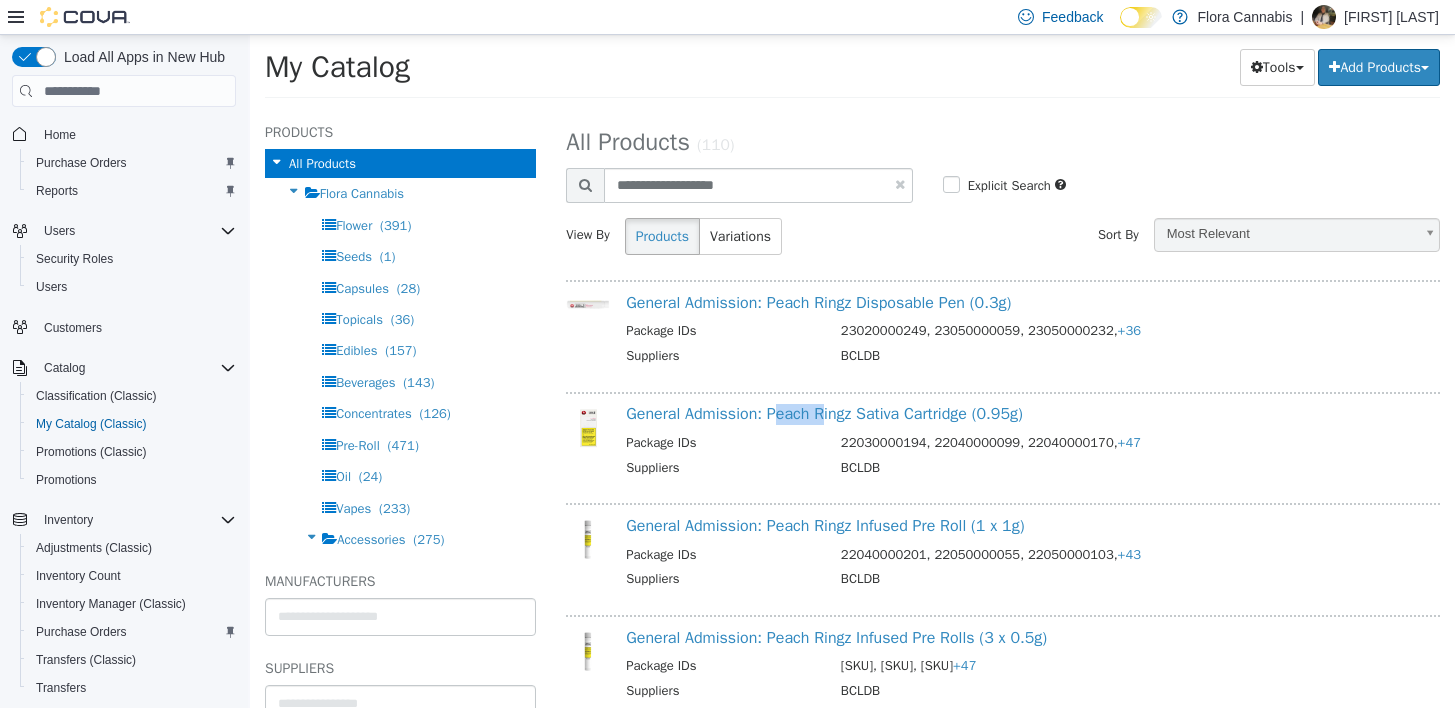 click on "General Admission: Peach Ringz Sativa Cartridge (0.95g)
Package IDs 22030000194, 22040000099, 22040000170,  +47
Suppliers BCLDB" at bounding box center [1025, 443] 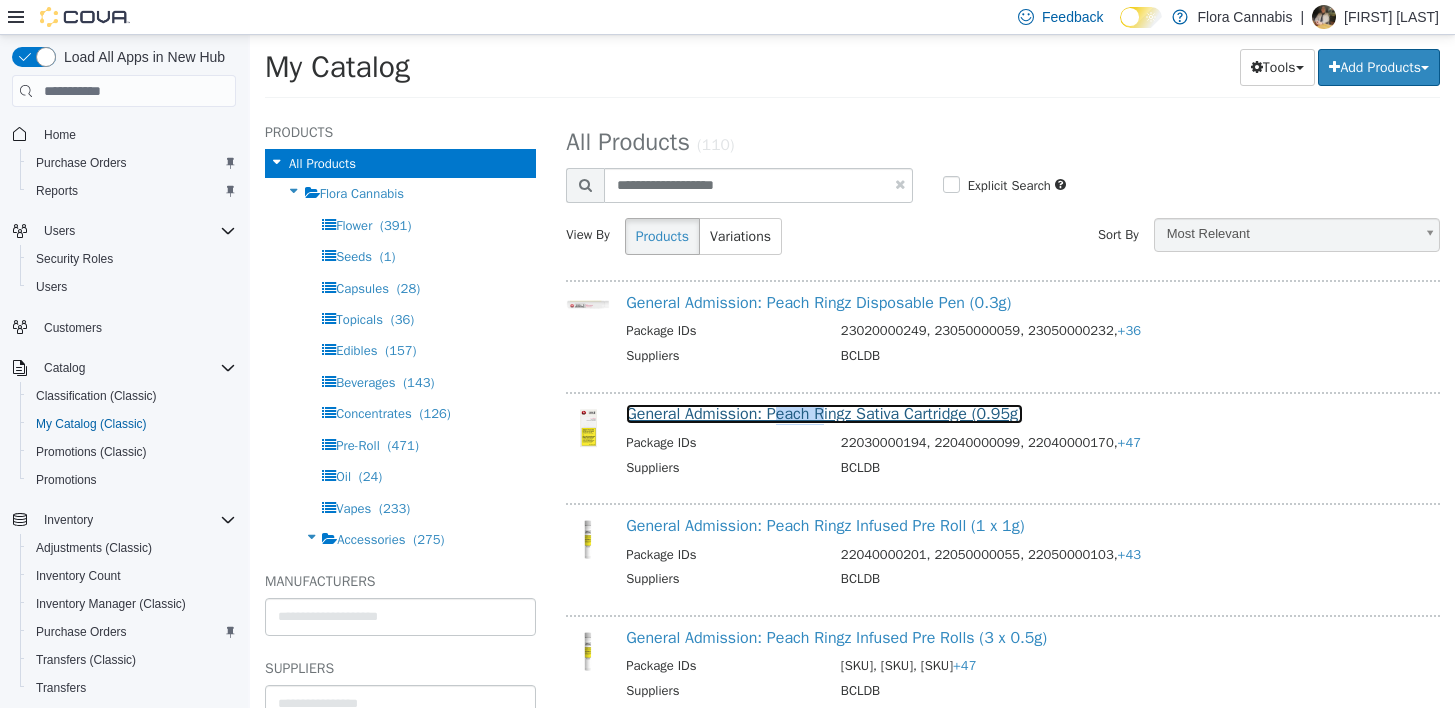 click on "General Admission: Peach Ringz Sativa Cartridge (0.95g)" at bounding box center (824, 414) 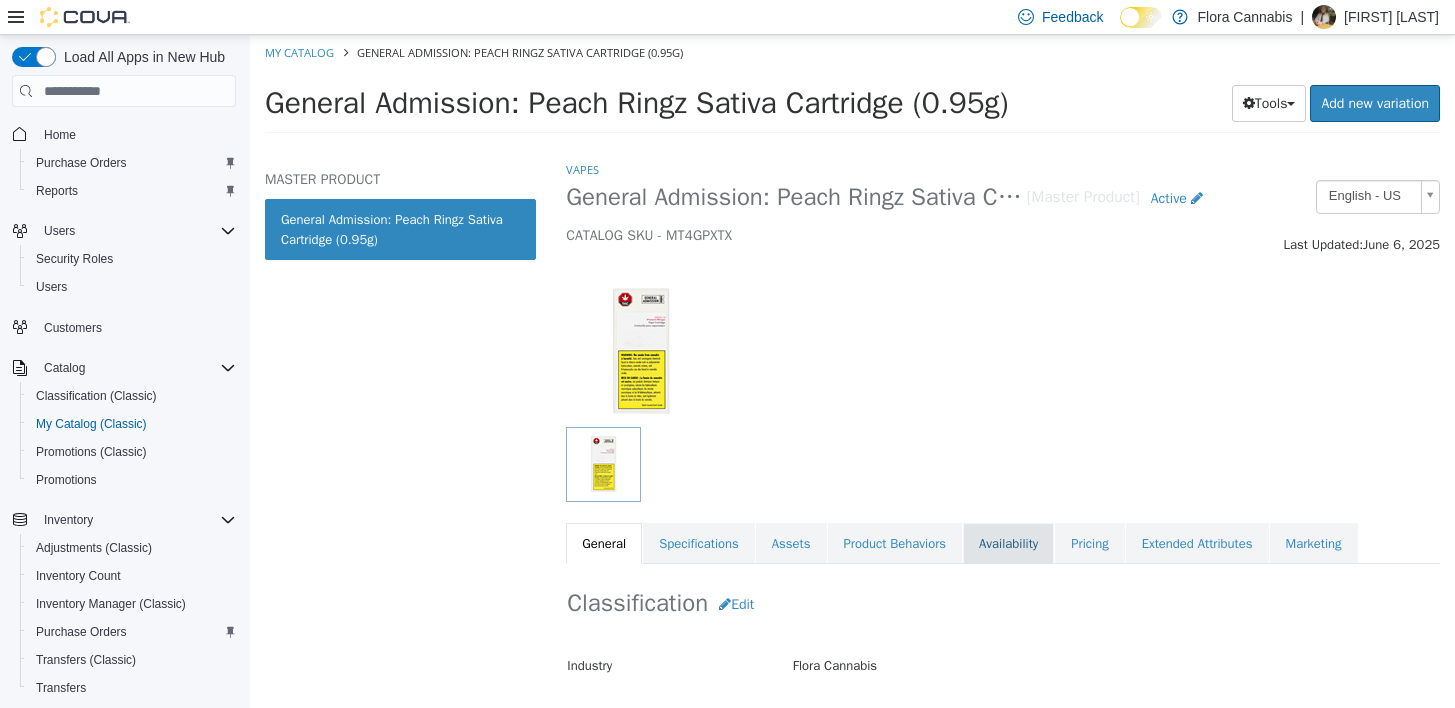click on "Availability" at bounding box center (1008, 544) 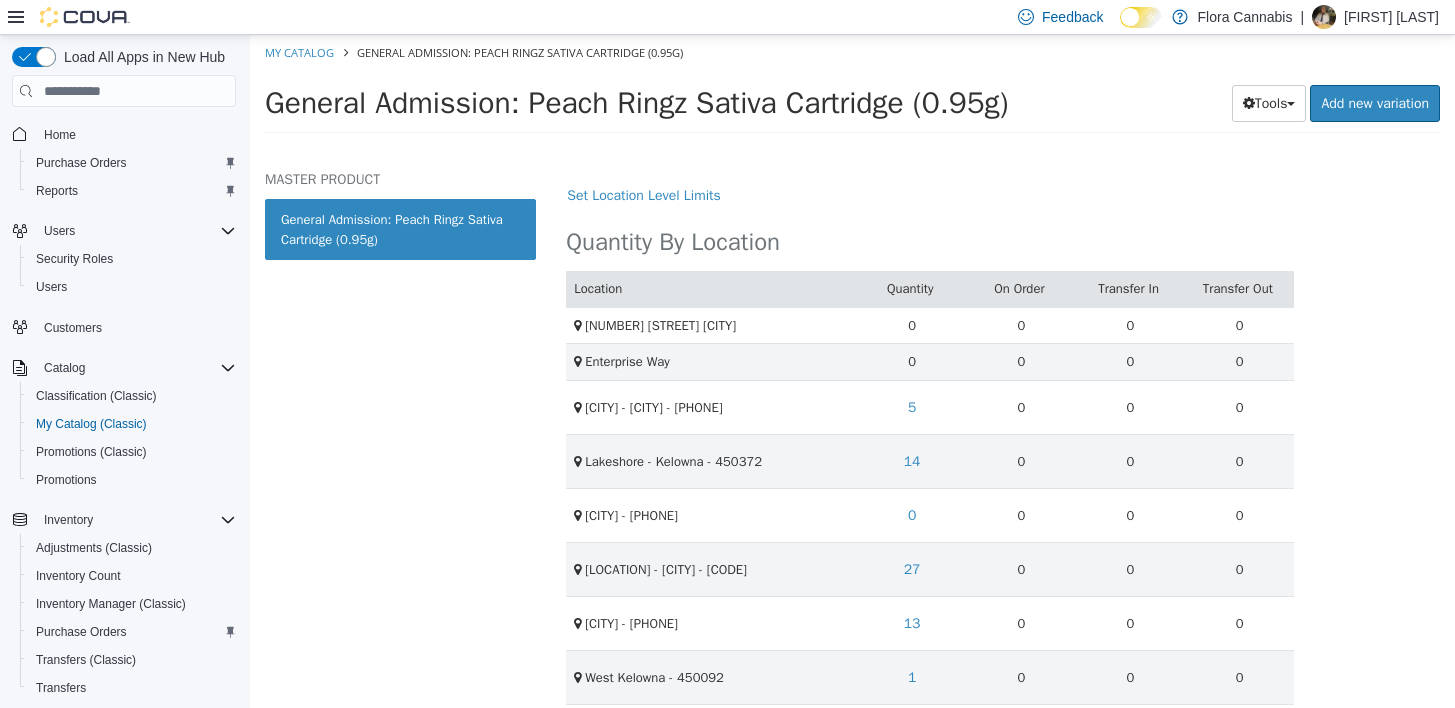 scroll, scrollTop: 518, scrollLeft: 0, axis: vertical 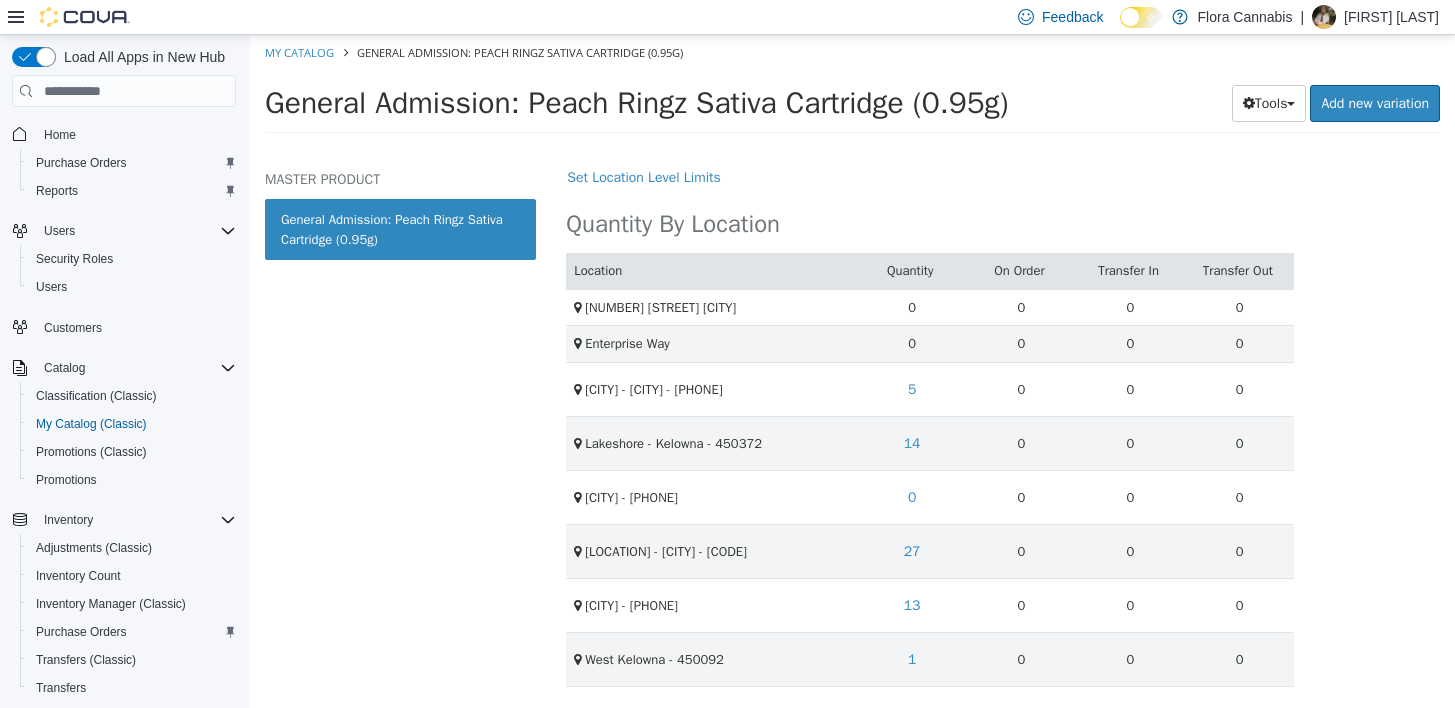 click on "Feedback Dark Mode Flora Cannabis | [FIRST] [LAST]" at bounding box center (727, 17) 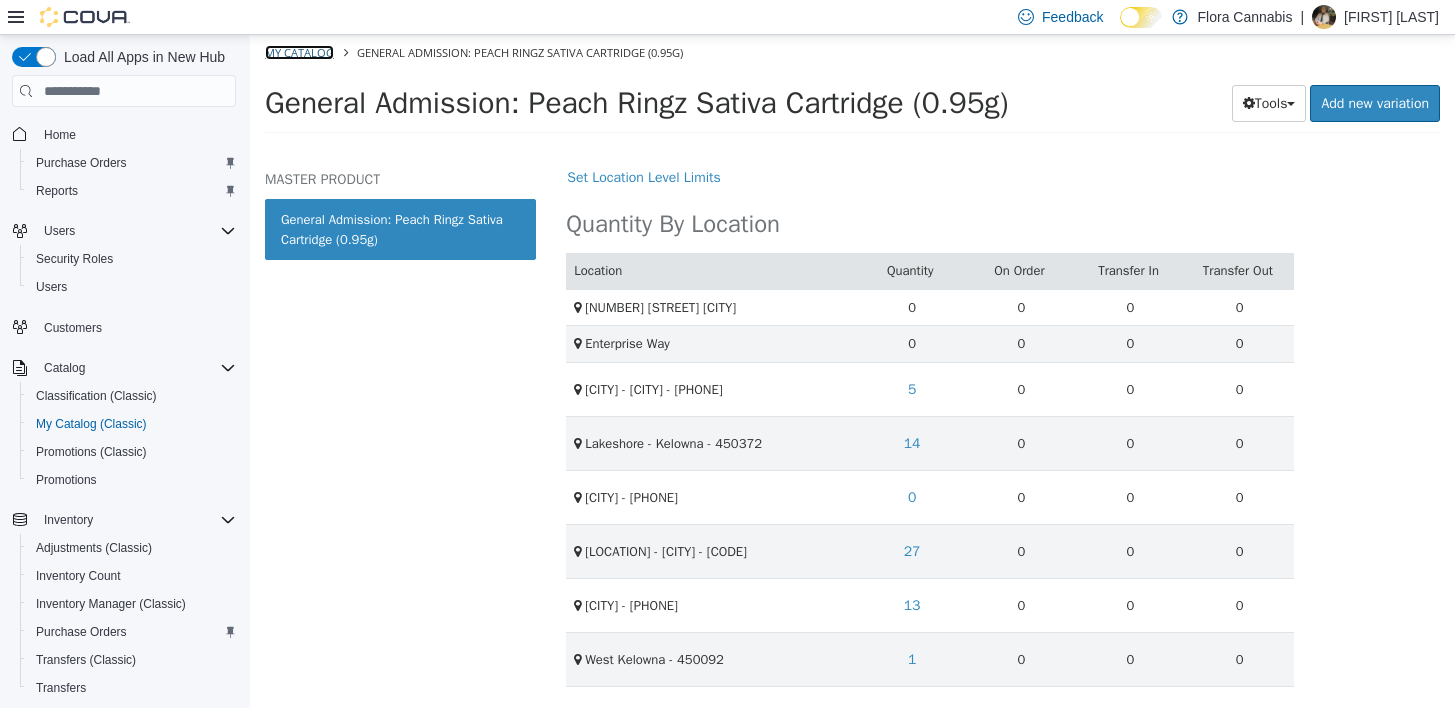 click on "My Catalog" at bounding box center (299, 52) 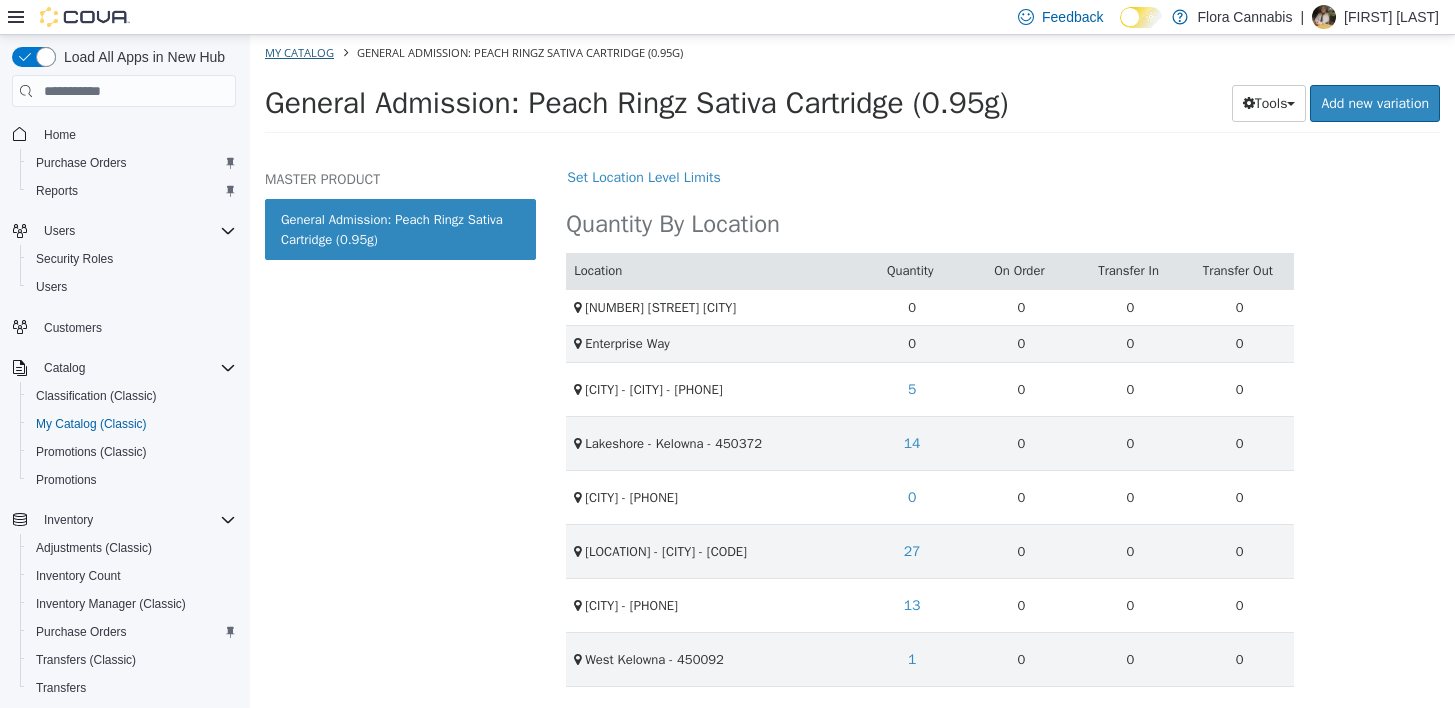 select on "**********" 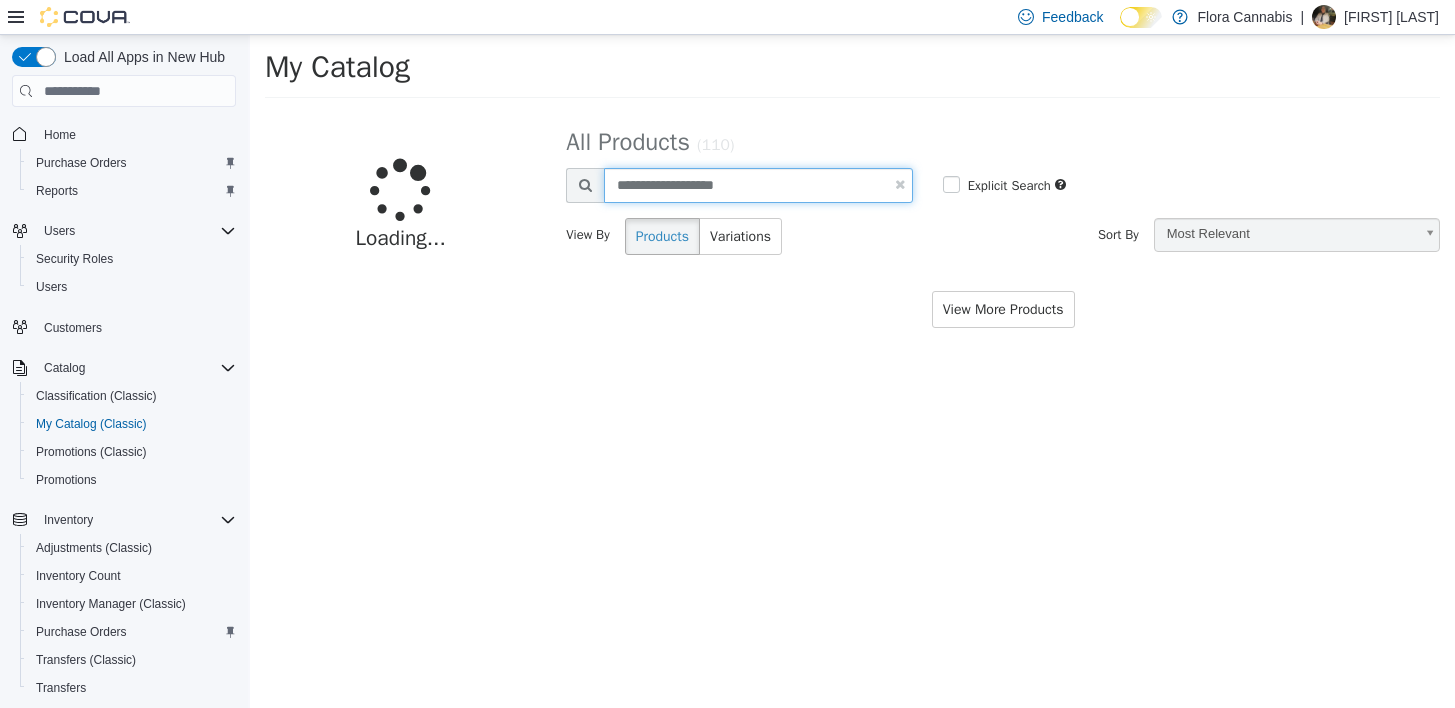 click on "**********" at bounding box center [758, 185] 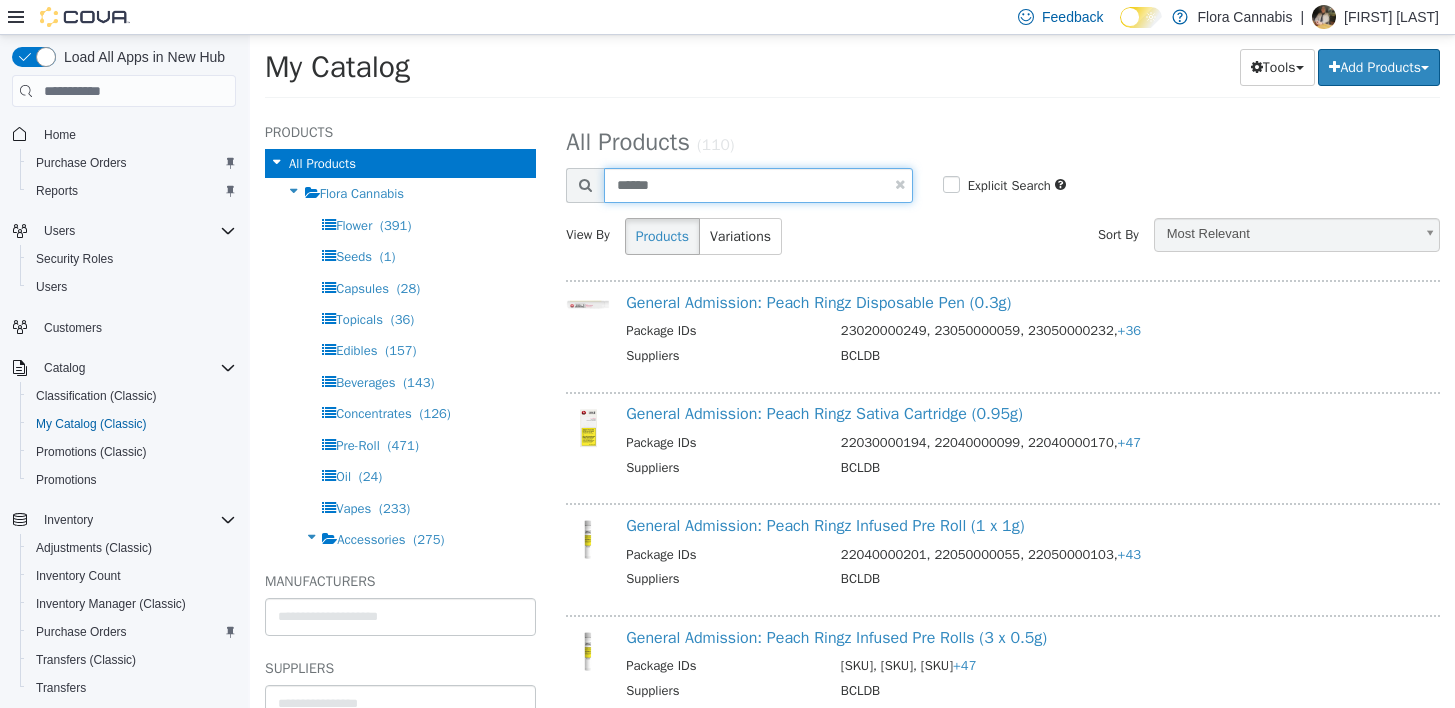 type on "******" 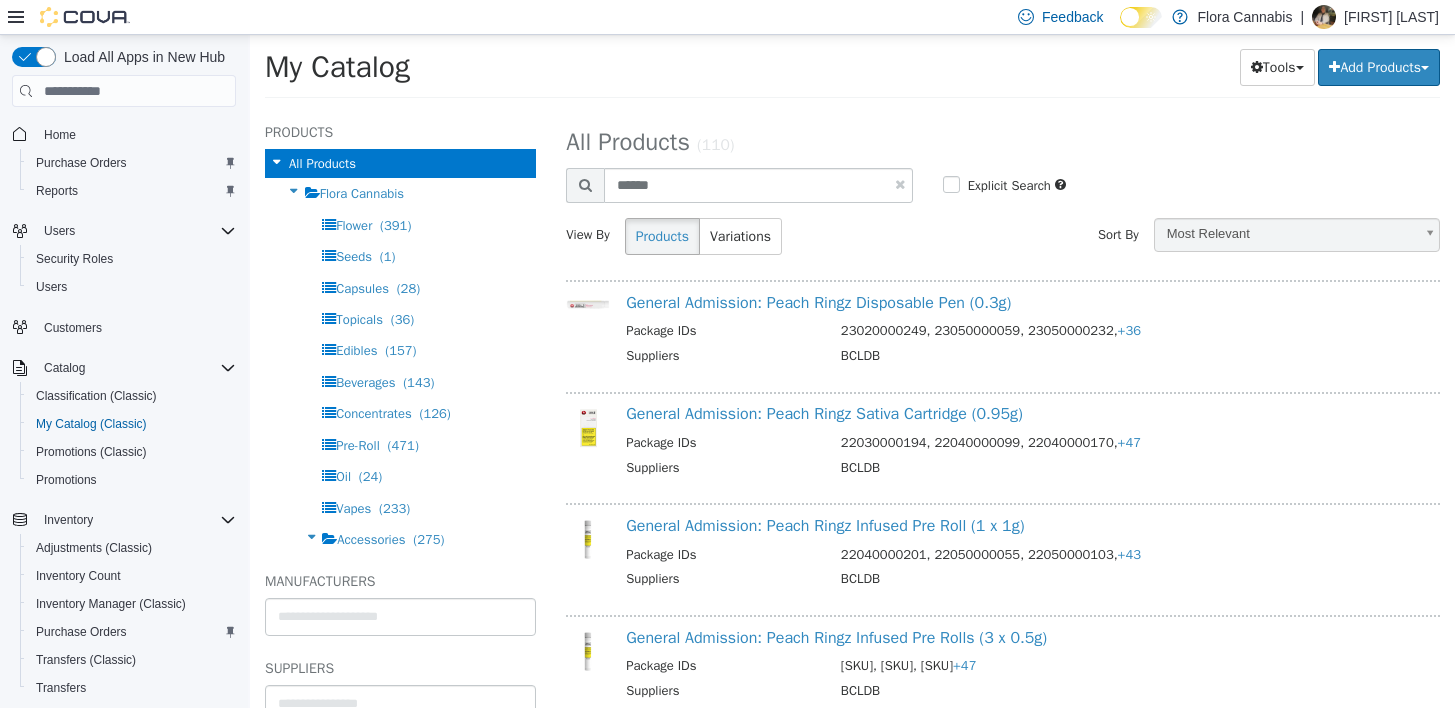 select on "**********" 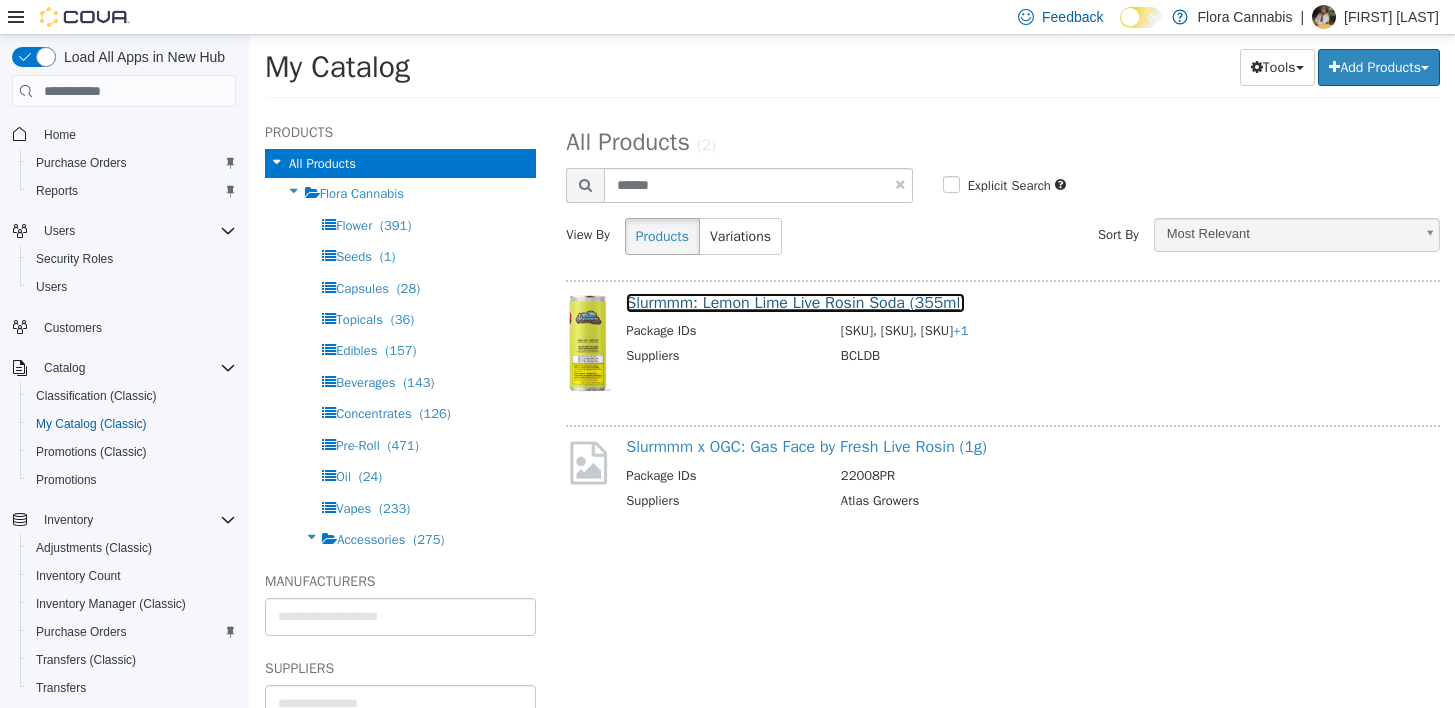 click on "Slurmmm: Lemon Lime Live Rosin Soda (355ml)" at bounding box center (795, 303) 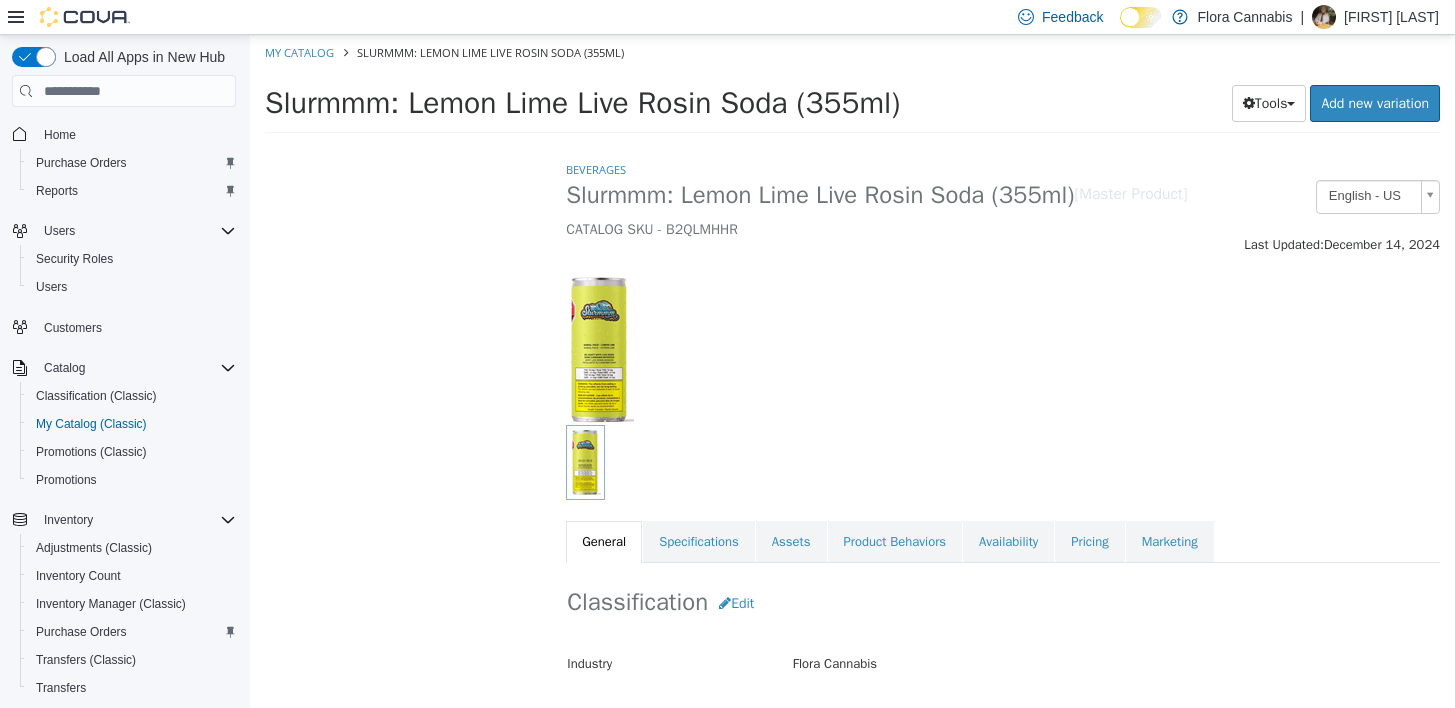click on "Availability" at bounding box center (1008, 542) 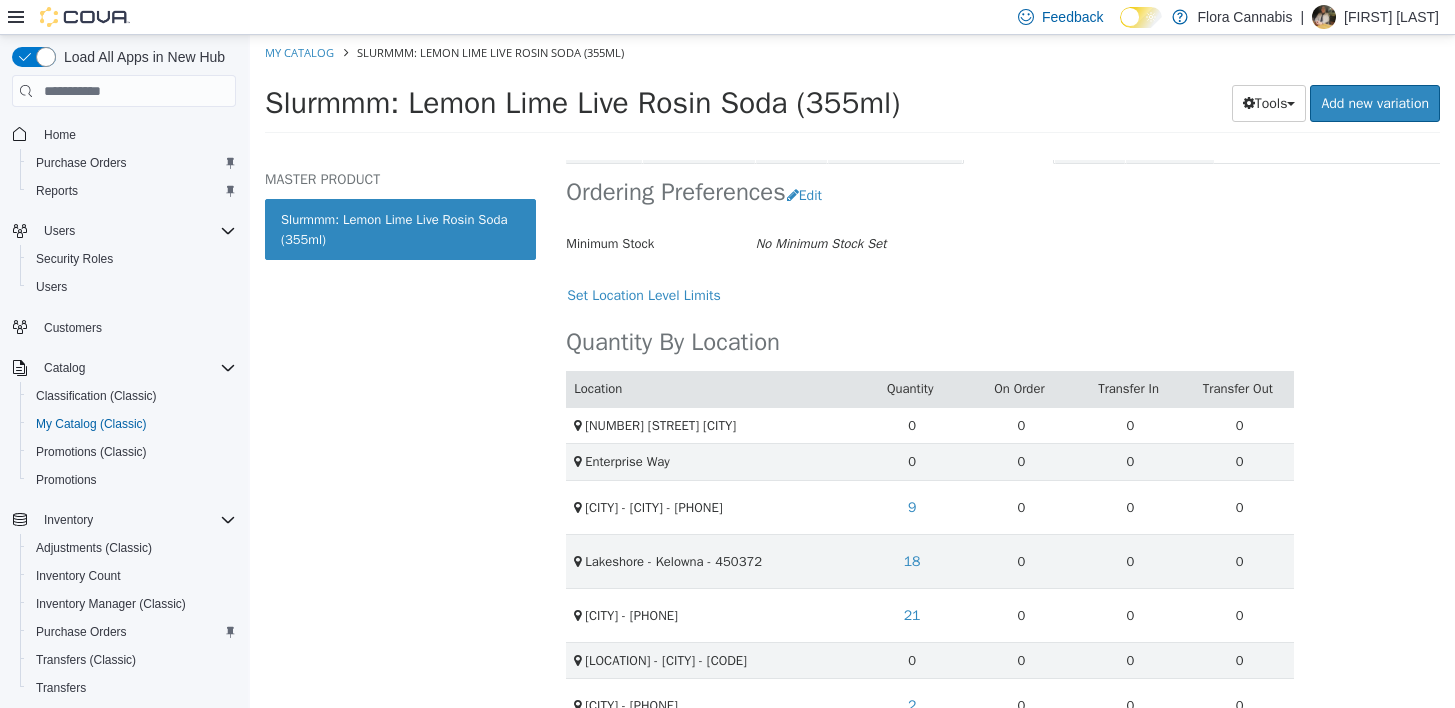 scroll, scrollTop: 500, scrollLeft: 0, axis: vertical 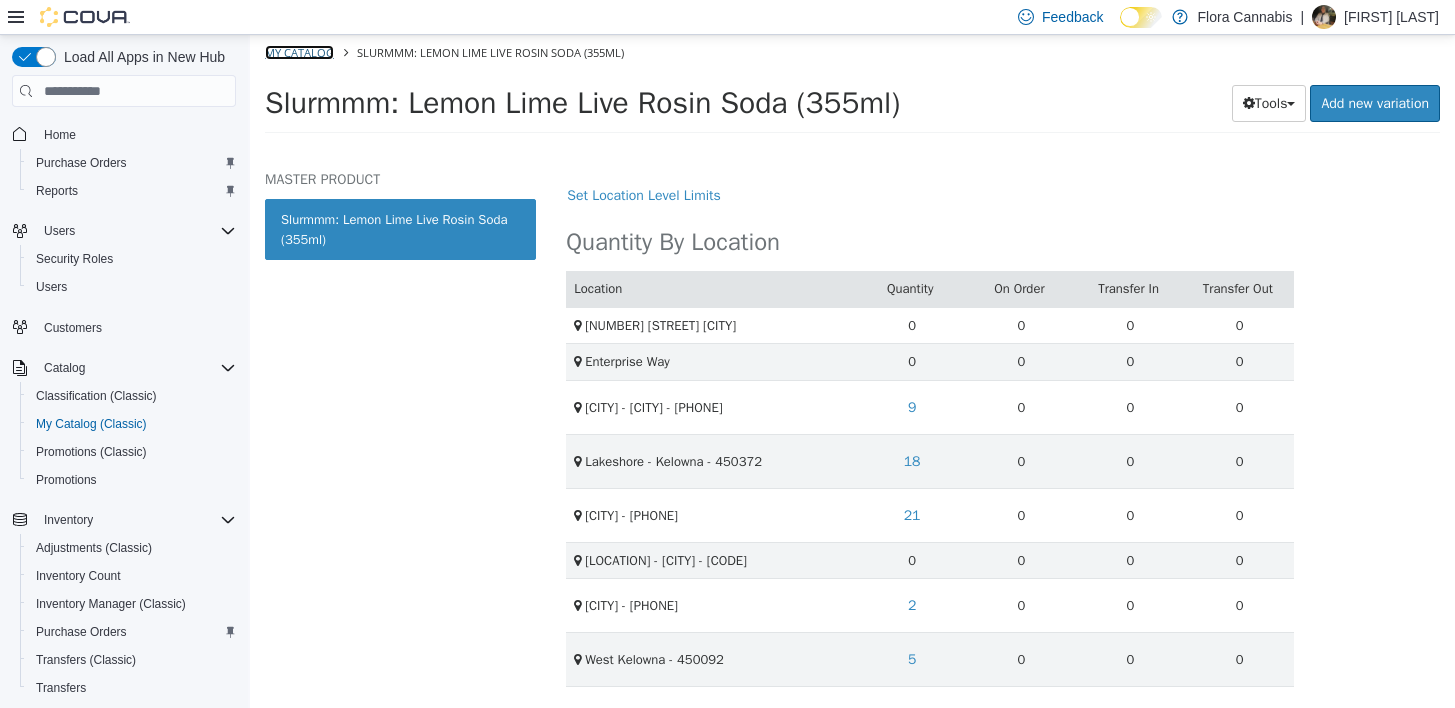 click on "My Catalog" at bounding box center [299, 52] 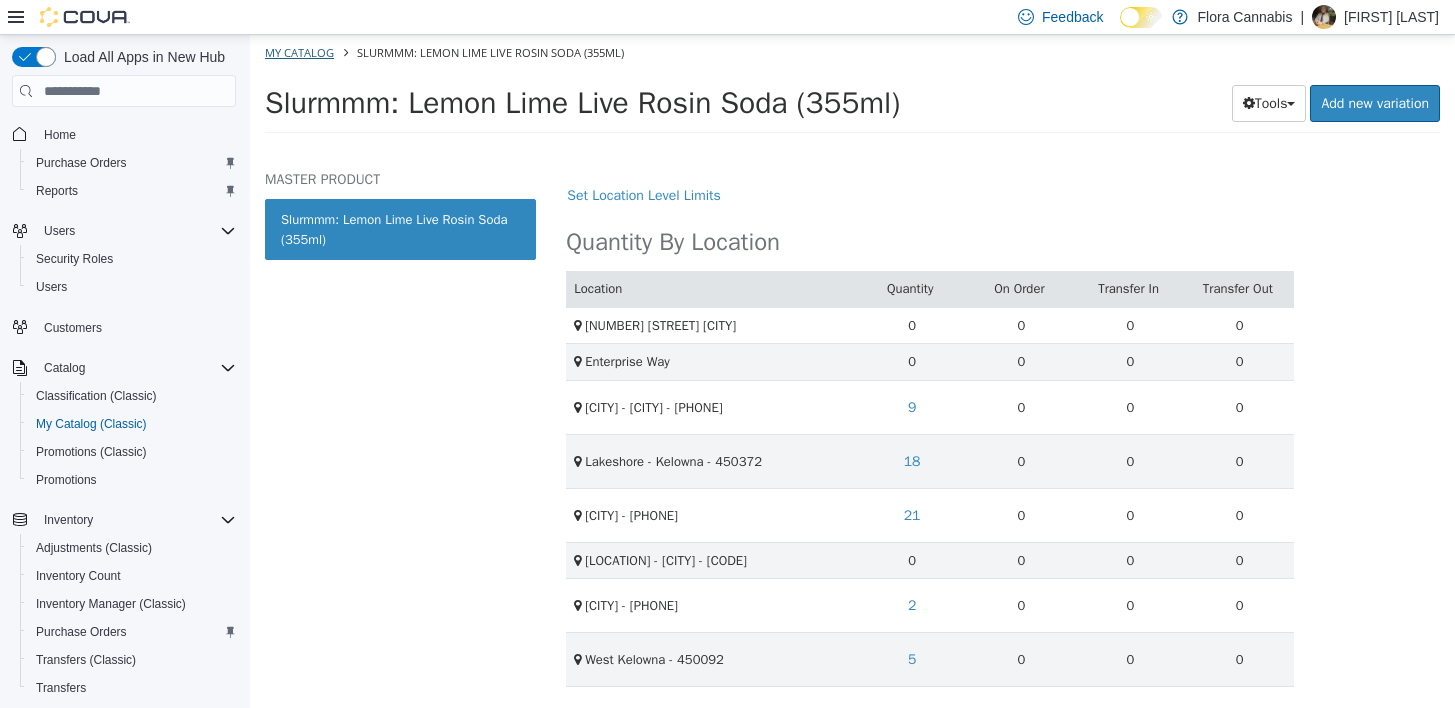 select on "**********" 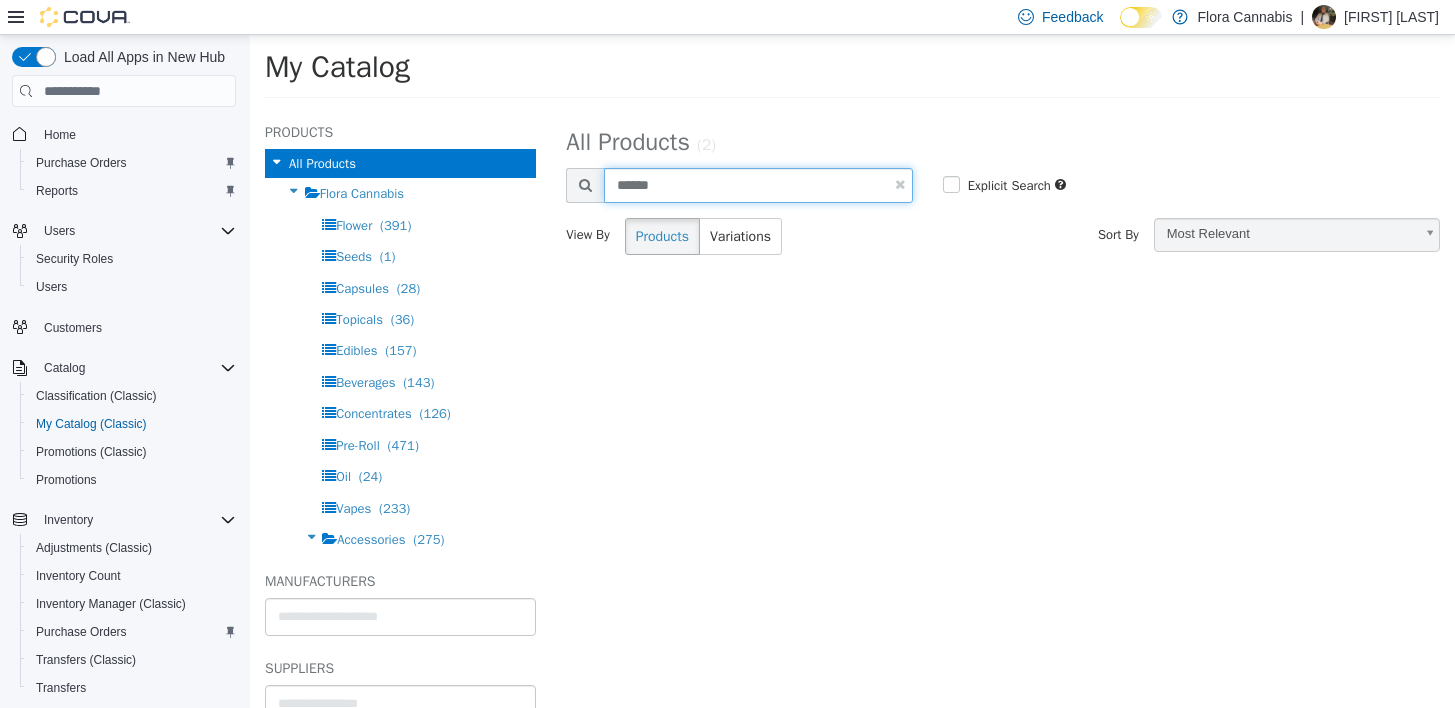 click on "******" at bounding box center (758, 185) 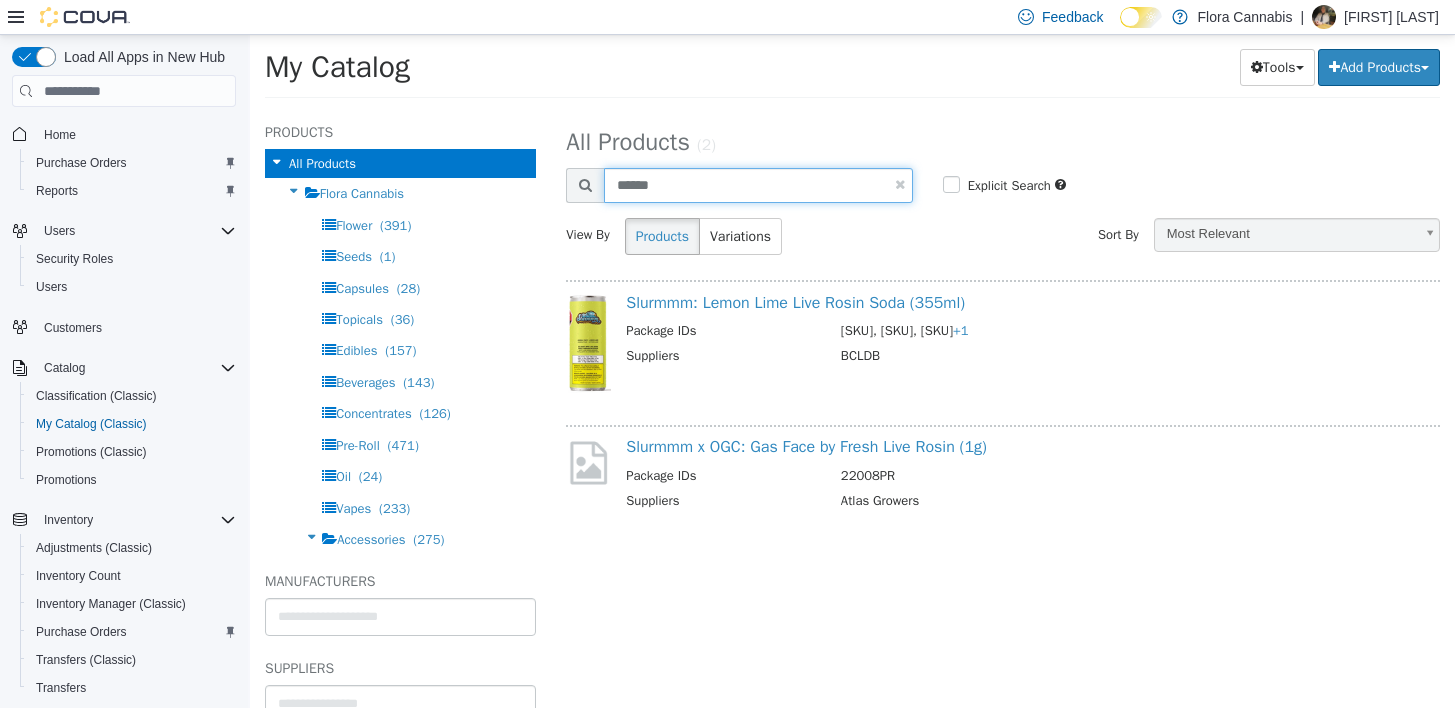 click on "******" at bounding box center (758, 185) 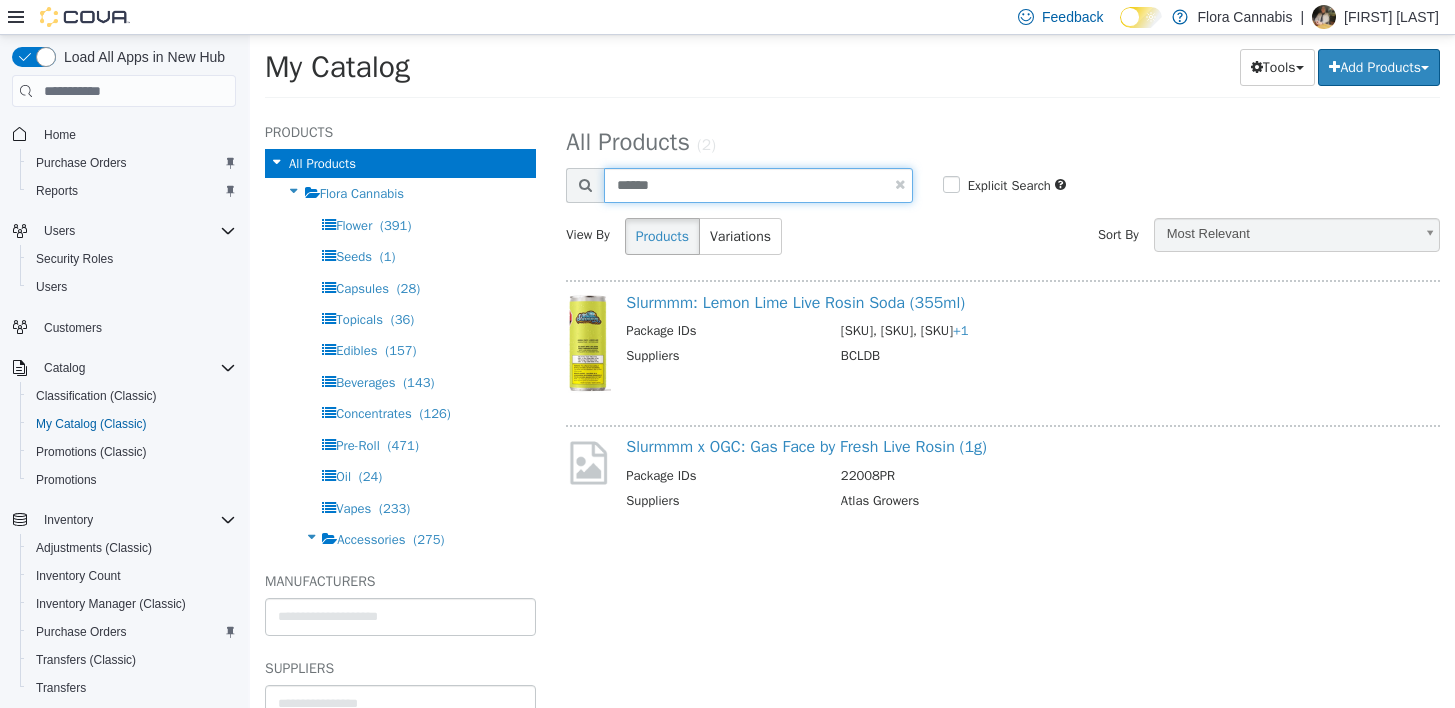 type on "******" 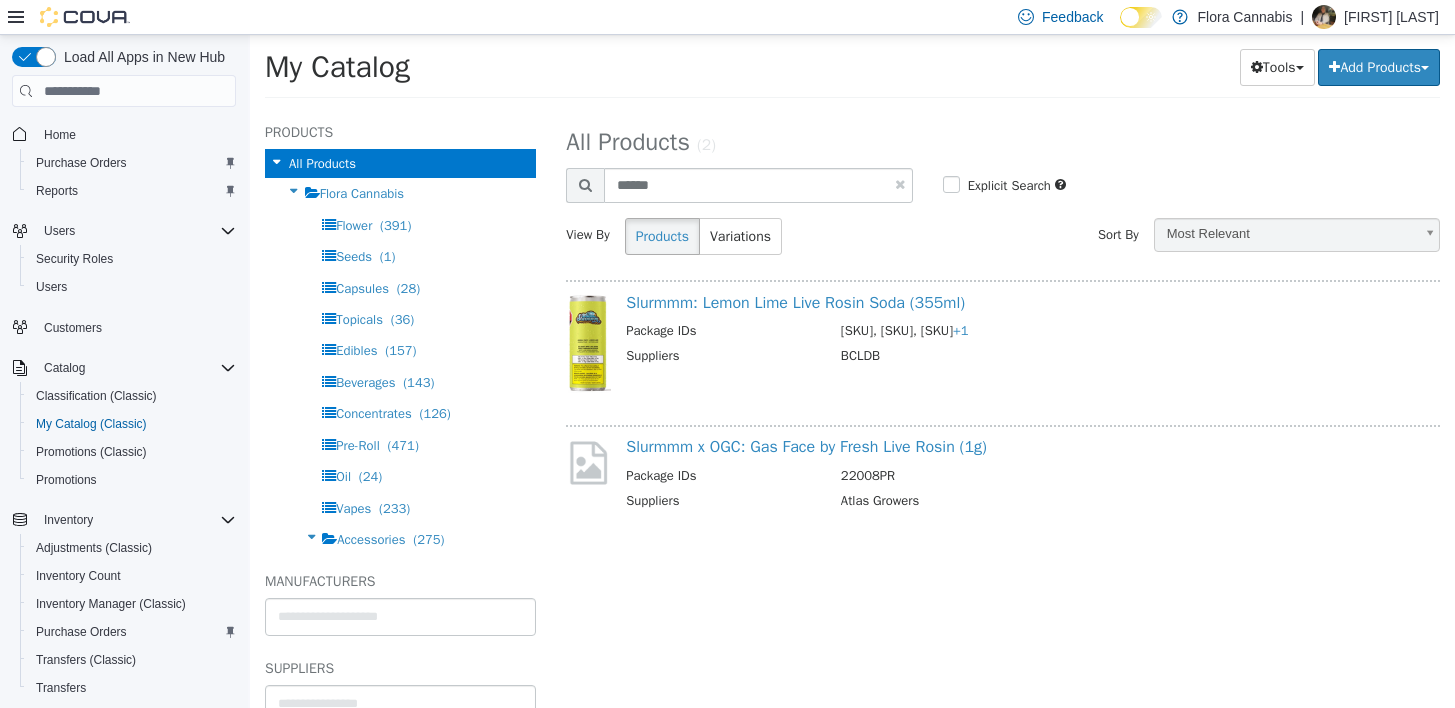 select on "**********" 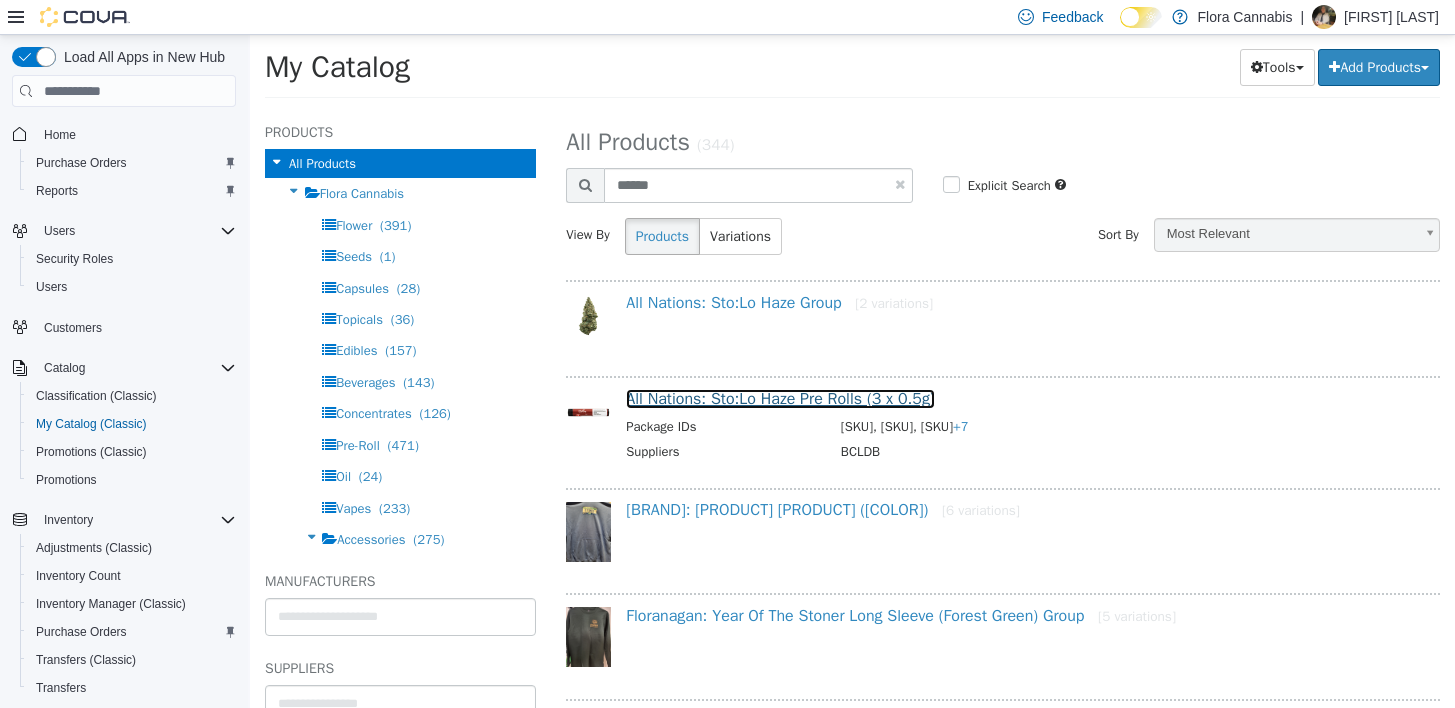 click on "All Nations: Sto:Lo Haze Pre Rolls (3 x 0.5g)" at bounding box center [780, 399] 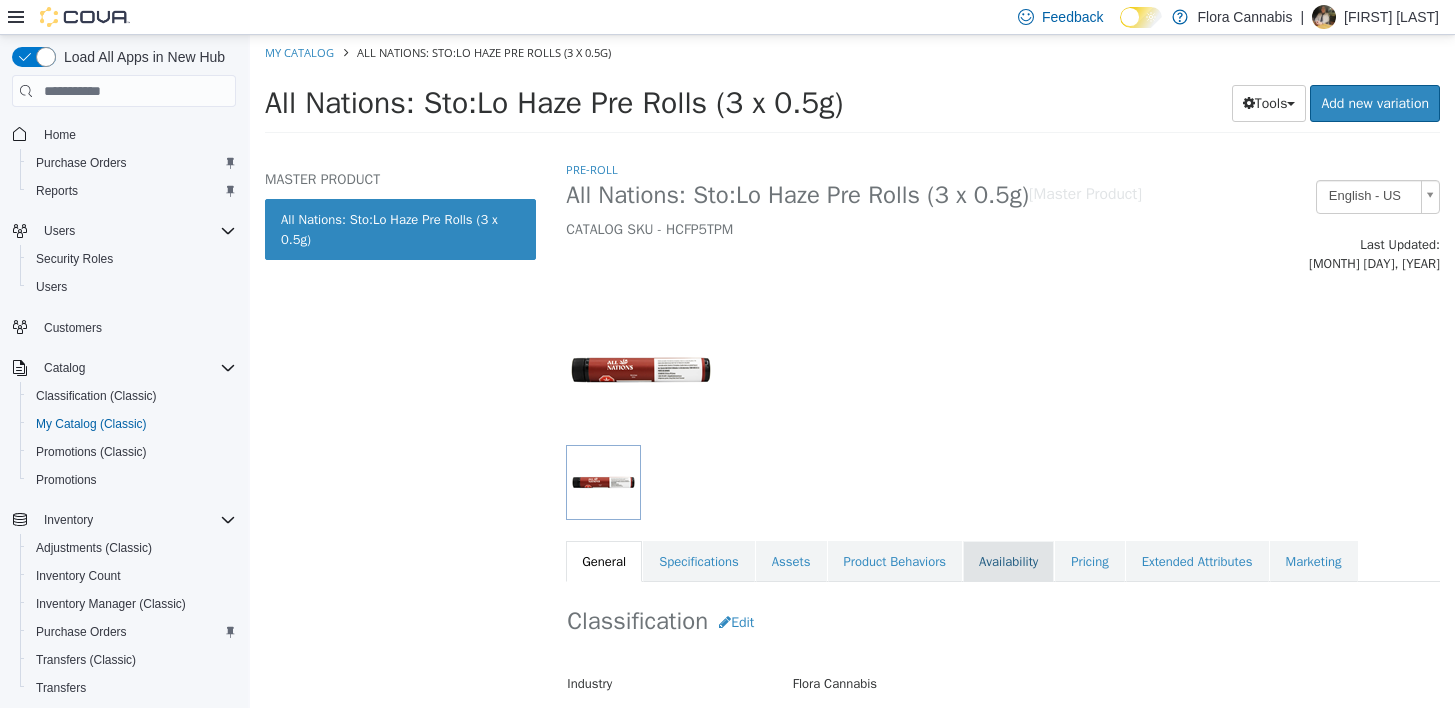 click on "Availability" at bounding box center (1008, 562) 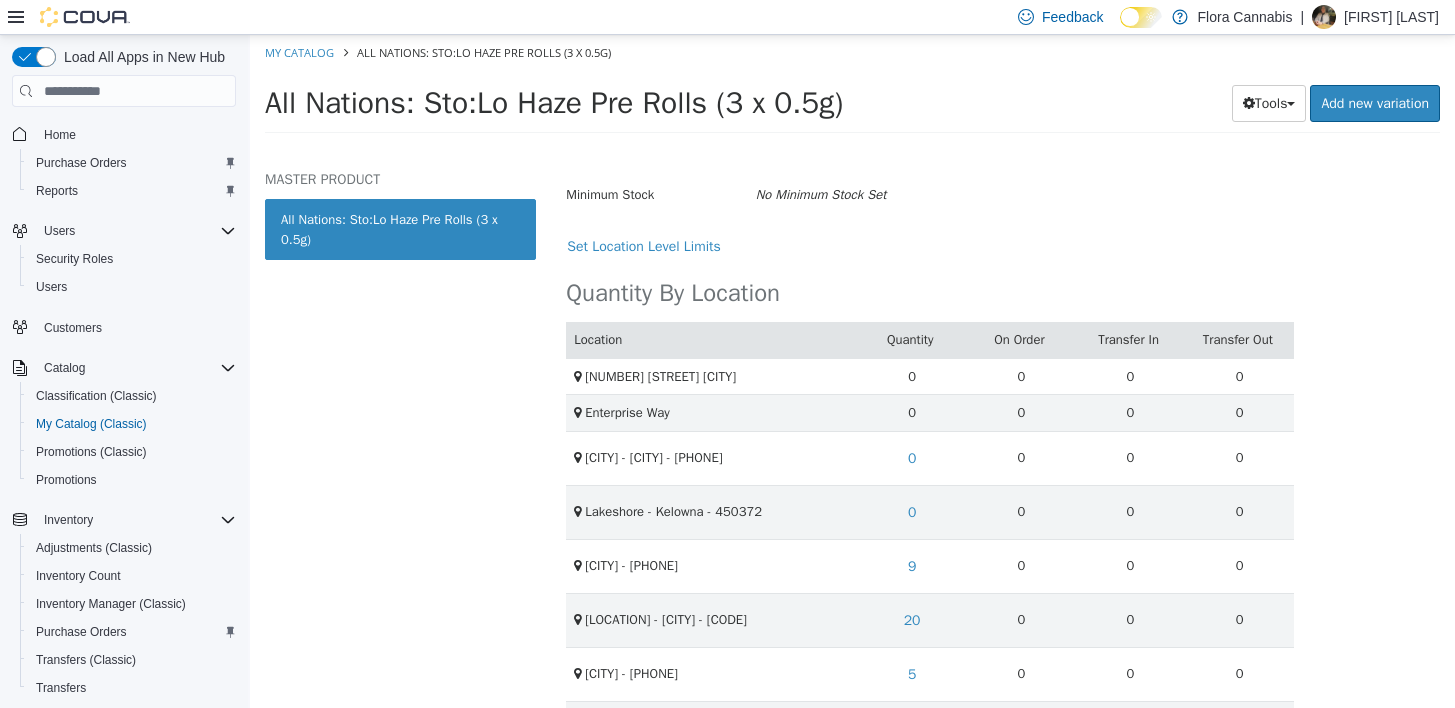 scroll, scrollTop: 513, scrollLeft: 0, axis: vertical 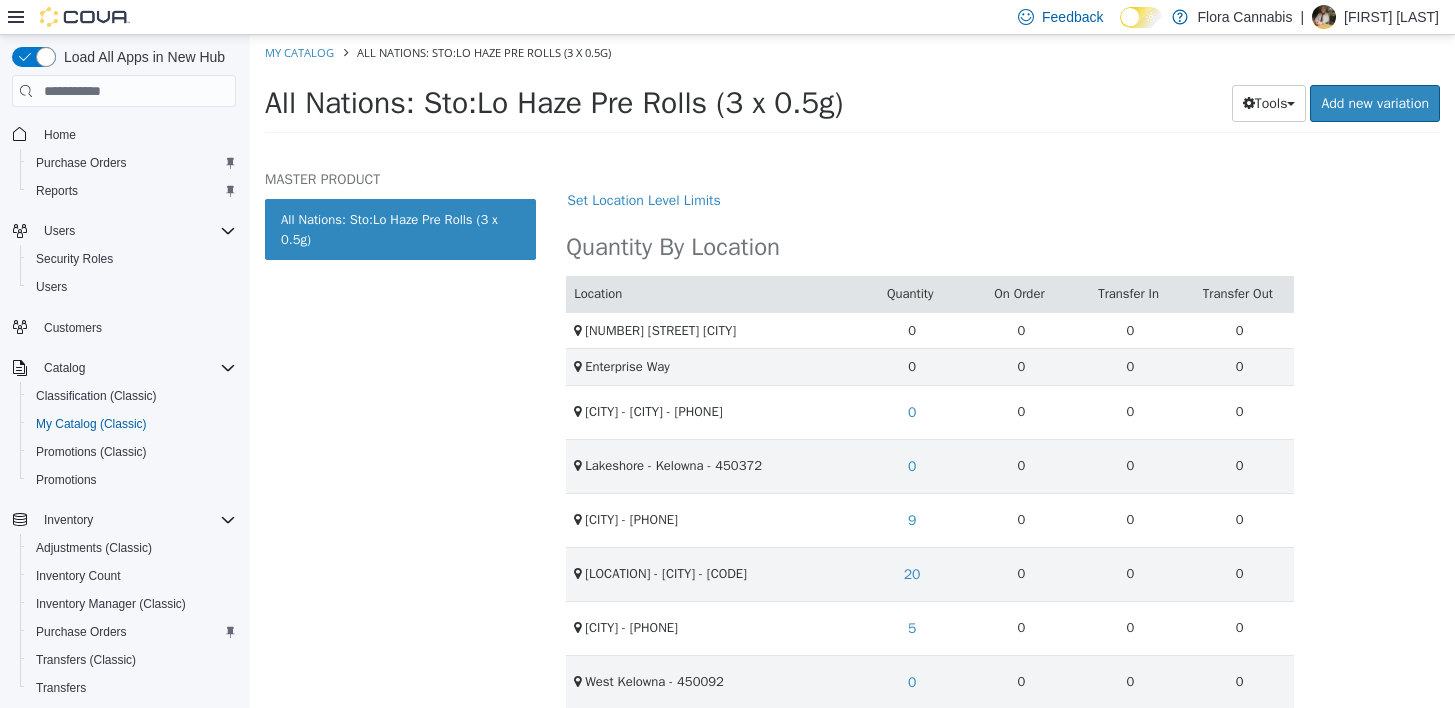 click on "My Catalog
[BRAND]: [PRODUCT] [PRODUCT] ([NUMBER] x [WEIGHT])" at bounding box center [852, 53] 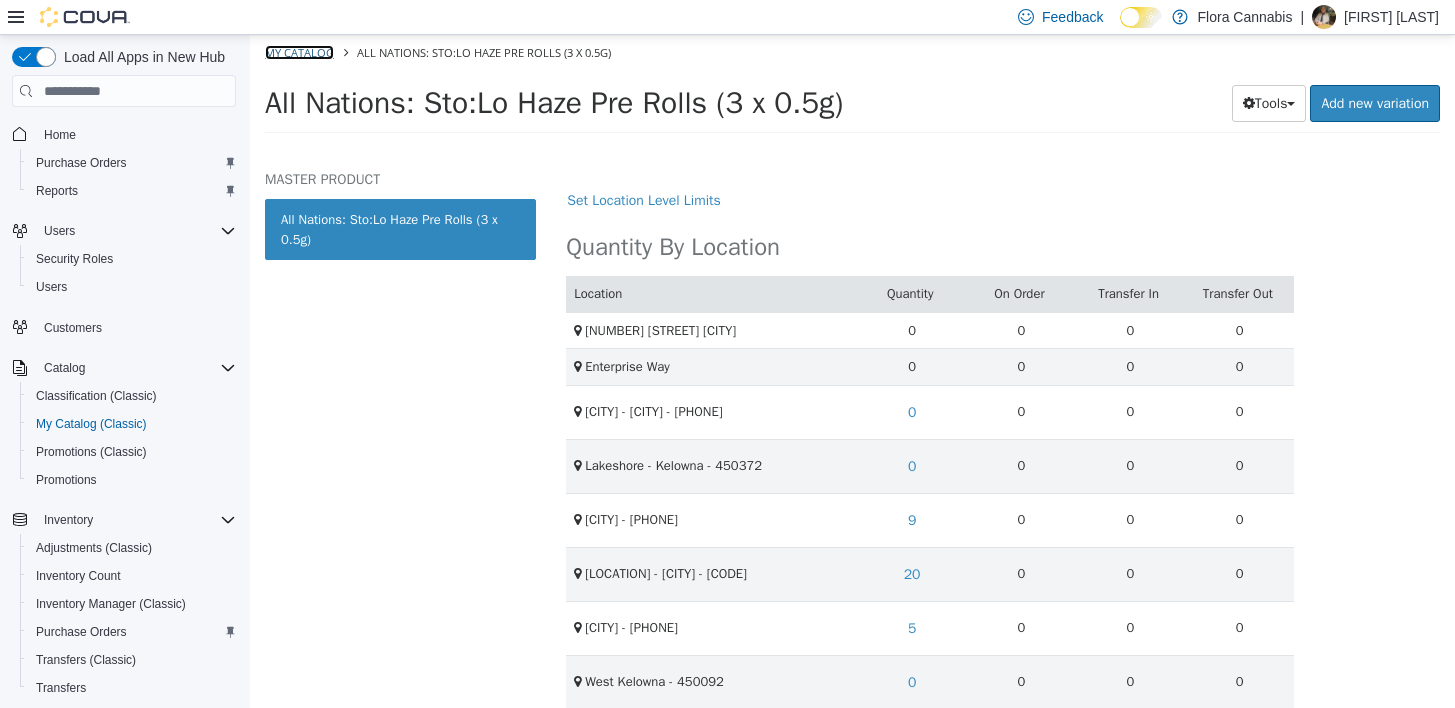 click on "My Catalog" at bounding box center [299, 52] 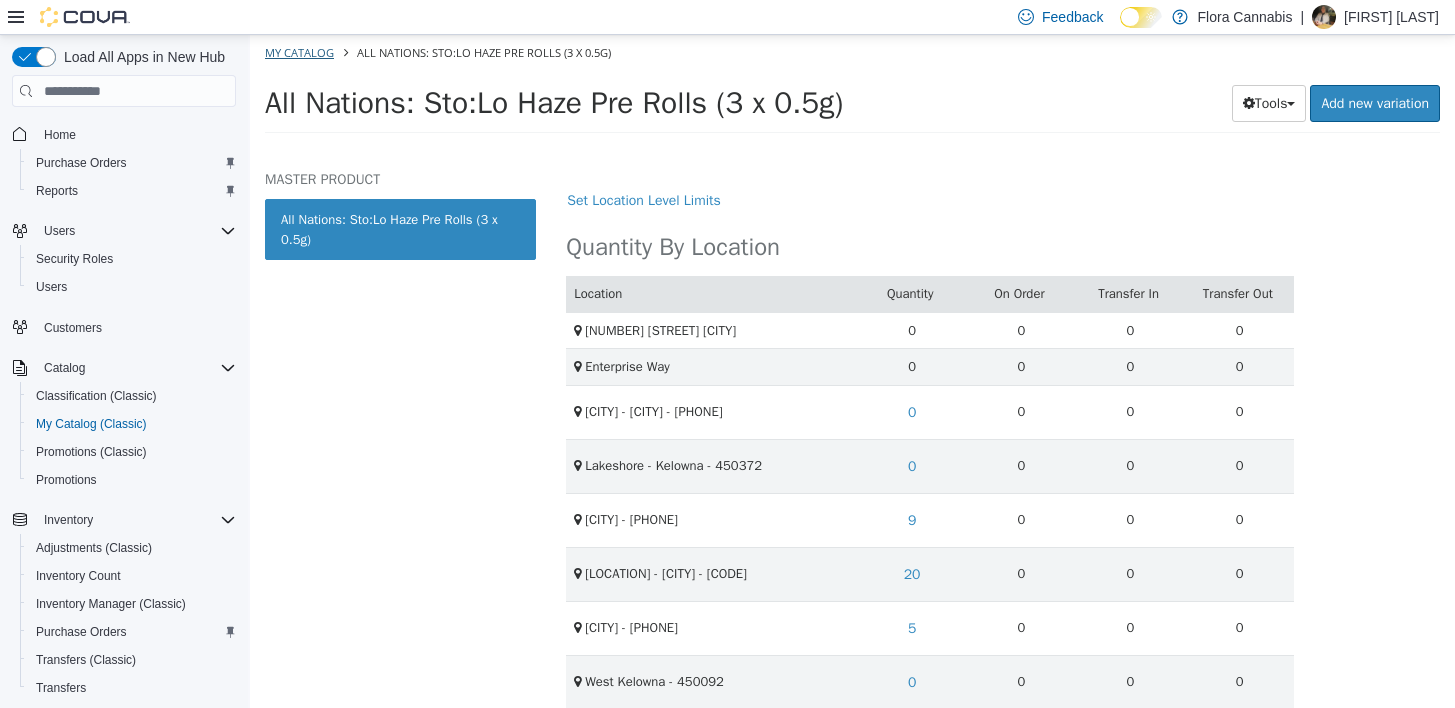select on "**********" 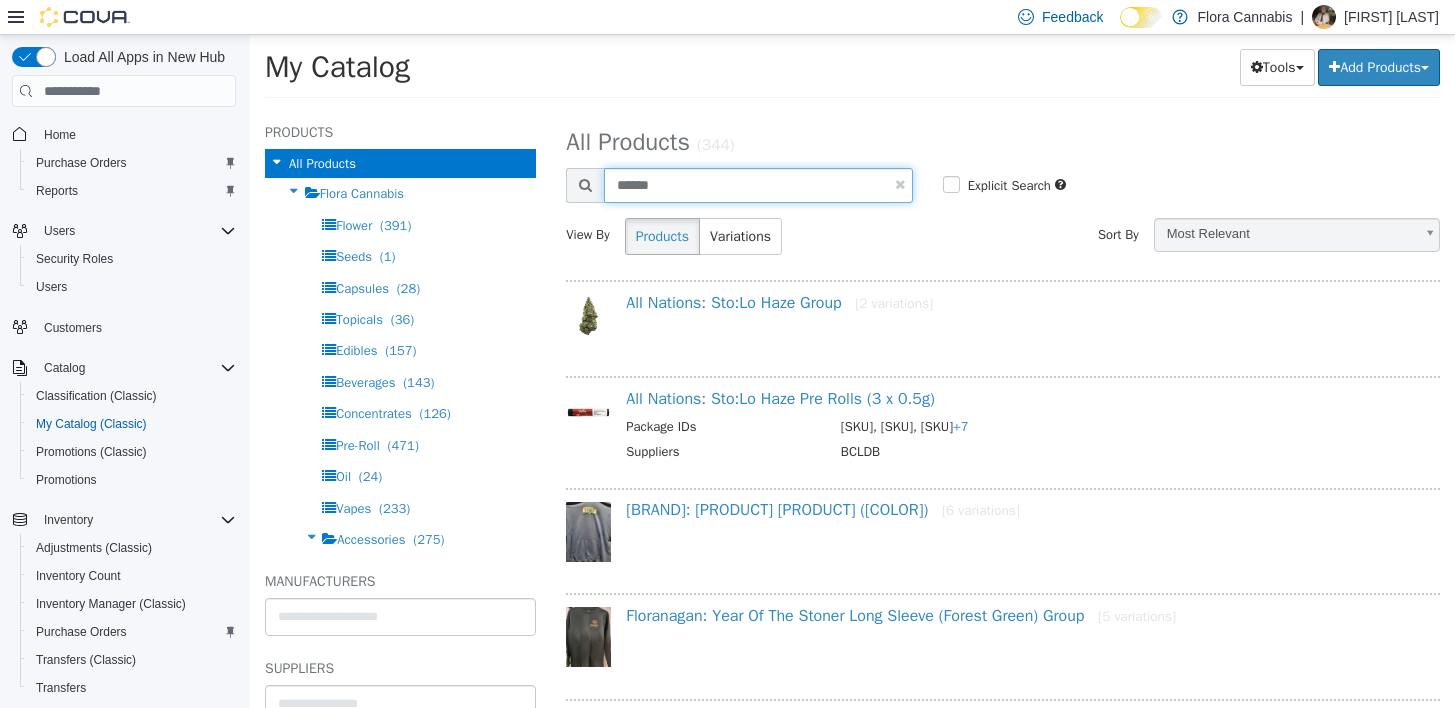 click on "******" at bounding box center (758, 185) 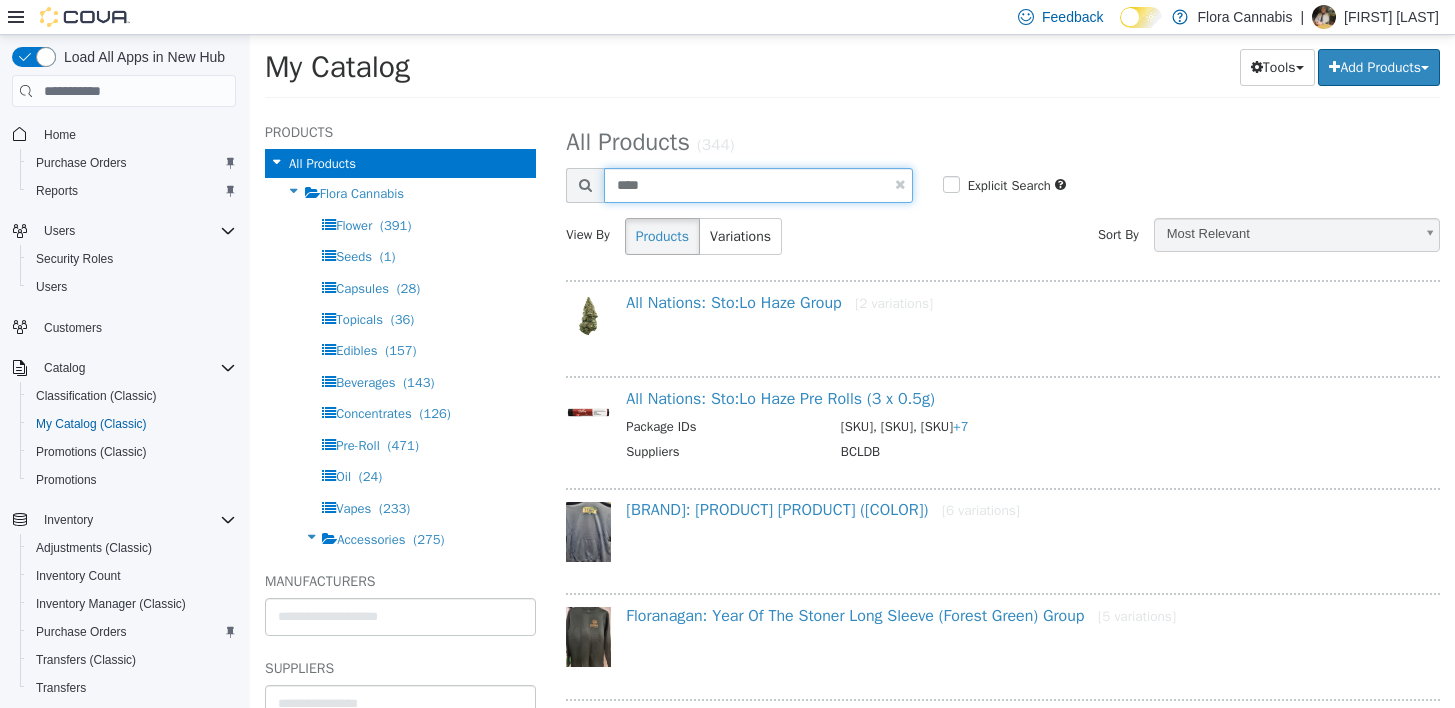 type on "****" 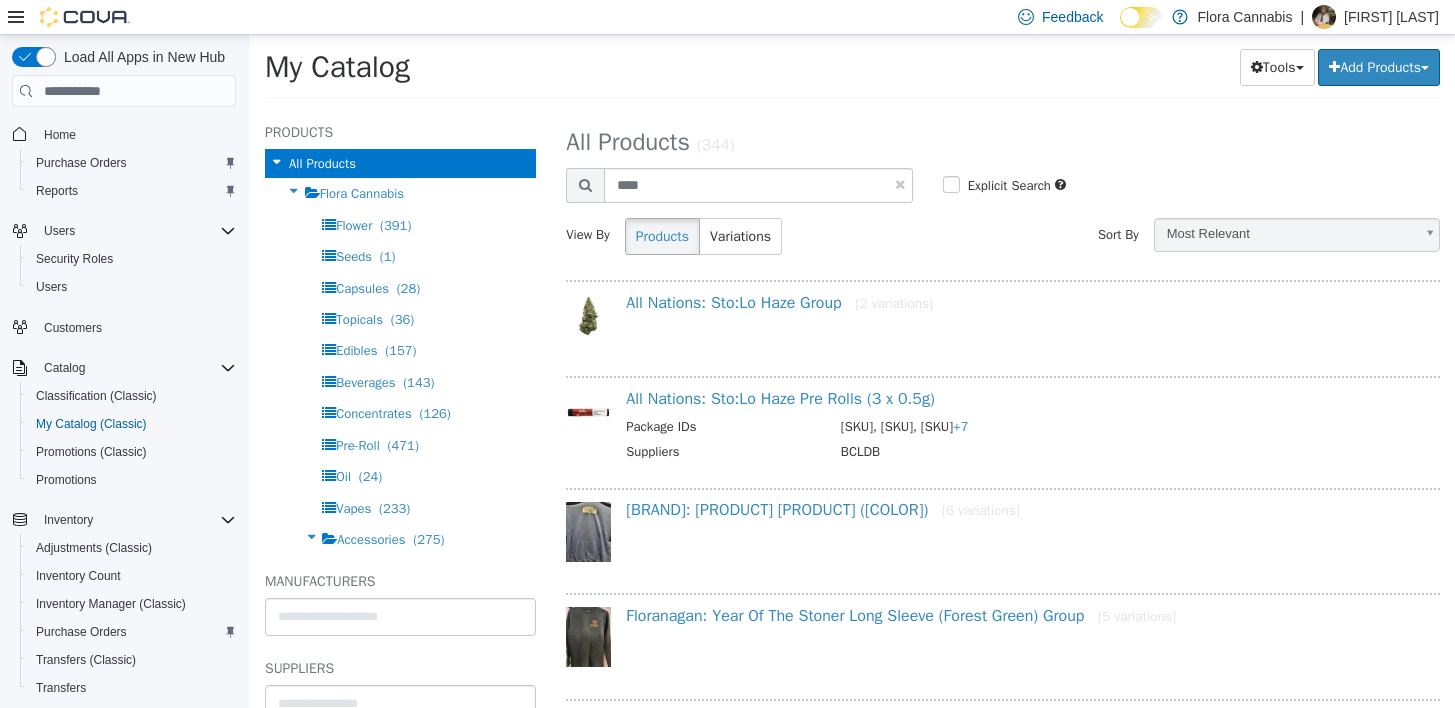 select on "**********" 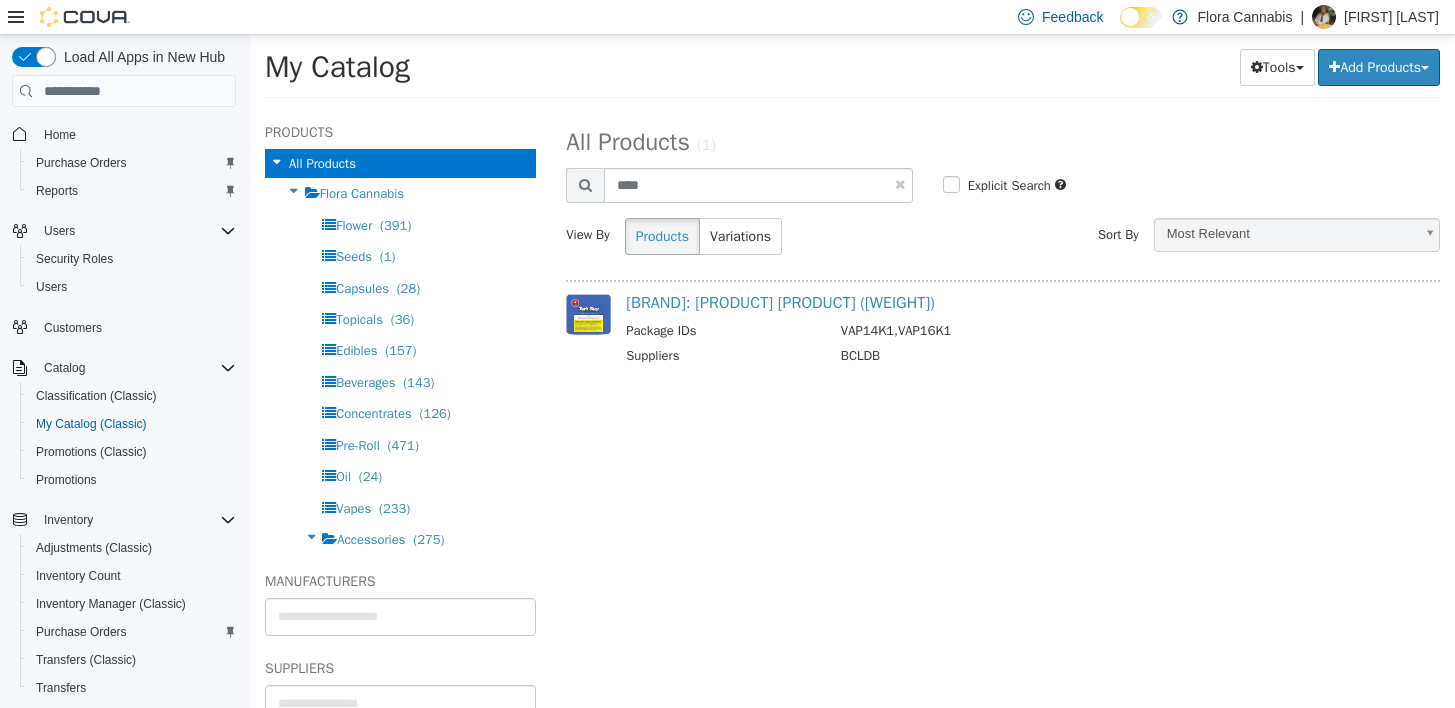 click on "Tuck Shop: Ghost OG Pure Cured Resin Disposable & Rechargeable Pen (1g)
Package IDs VAP14K1,VAP16K1
Suppliers BCLDB" at bounding box center [1025, 332] 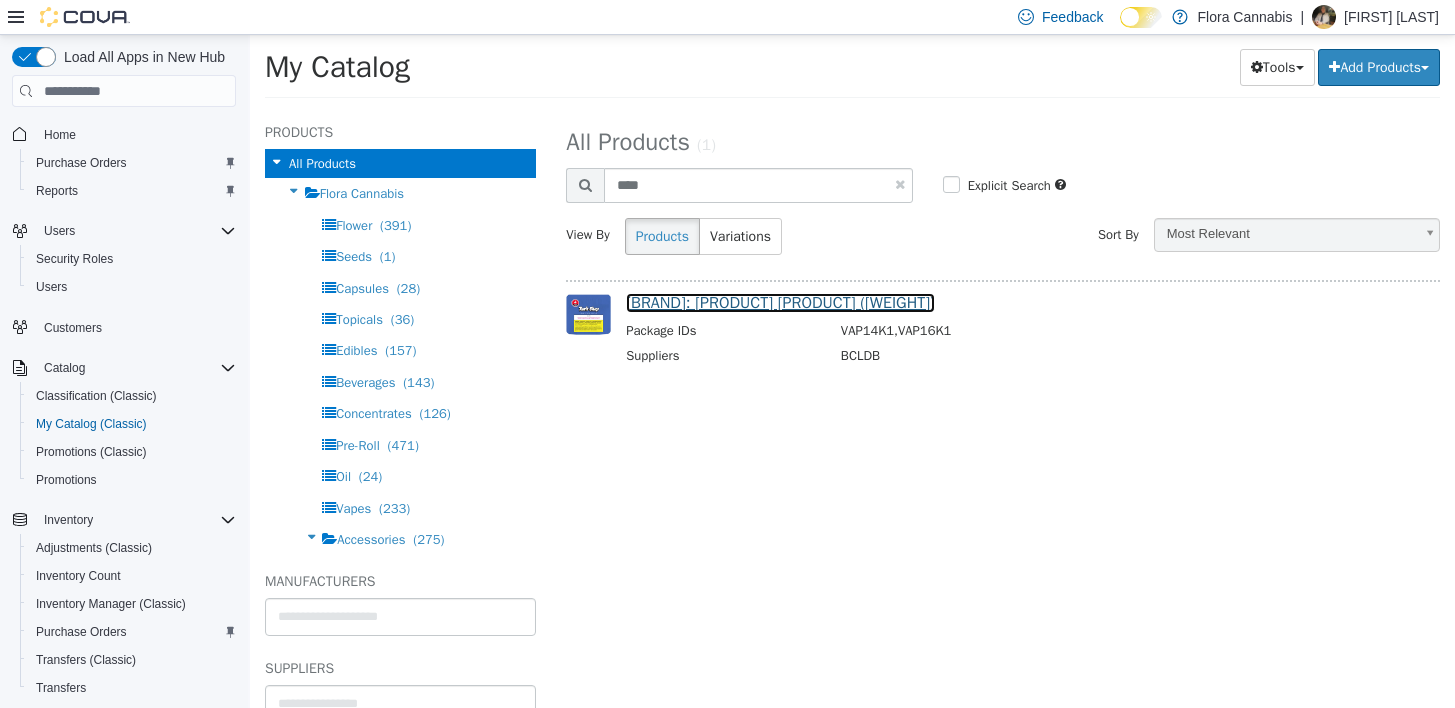 click on "[BRAND]: [PRODUCT] [PRODUCT] ([WEIGHT])" at bounding box center (780, 303) 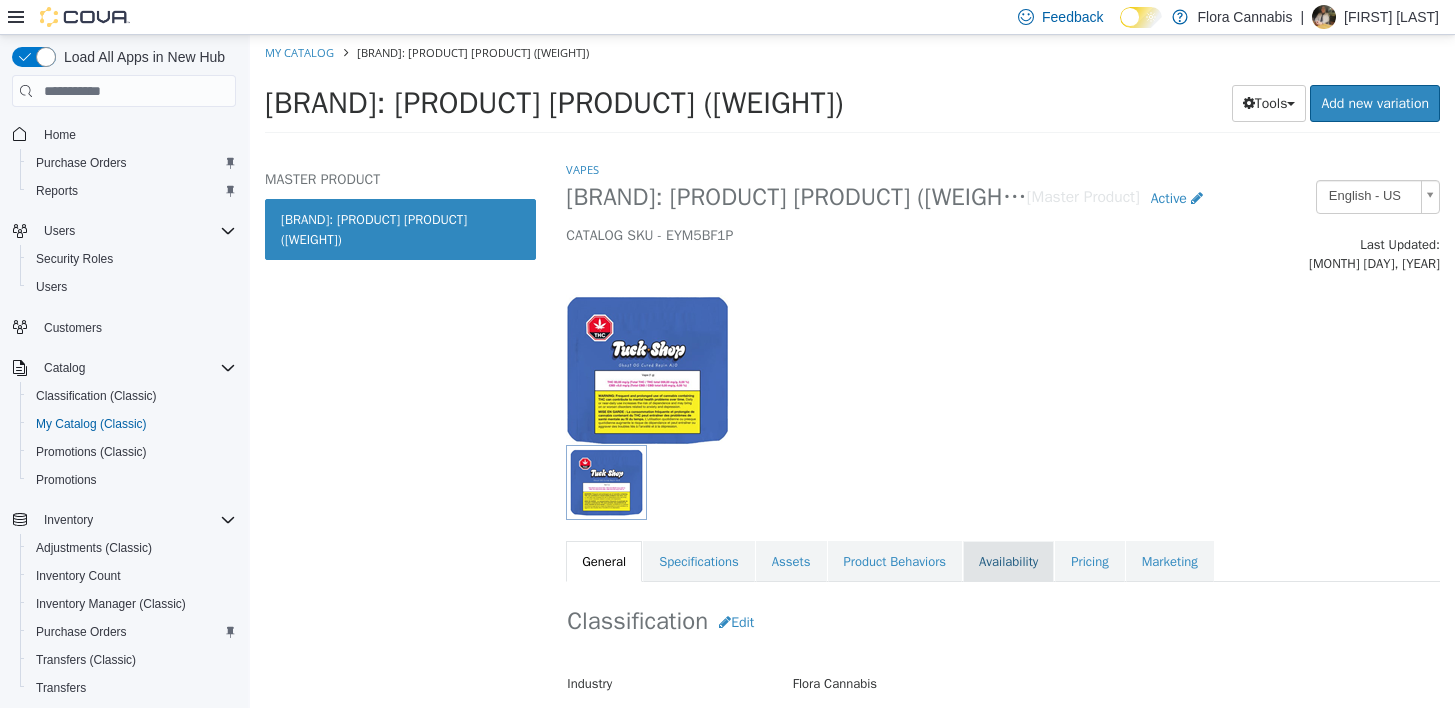 click on "Availability" at bounding box center [1008, 562] 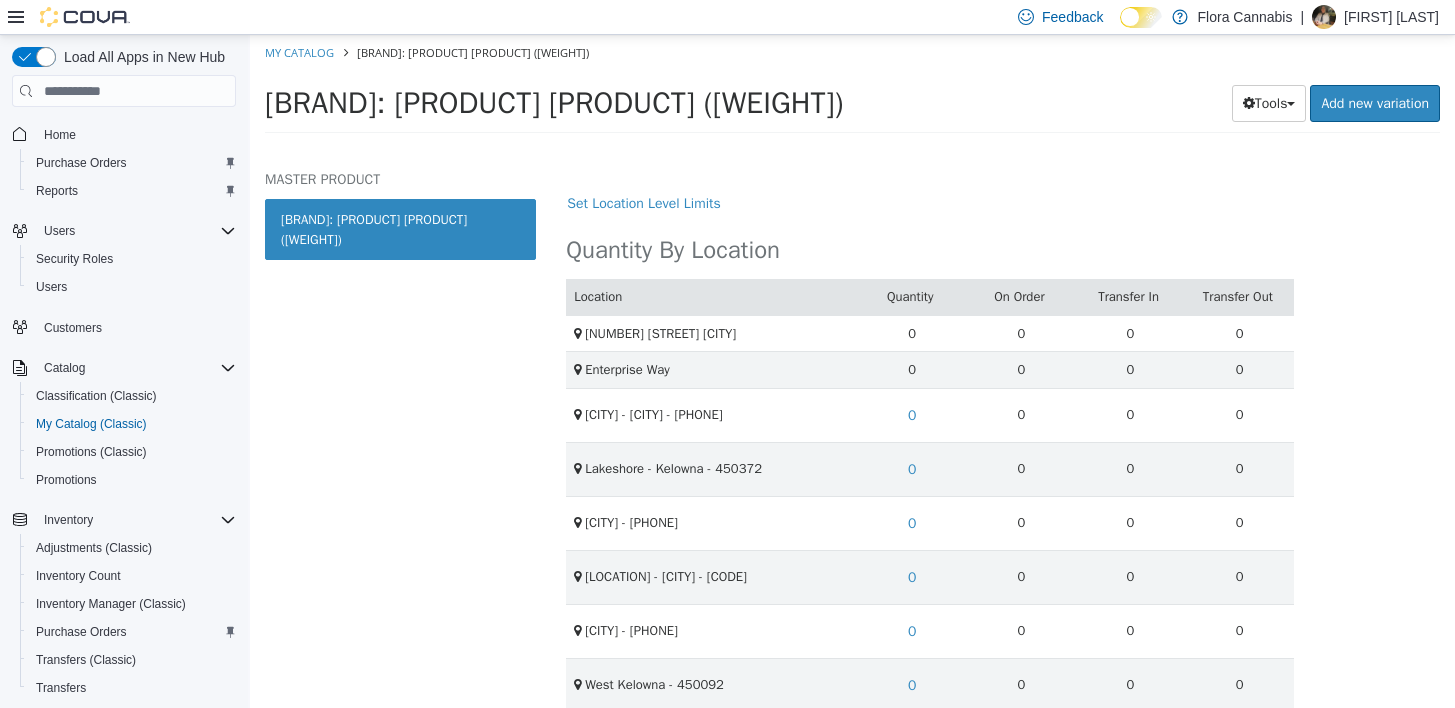 scroll, scrollTop: 533, scrollLeft: 0, axis: vertical 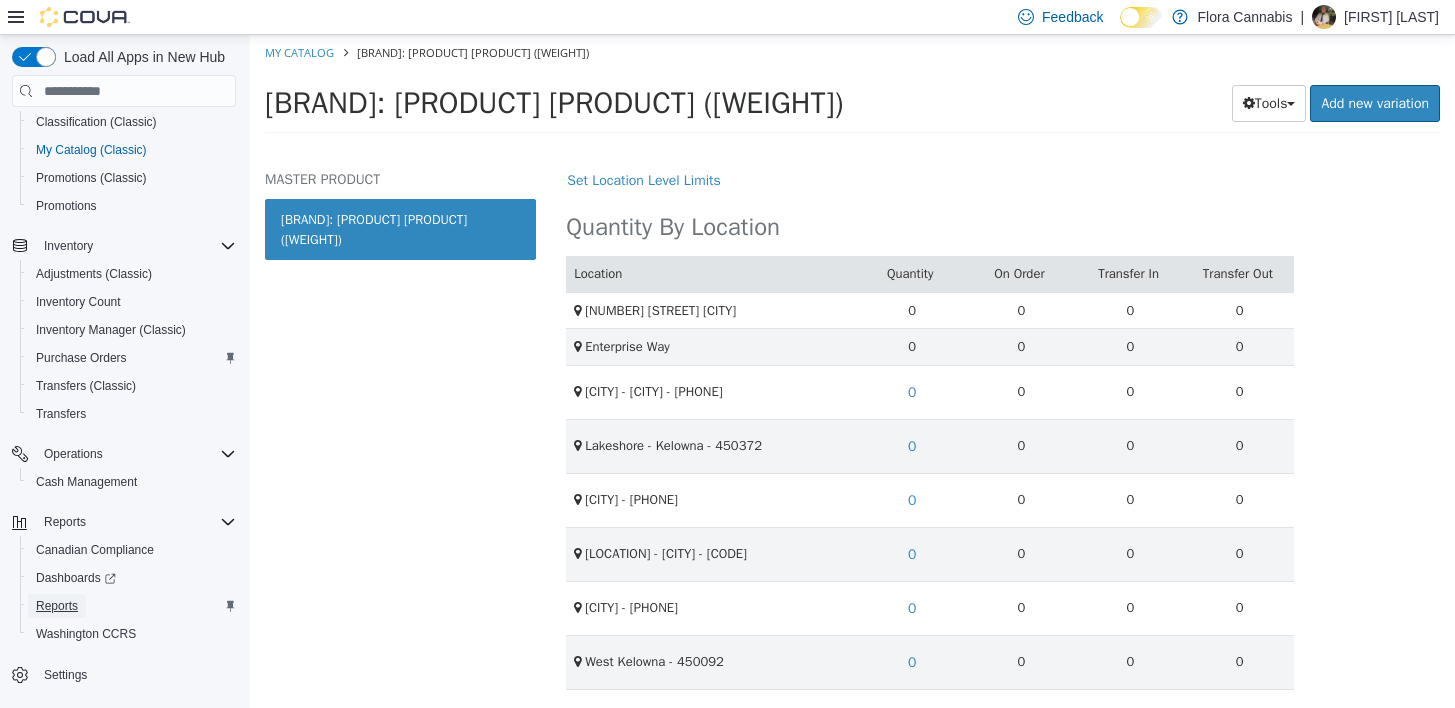 click on "Reports" at bounding box center (57, 606) 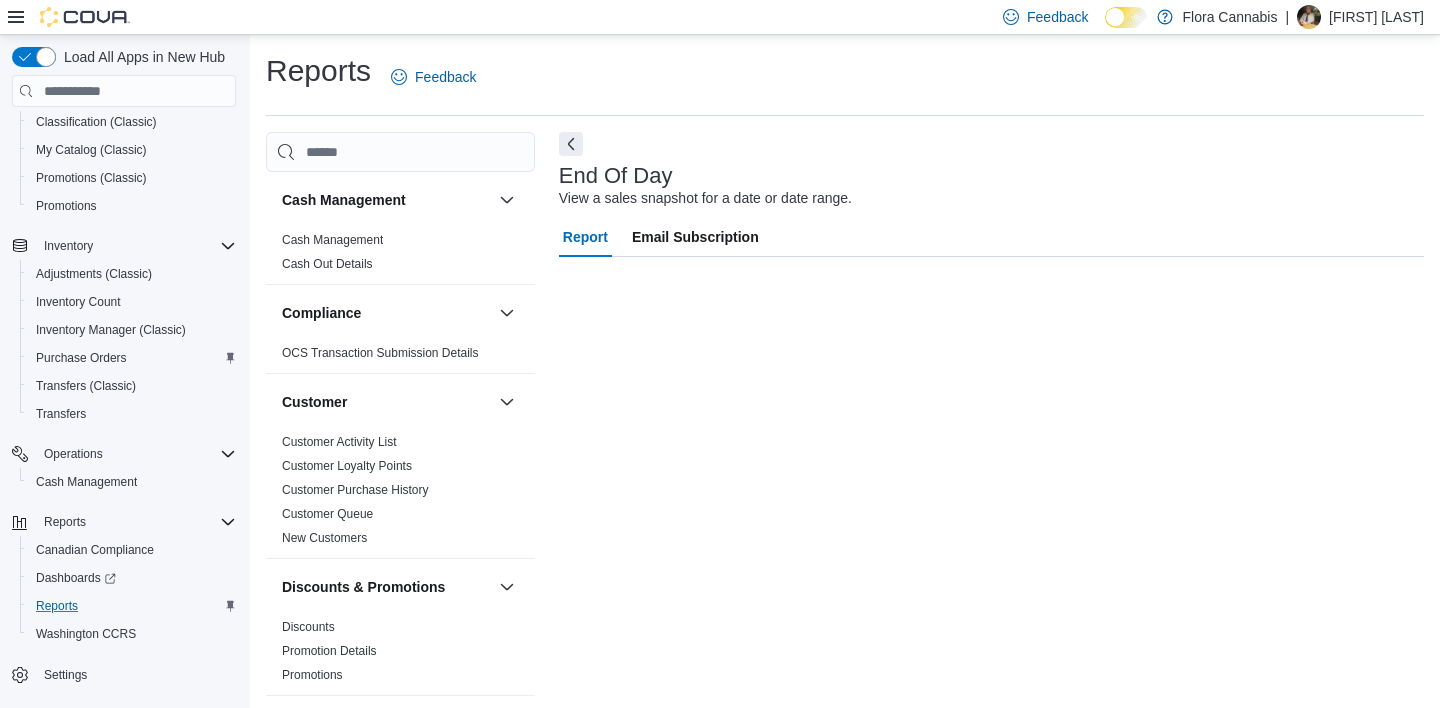 scroll, scrollTop: 9, scrollLeft: 0, axis: vertical 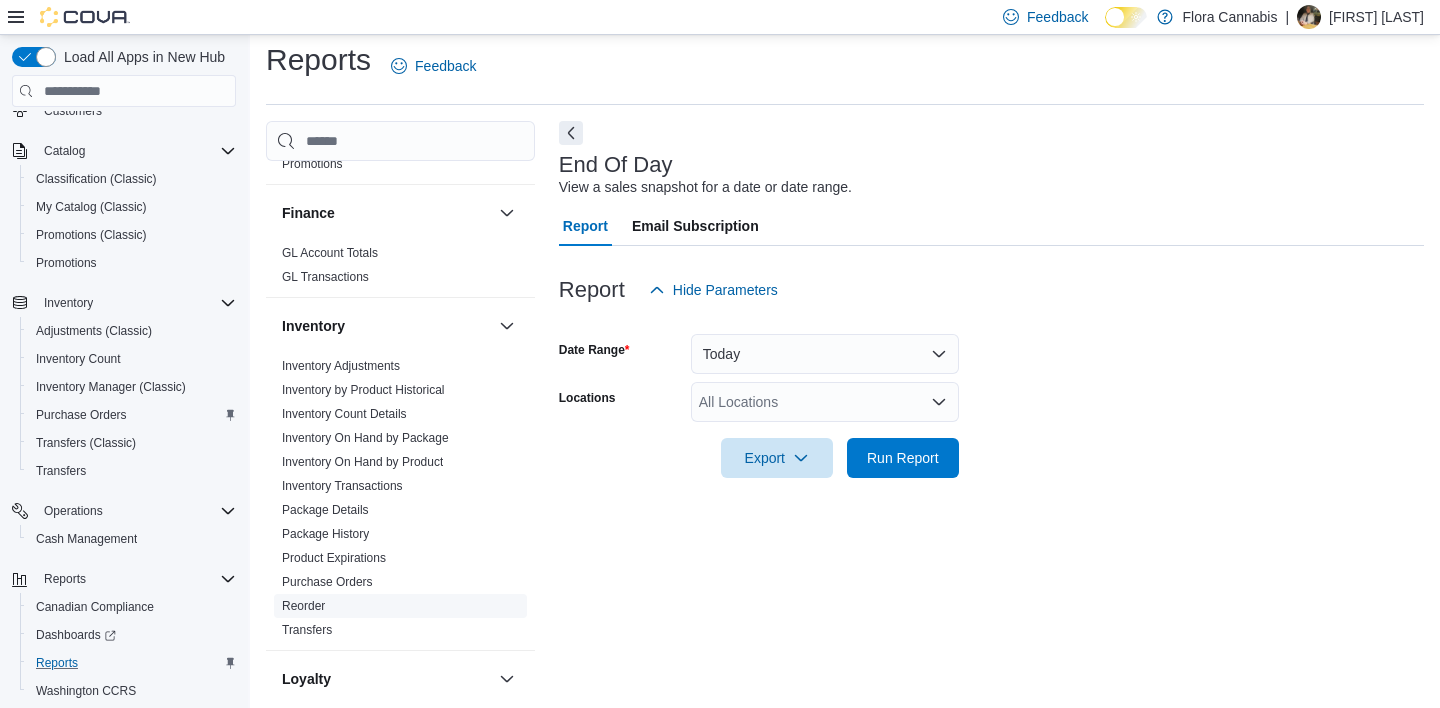click on "Reorder" at bounding box center [303, 606] 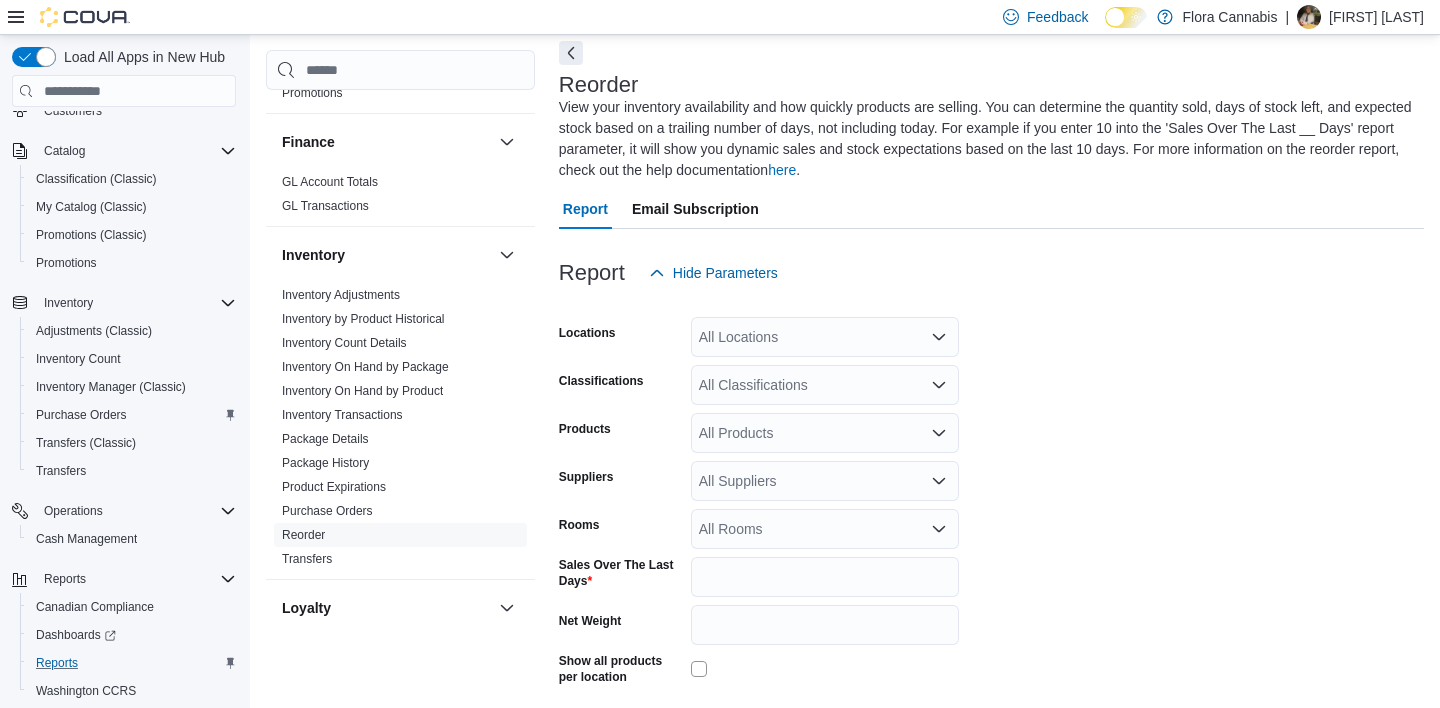 scroll, scrollTop: 109, scrollLeft: 0, axis: vertical 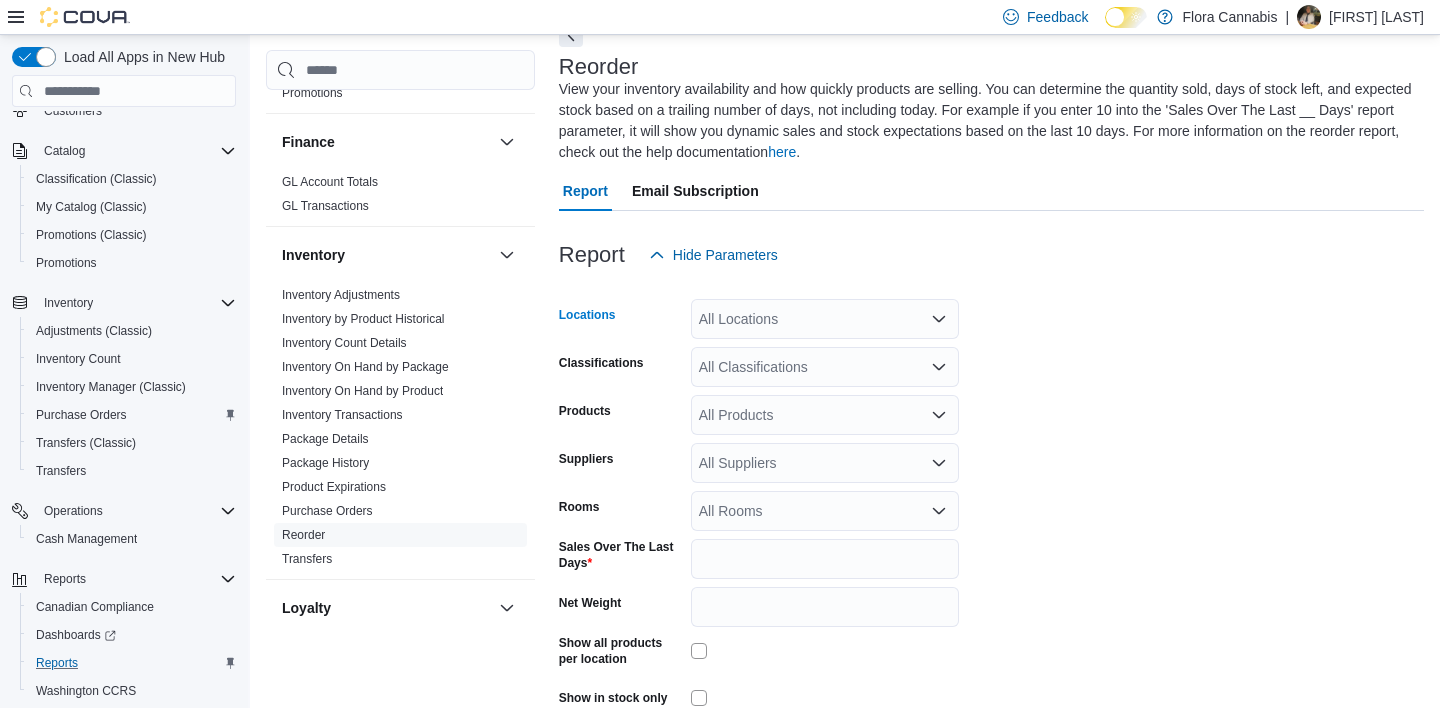 click on "All Locations" at bounding box center (825, 319) 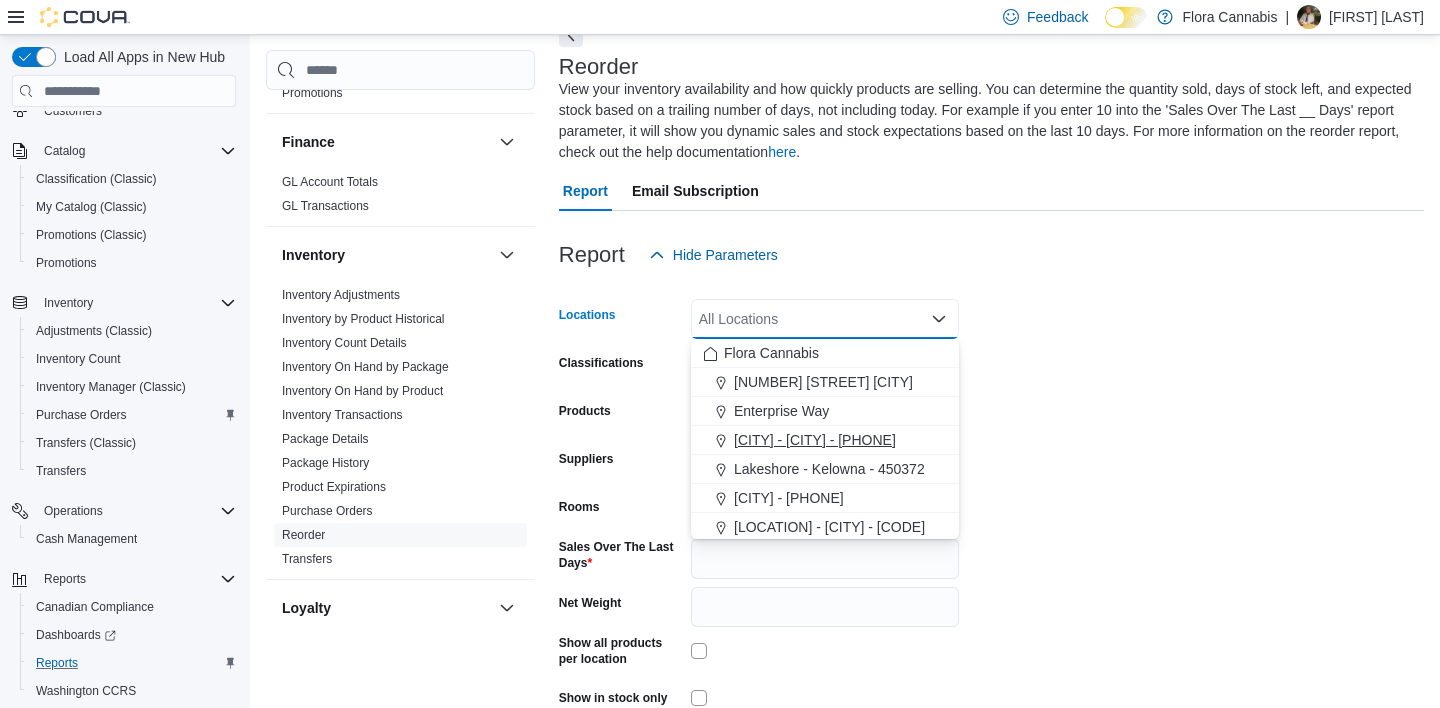 click on "[CITY] -  [CITY] - [PHONE]" at bounding box center [815, 440] 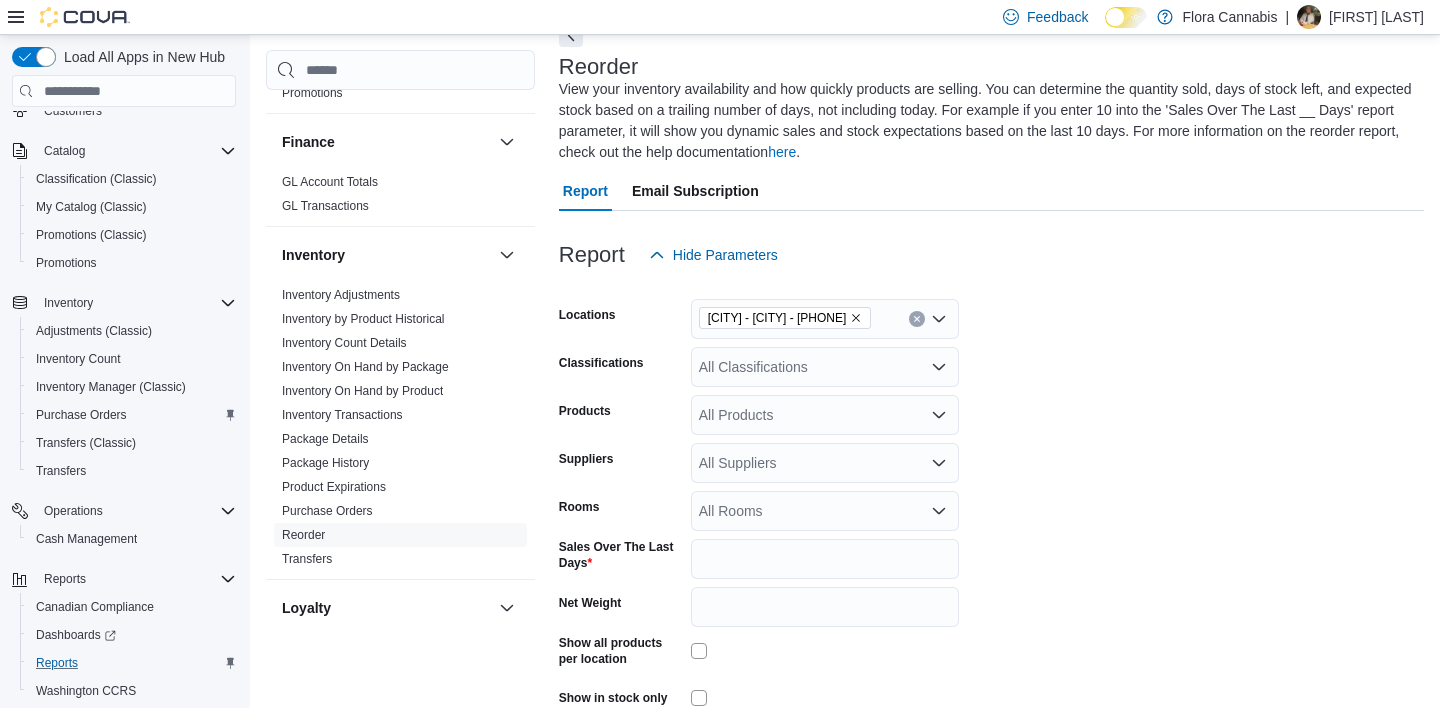 click on "Locations Glenmore -  Kelowna - [PHONE] Classifications All Classifications Products All Products Suppliers All Suppliers Rooms All Rooms Sales Over The Last Days * Net Weight Show all products per location Show in stock only Export  Run Report" at bounding box center [991, 522] 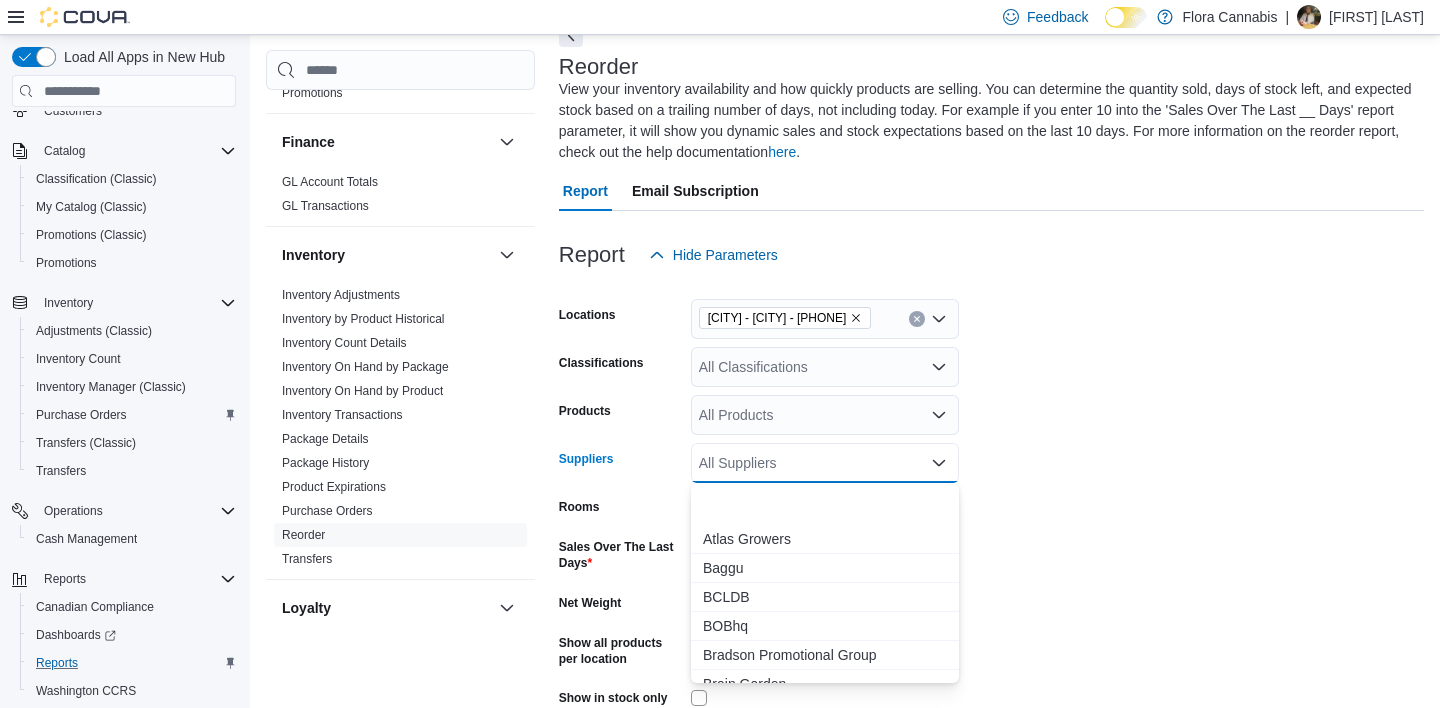 scroll, scrollTop: 200, scrollLeft: 0, axis: vertical 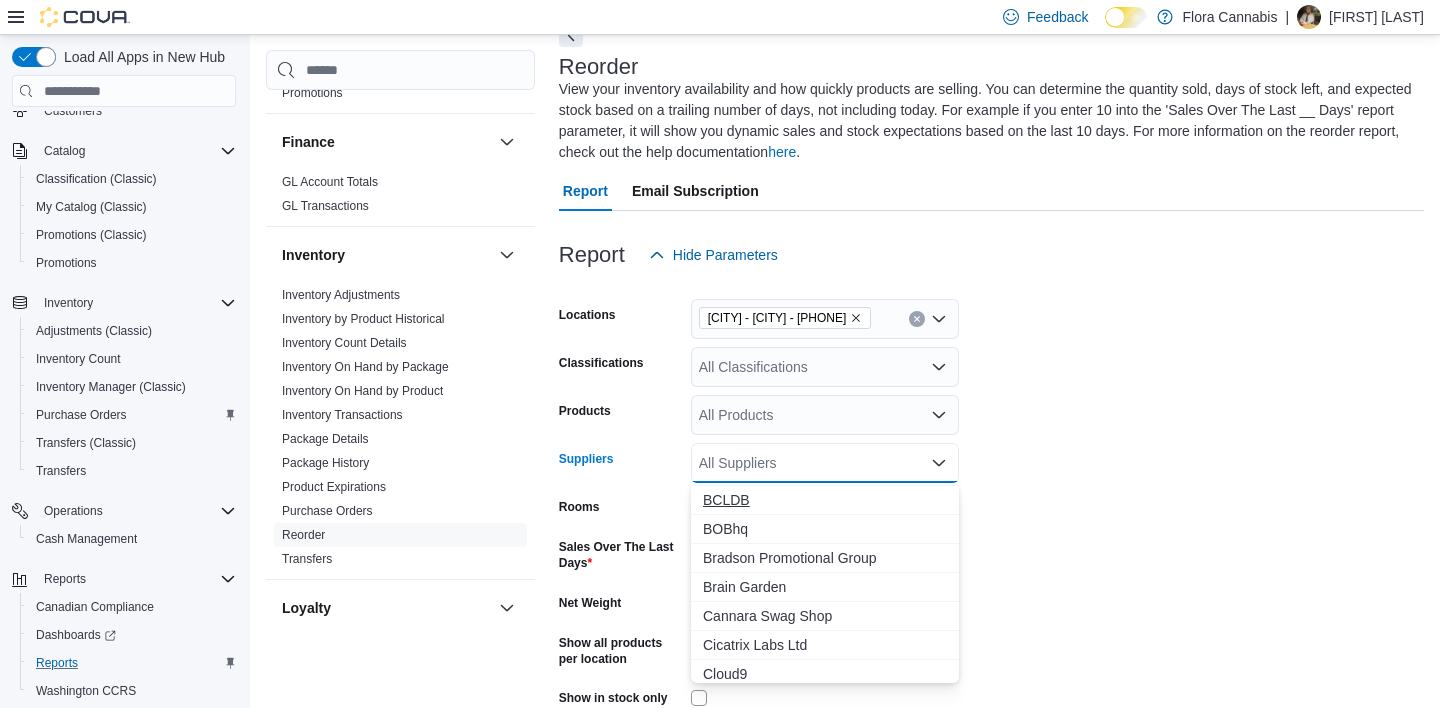 click on "BCLDB" at bounding box center (825, 500) 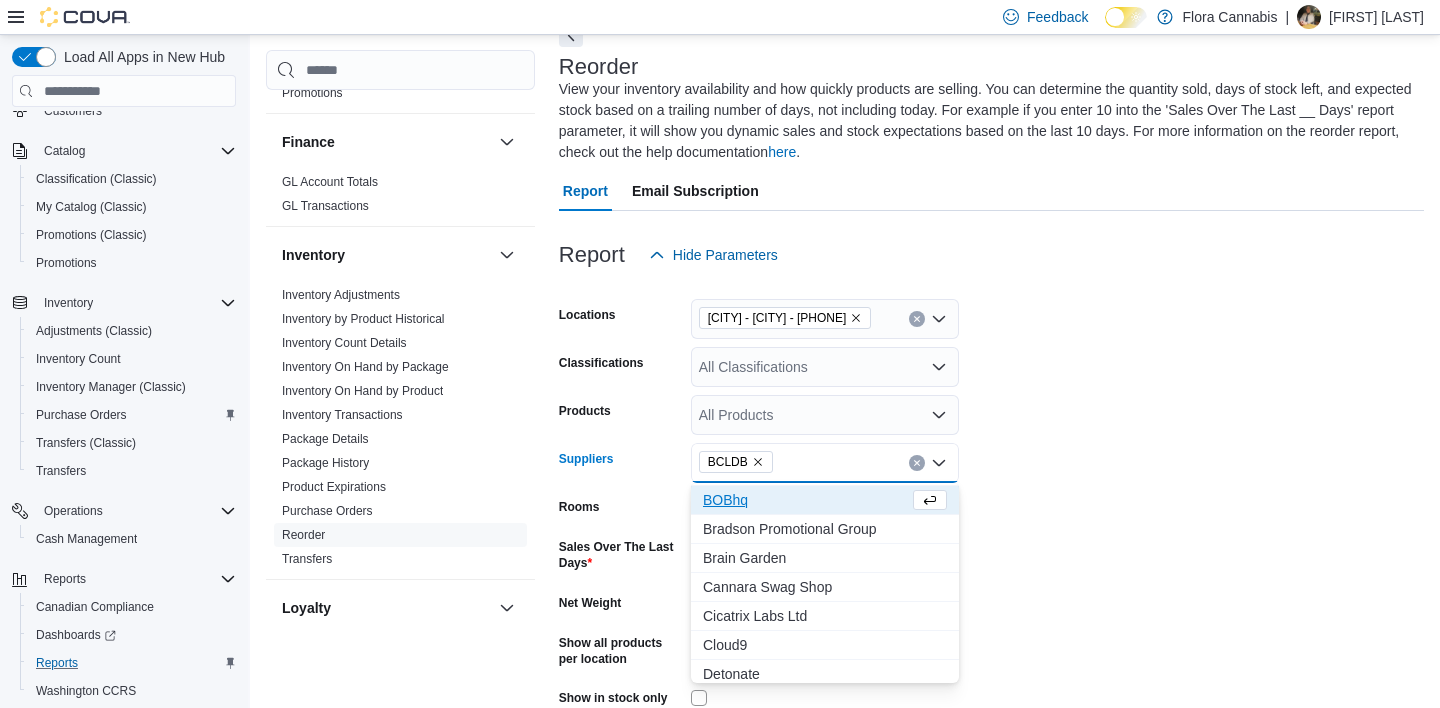 click on "Locations Glenmore -  Kelowna - [POSTAL_CODE] Classifications All Classifications Products All Products Suppliers BCLDB Combo box. Selected. BCLDB. Press Backspace to delete BCLDB. Combo box input. All Suppliers. Type some text or, to display a list of choices, press Down Arrow. To exit the list of choices, press Escape. Rooms All Rooms Sales Over The Last Days * Net Weight Show all products per location Show in stock only Export  Run Report" at bounding box center [991, 522] 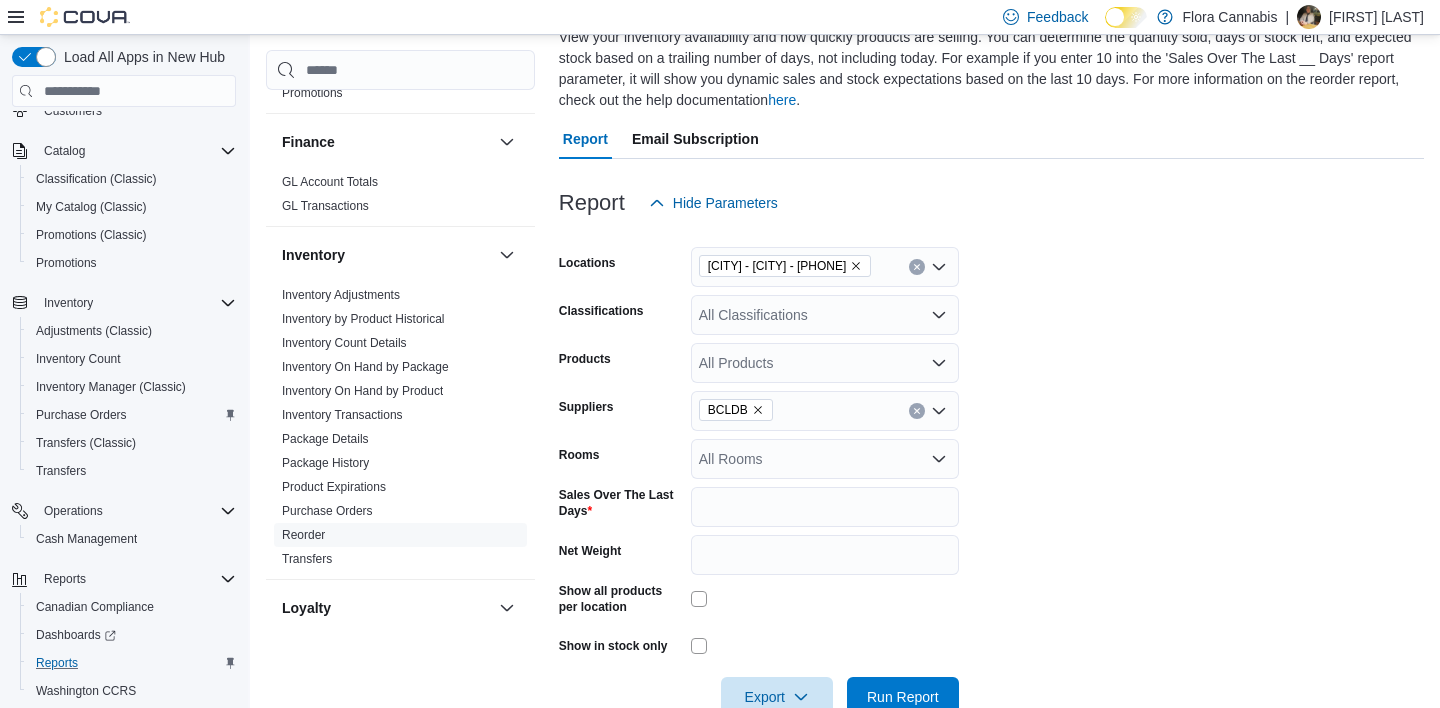scroll, scrollTop: 210, scrollLeft: 0, axis: vertical 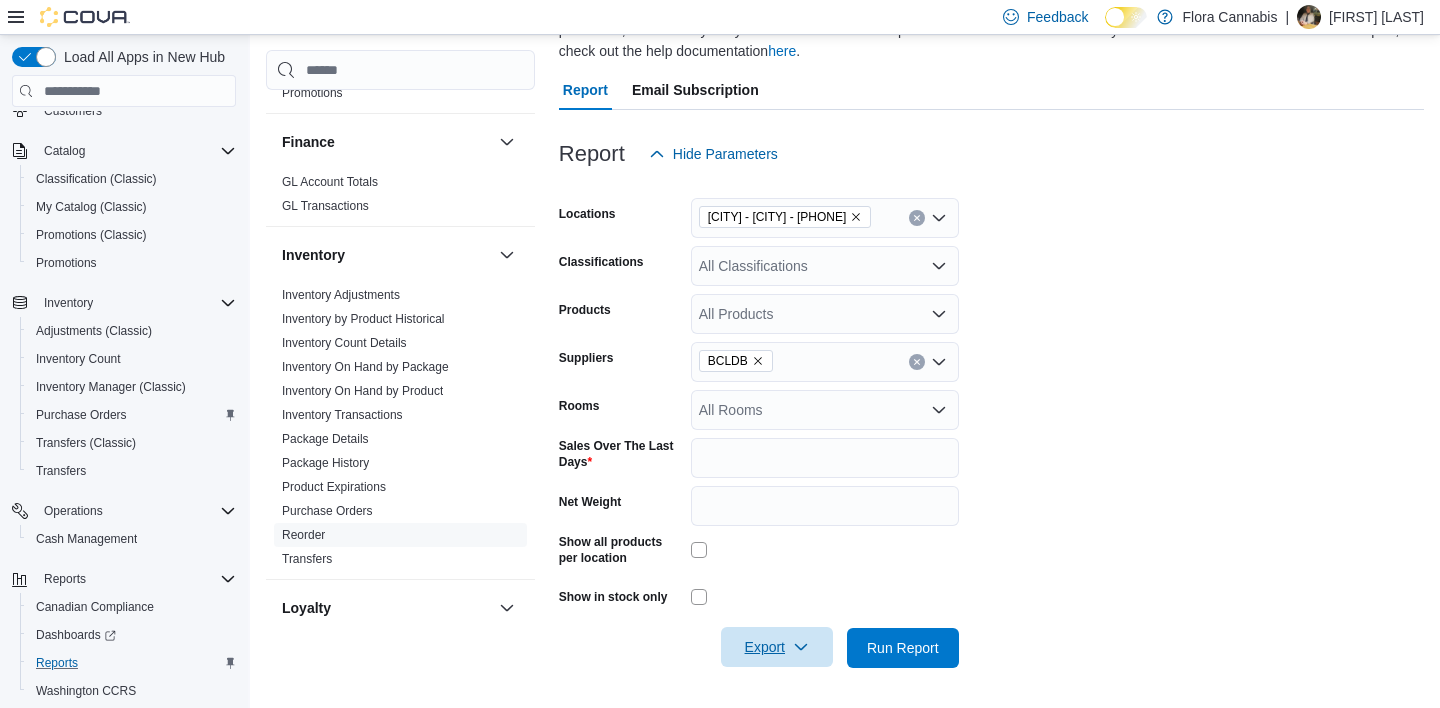 click on "Export" at bounding box center (777, 647) 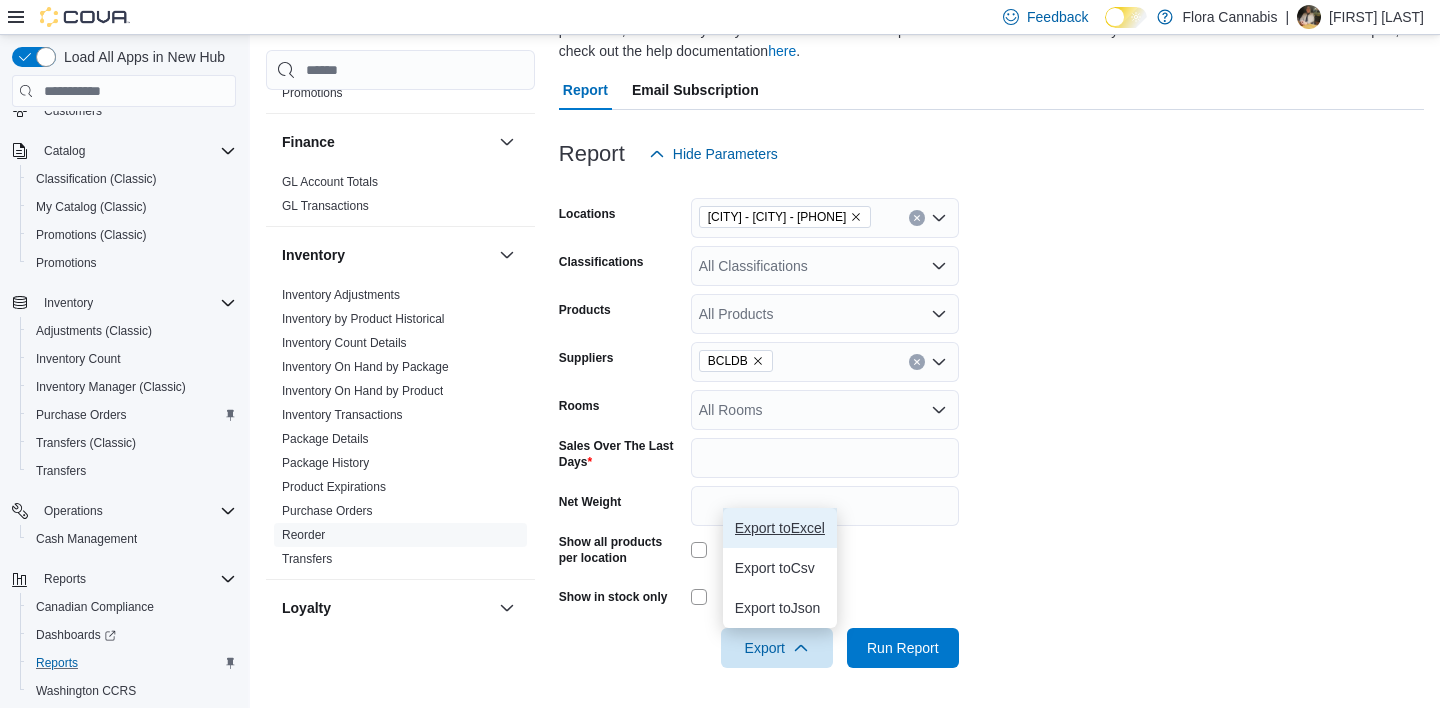 click on "Export to  Excel" at bounding box center (780, 528) 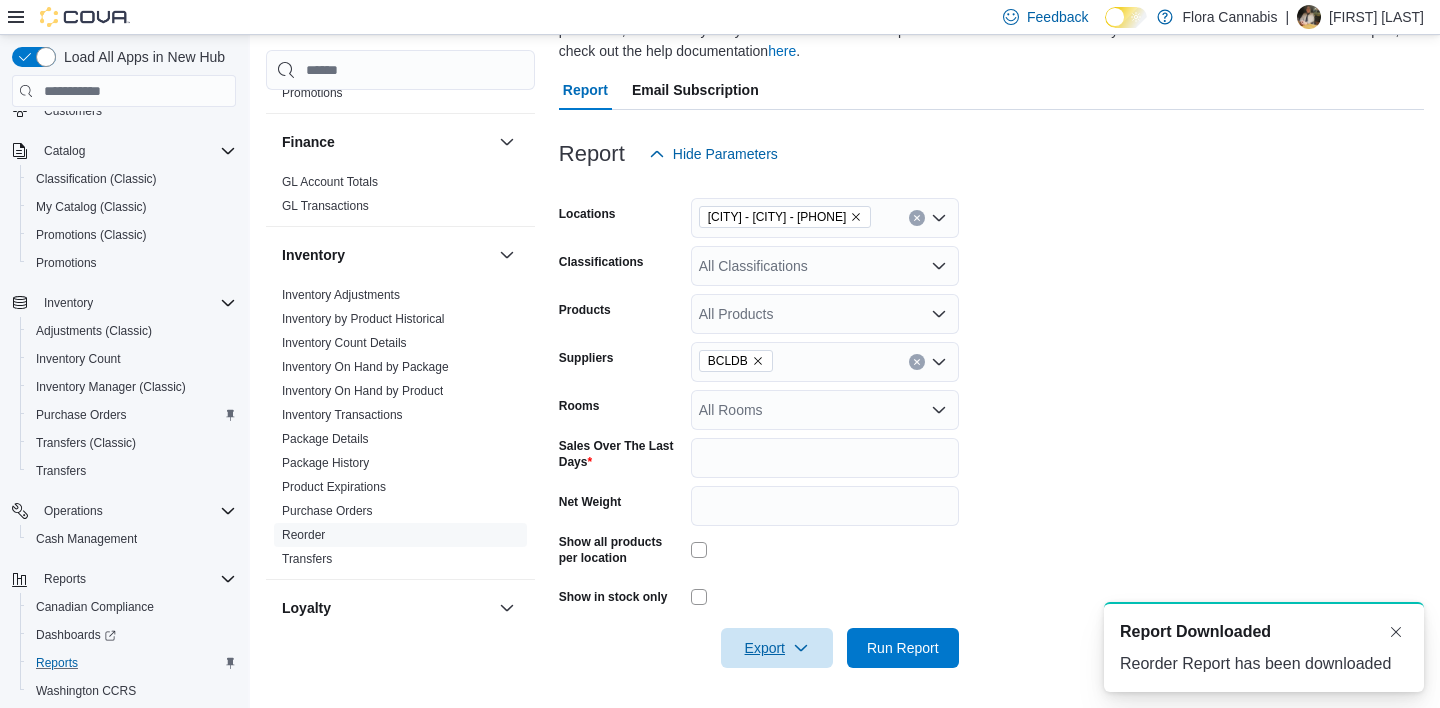 scroll, scrollTop: 0, scrollLeft: 0, axis: both 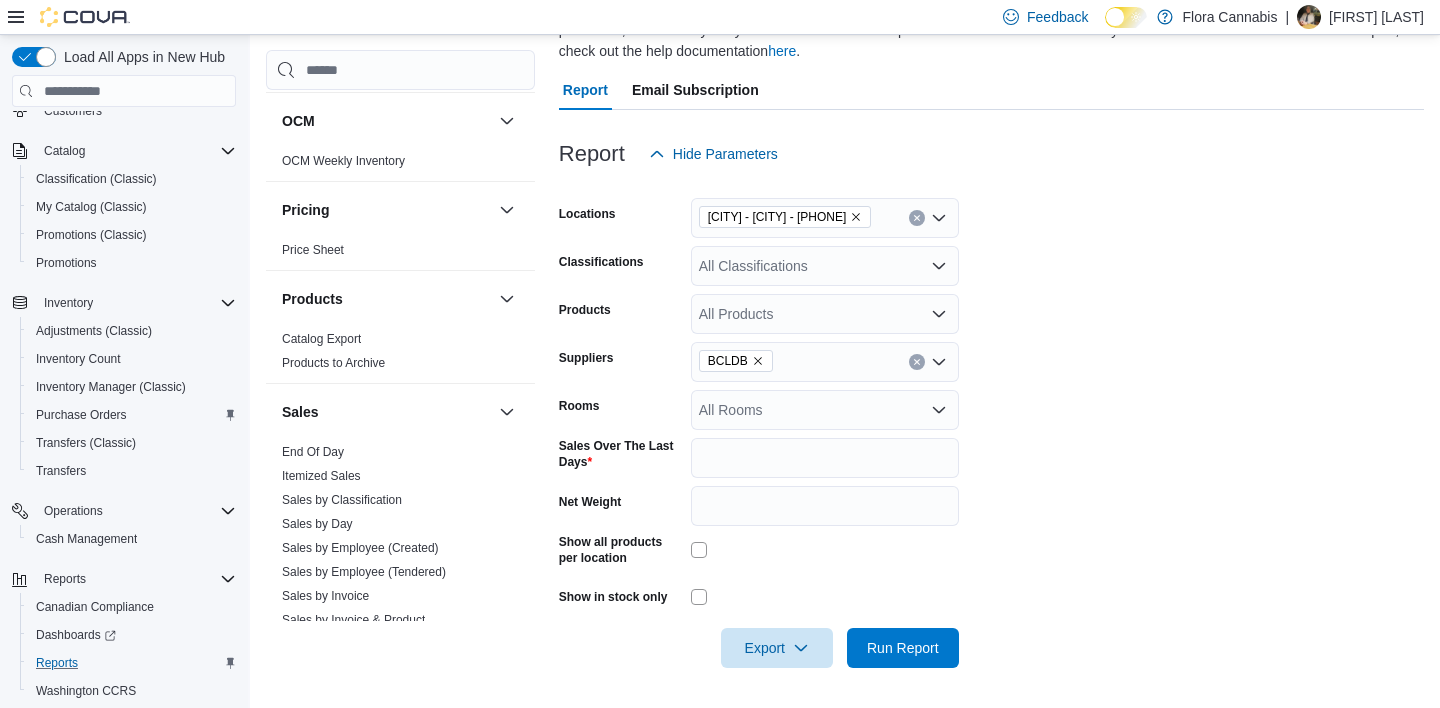 click on "Sales" at bounding box center (400, 412) 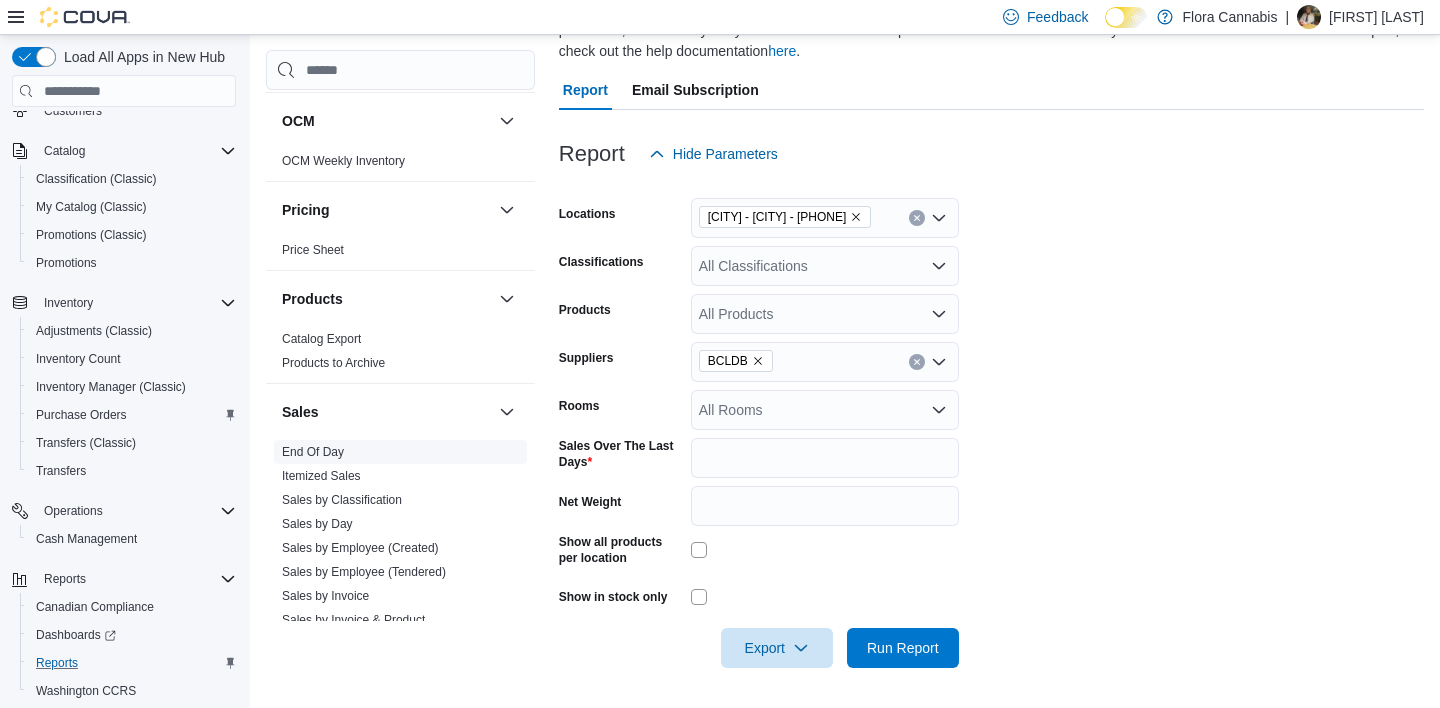 click on "End Of Day" at bounding box center (313, 452) 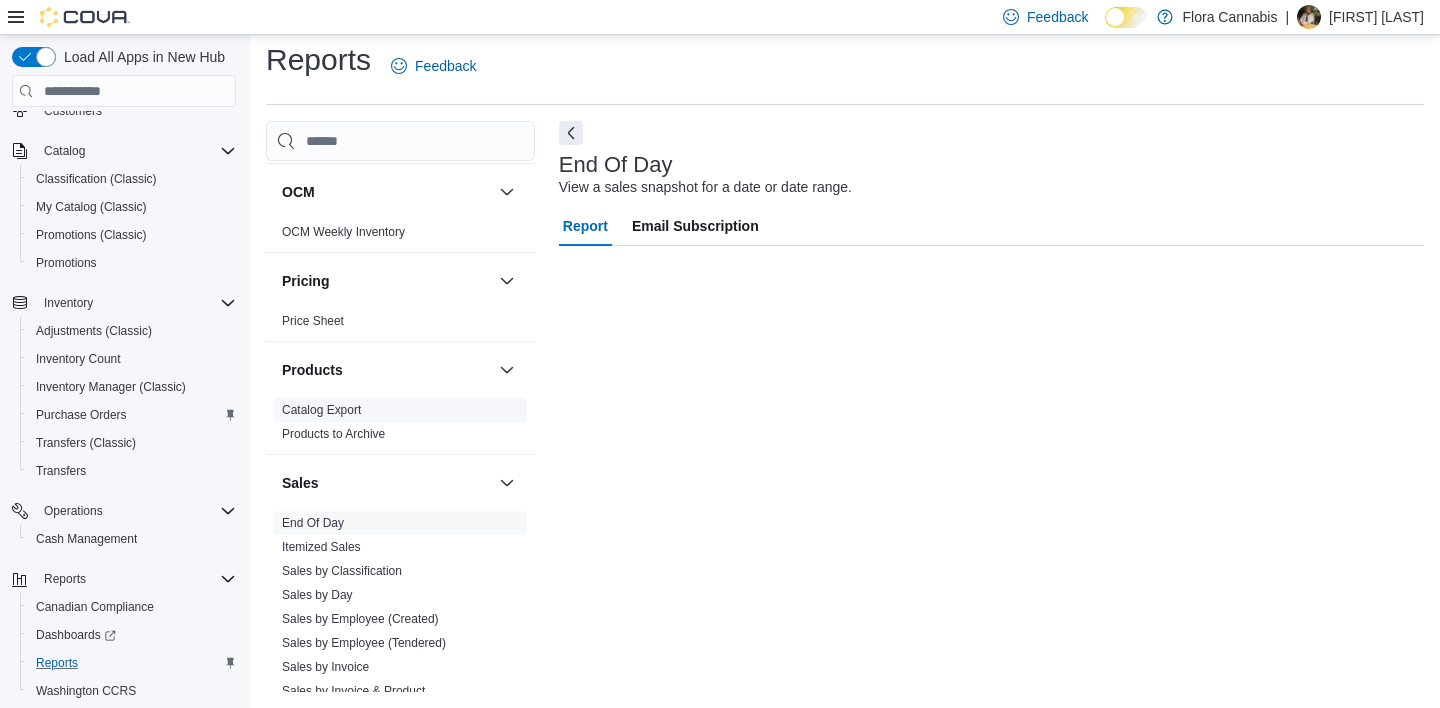 scroll, scrollTop: 11, scrollLeft: 0, axis: vertical 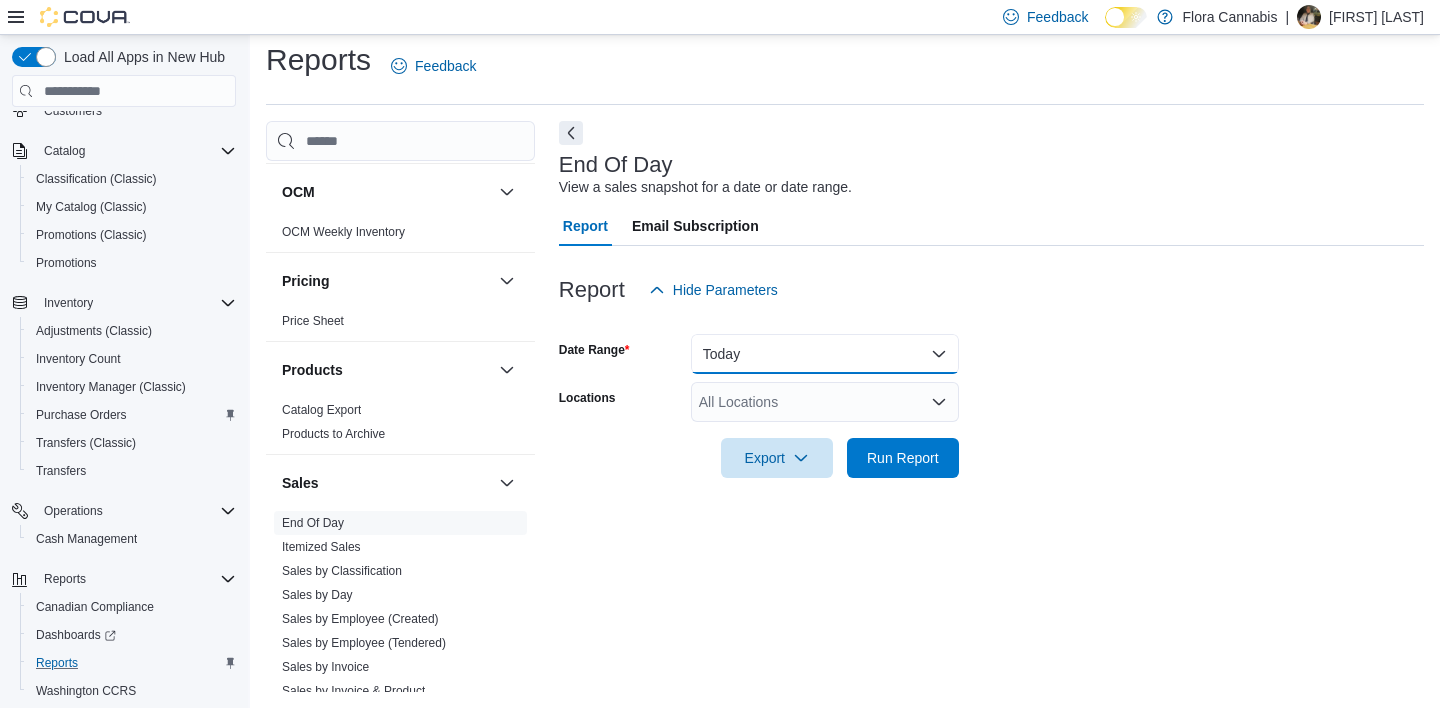 click on "Today" at bounding box center [825, 354] 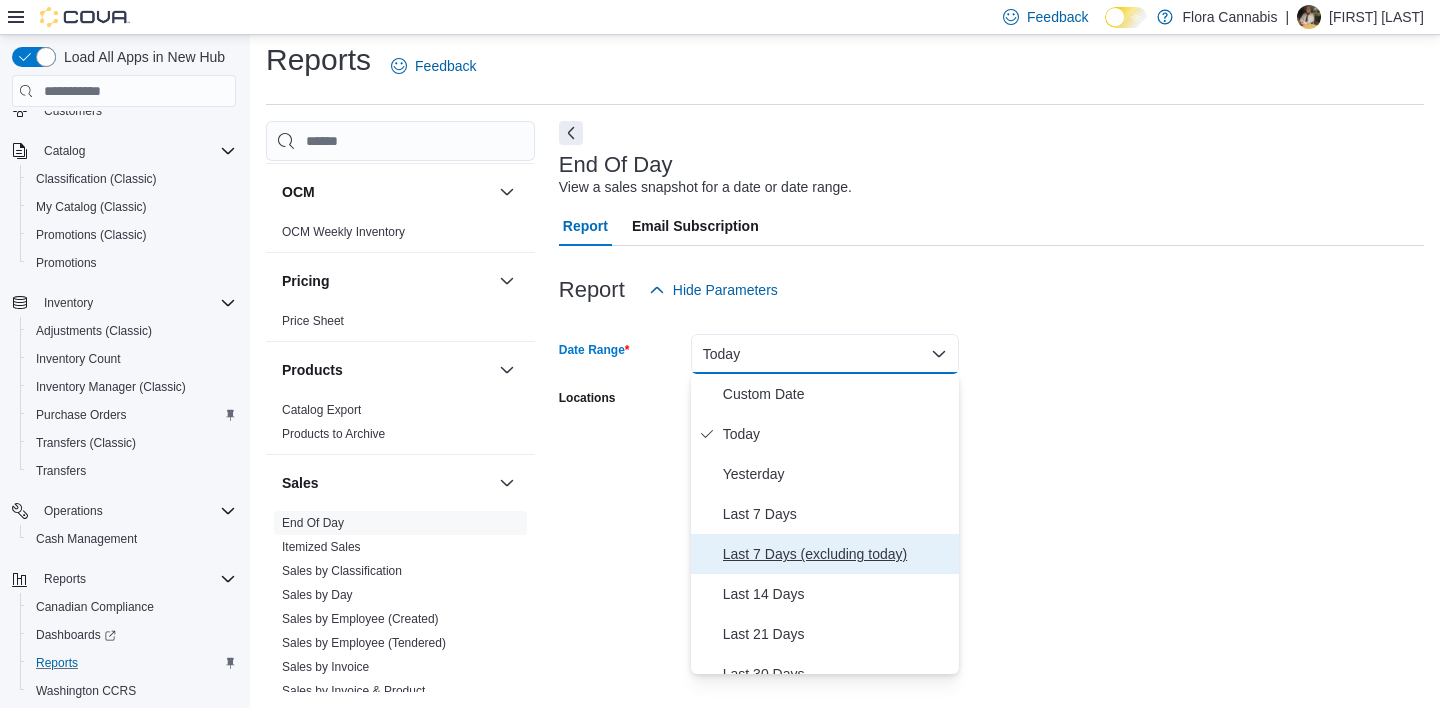 click on "Last 7 Days (excluding today)" at bounding box center [837, 554] 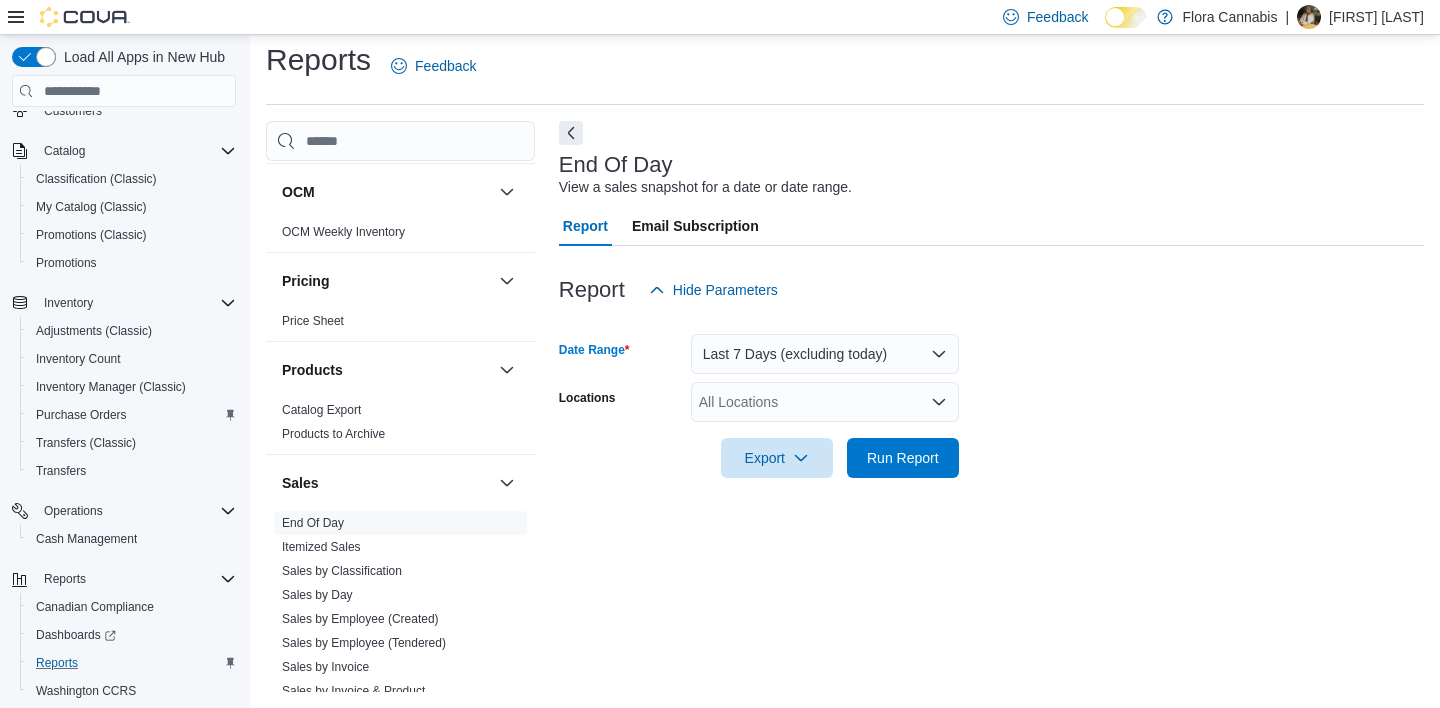click at bounding box center [991, 490] 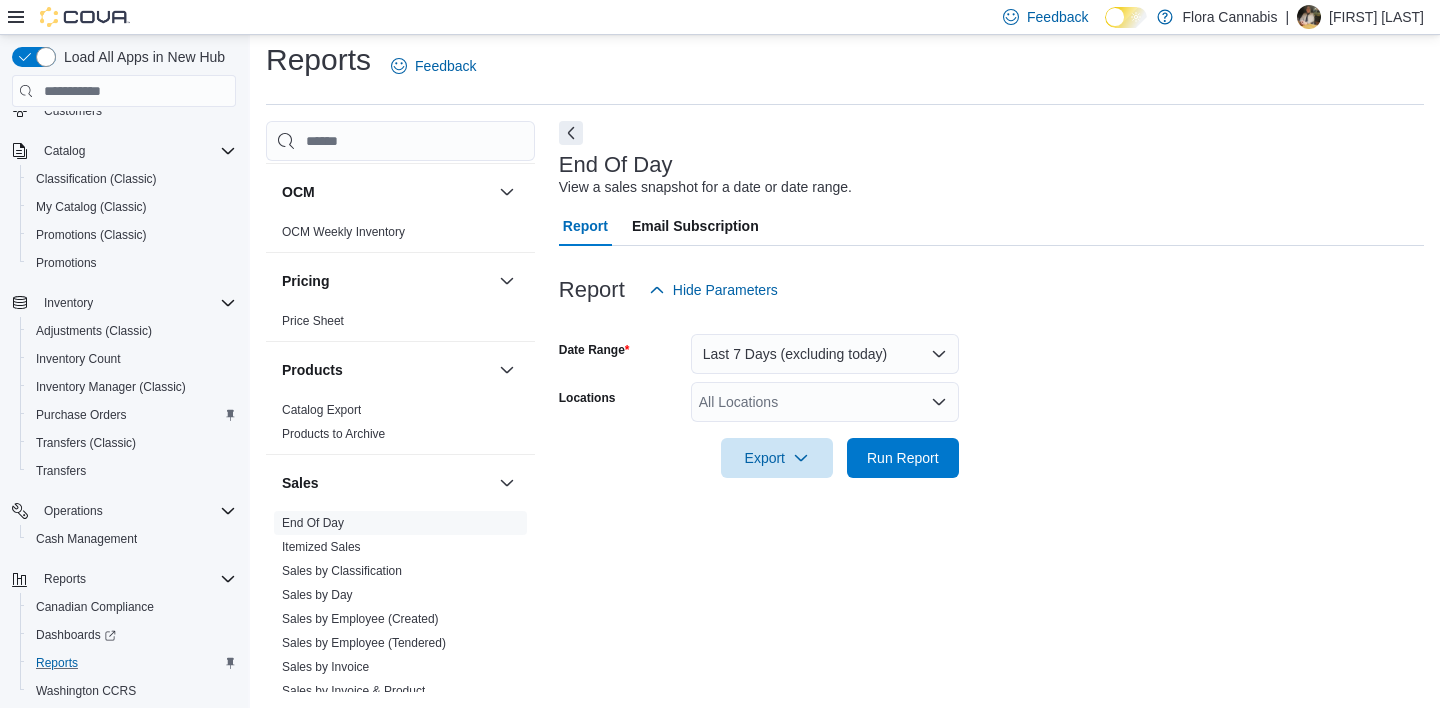 click on "All Locations" at bounding box center [825, 402] 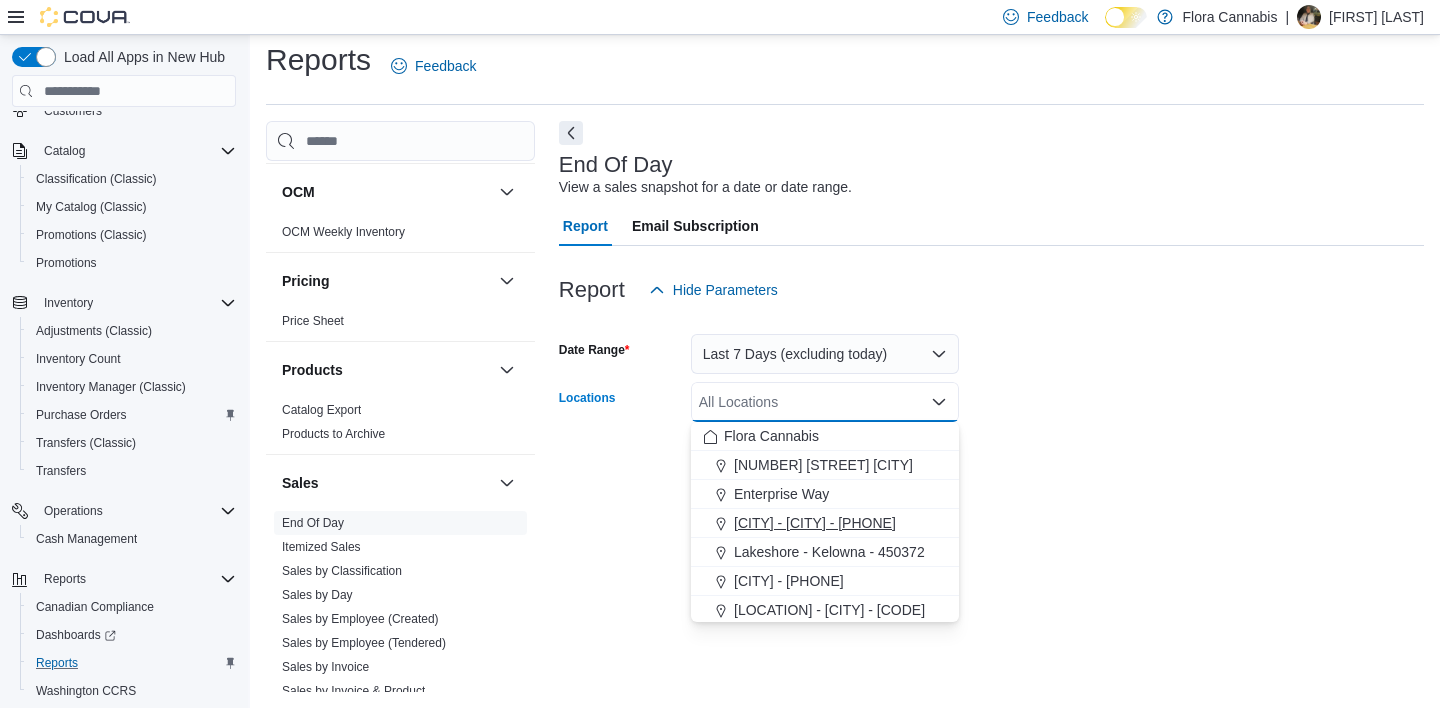 click on "[CITY] -  [CITY] - [PHONE]" at bounding box center (815, 523) 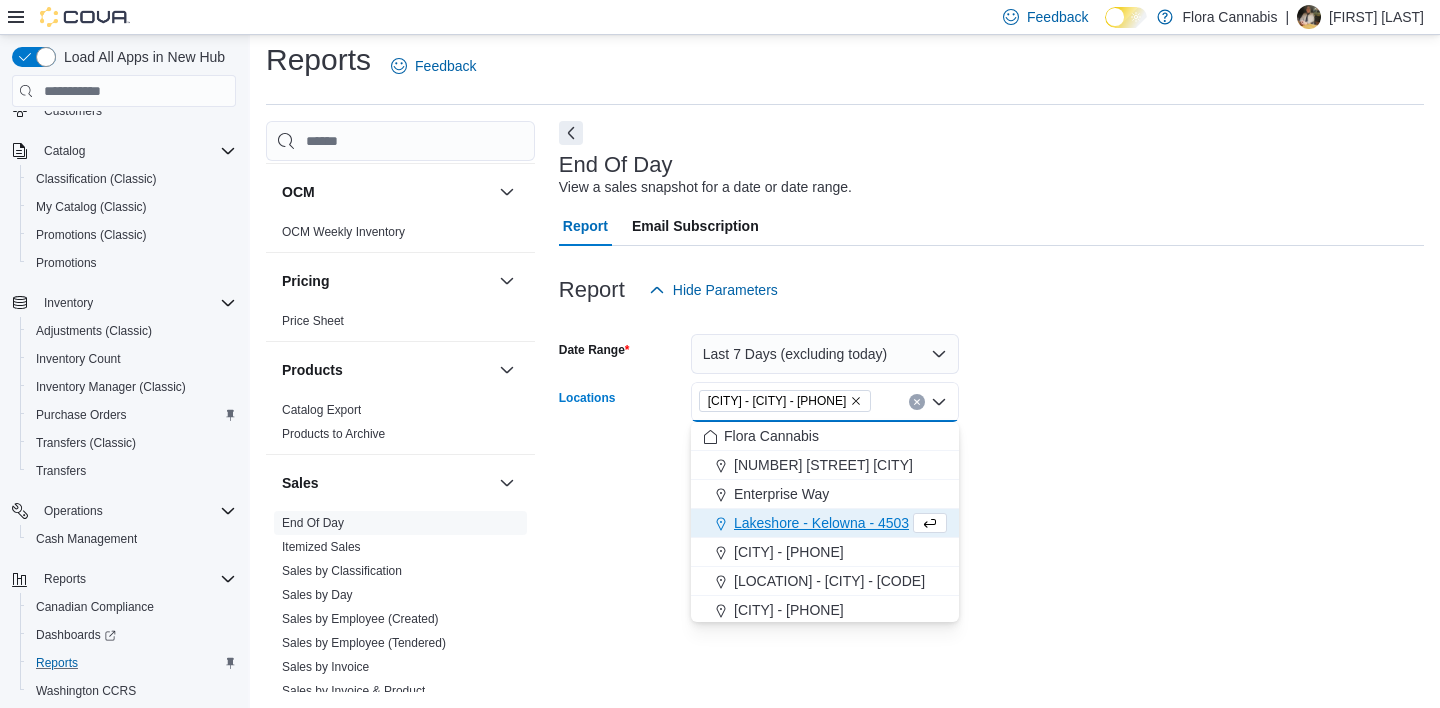 click at bounding box center (991, 490) 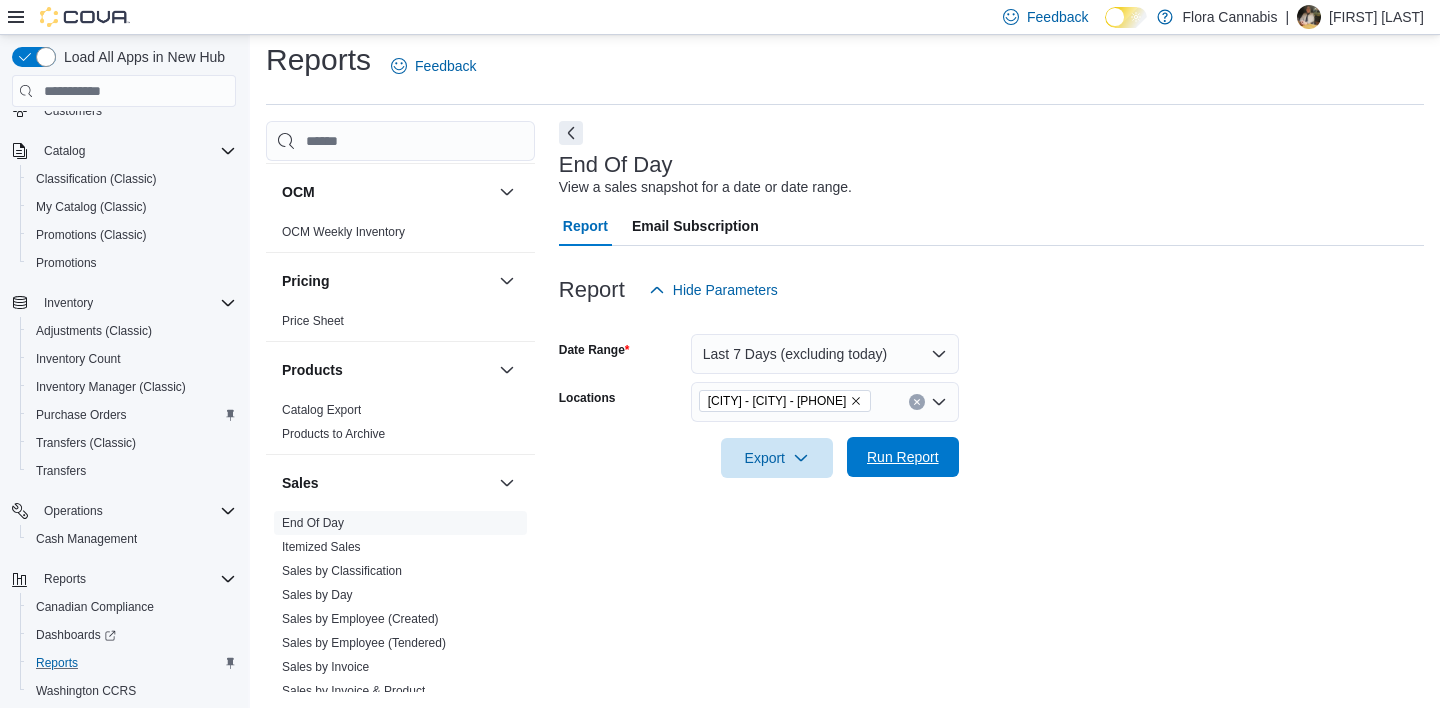 click on "Run Report" at bounding box center [903, 457] 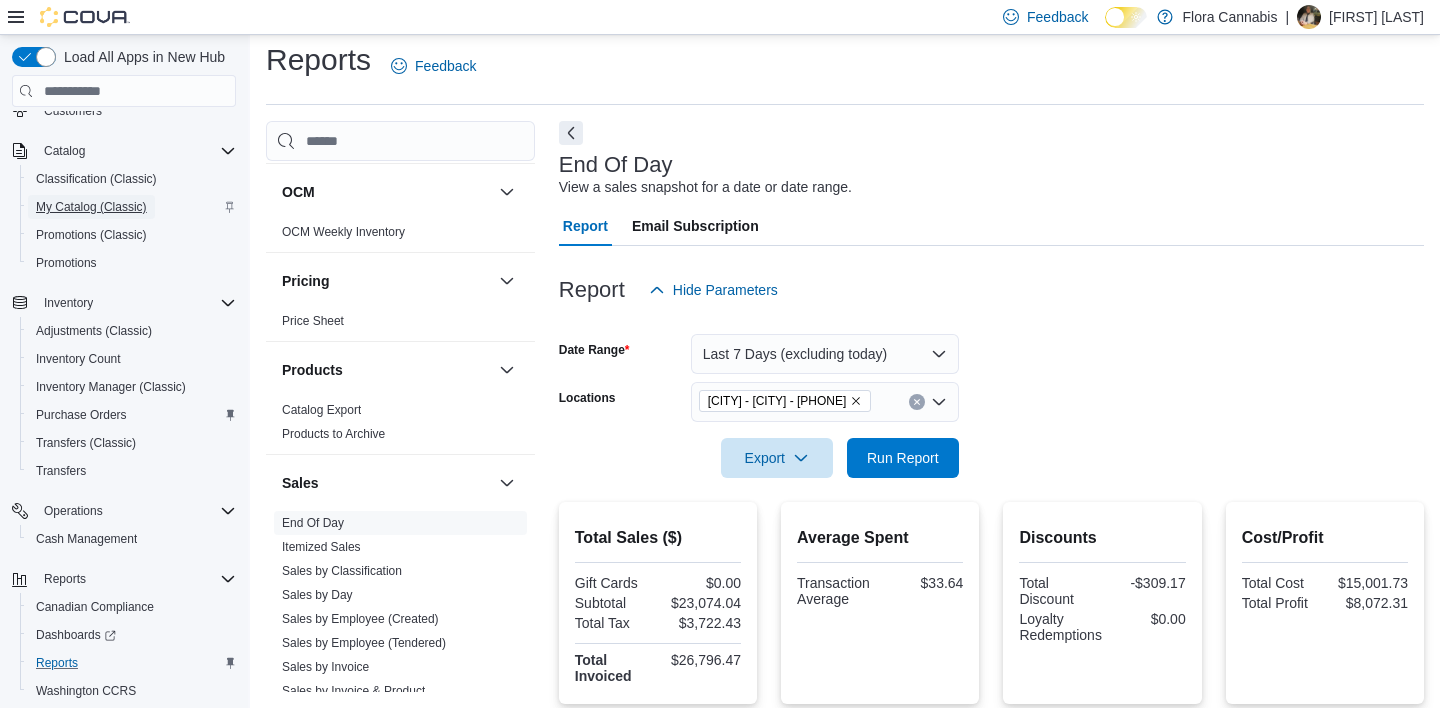 click on "My Catalog (Classic)" at bounding box center (91, 207) 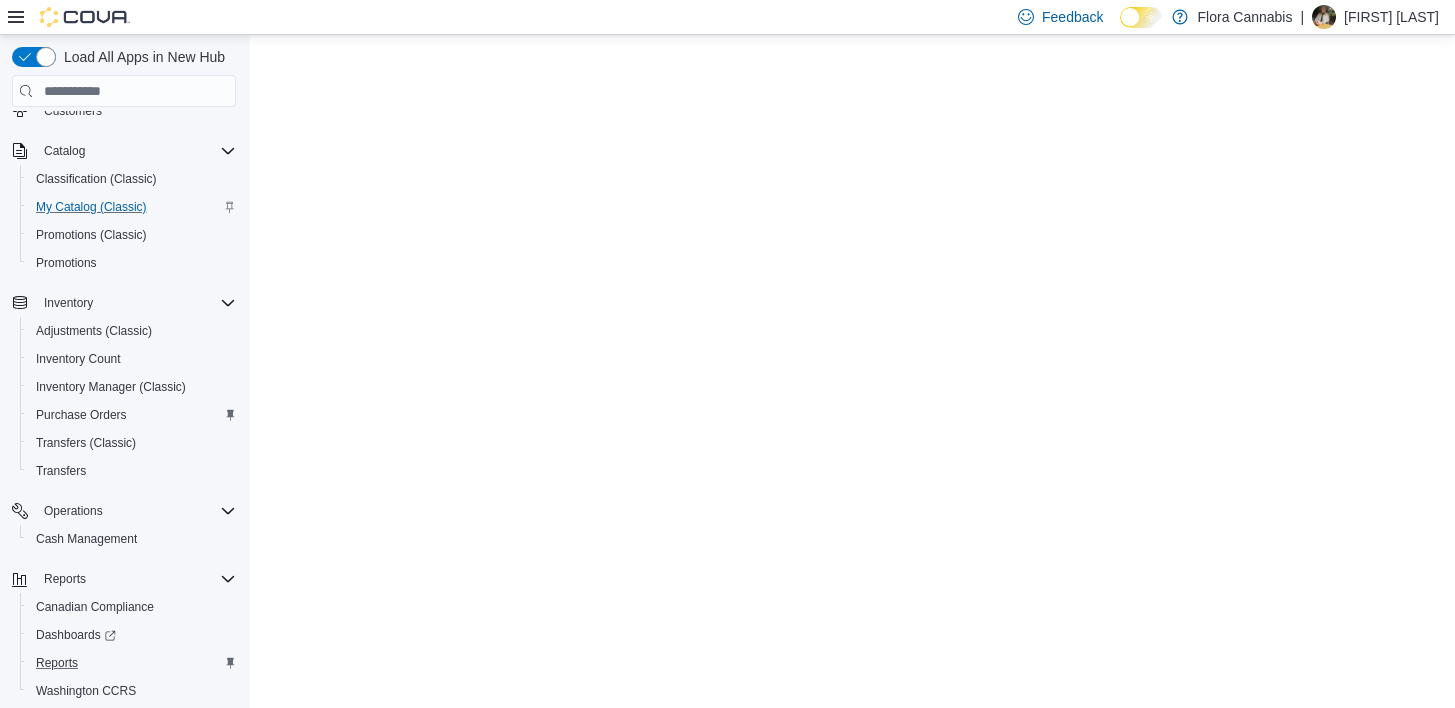 scroll, scrollTop: 0, scrollLeft: 0, axis: both 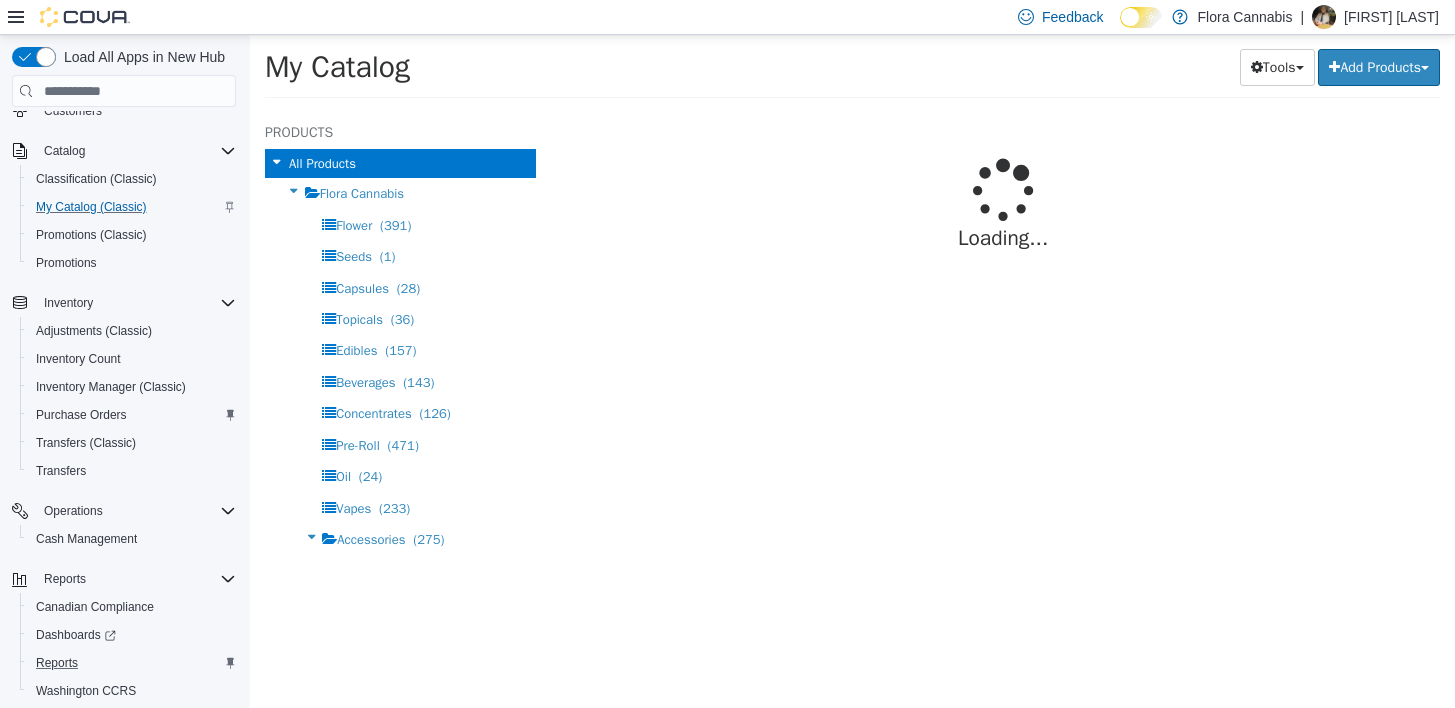 select on "**********" 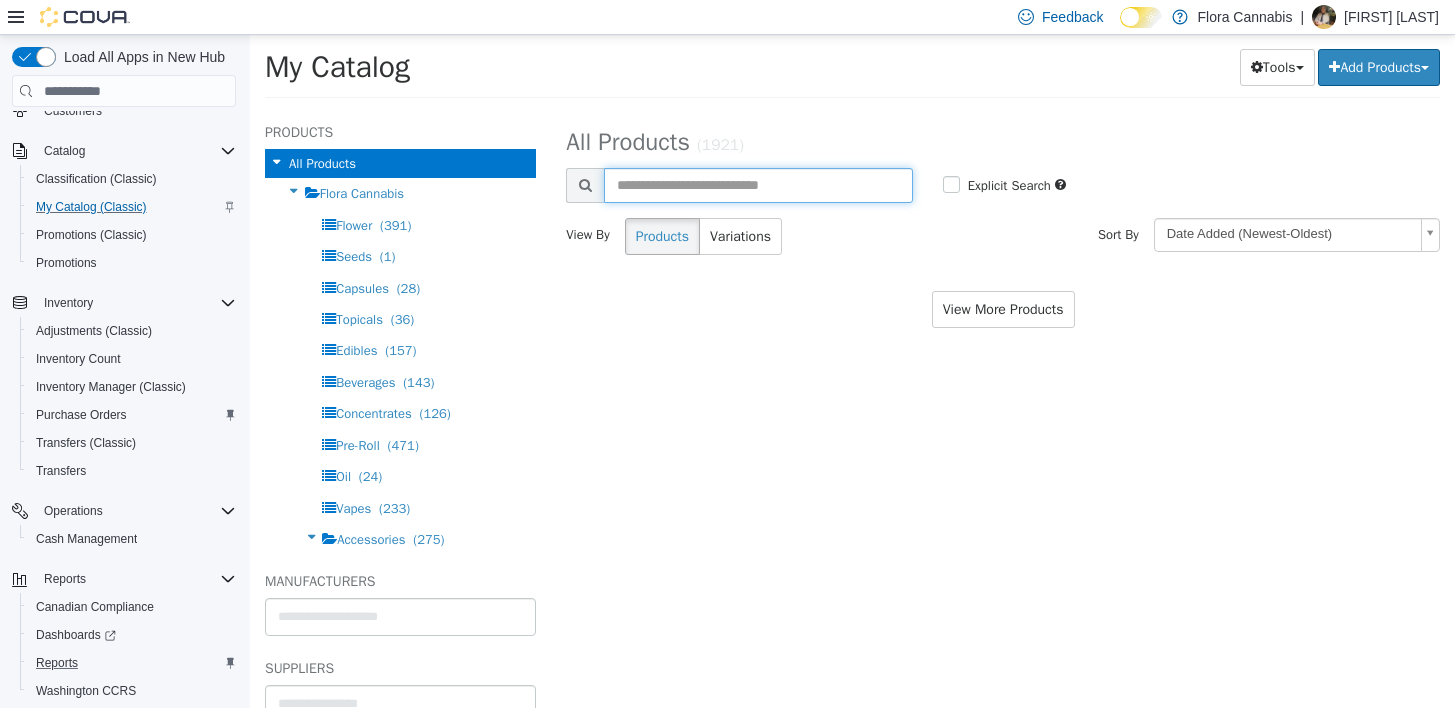 click at bounding box center (758, 185) 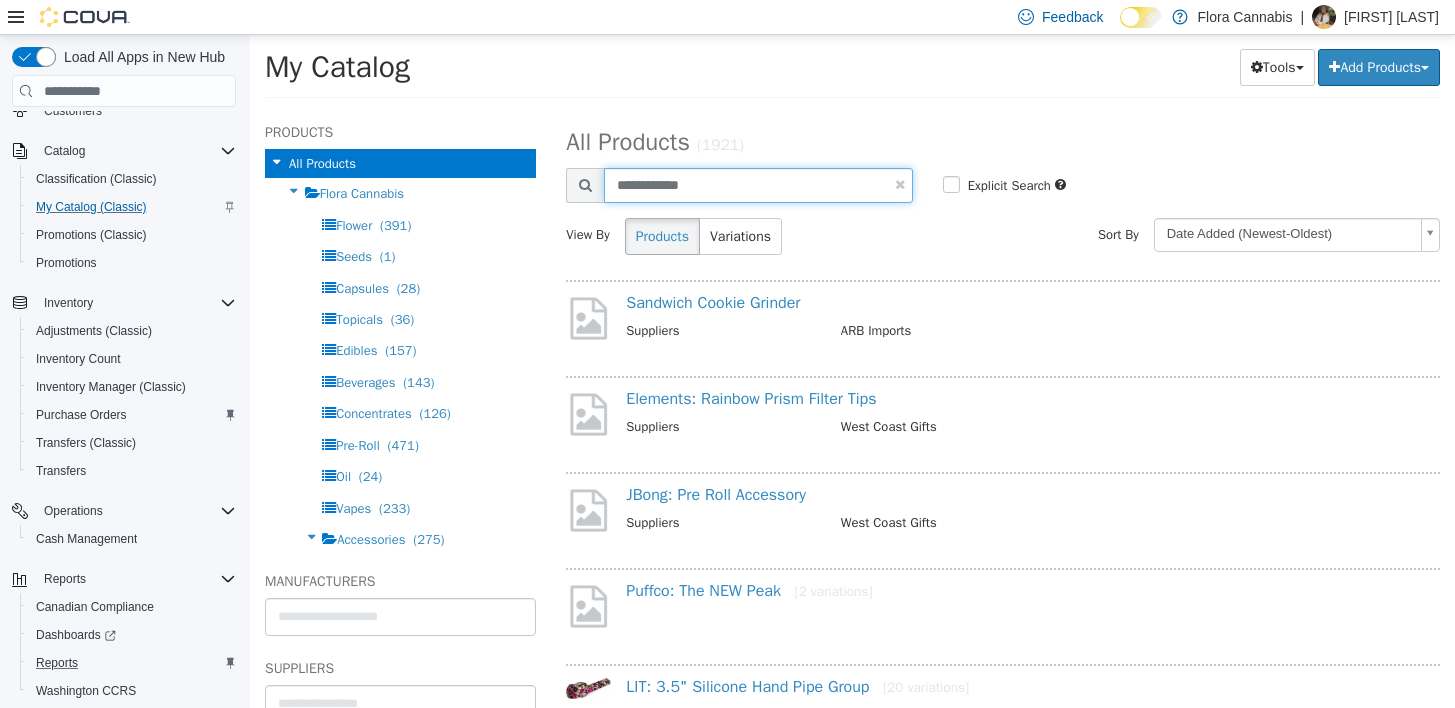 type on "**********" 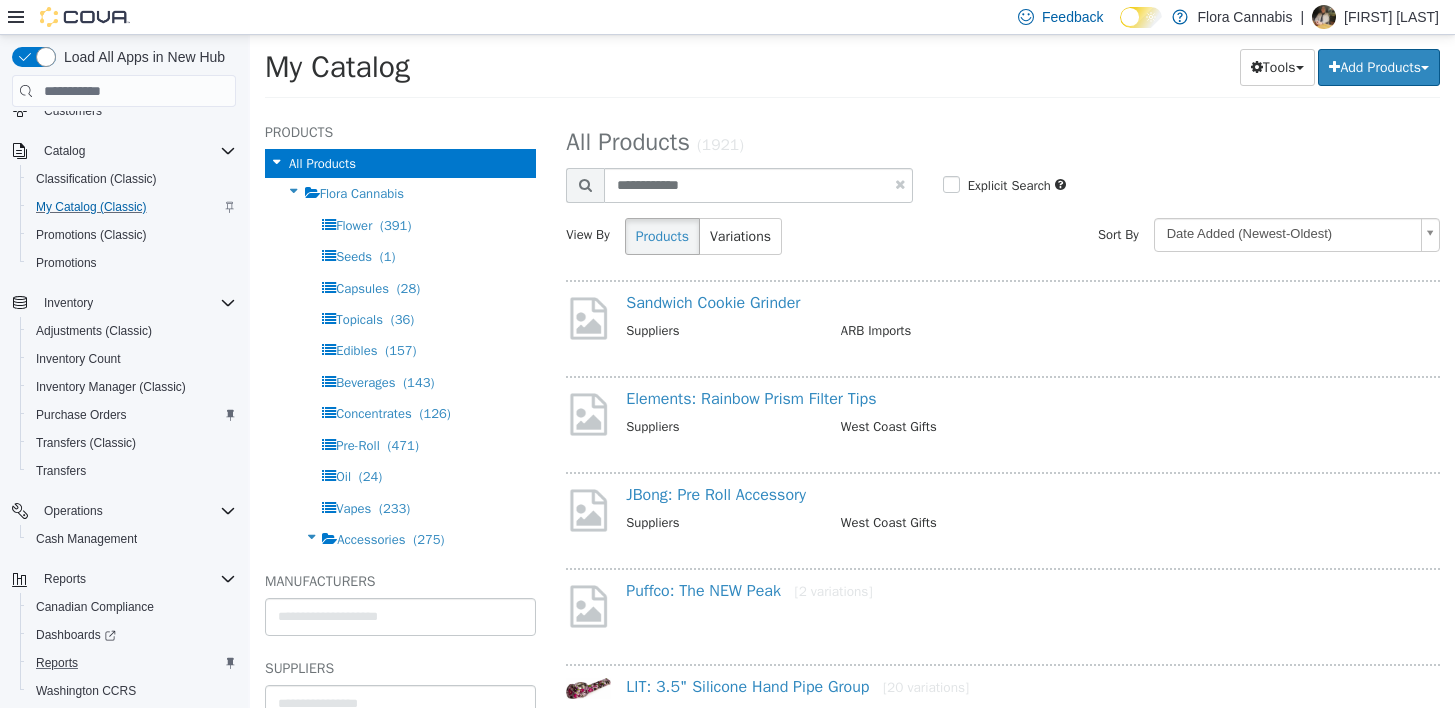 select on "**********" 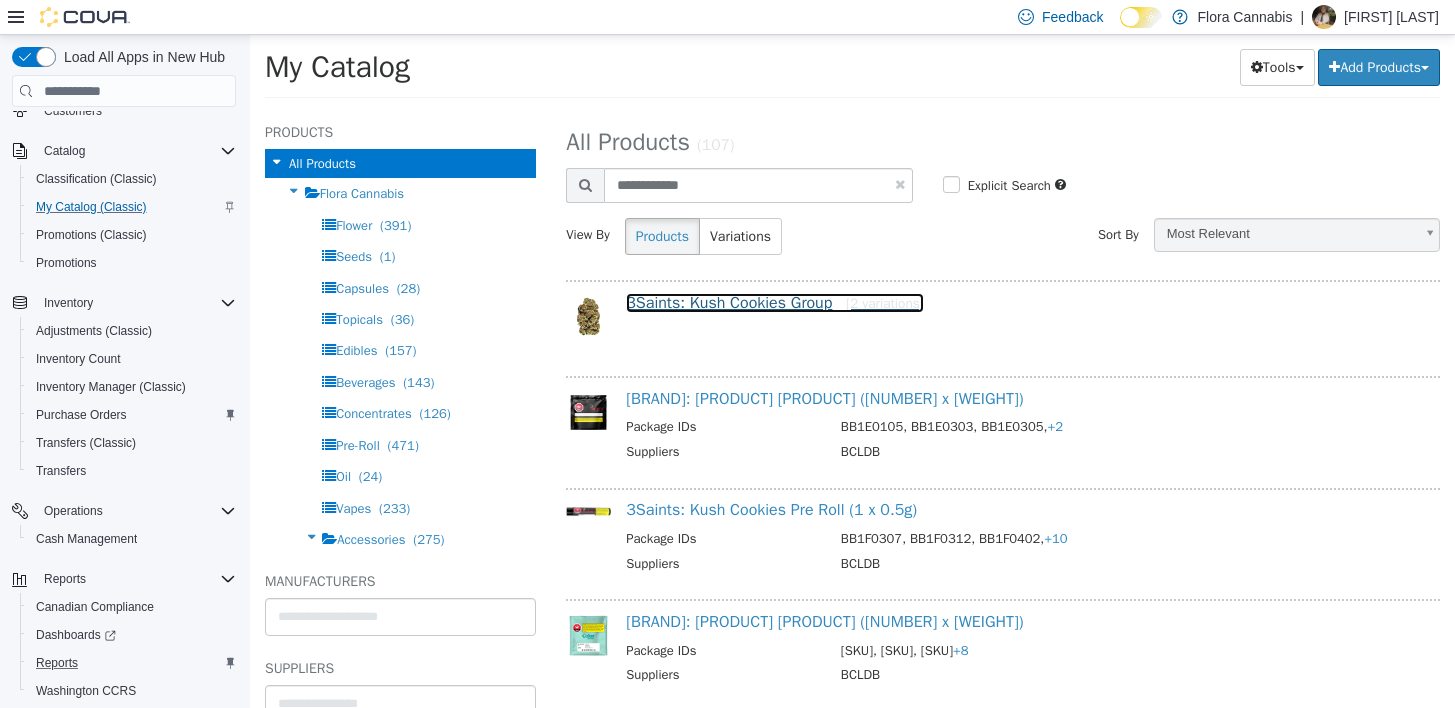 click on "3Saints: Kush Cookies Group
[2 variations]" at bounding box center (775, 303) 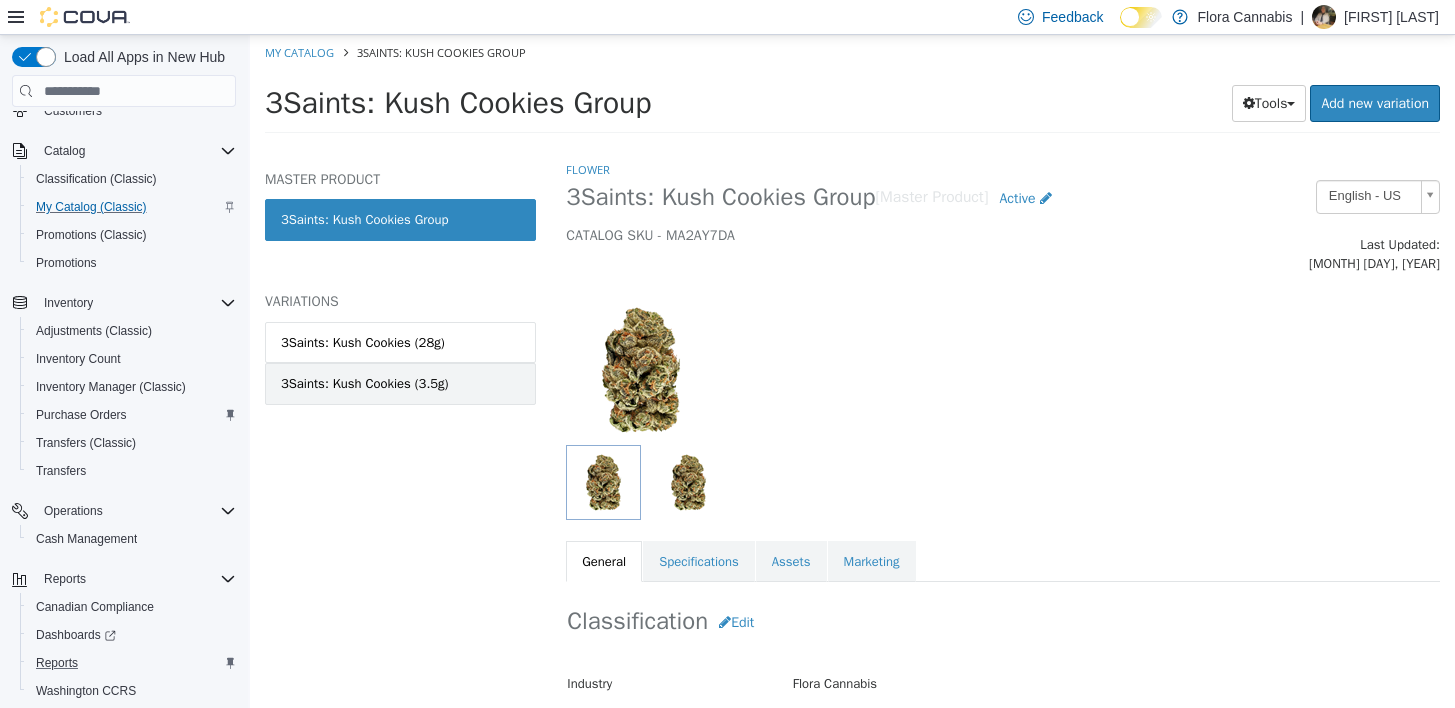click on "3Saints: Kush Cookies (3.5g)" at bounding box center [365, 384] 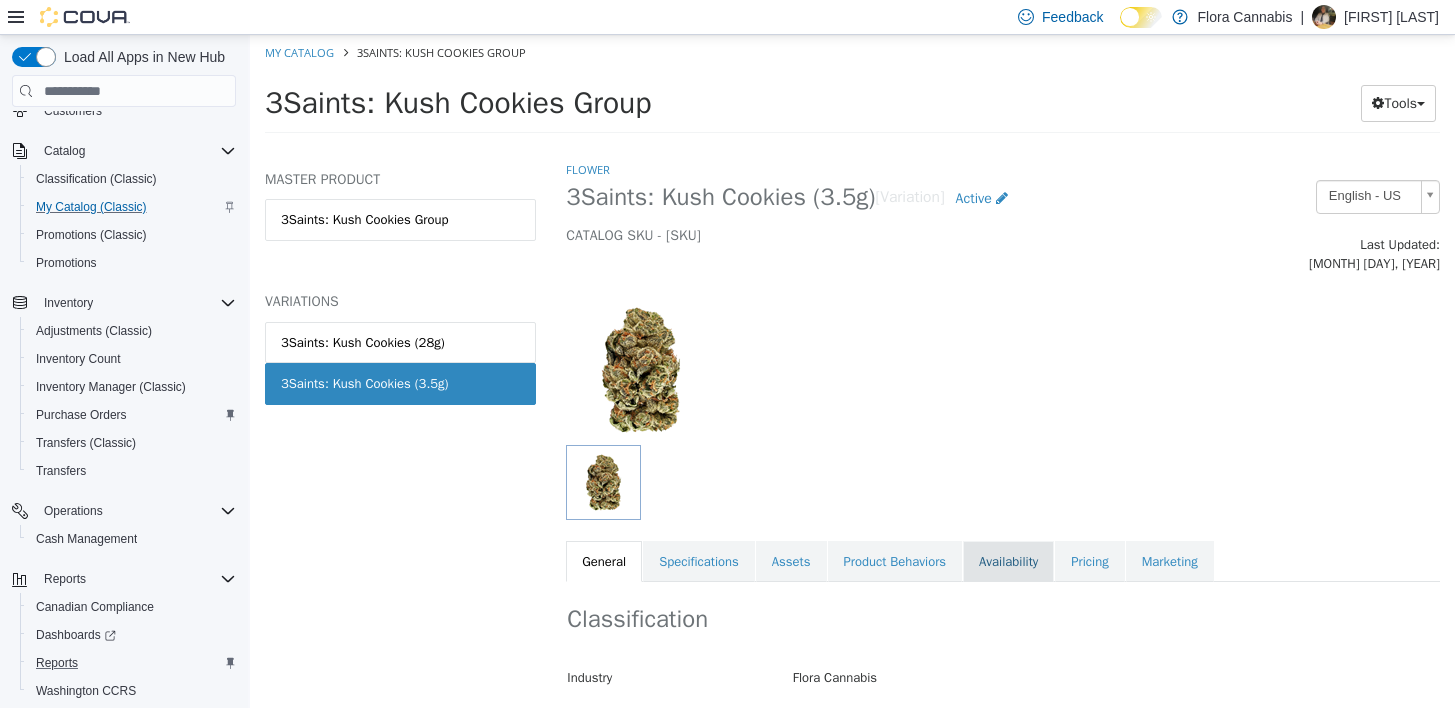 click on "Availability" at bounding box center [1008, 562] 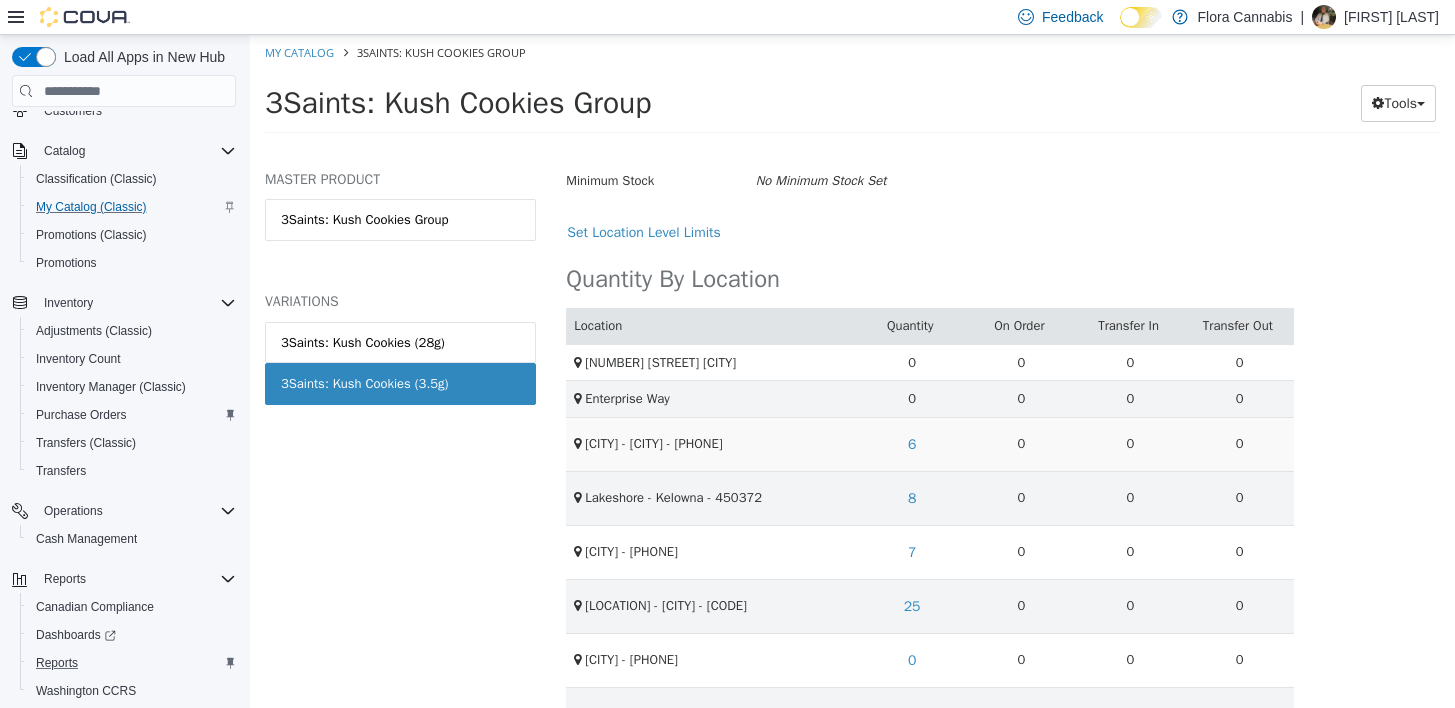 scroll, scrollTop: 500, scrollLeft: 0, axis: vertical 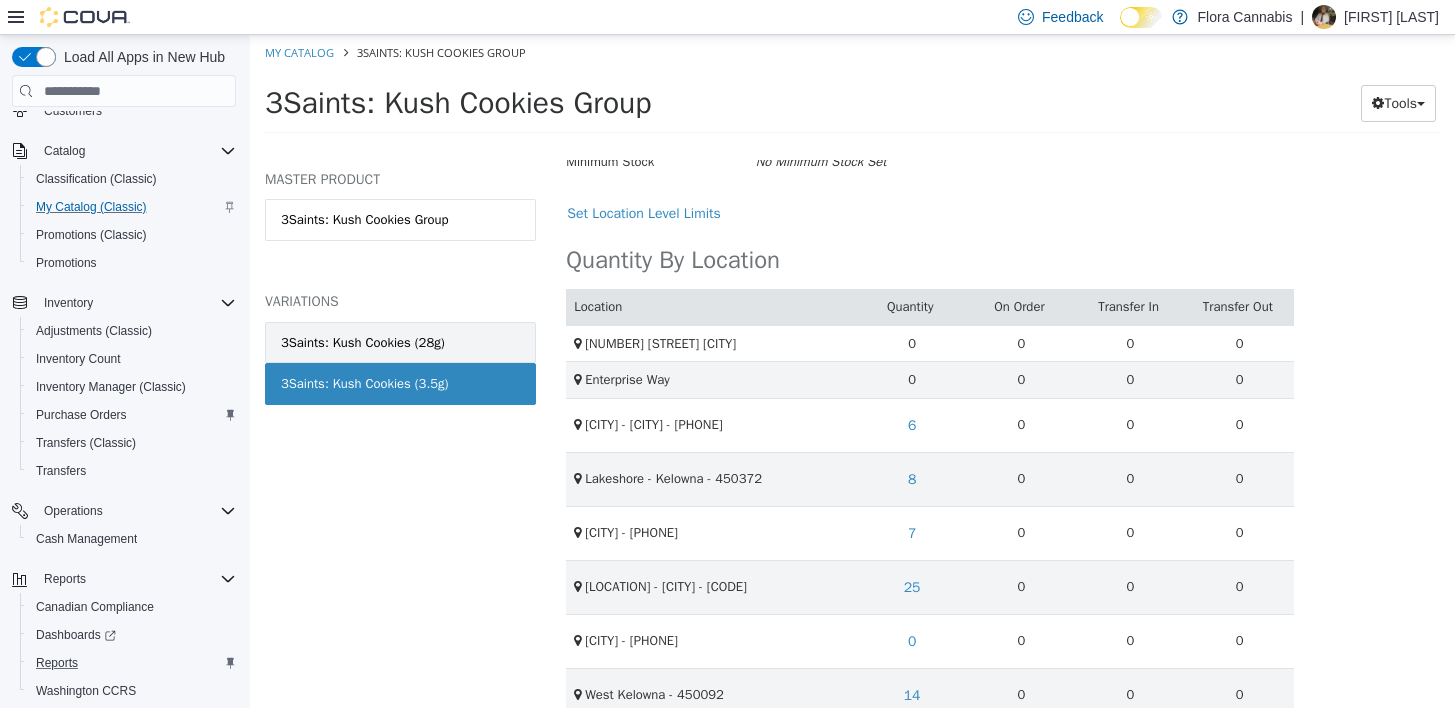 click on "3Saints: Kush Cookies (28g)" at bounding box center (363, 343) 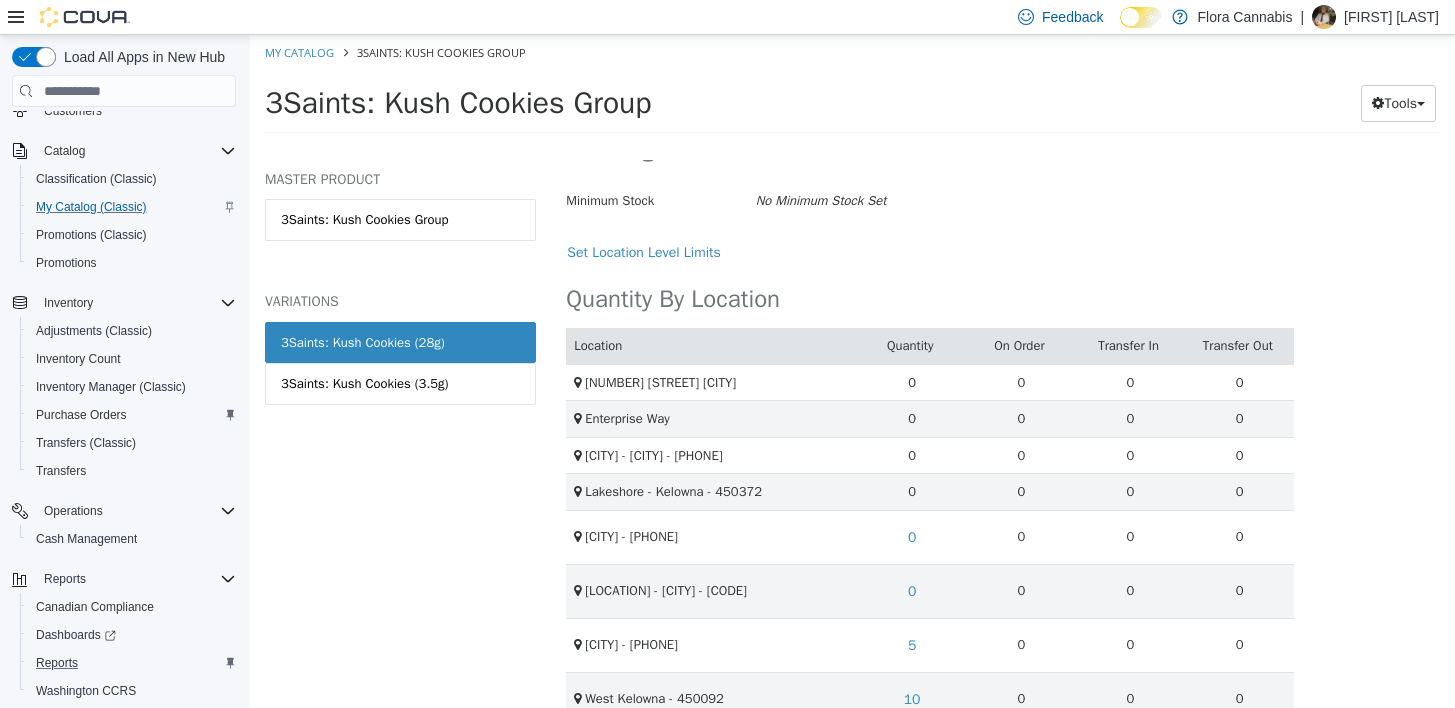 scroll, scrollTop: 483, scrollLeft: 0, axis: vertical 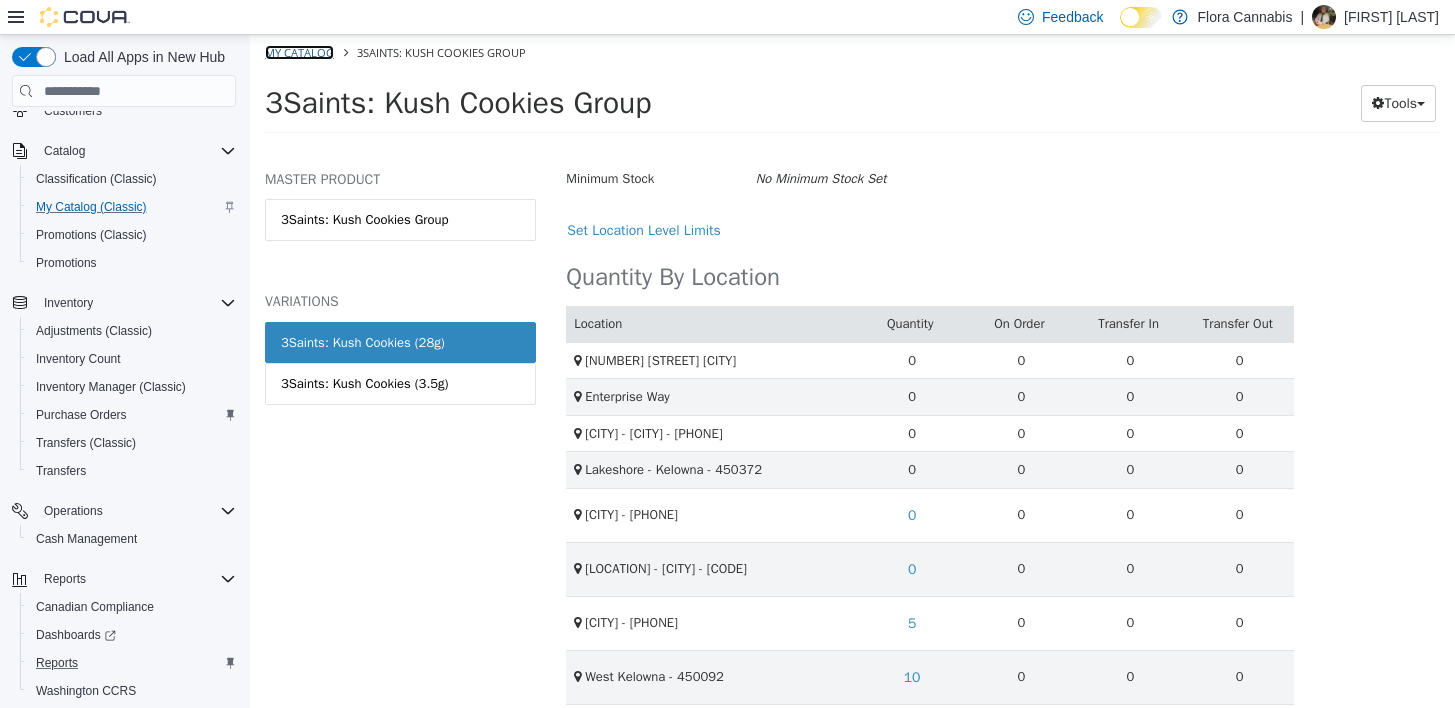 click on "My Catalog" at bounding box center (299, 52) 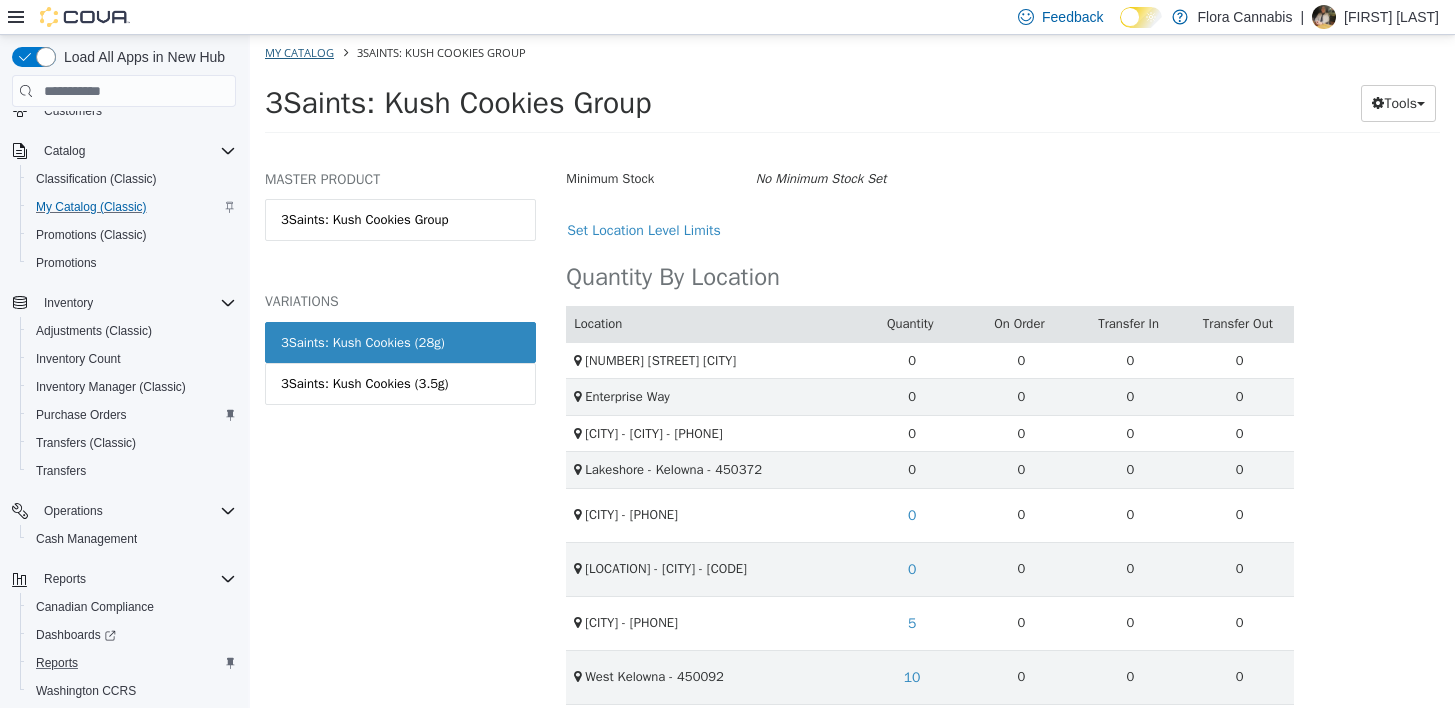 select on "**********" 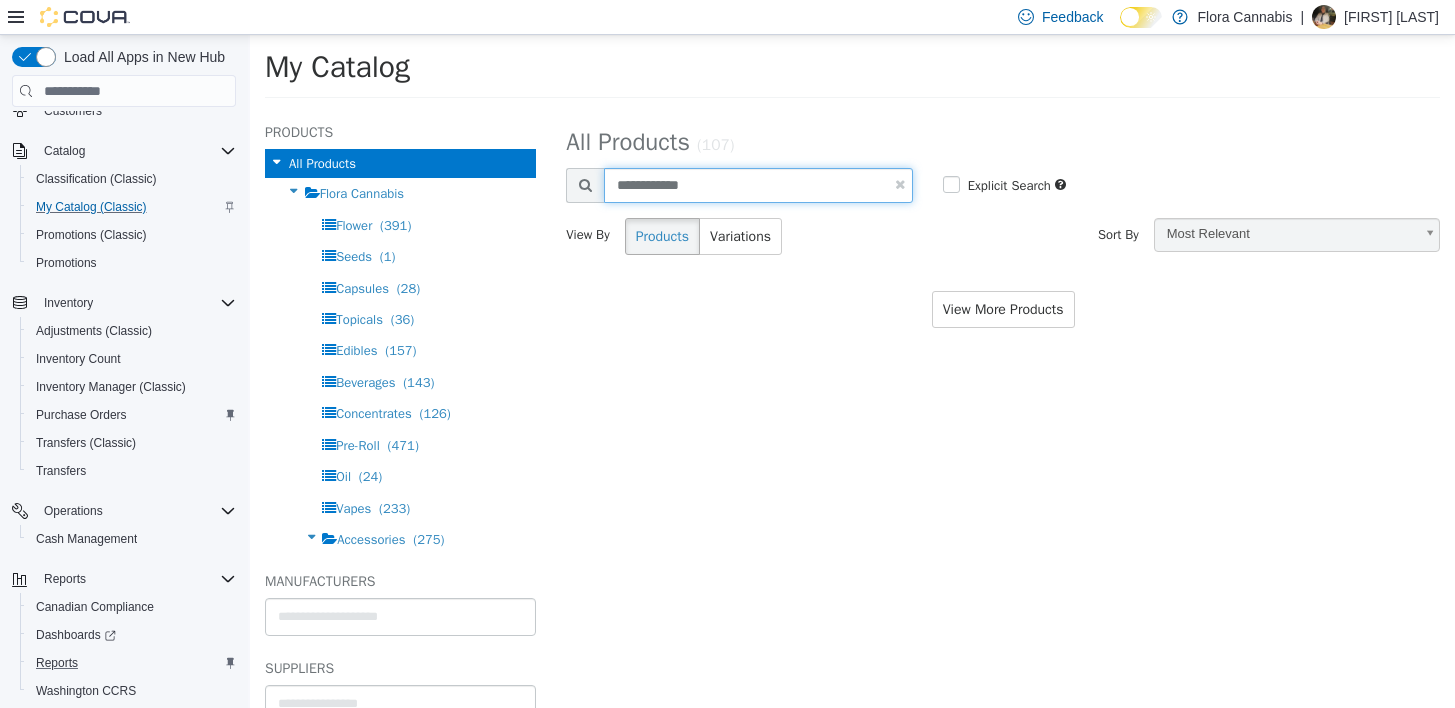 click on "**********" at bounding box center [758, 185] 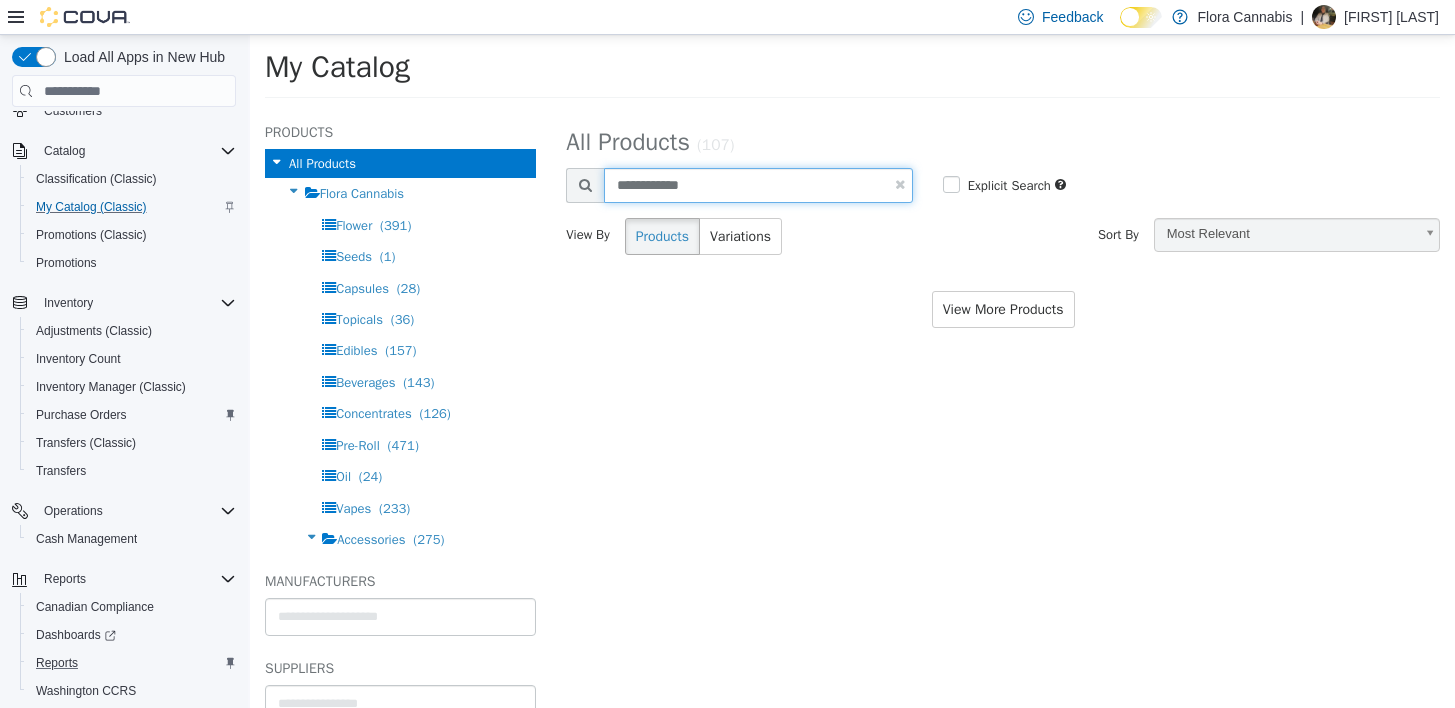click on "**********" at bounding box center (758, 185) 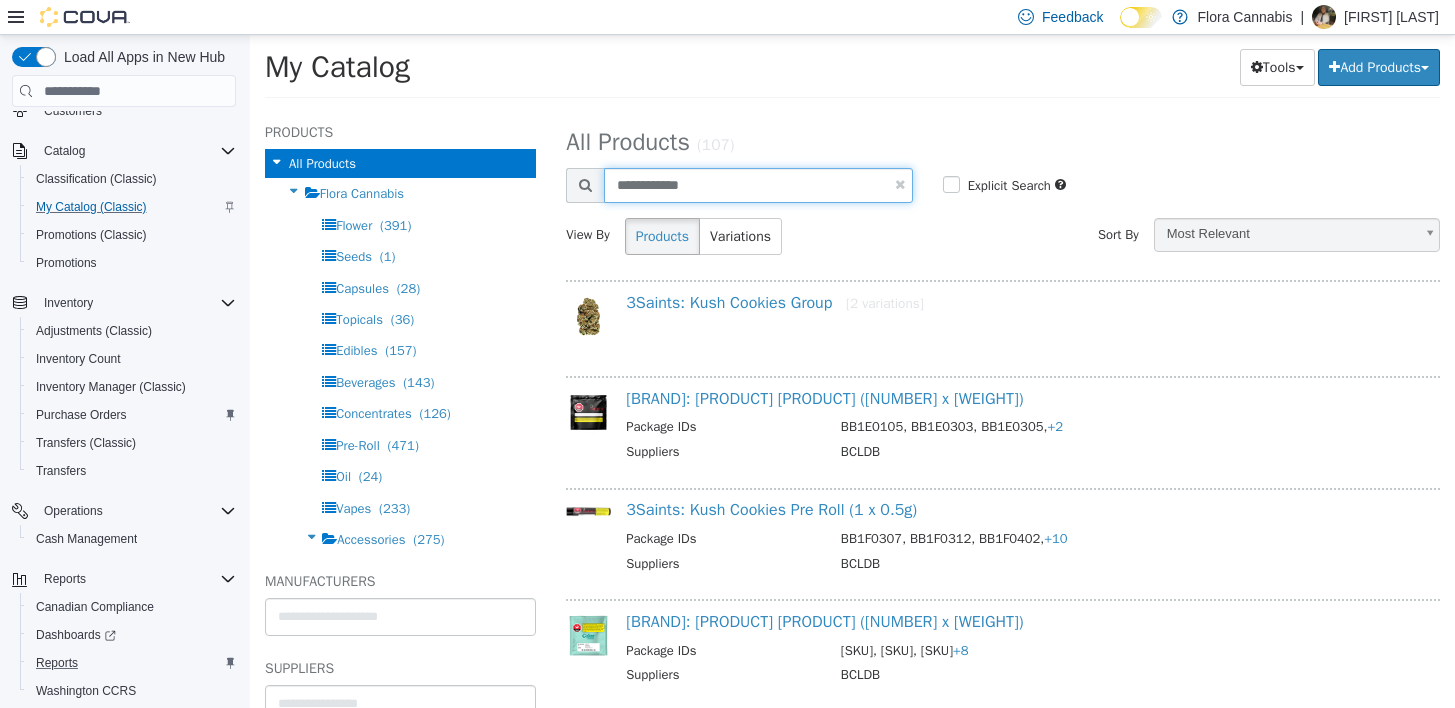 click on "**********" at bounding box center [758, 185] 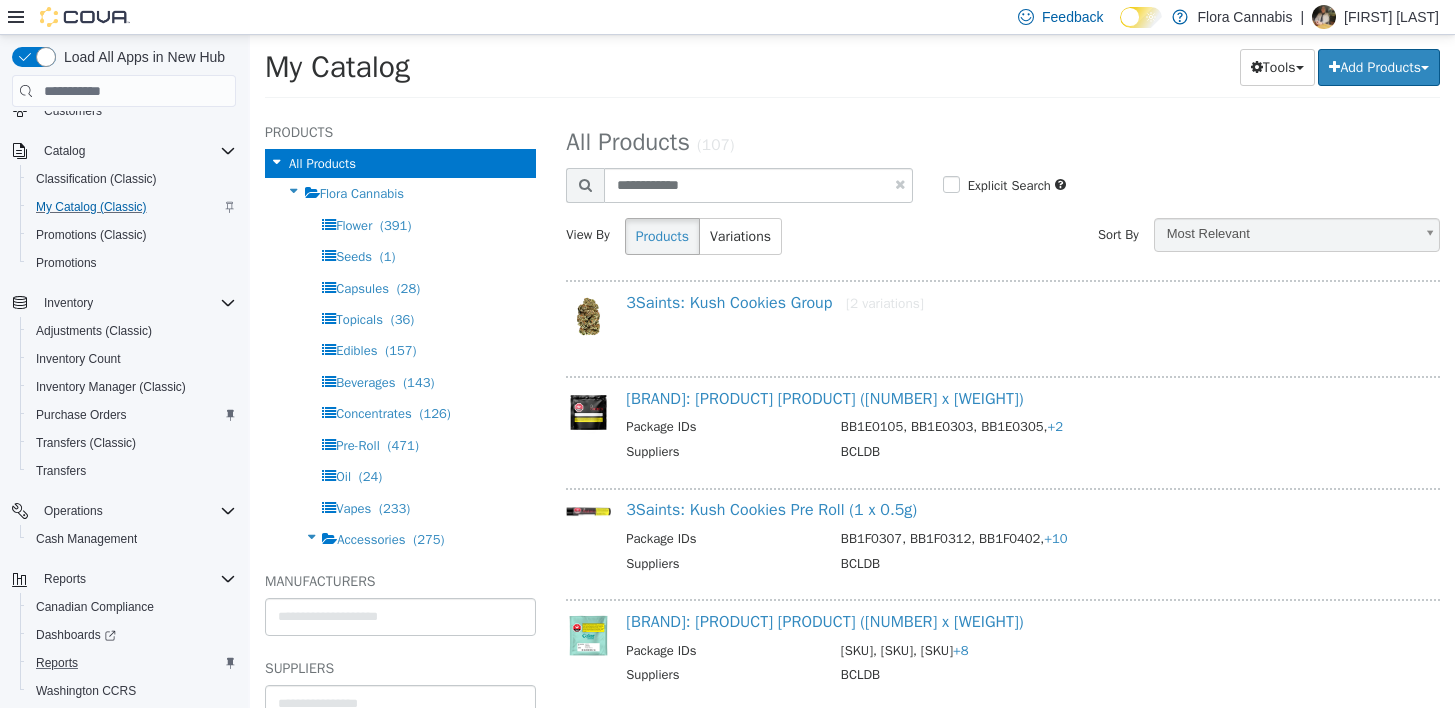 select on "**********" 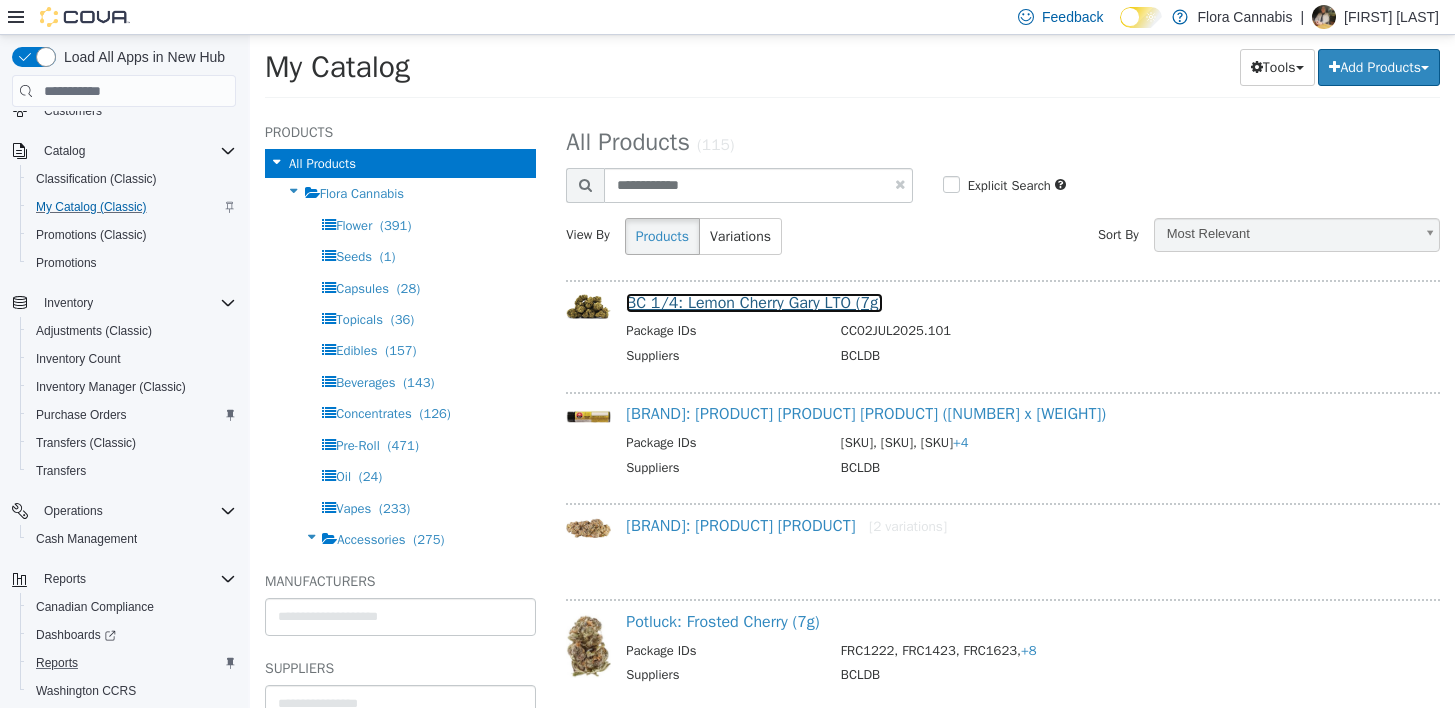 click on "BC 1/4: Lemon Cherry Gary LTO (7g)" at bounding box center (754, 303) 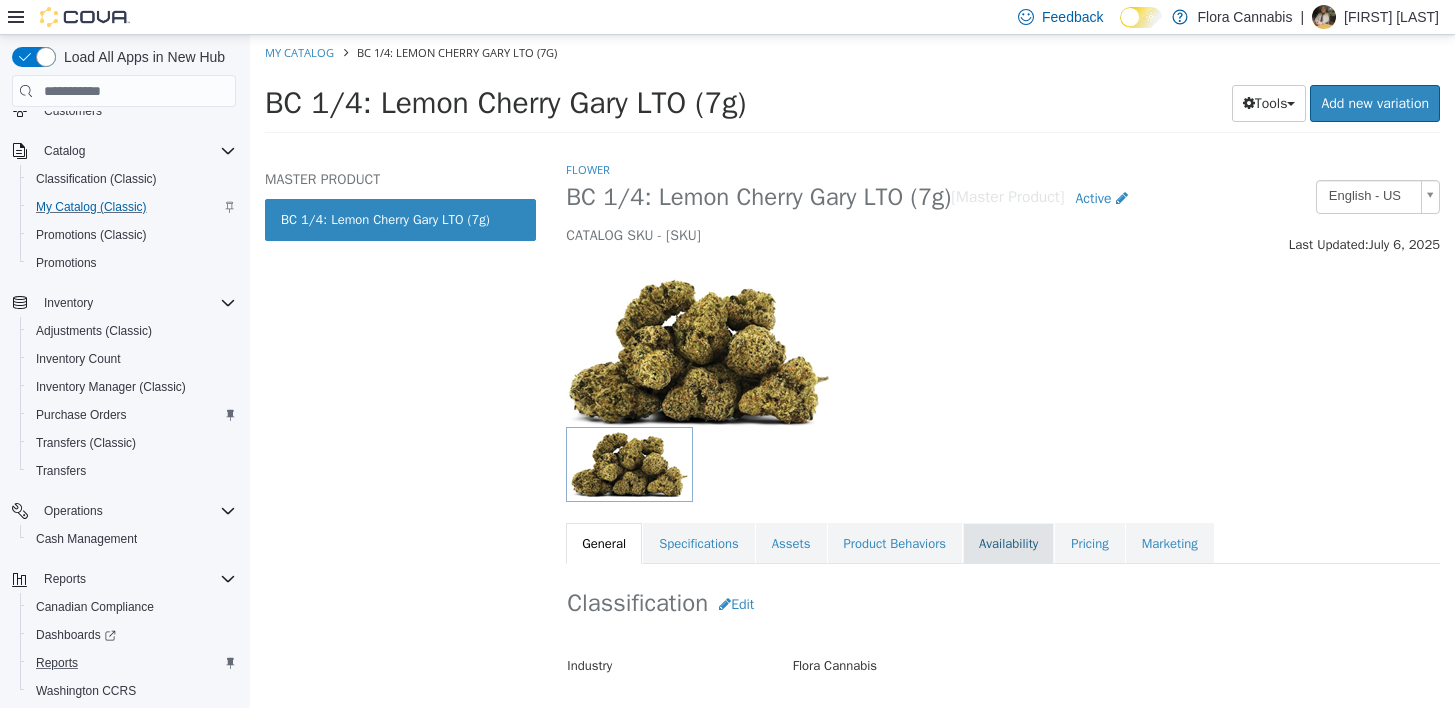click on "Availability" at bounding box center (1008, 544) 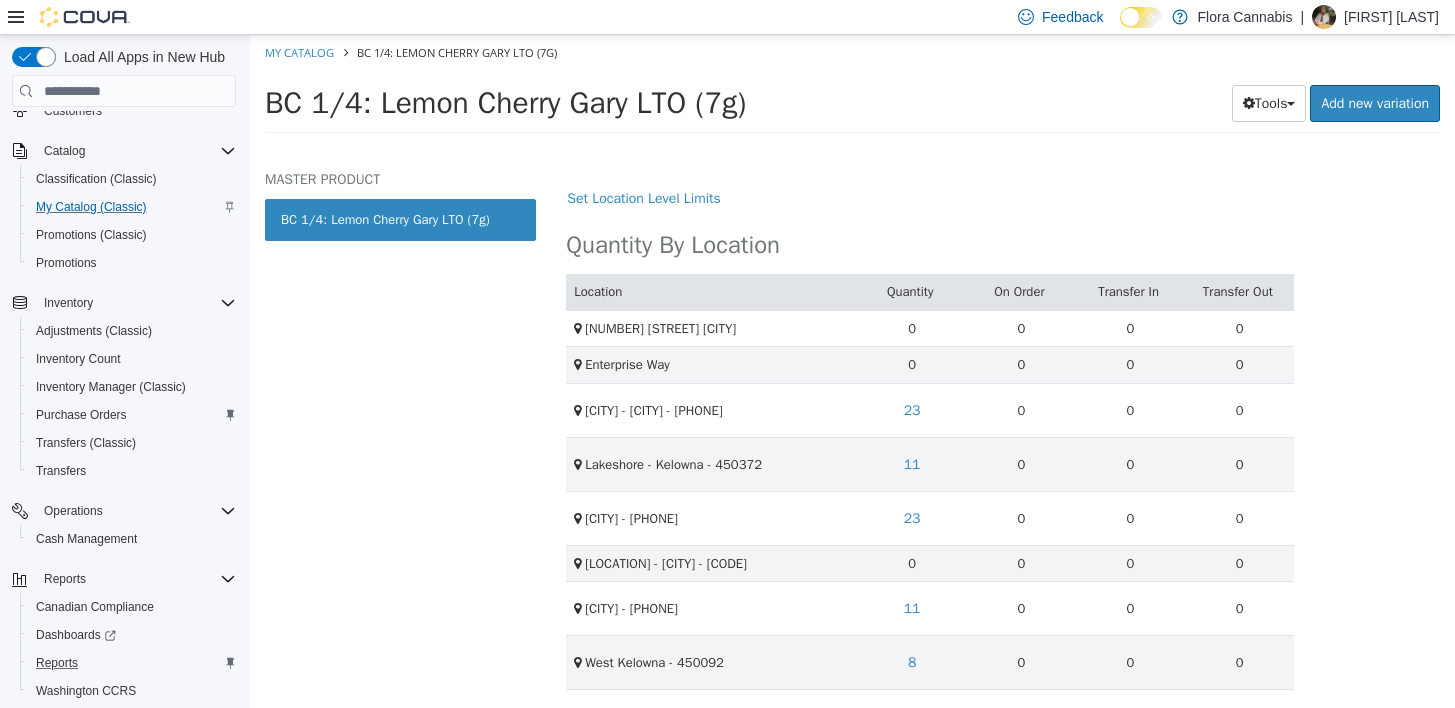 scroll, scrollTop: 500, scrollLeft: 0, axis: vertical 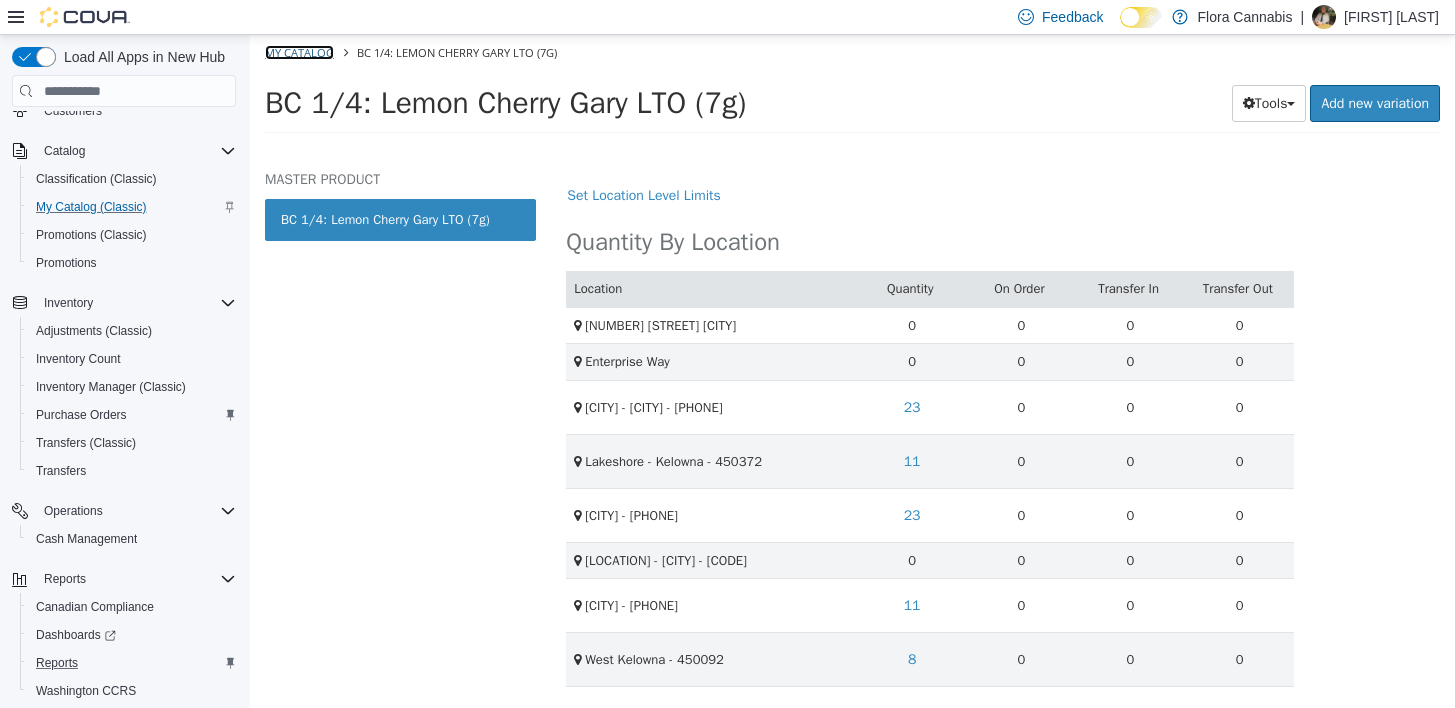 click on "My Catalog" at bounding box center [299, 52] 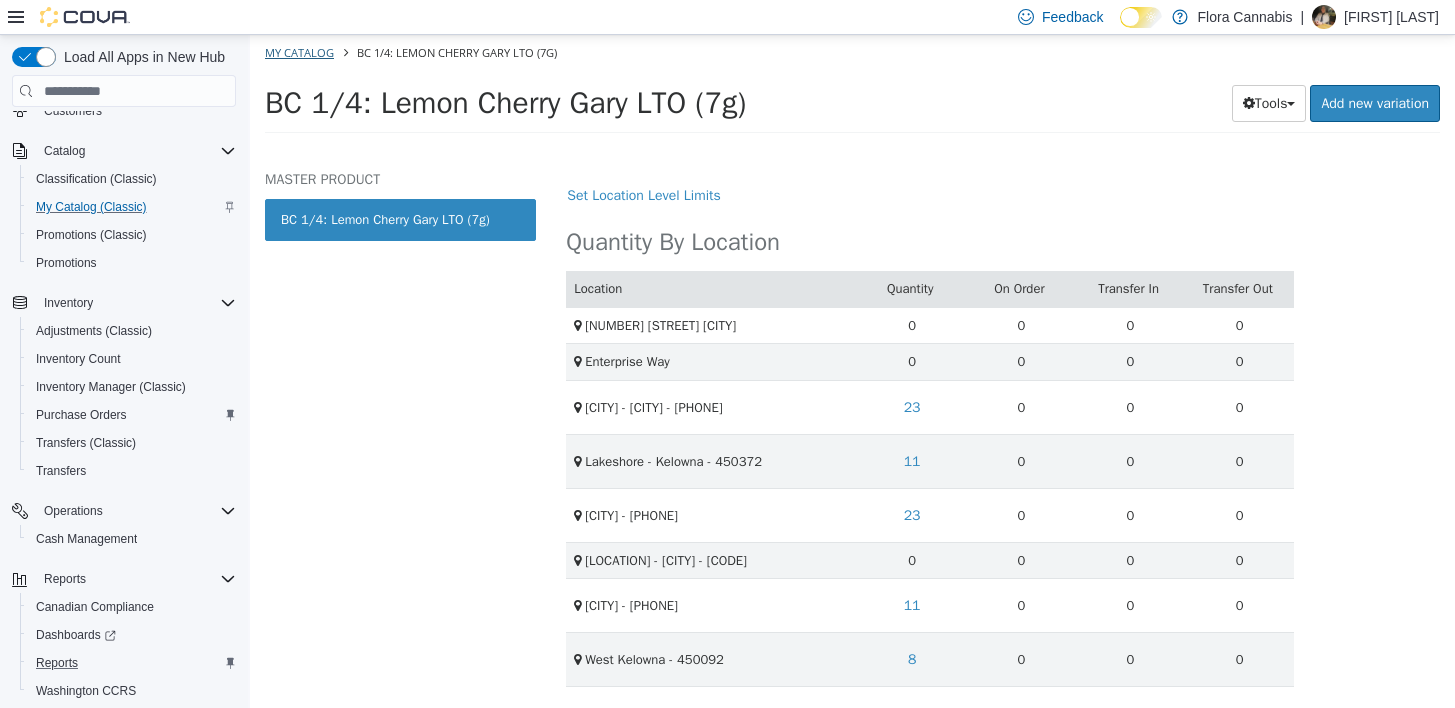 select on "**********" 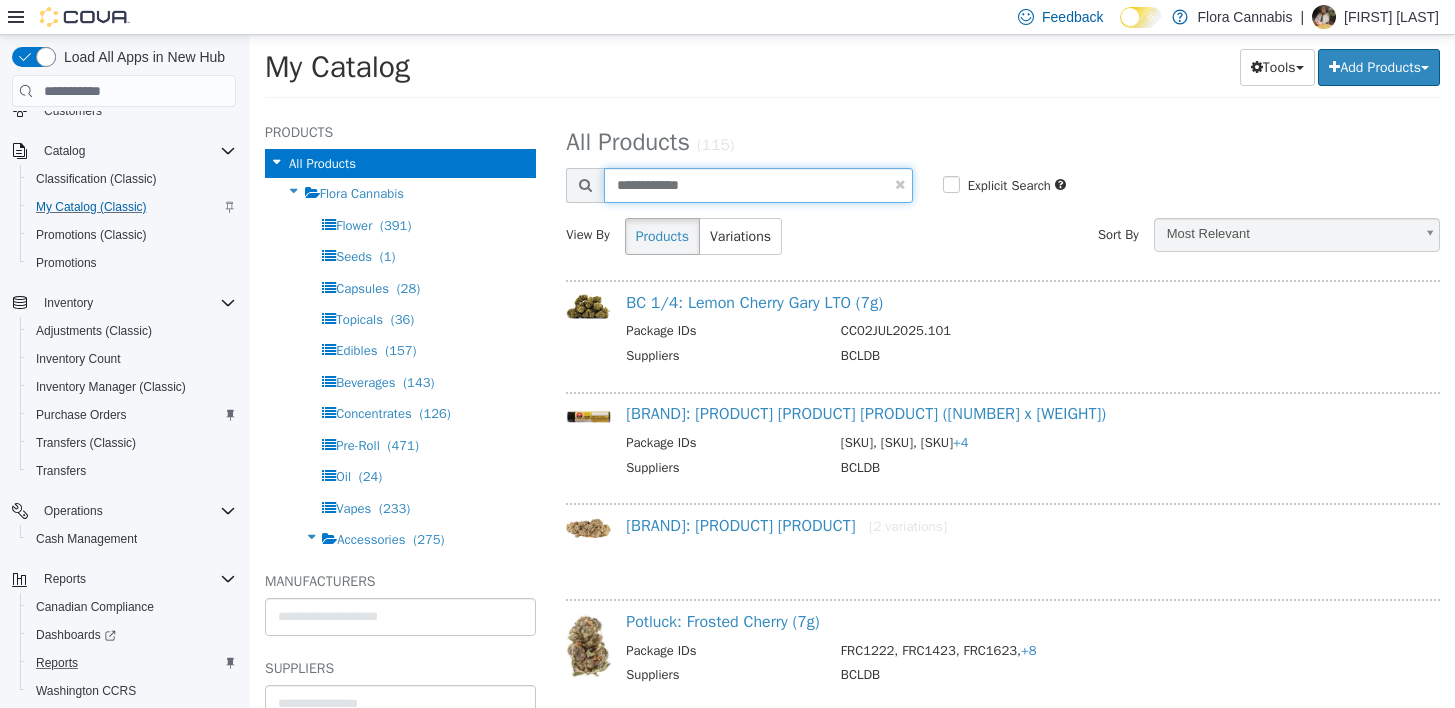 click on "**********" at bounding box center (758, 185) 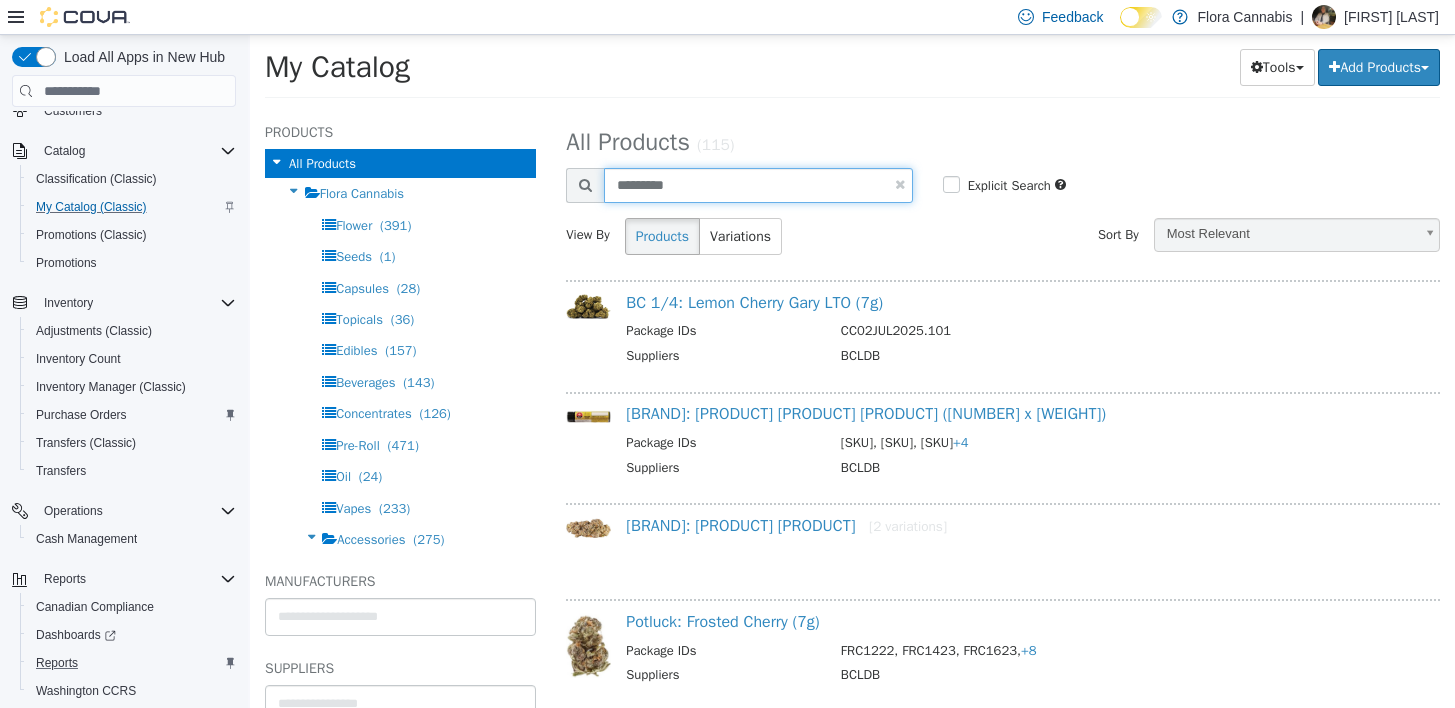 type on "*********" 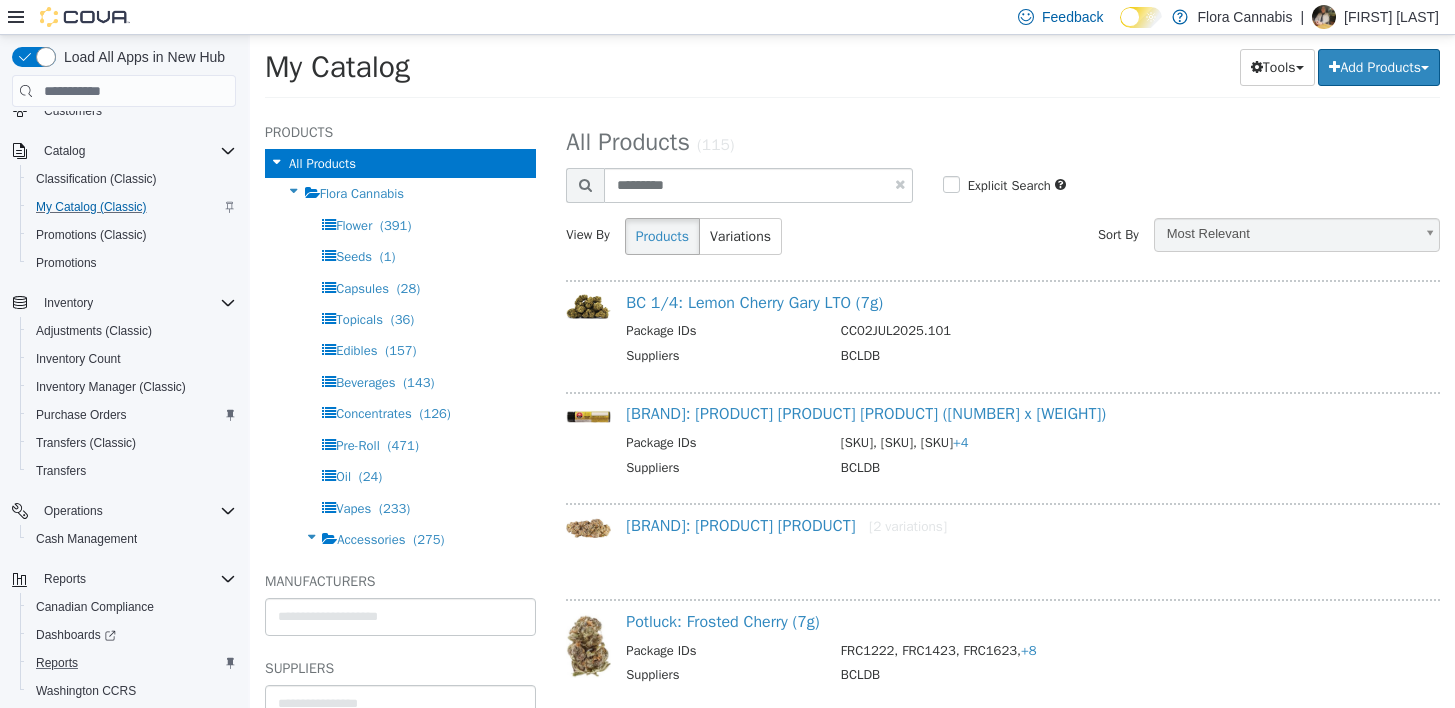 select on "**********" 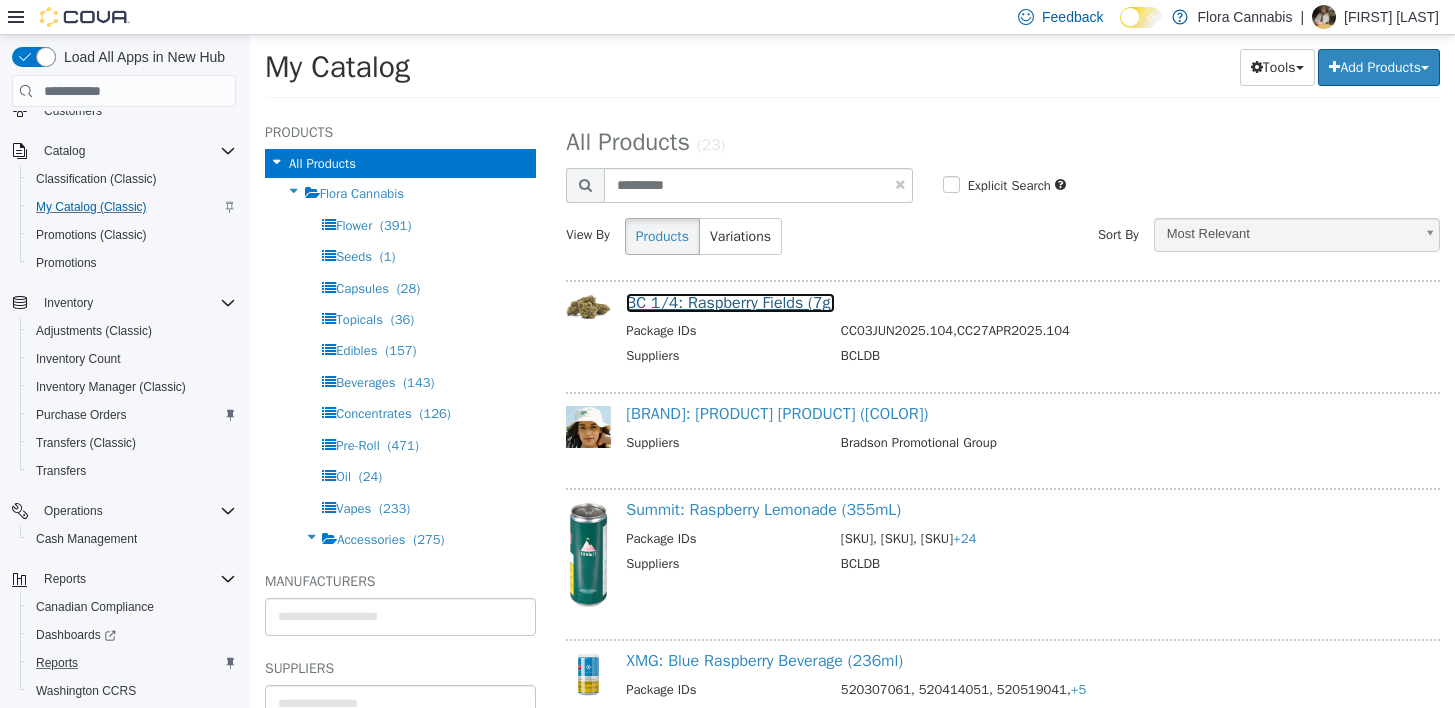 click on "BC 1/4: Raspberry Fields (7g)" at bounding box center (730, 303) 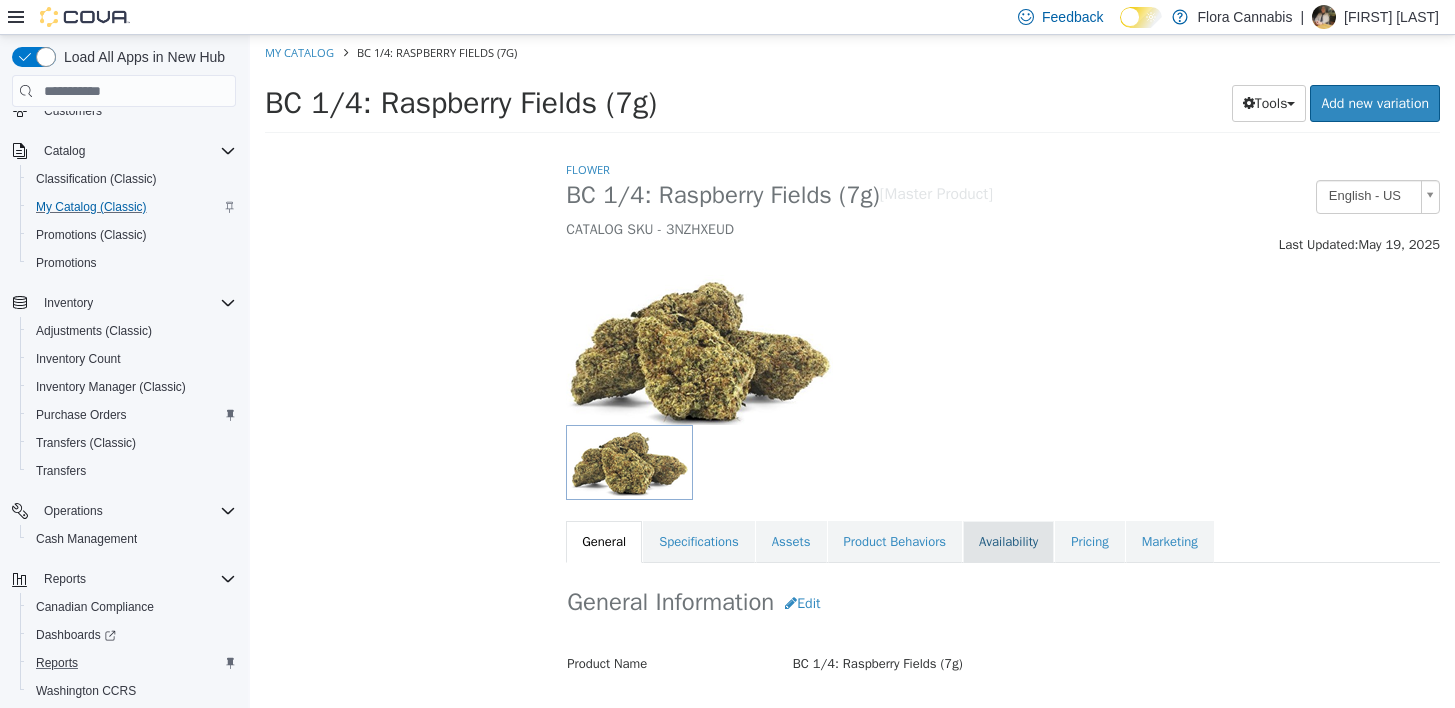 click on "Availability" at bounding box center (1008, 542) 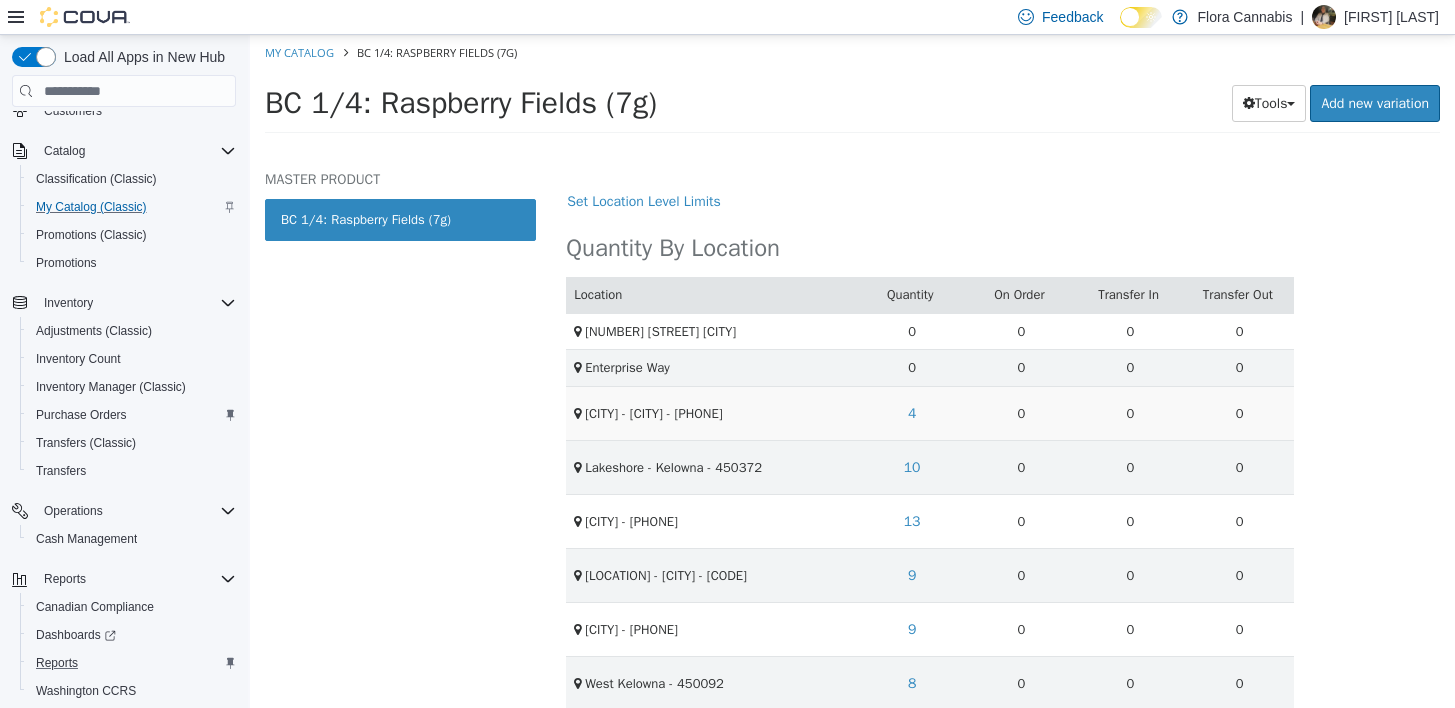 scroll, scrollTop: 500, scrollLeft: 0, axis: vertical 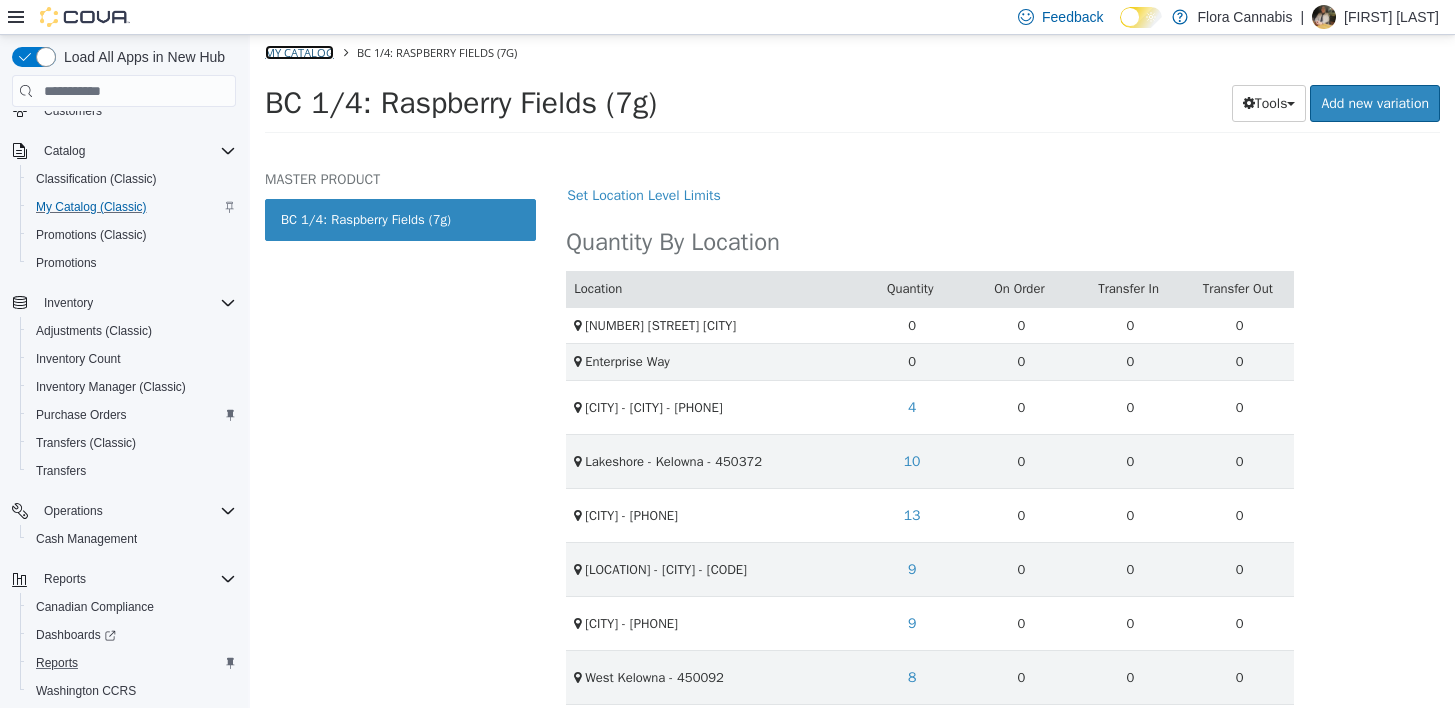 click on "My Catalog" at bounding box center (299, 52) 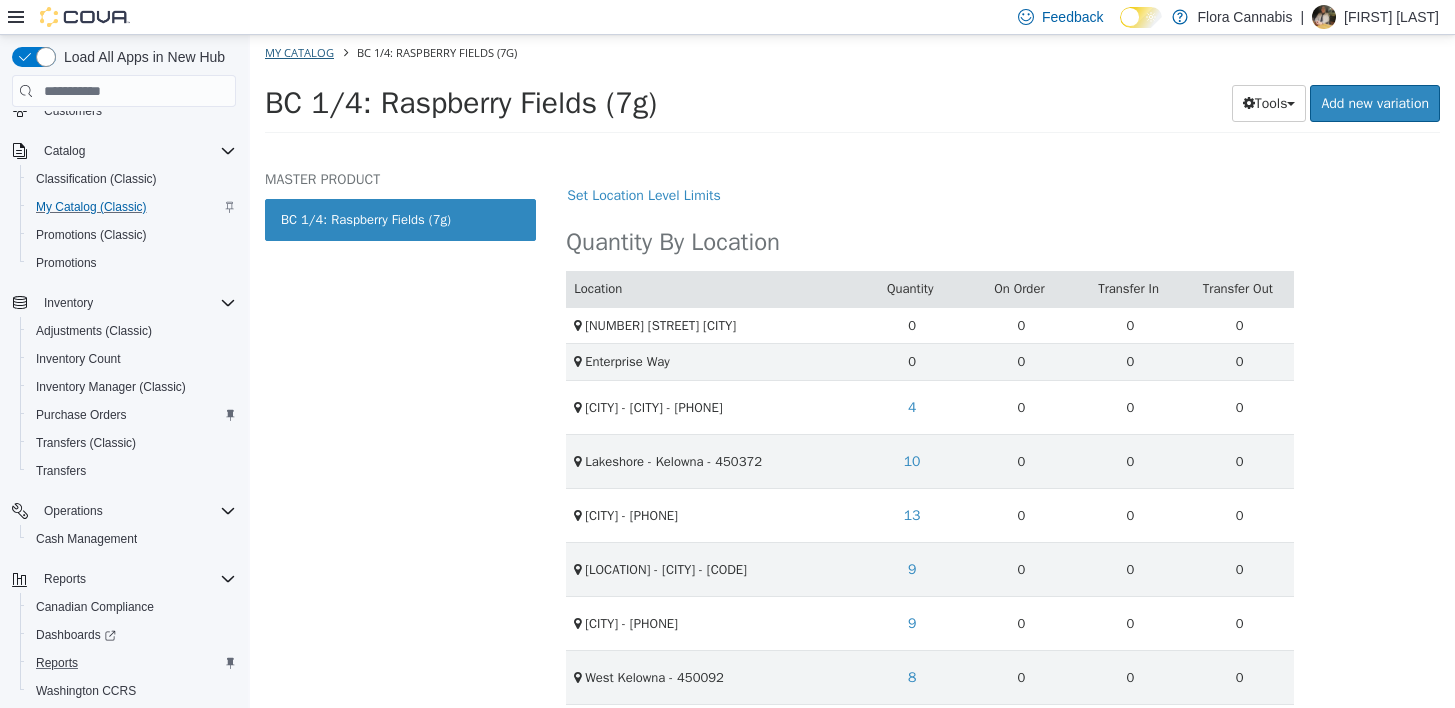 select on "**********" 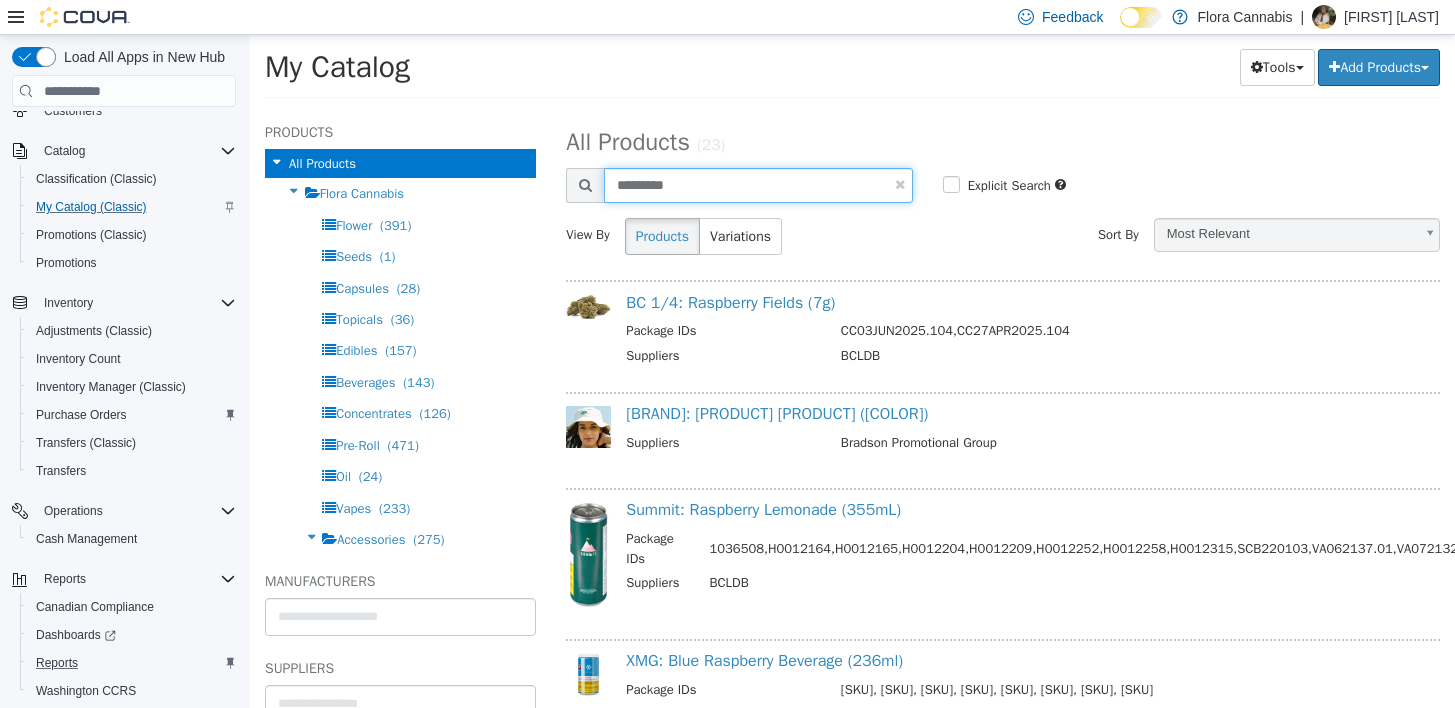 click on "*********" at bounding box center [758, 185] 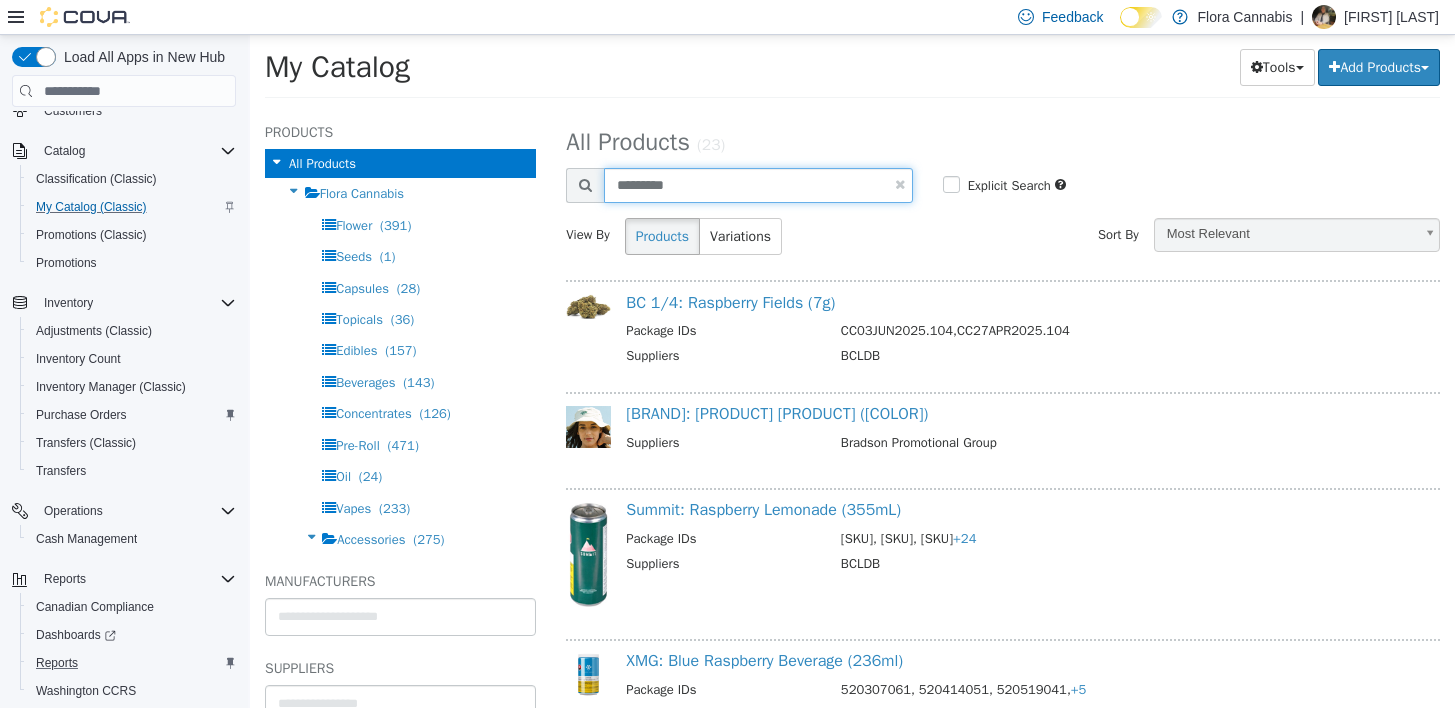 click on "*********" at bounding box center [758, 185] 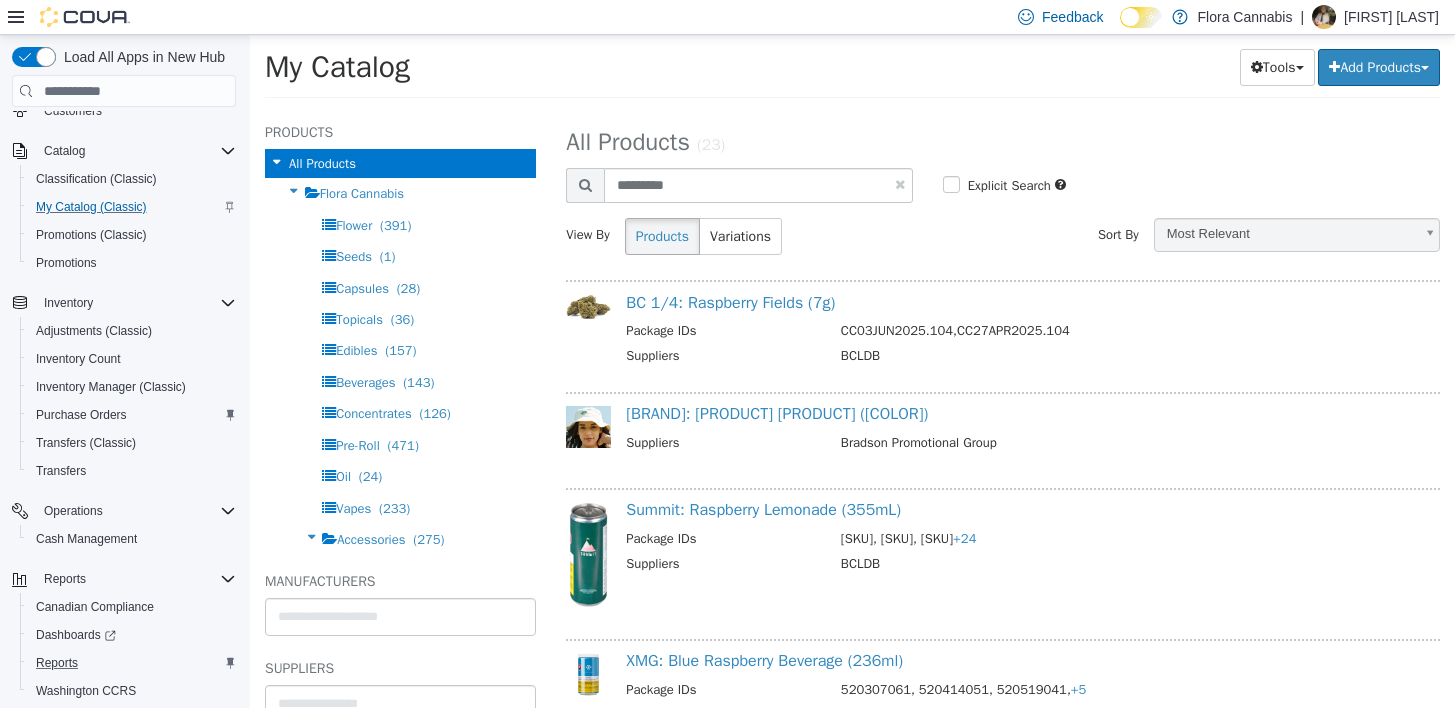 select on "**********" 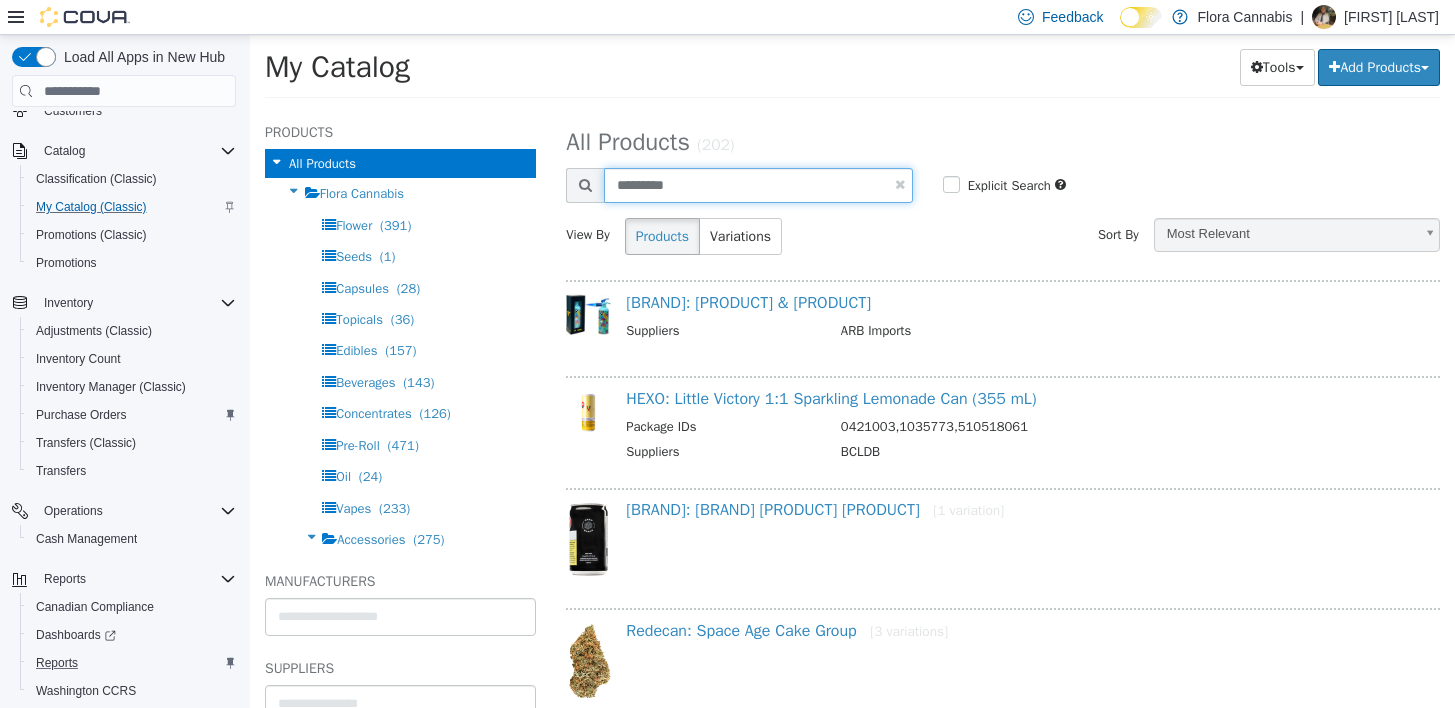 click on "*********" at bounding box center [758, 185] 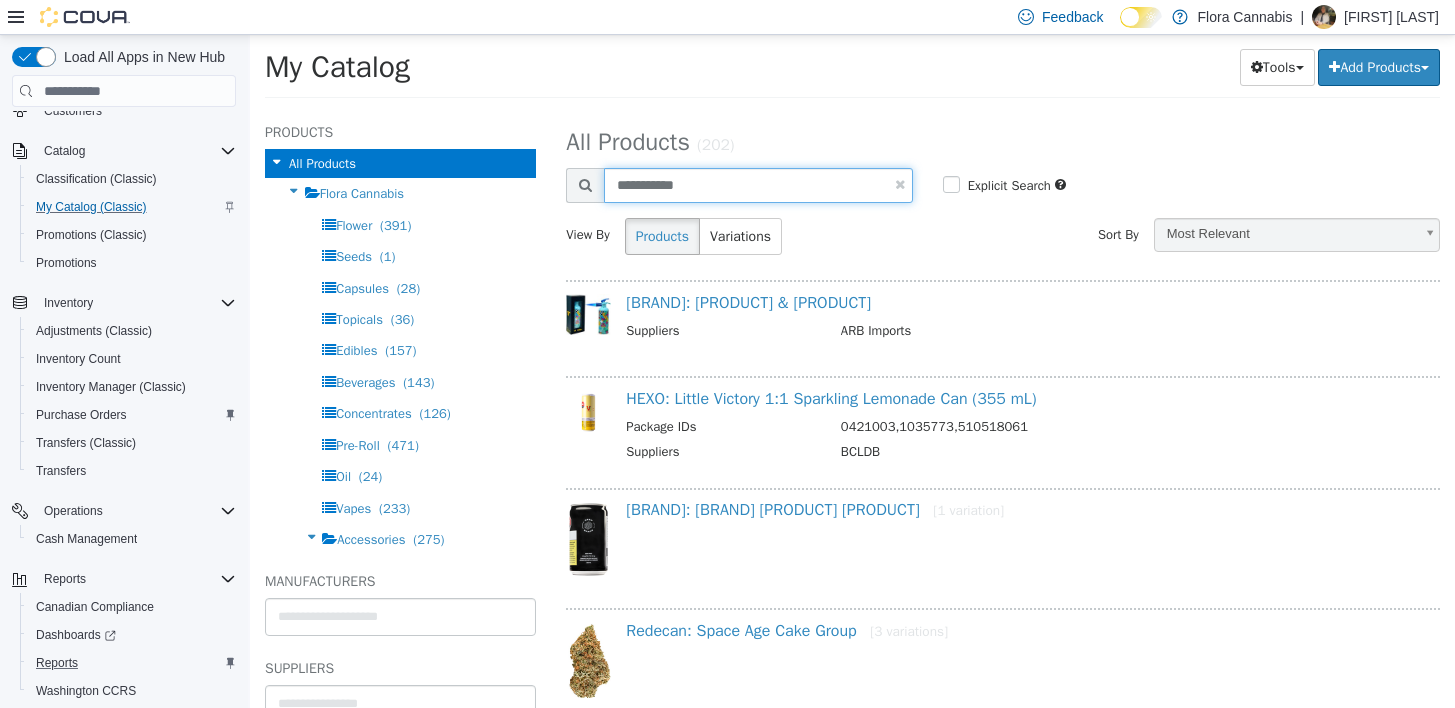 type on "**********" 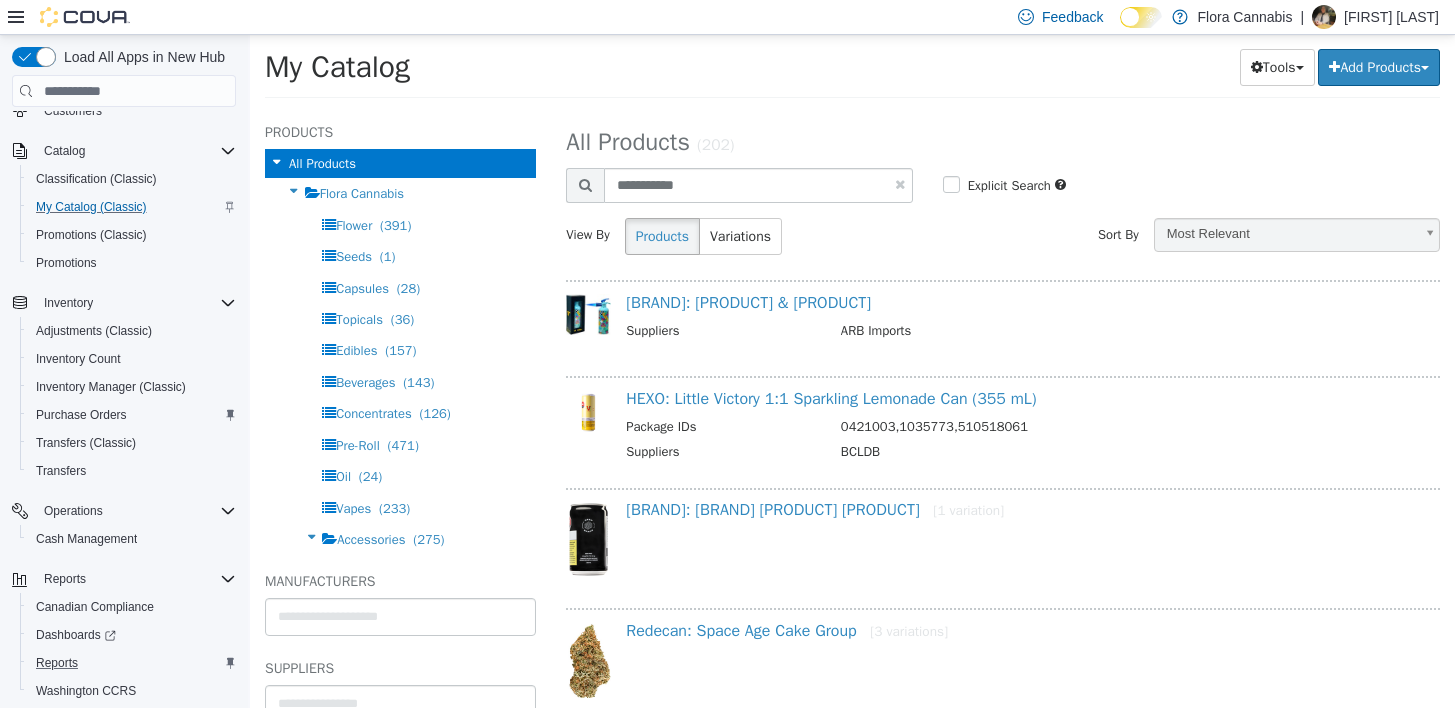 select on "**********" 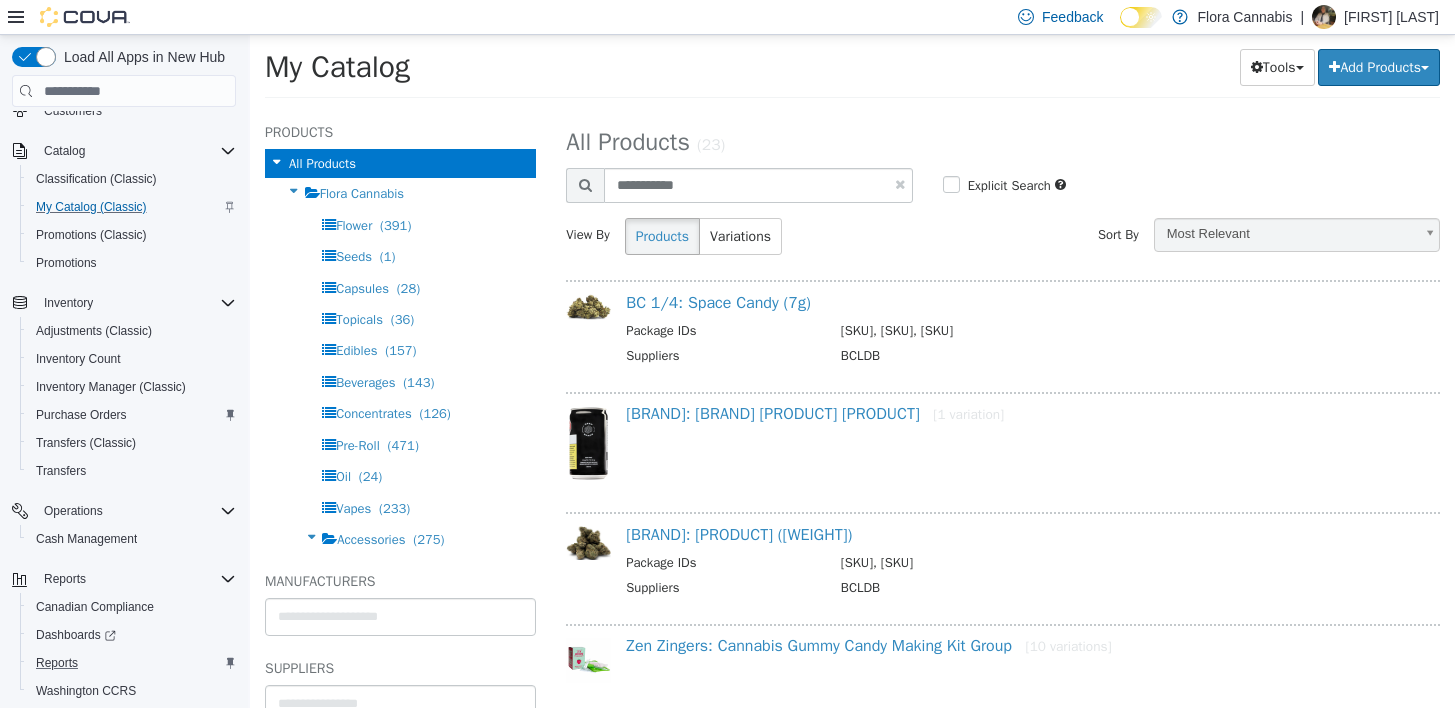 click on "BC 1/4: Space Candy (7g)
Package IDs 00,CC21MAY2025.103,CC26APR2025.101
Suppliers BCLDB" at bounding box center [1003, 330] 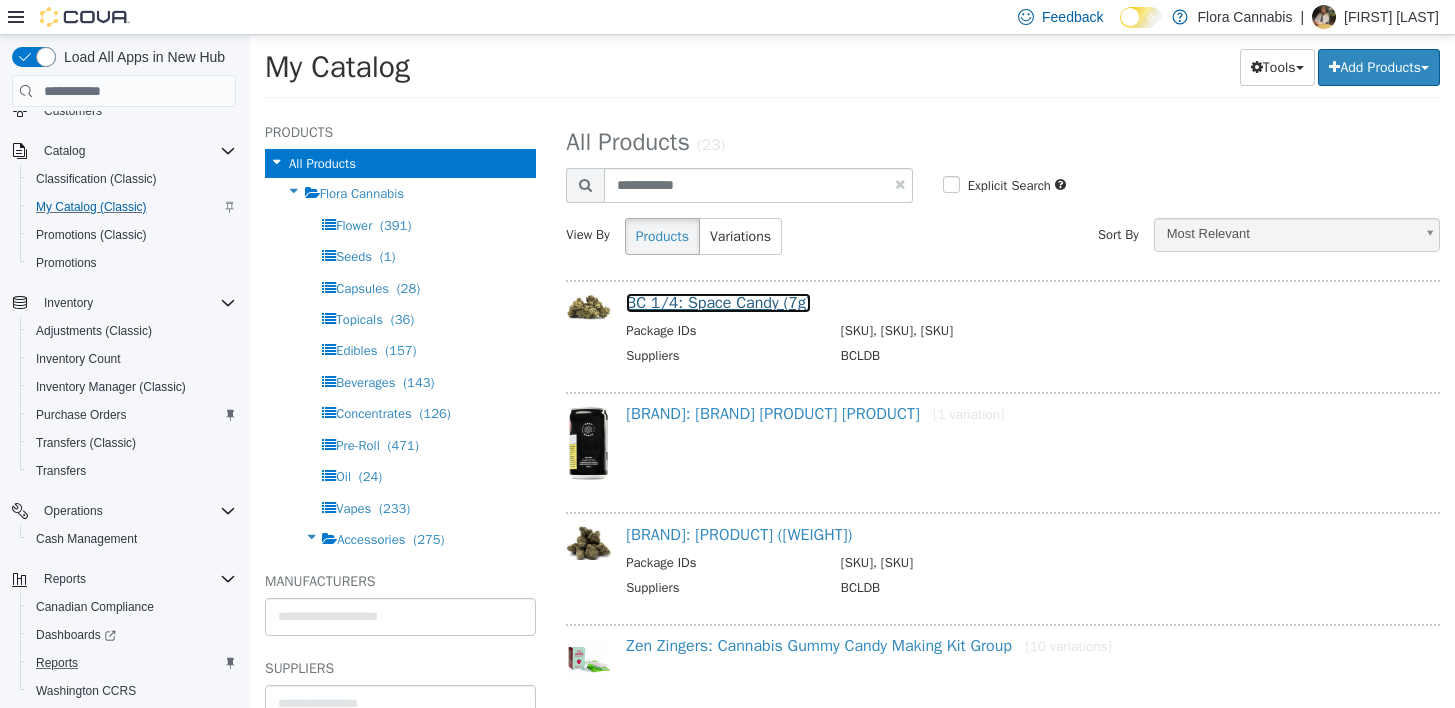 click on "BC 1/4: Space Candy (7g)" at bounding box center (718, 303) 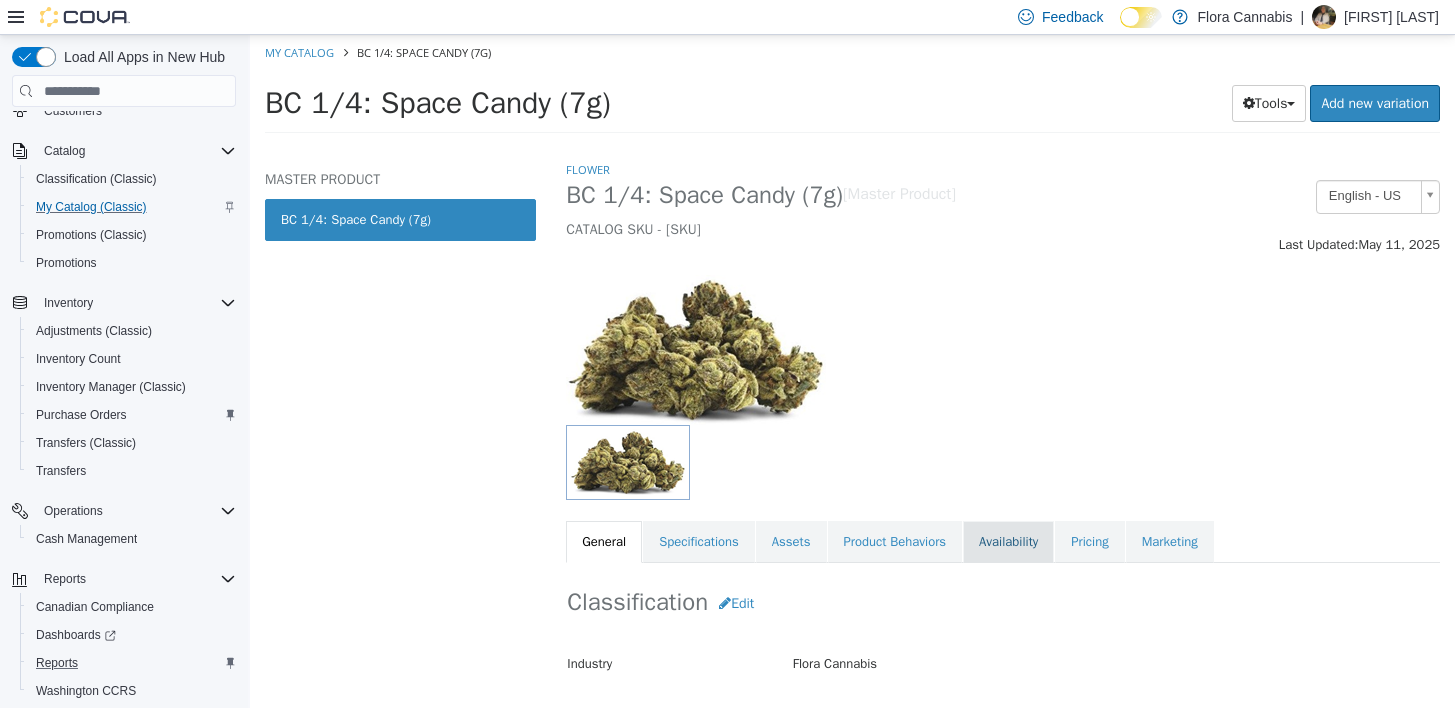 click on "Availability" at bounding box center [1008, 542] 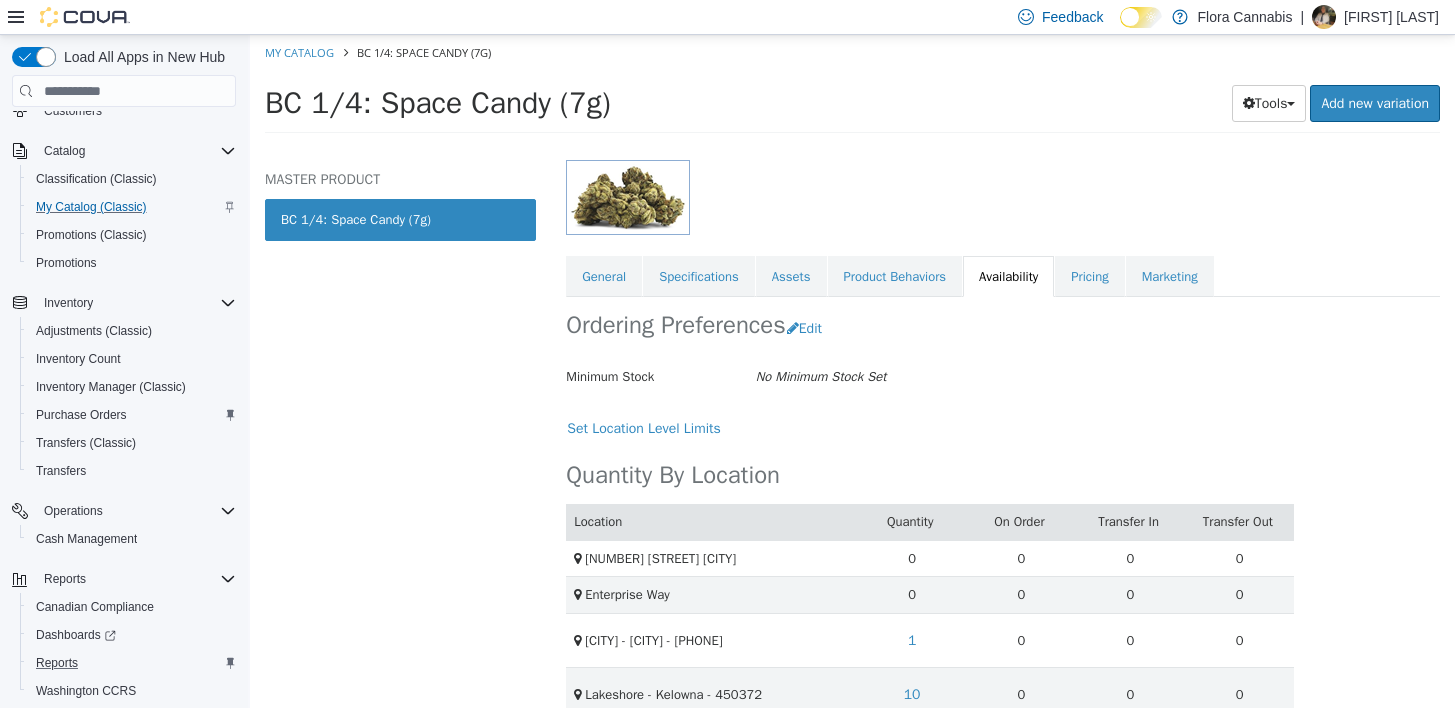 scroll, scrollTop: 300, scrollLeft: 0, axis: vertical 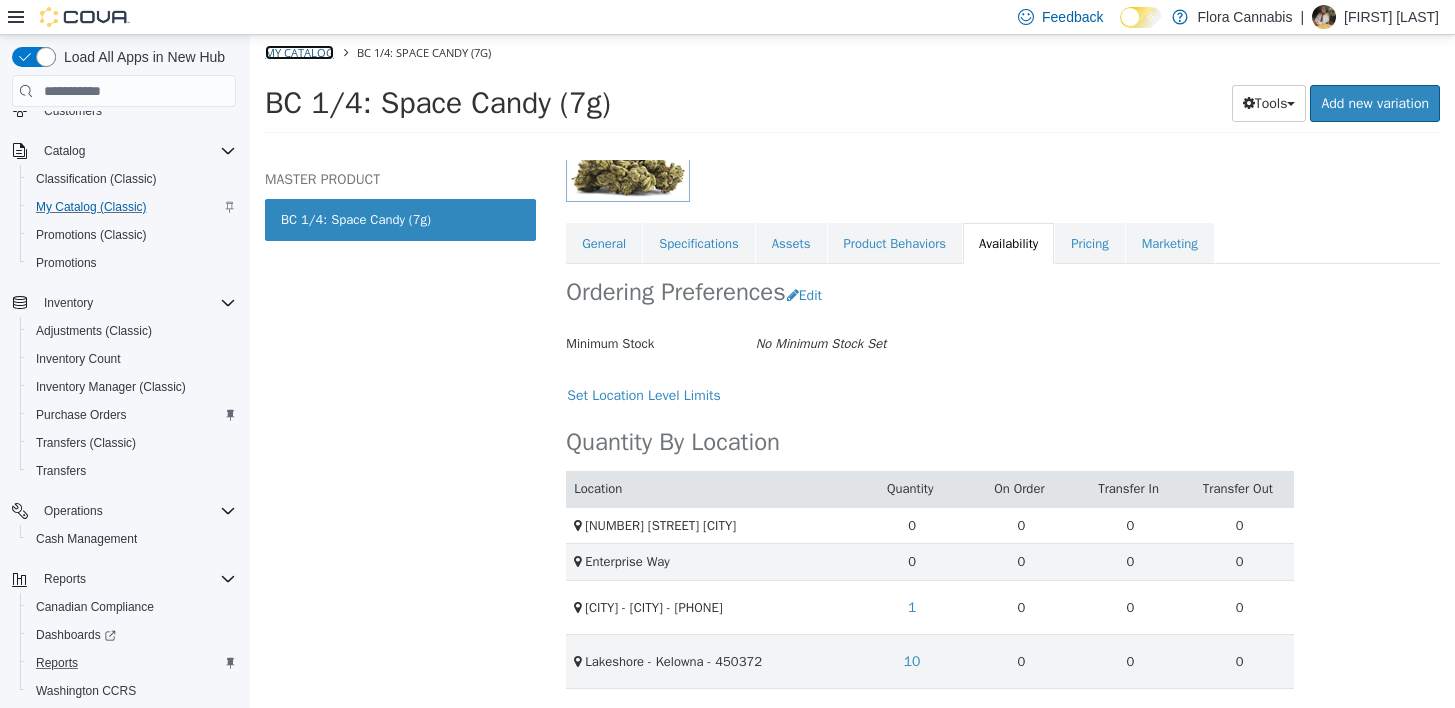 click on "My Catalog" at bounding box center (299, 52) 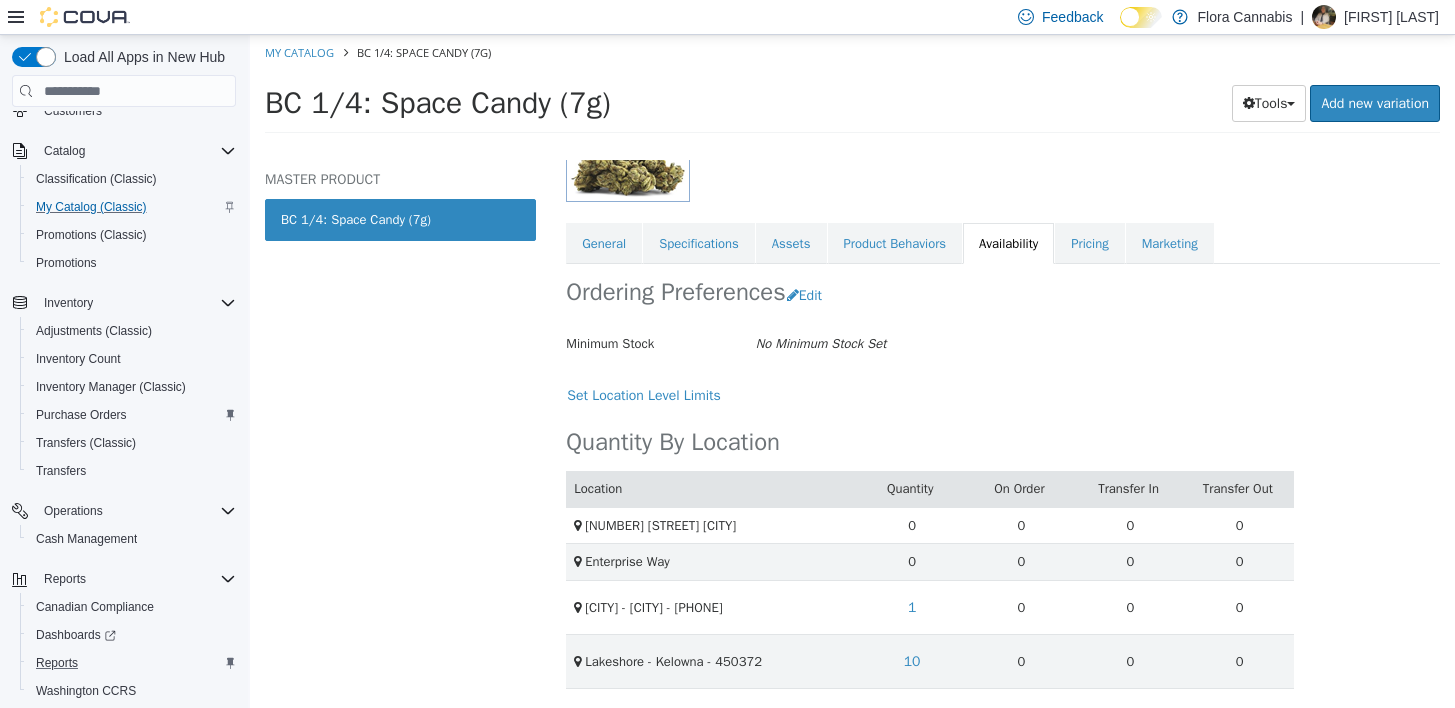 select on "**********" 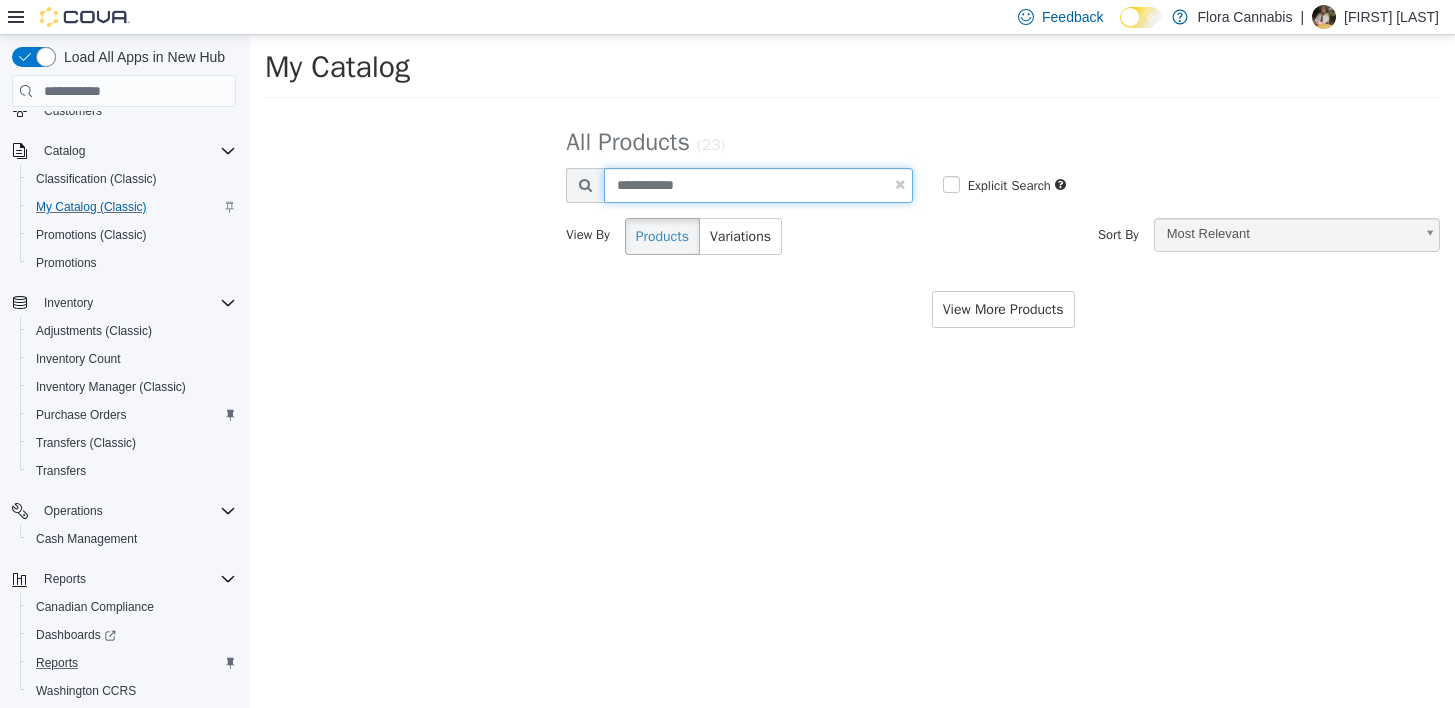 click on "**********" at bounding box center (758, 185) 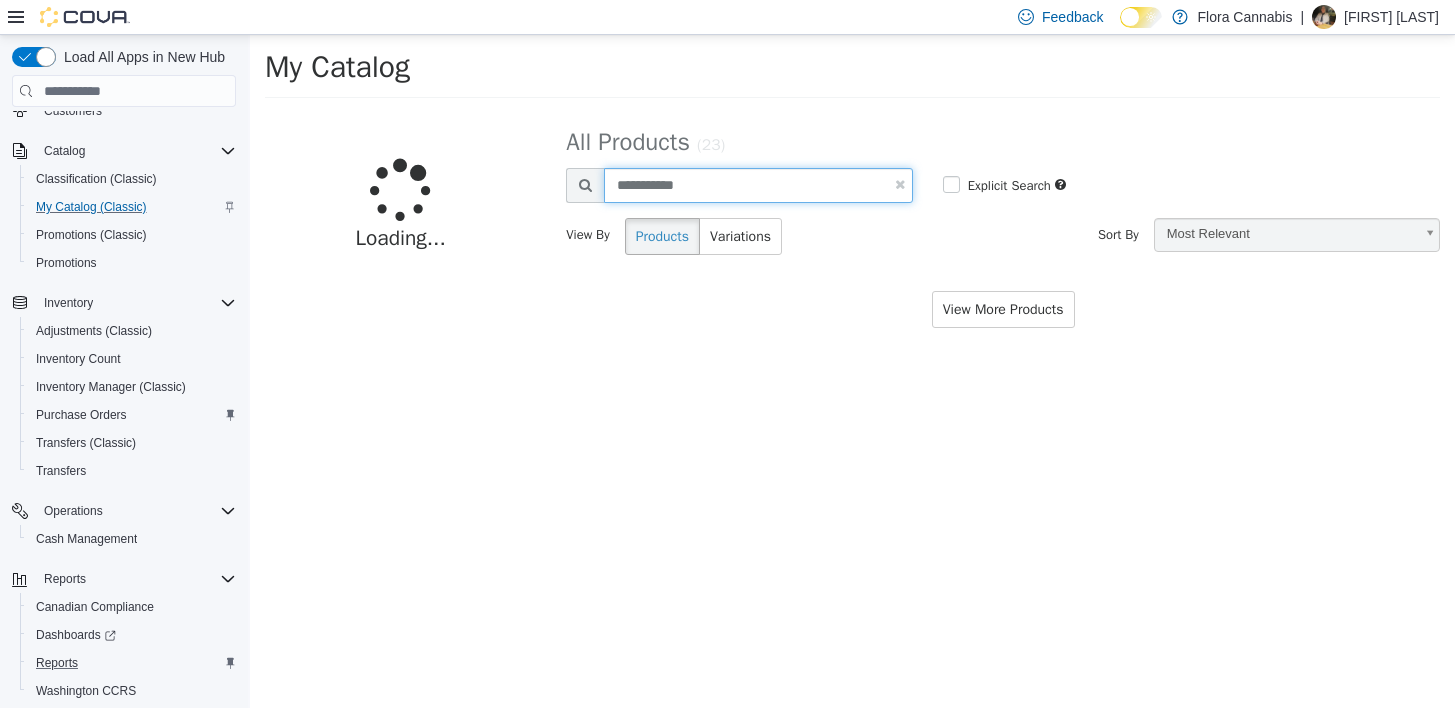 click on "**********" at bounding box center (758, 185) 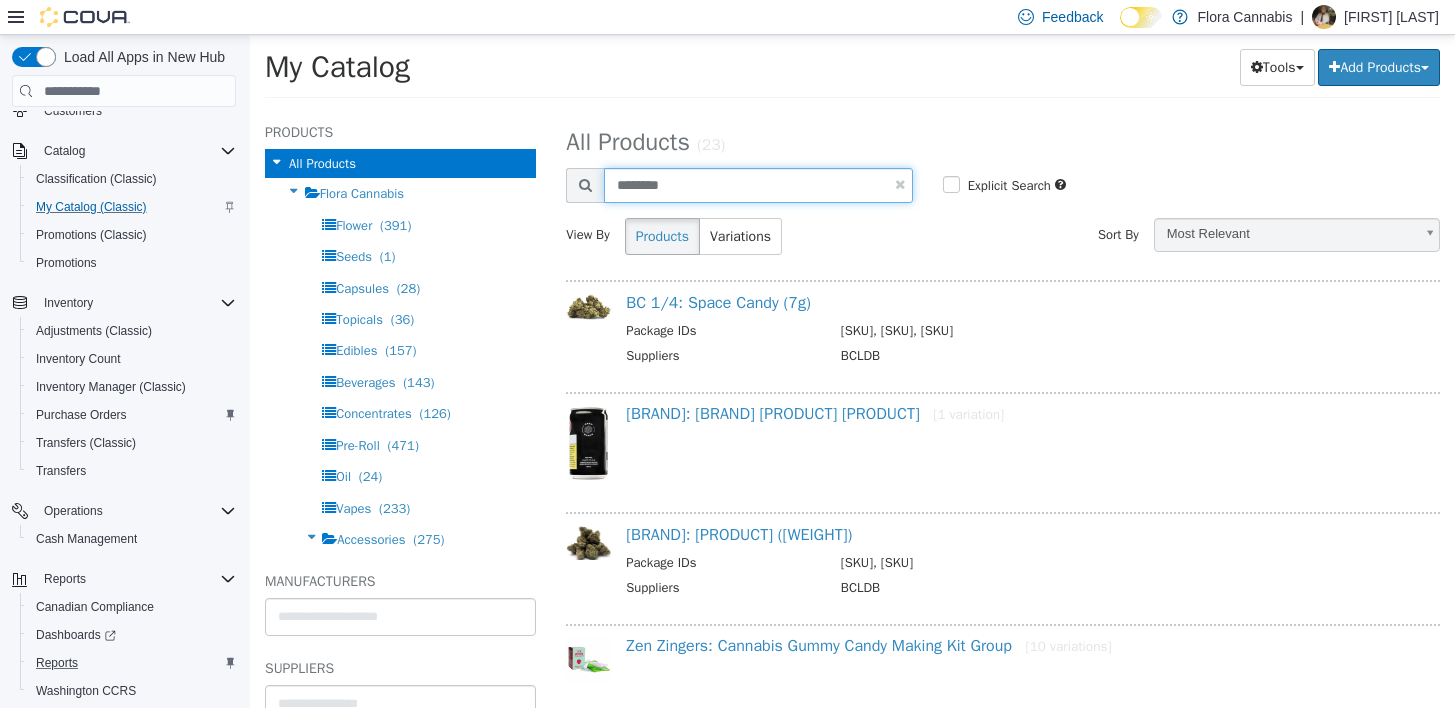 type on "********" 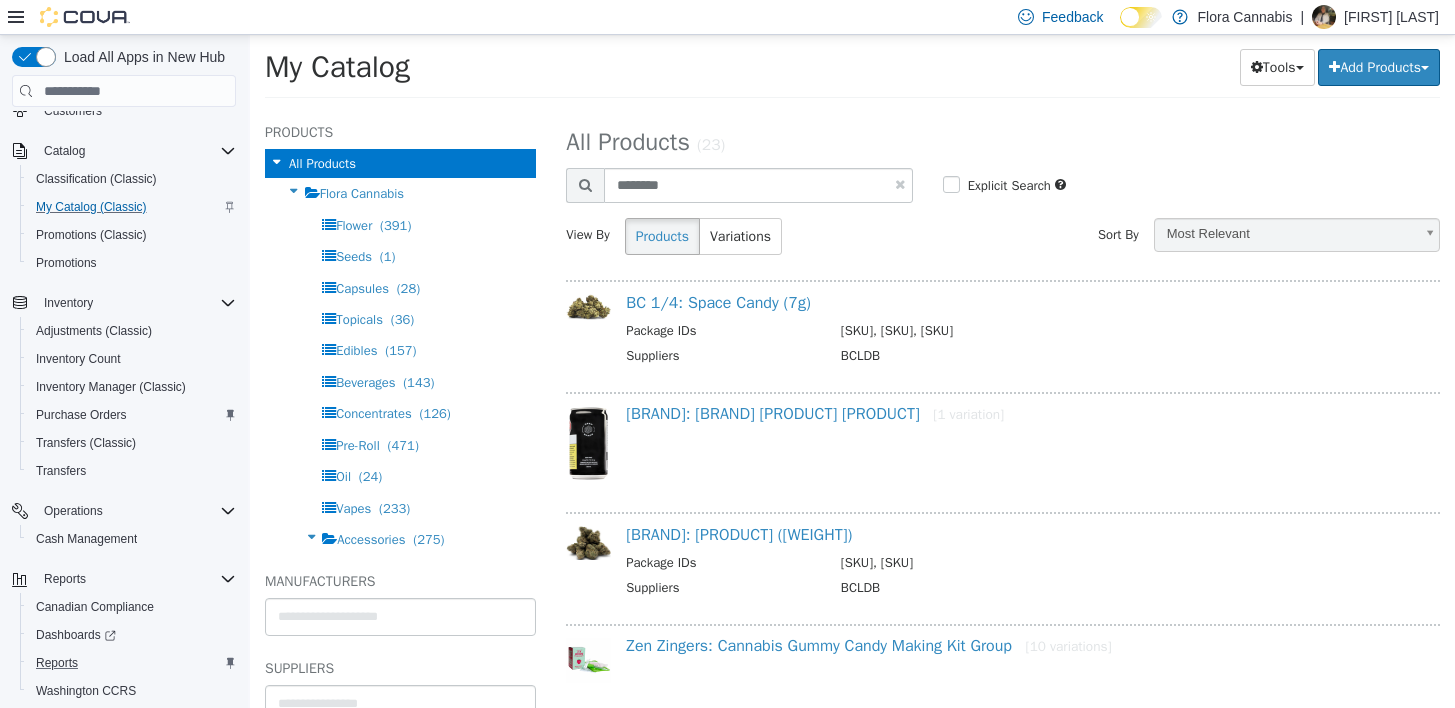 select on "**********" 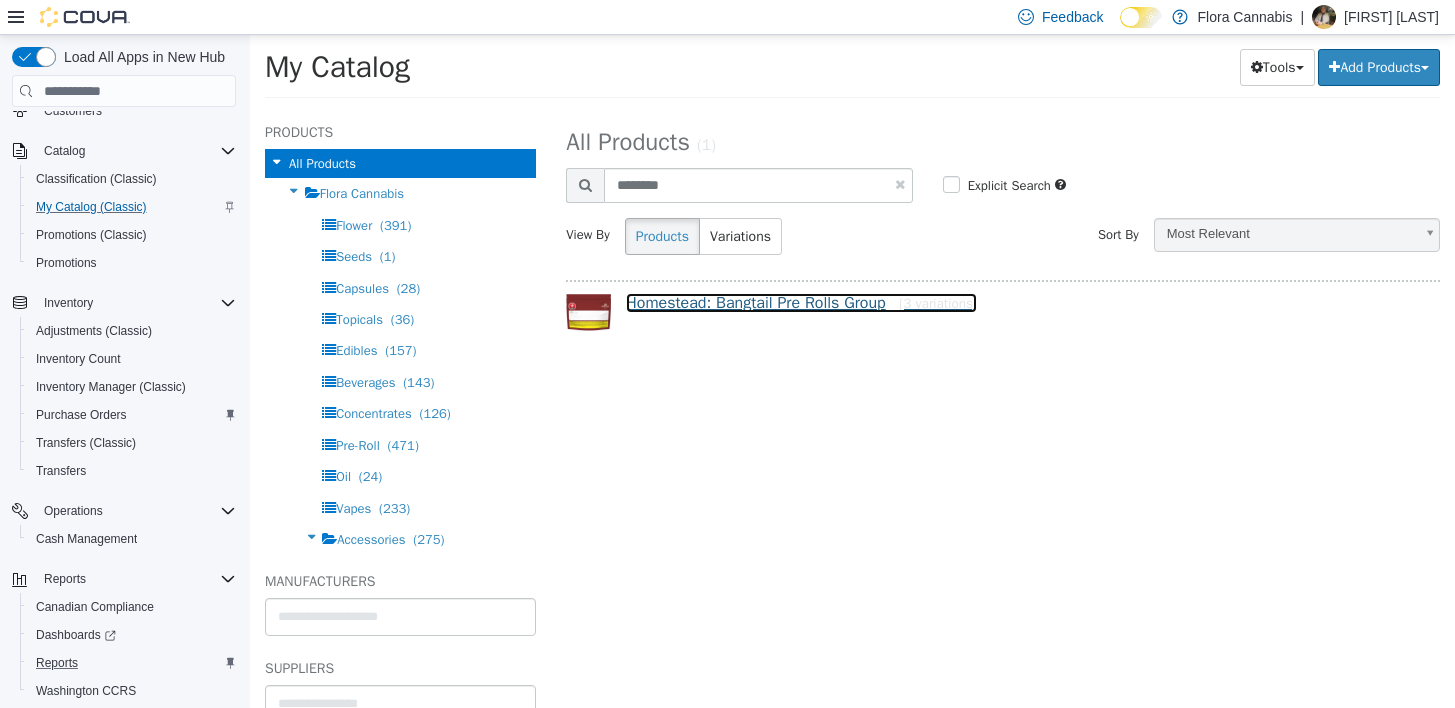 click on "Homestead: Bangtail Pre Rolls Group
[3 variations]" at bounding box center (801, 303) 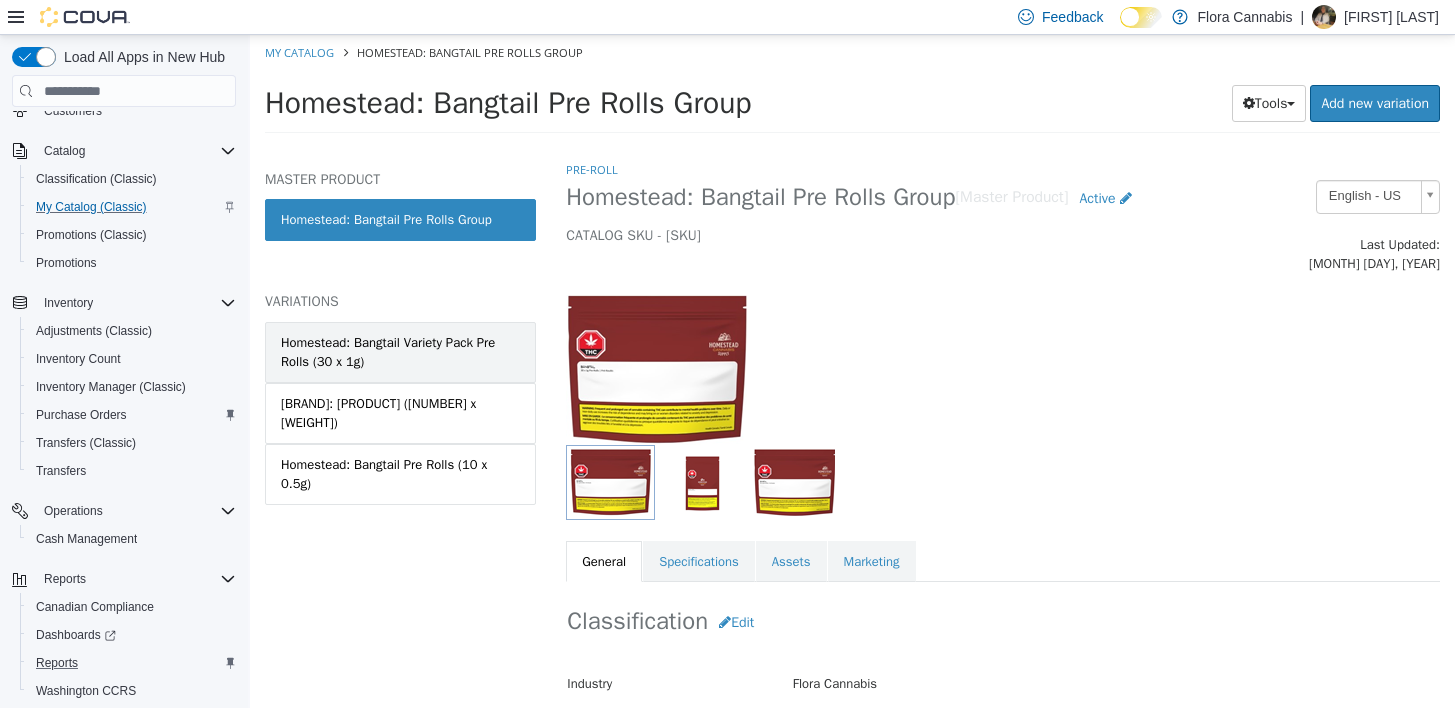 click on "Homestead: Bangtail Variety Pack Pre Rolls (30 x 1g)" at bounding box center (400, 352) 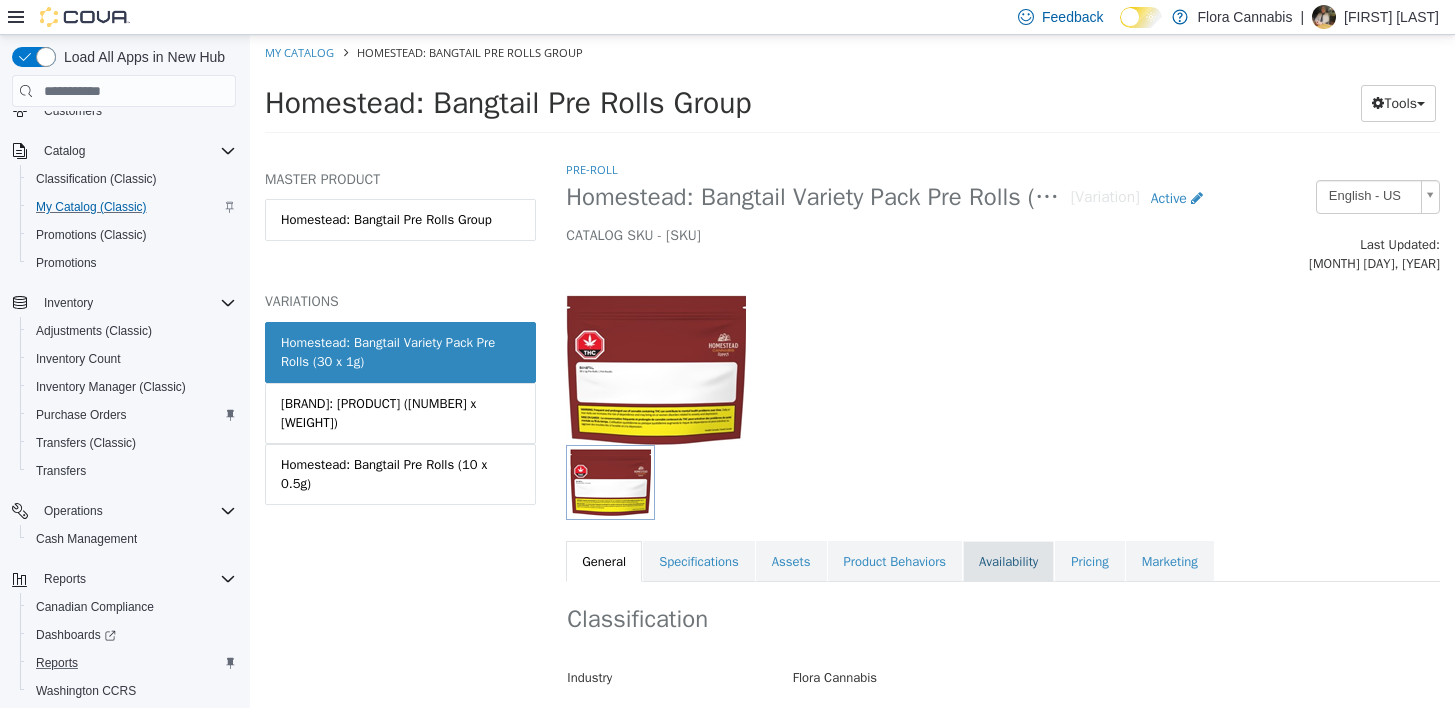 click on "Availability" at bounding box center (1008, 562) 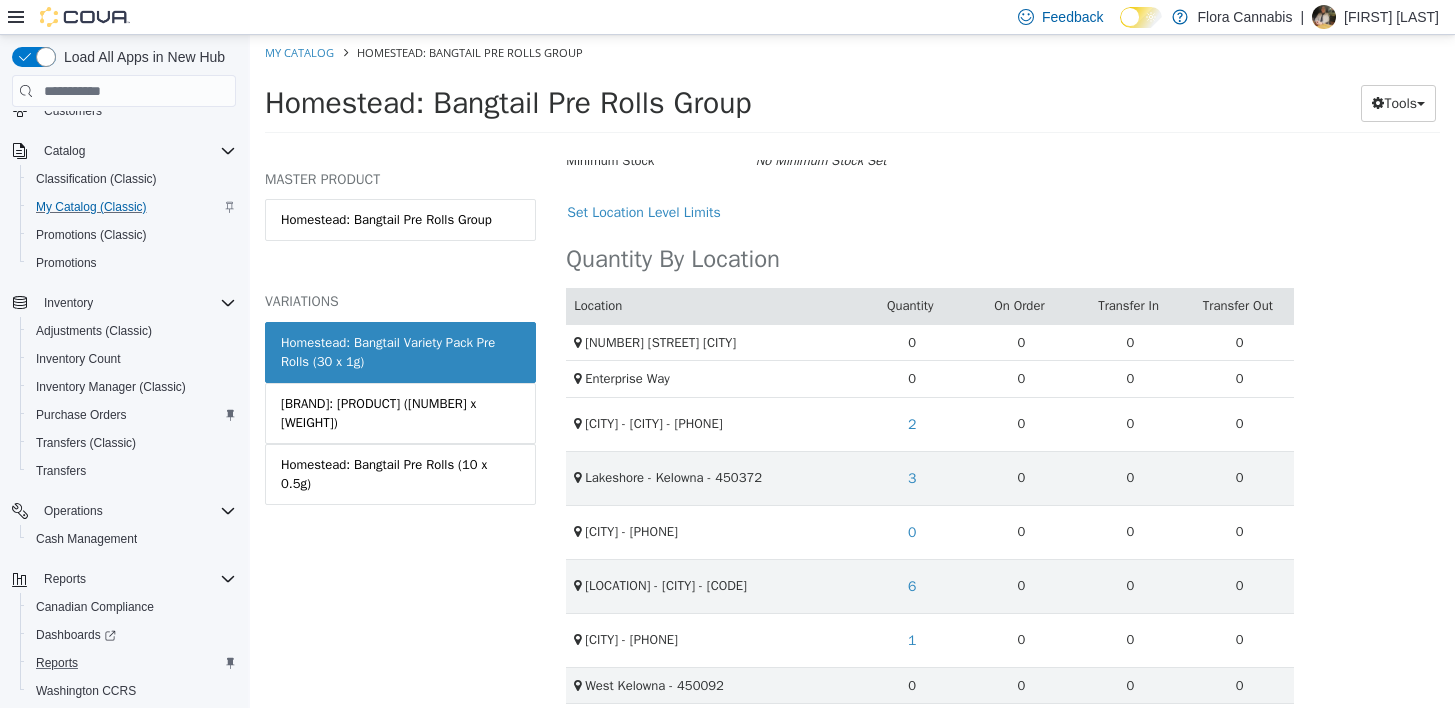 scroll, scrollTop: 0, scrollLeft: 0, axis: both 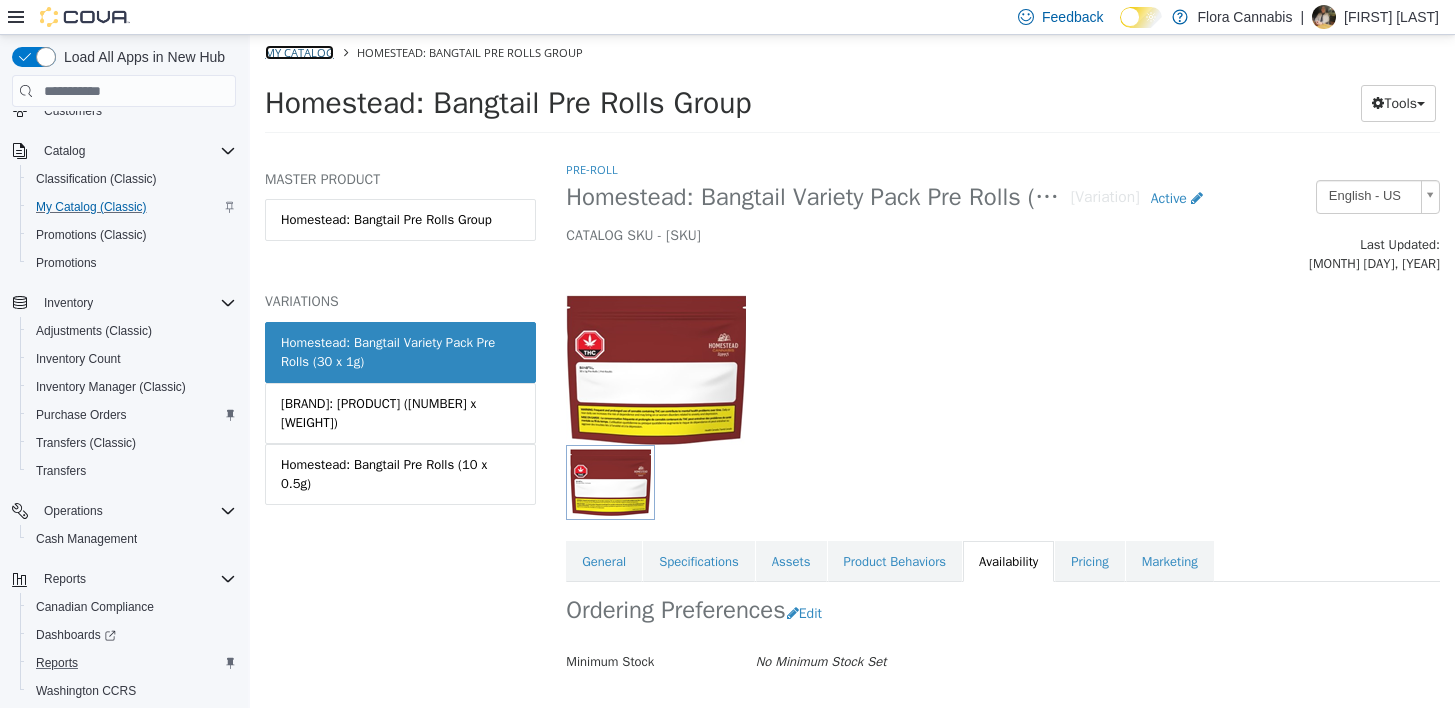 click on "My Catalog" at bounding box center [299, 52] 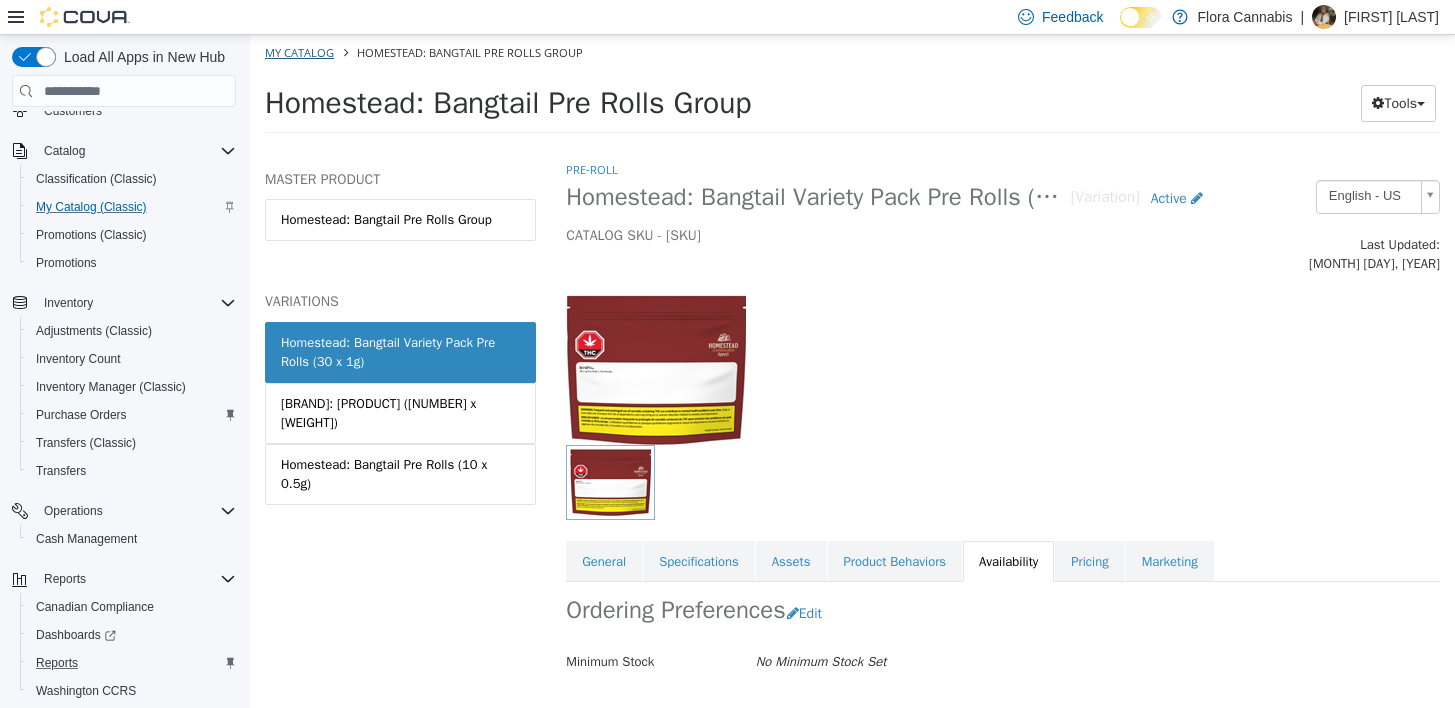 select on "**********" 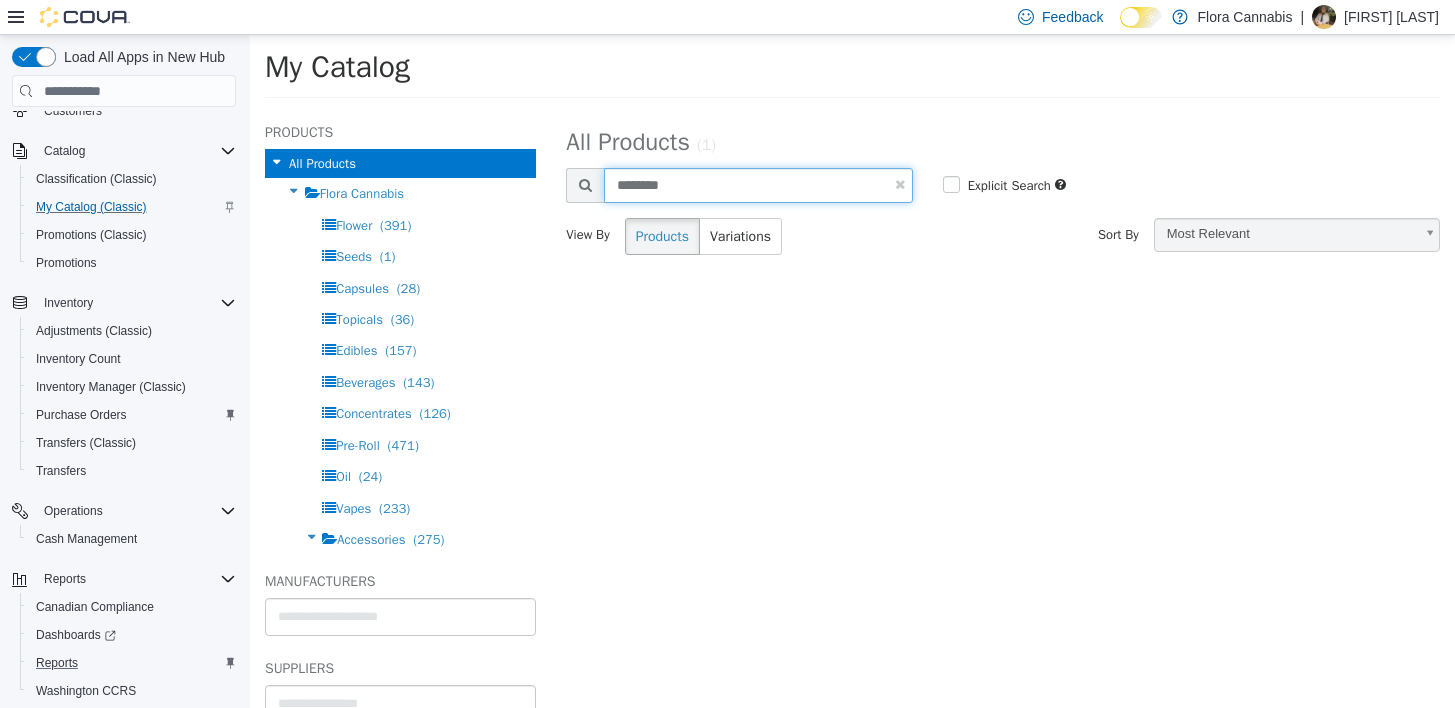 click on "********" at bounding box center (758, 185) 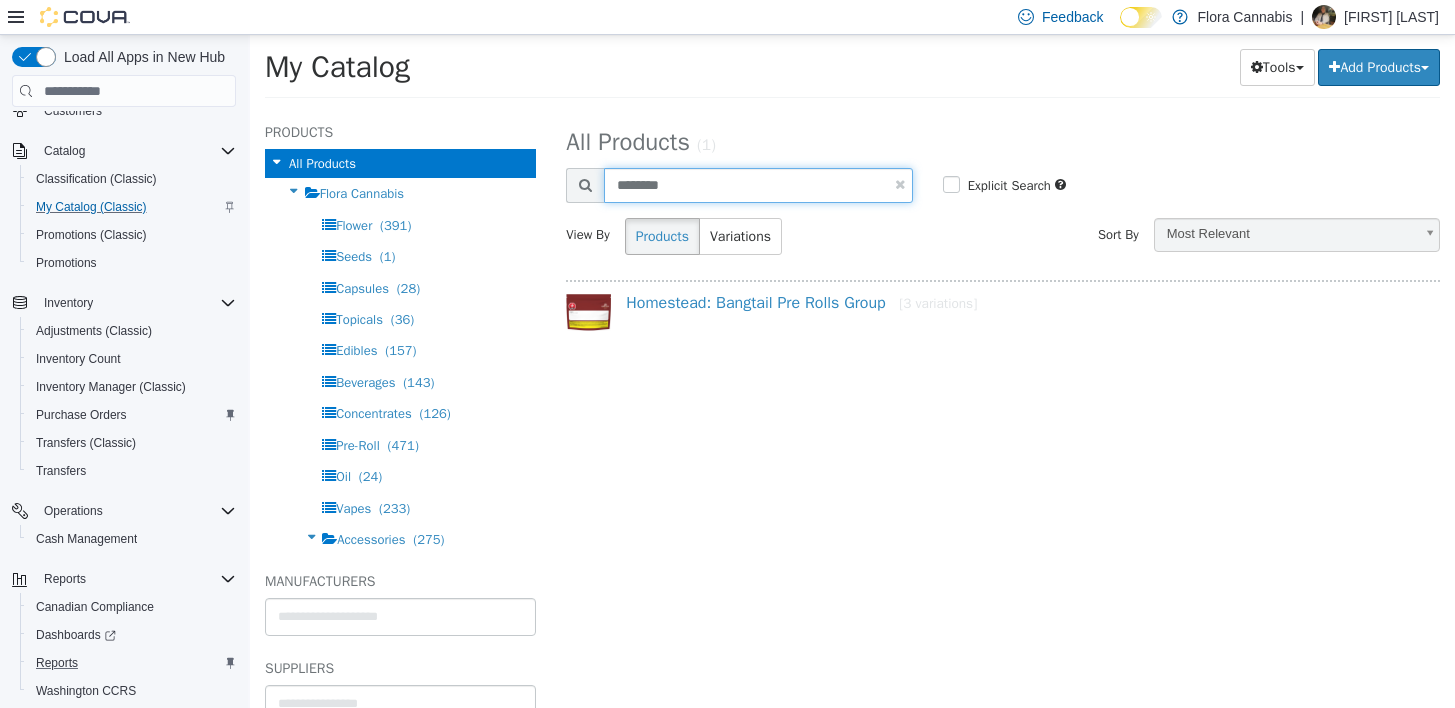 click on "********" at bounding box center [758, 185] 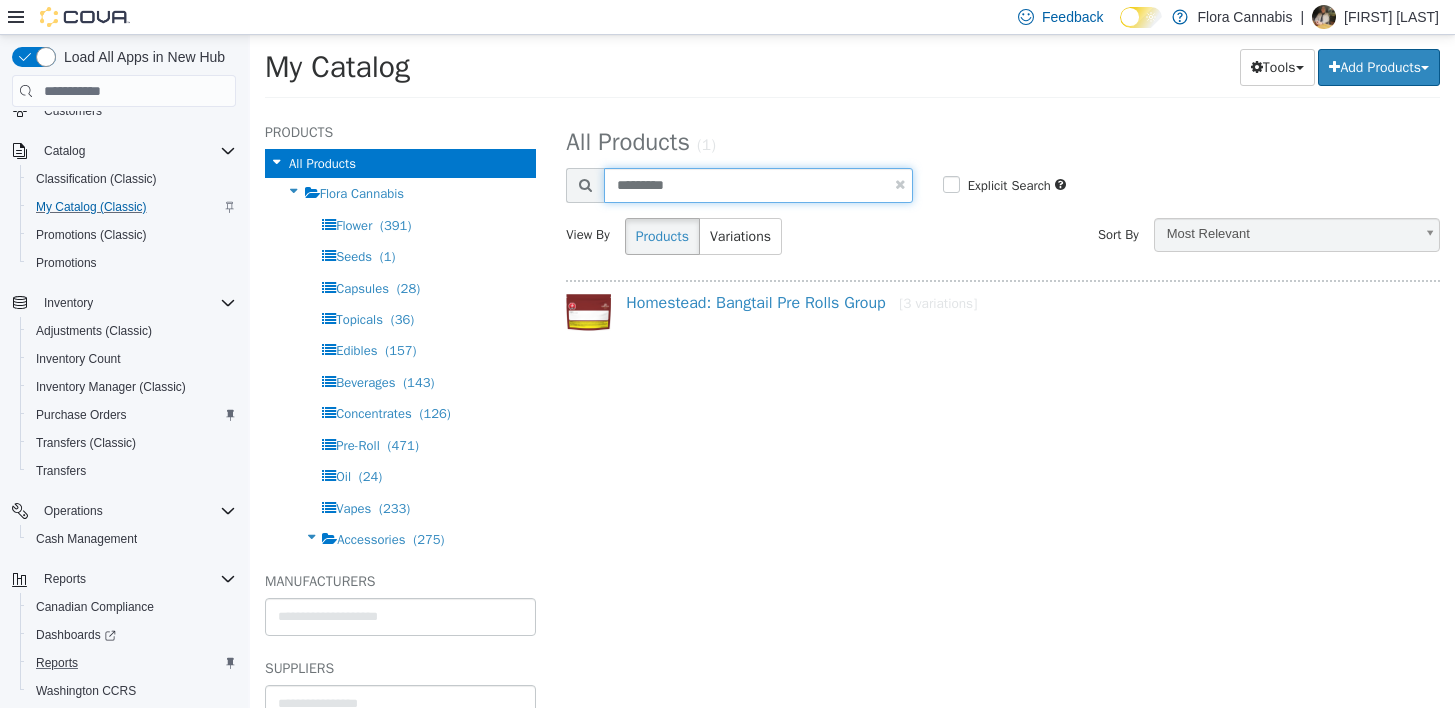 type on "*********" 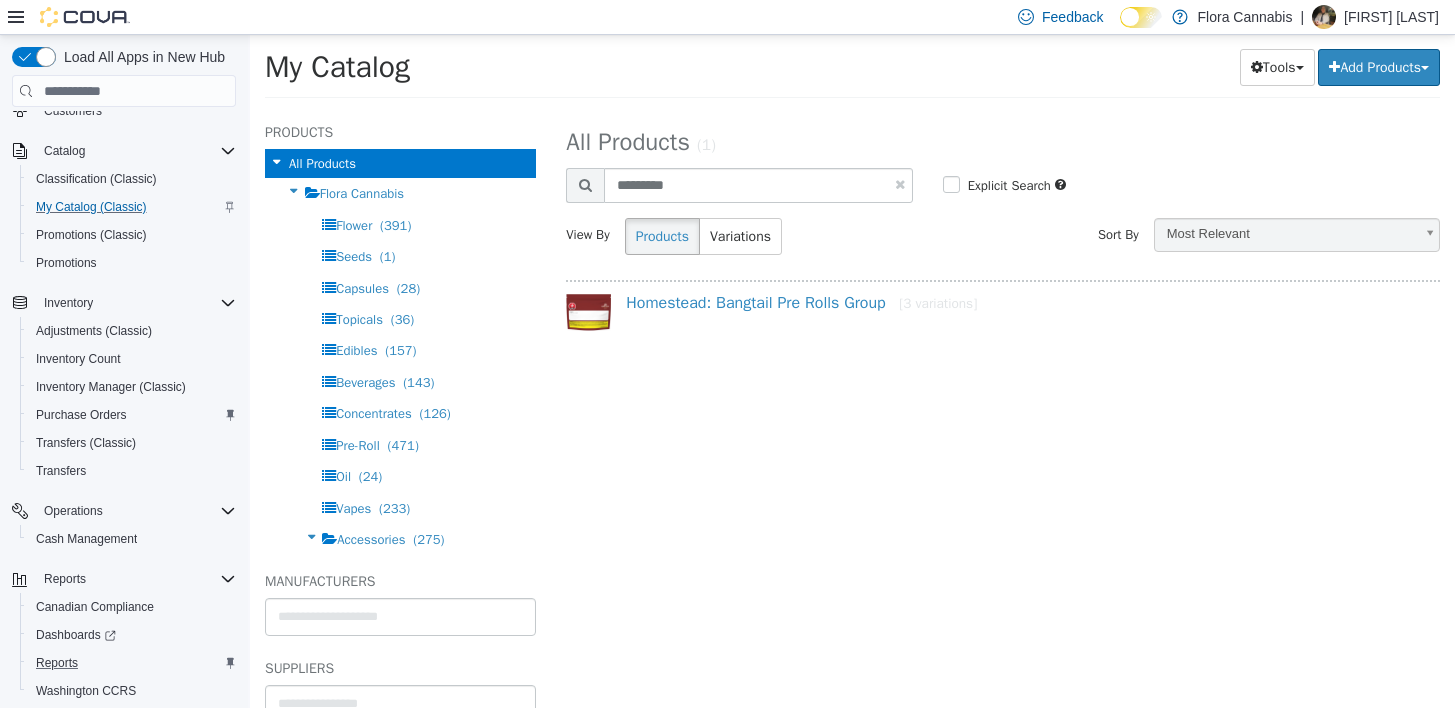 select on "**********" 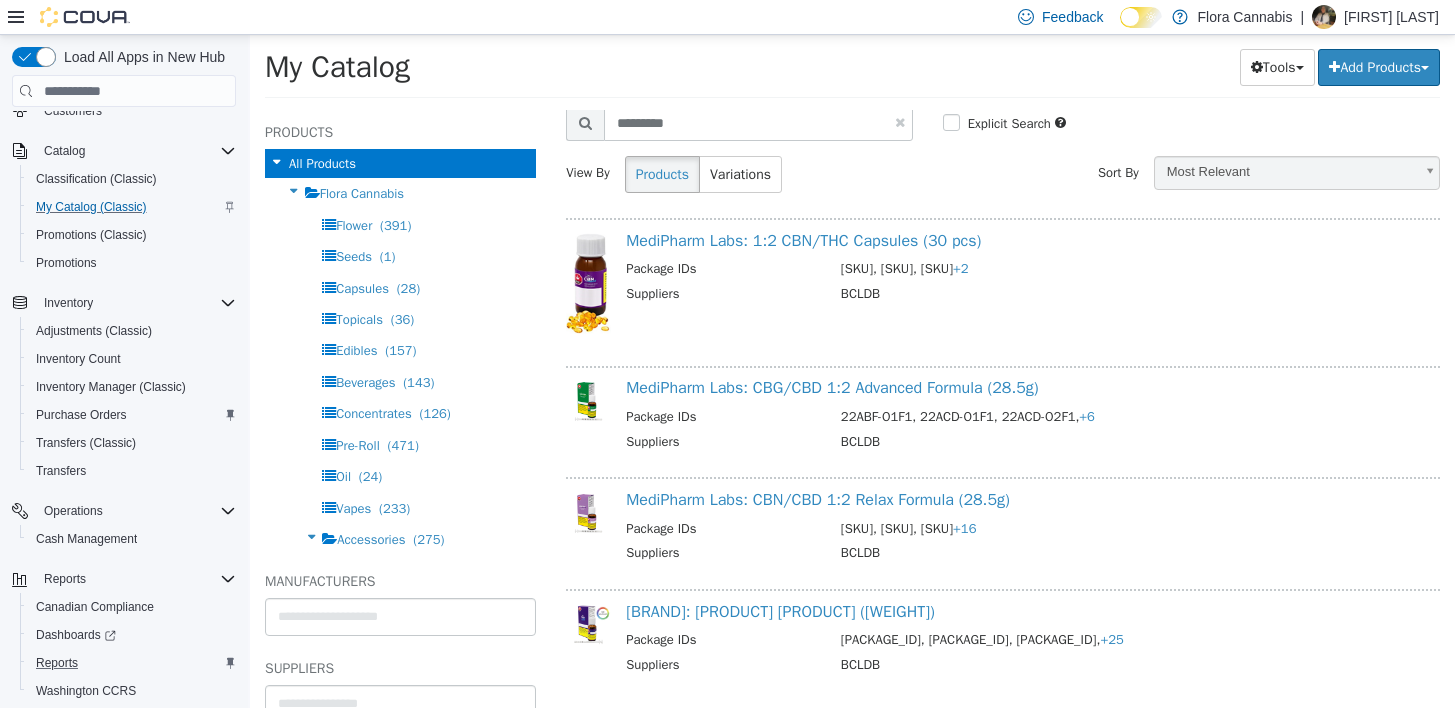 scroll, scrollTop: 91, scrollLeft: 0, axis: vertical 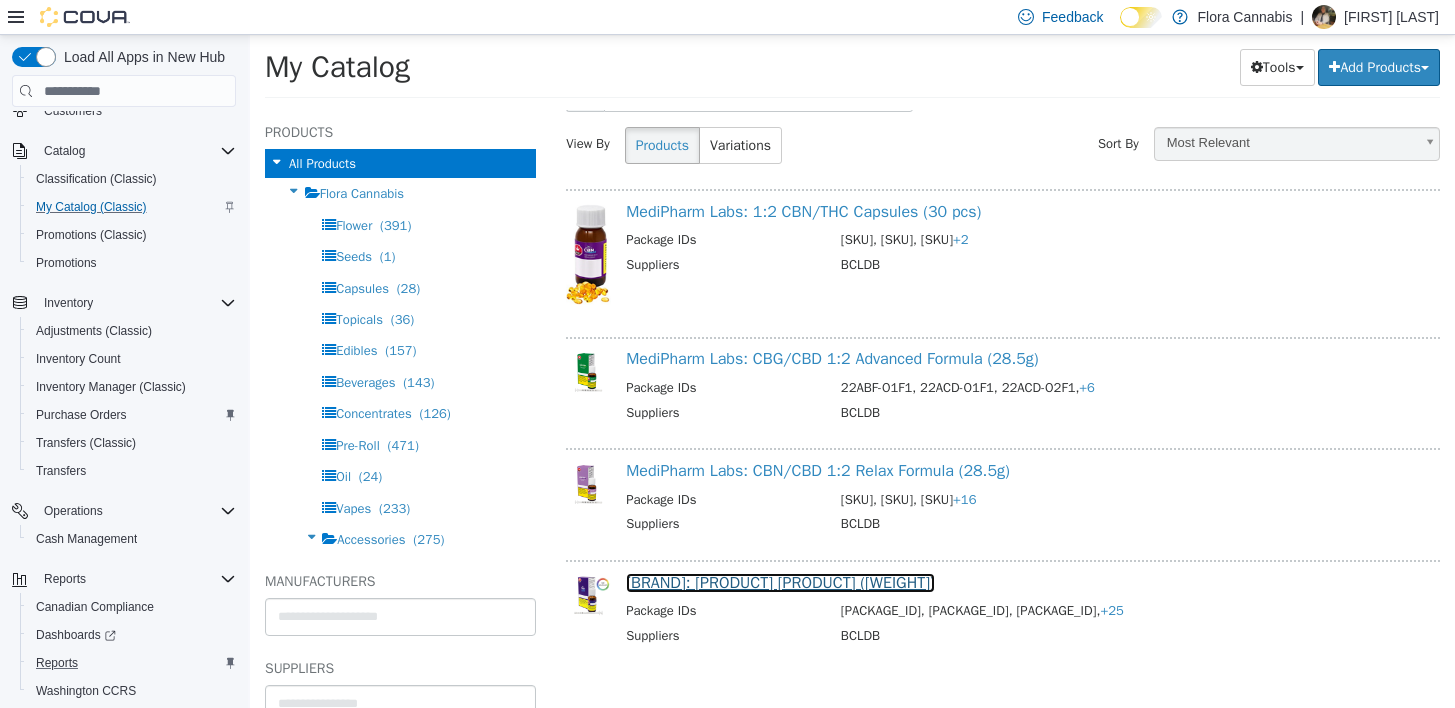 click on "[BRAND]: [PRODUCT] [PRODUCT] ([WEIGHT])" at bounding box center (780, 583) 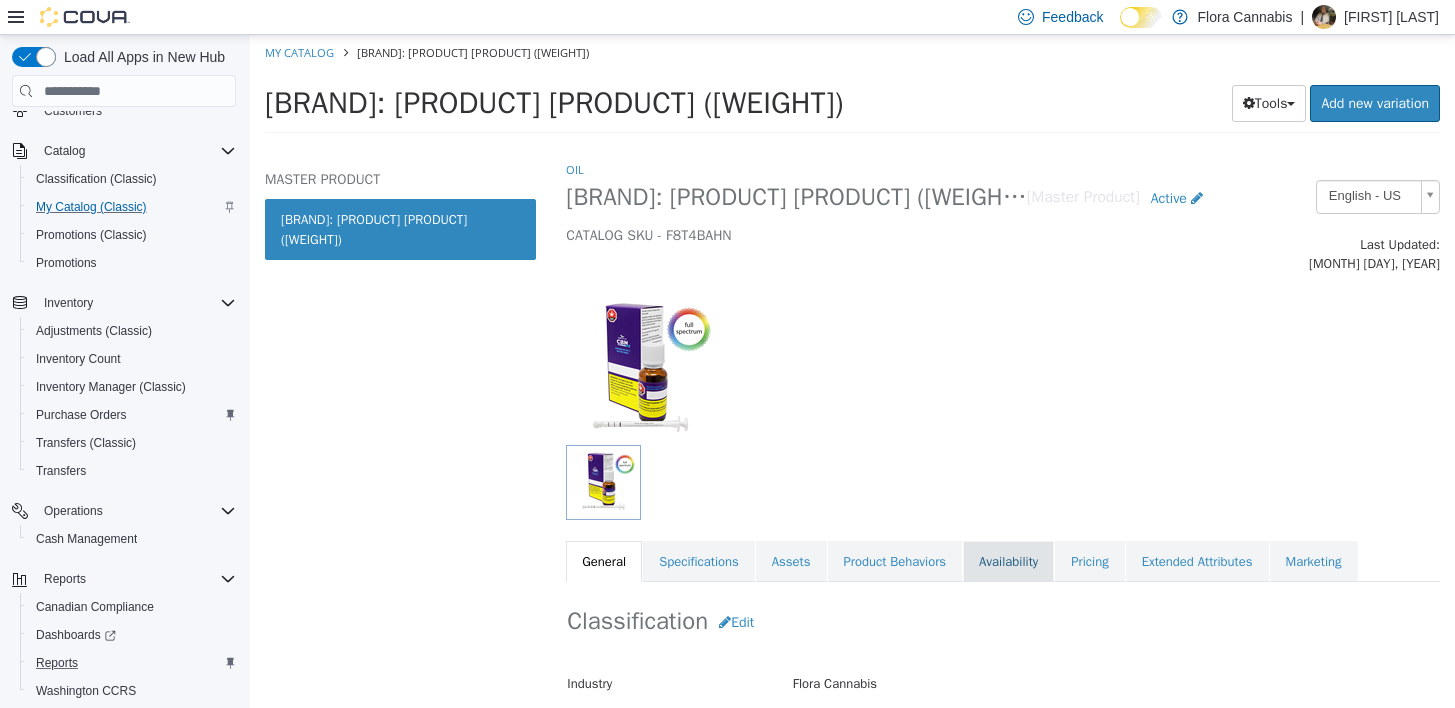 click on "Availability" at bounding box center [1008, 562] 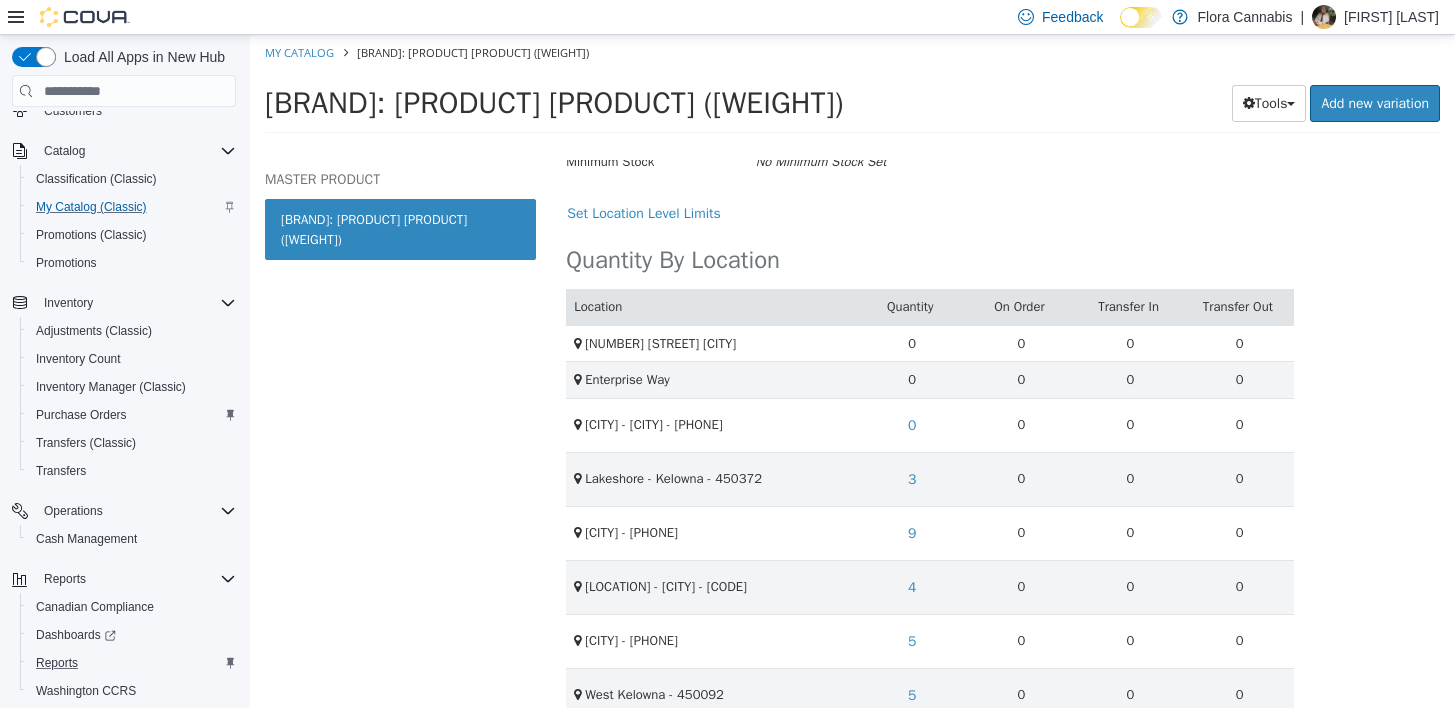 scroll, scrollTop: 518, scrollLeft: 0, axis: vertical 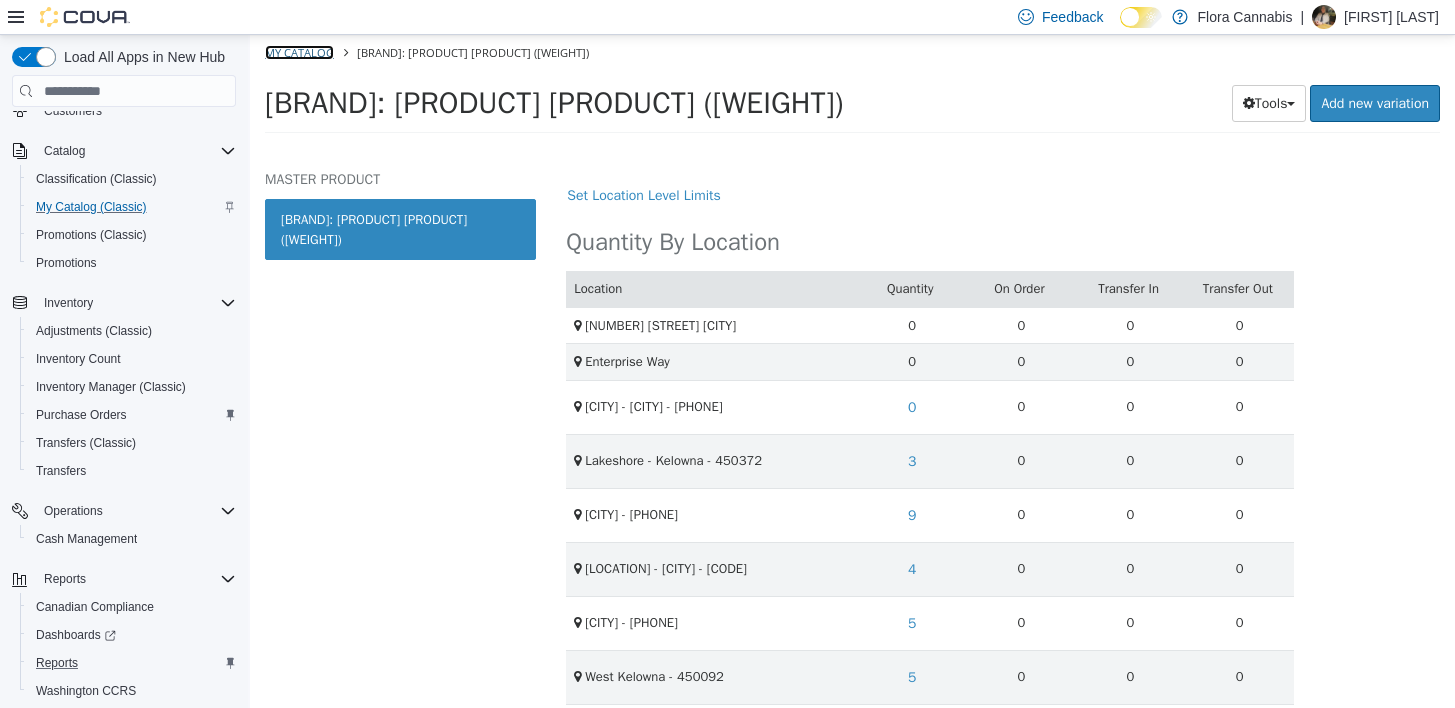 click on "My Catalog" at bounding box center (299, 52) 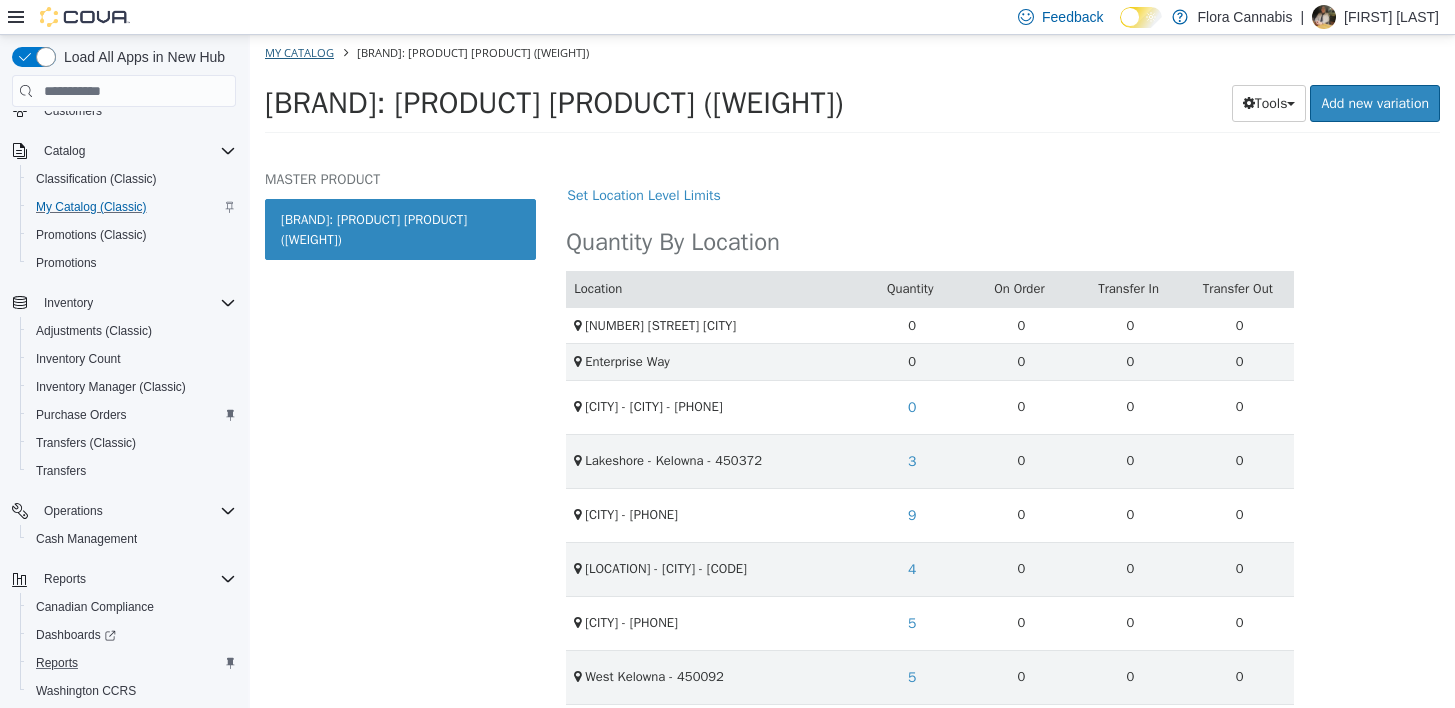 select on "**********" 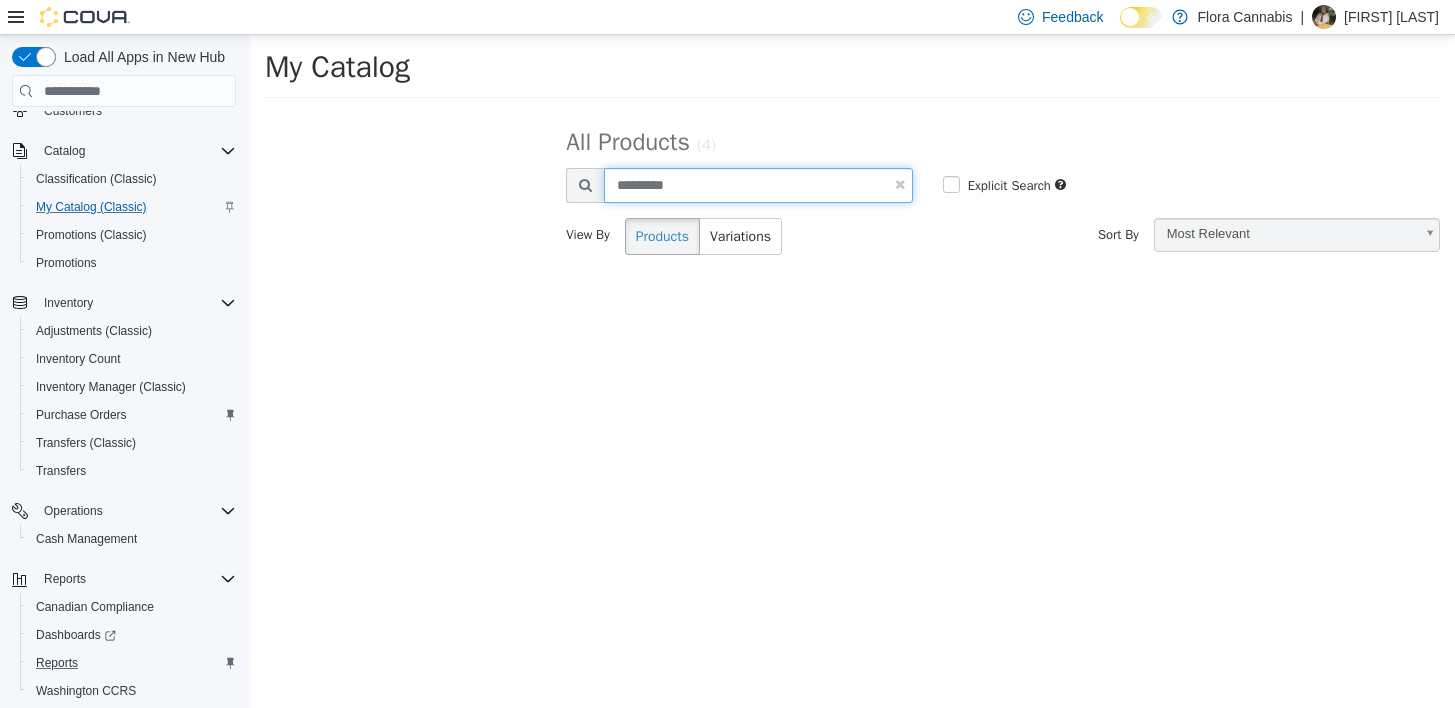 click on "*********" at bounding box center [758, 185] 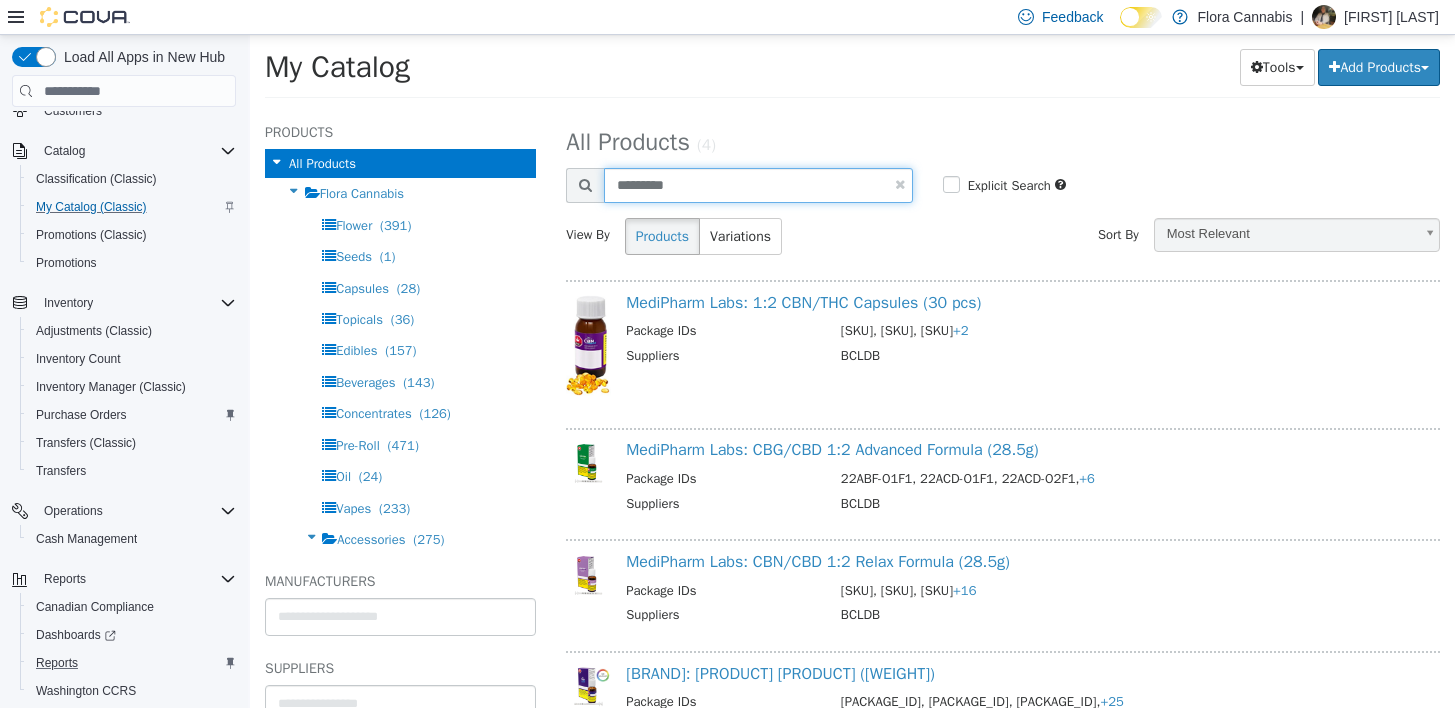 click on "*********" at bounding box center (758, 185) 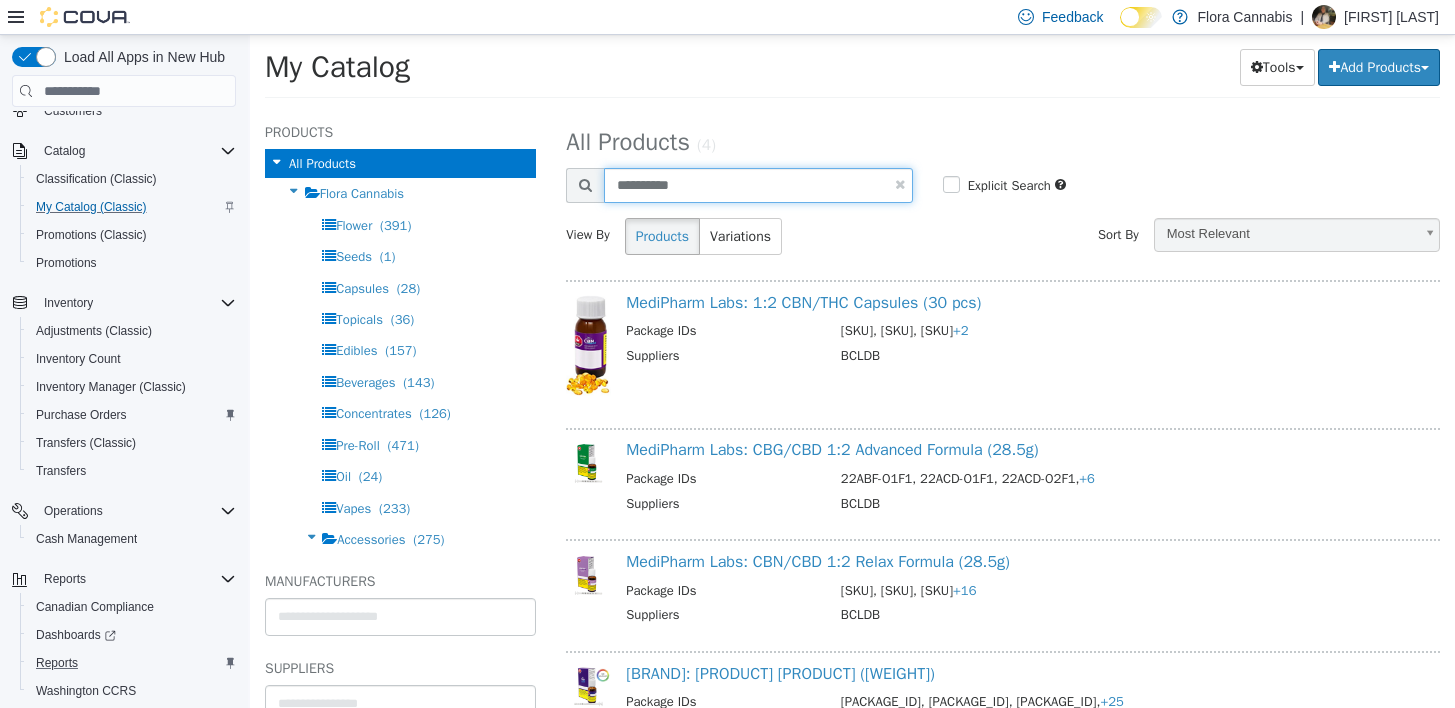type on "**********" 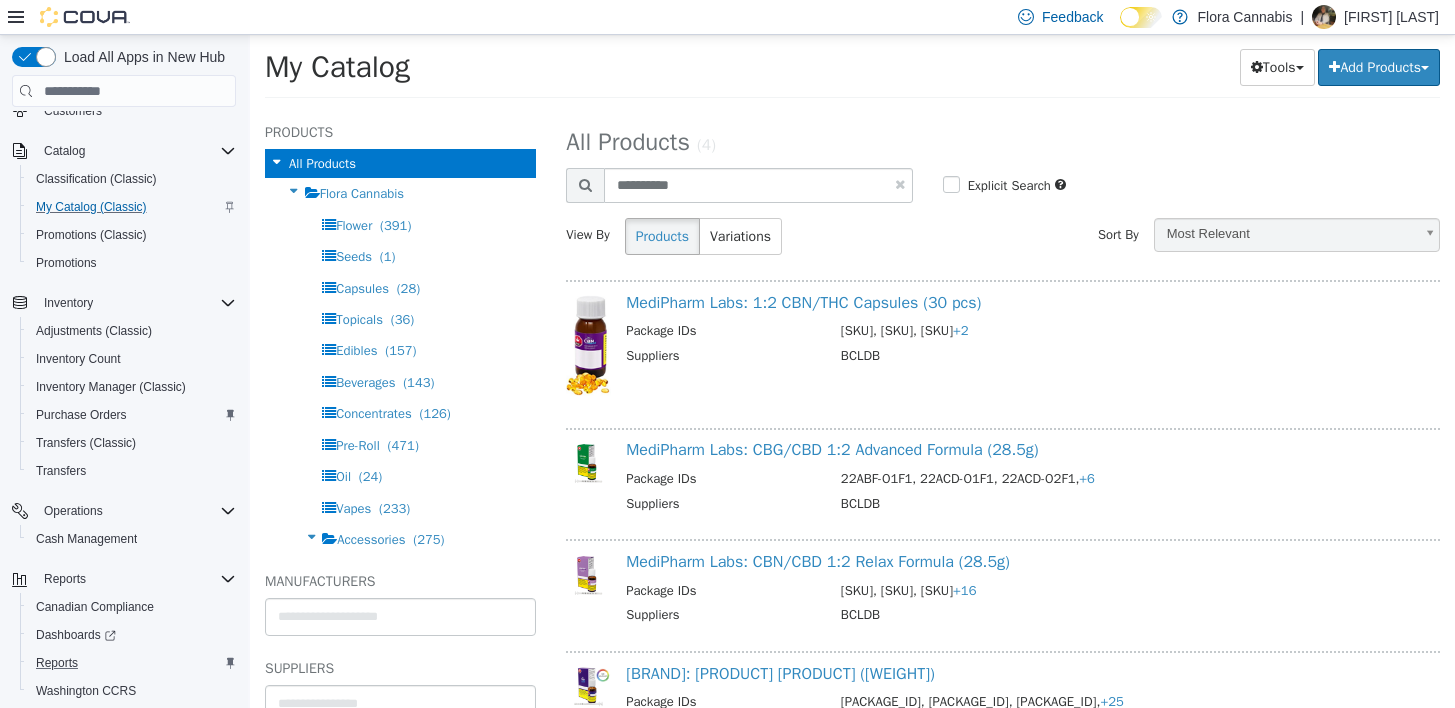 select on "**********" 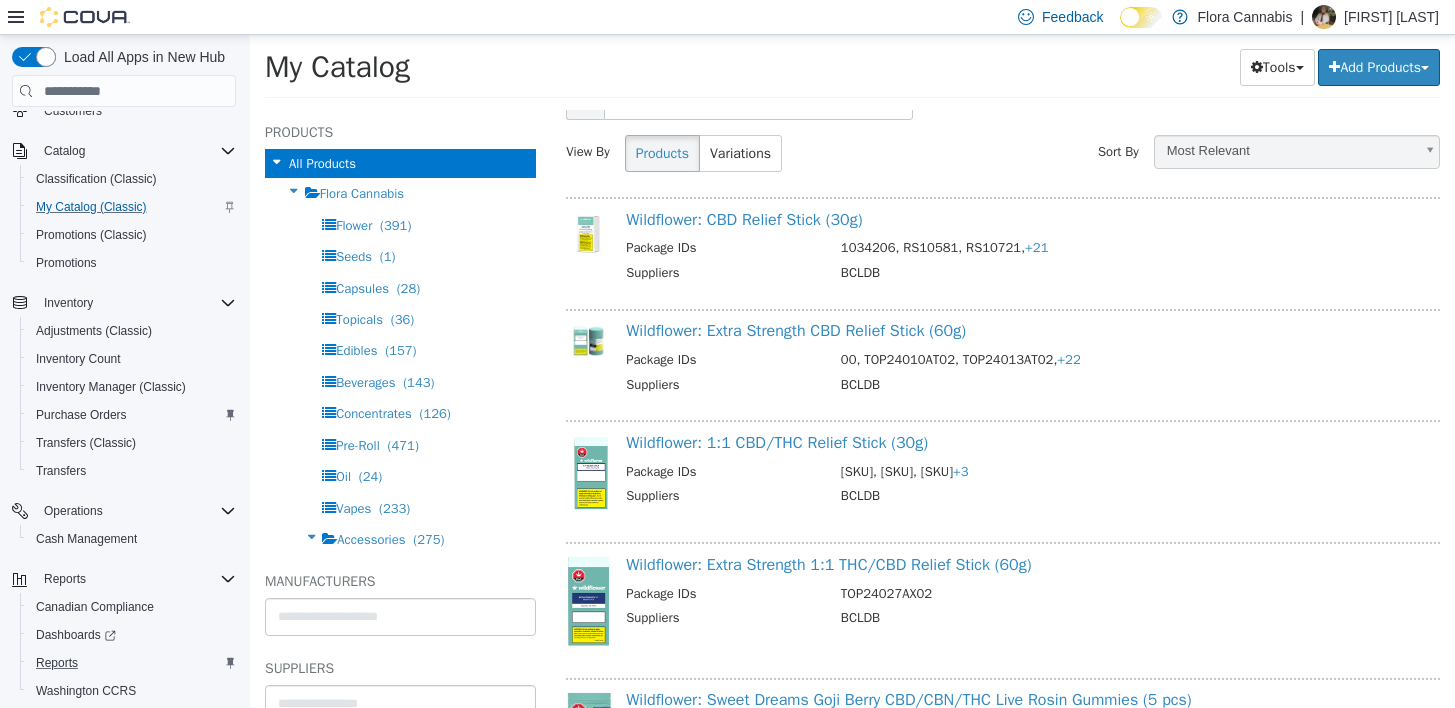 scroll, scrollTop: 0, scrollLeft: 0, axis: both 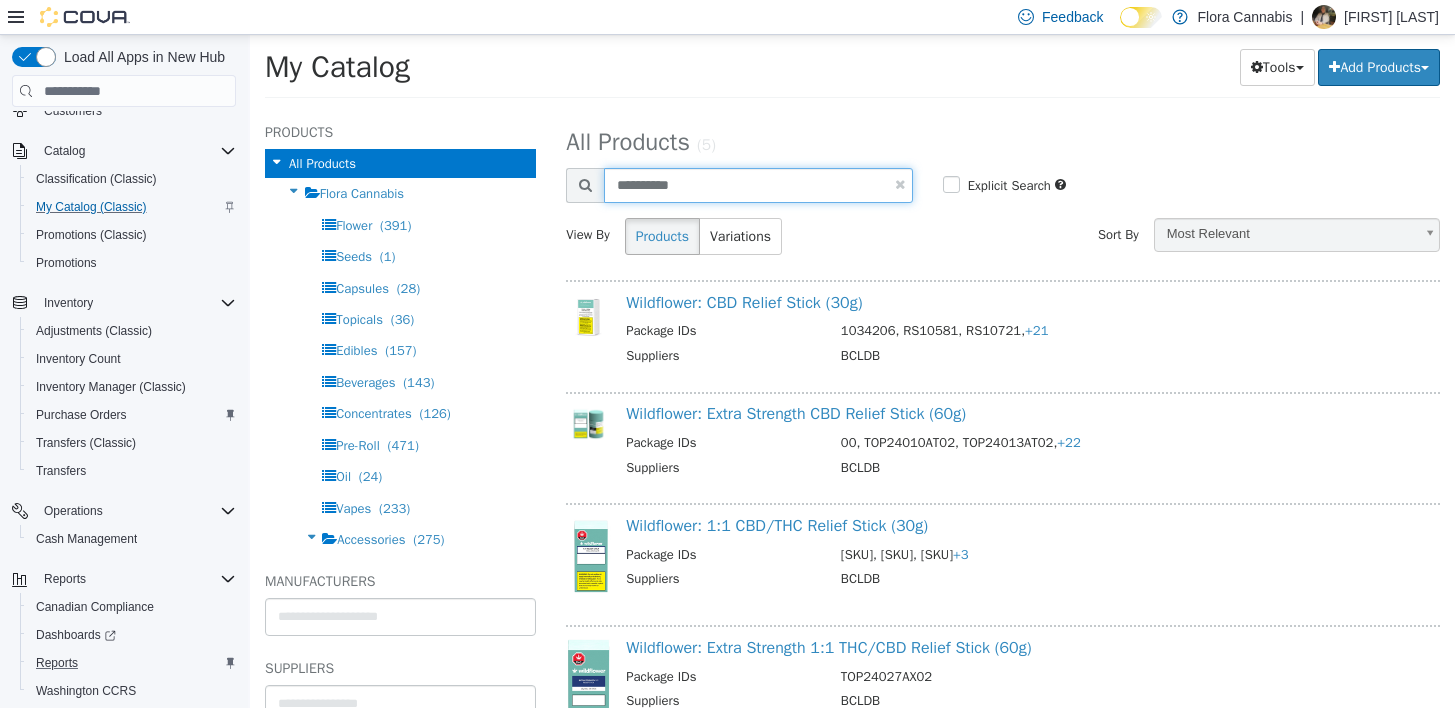 click on "**********" at bounding box center [758, 185] 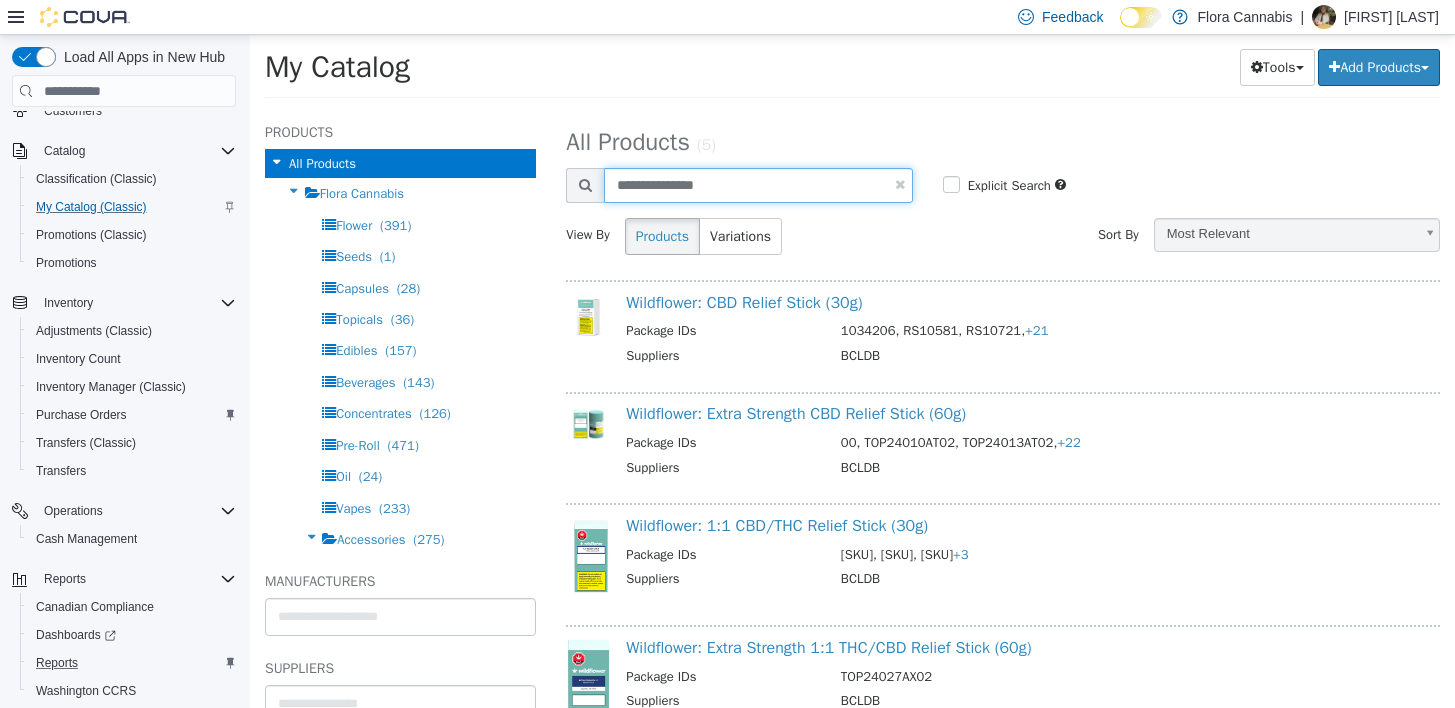 type on "**********" 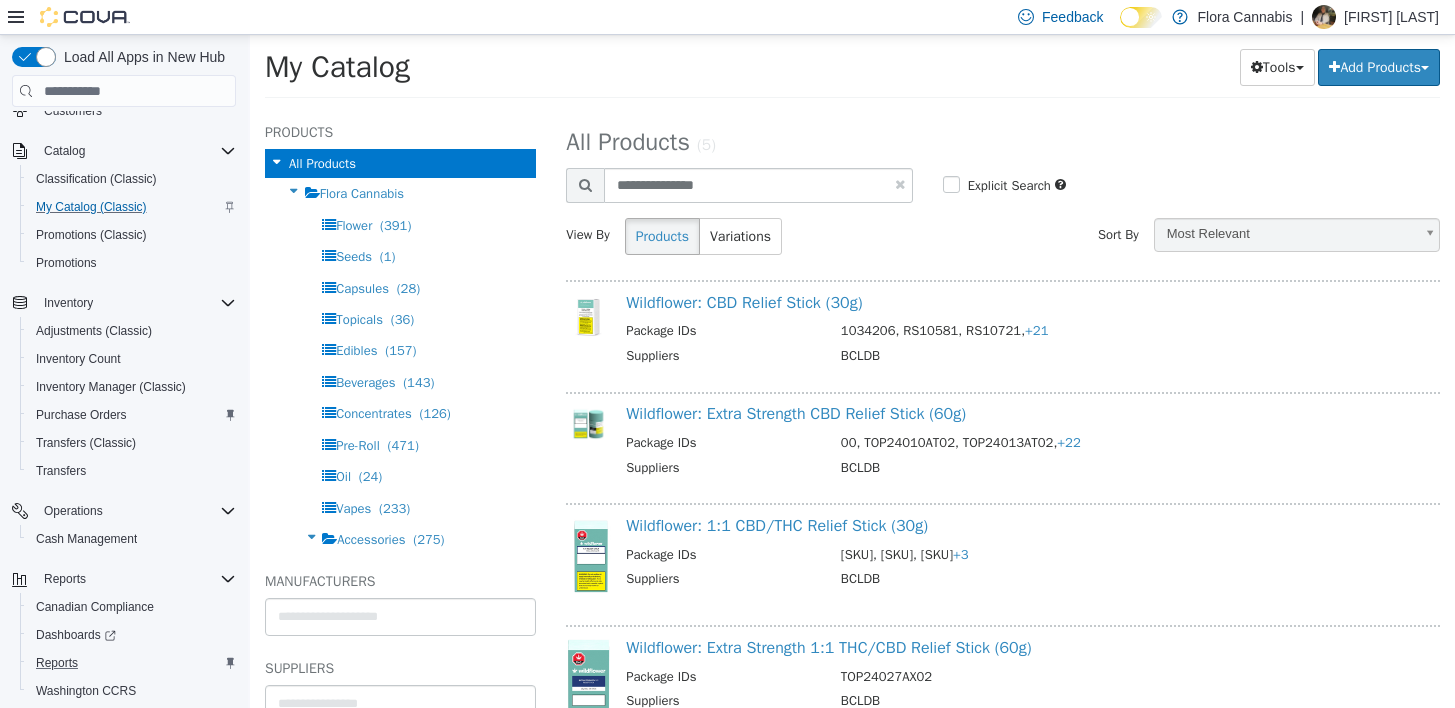 select on "**********" 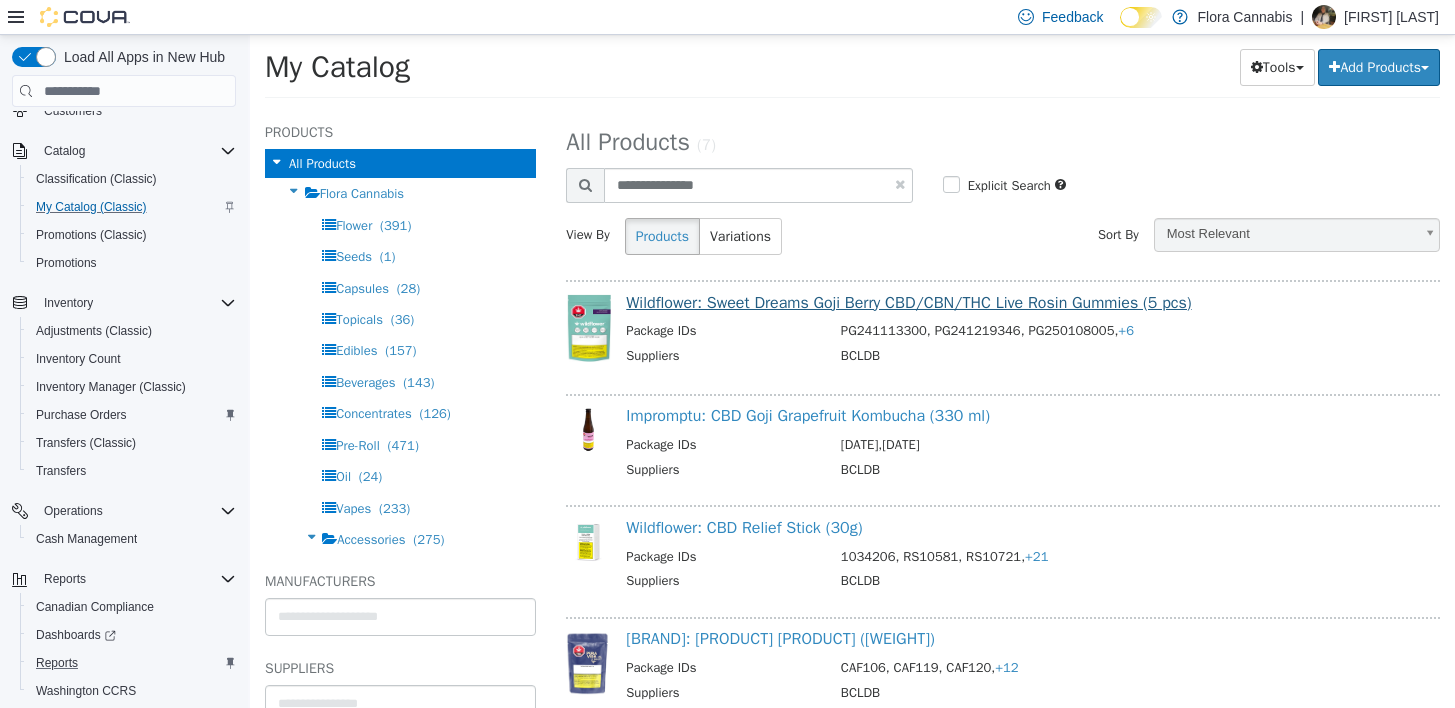 click on "Wildflower: Sweet Dreams Goji Berry CBD/CBN/THC Live Rosin Gummies (5 pcs)
Package IDs [PACKAGE_ID], [PACKAGE_ID], [PACKAGE_ID],  +6
Suppliers BCLDB" at bounding box center [1025, 332] 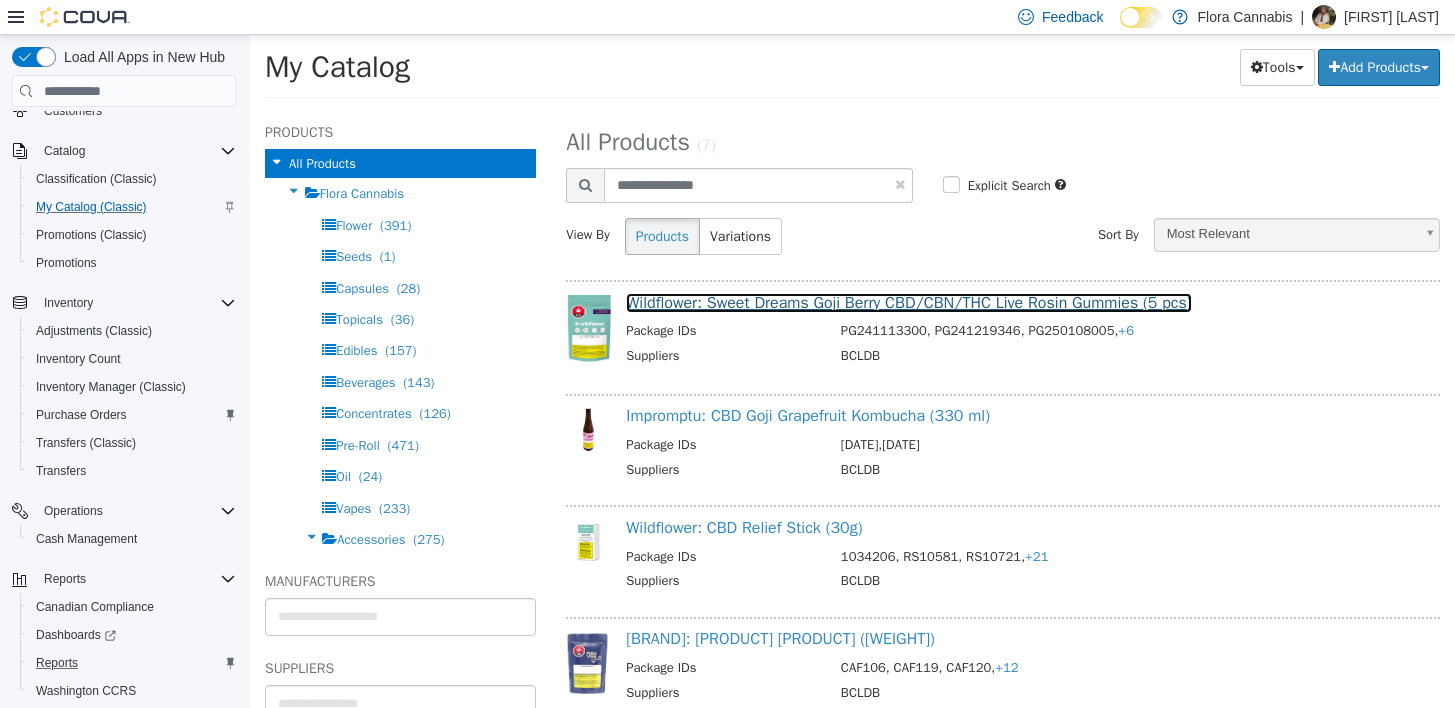 click on "Wildflower: Sweet Dreams Goji Berry CBD/CBN/THC Live Rosin Gummies (5 pcs)" at bounding box center [908, 303] 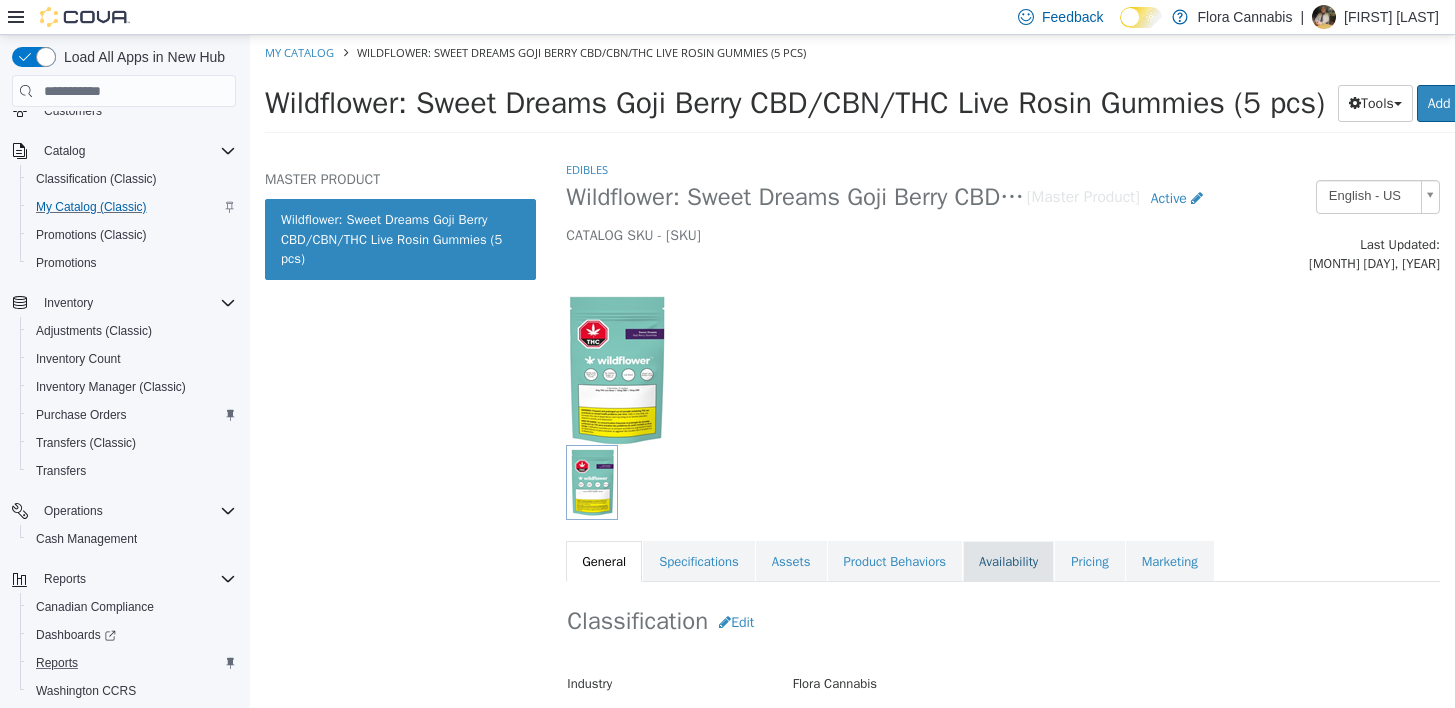 click on "Availability" at bounding box center [1008, 562] 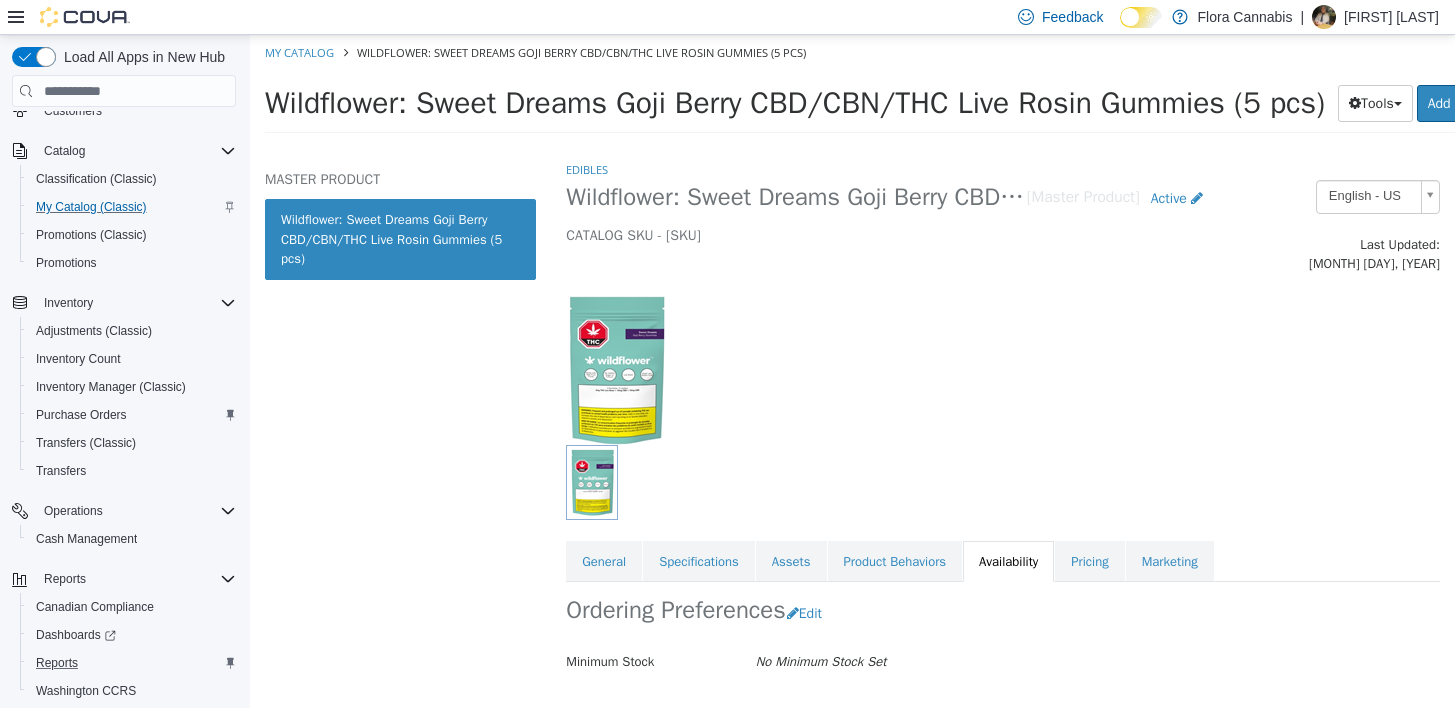 scroll, scrollTop: 400, scrollLeft: 0, axis: vertical 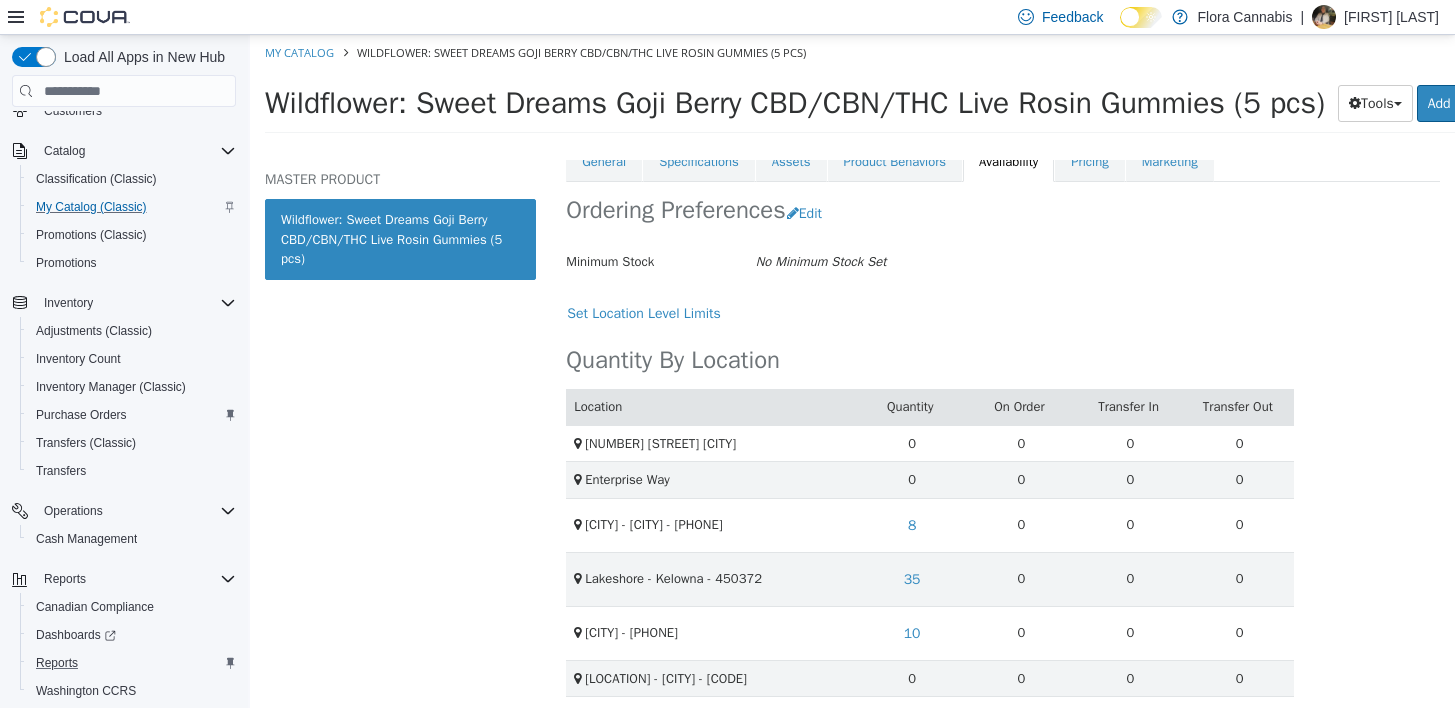 click on "Ordering Preferences    Edit" at bounding box center [930, 213] 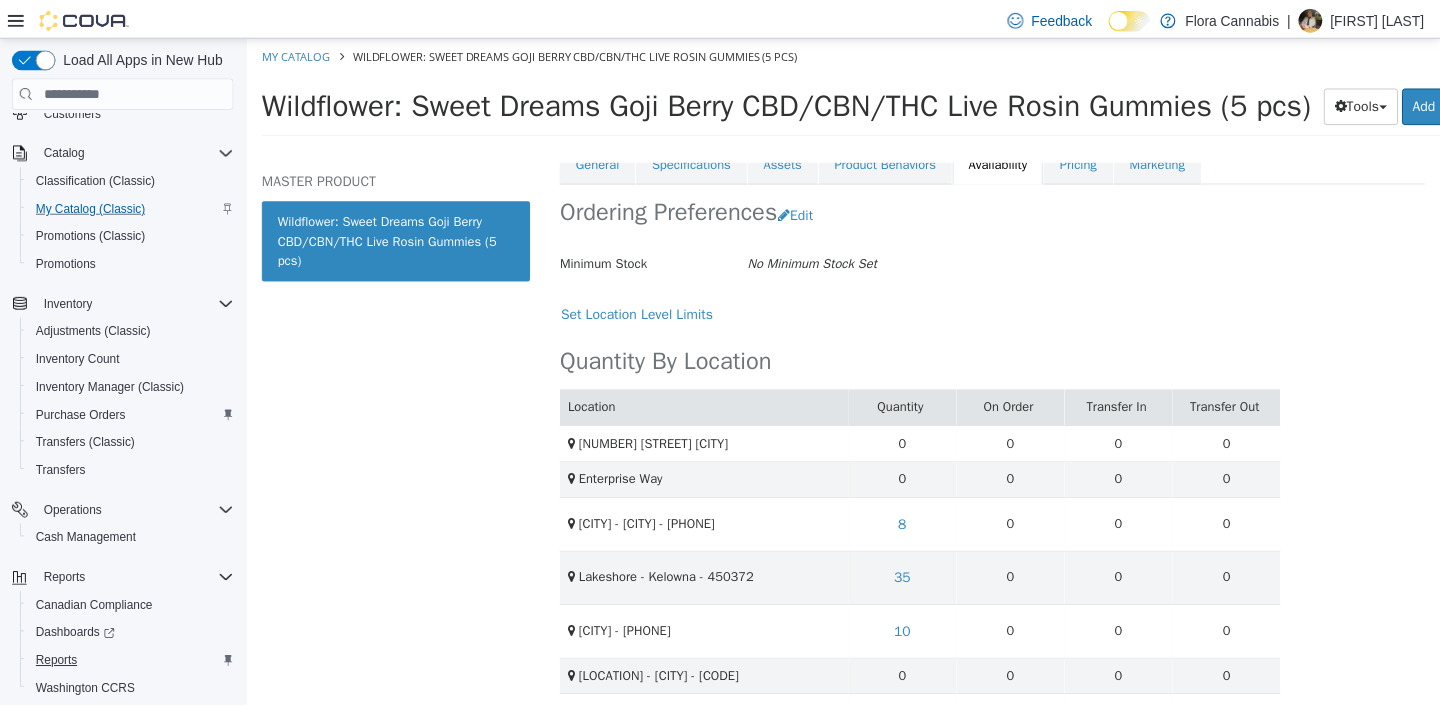 scroll, scrollTop: 274, scrollLeft: 0, axis: vertical 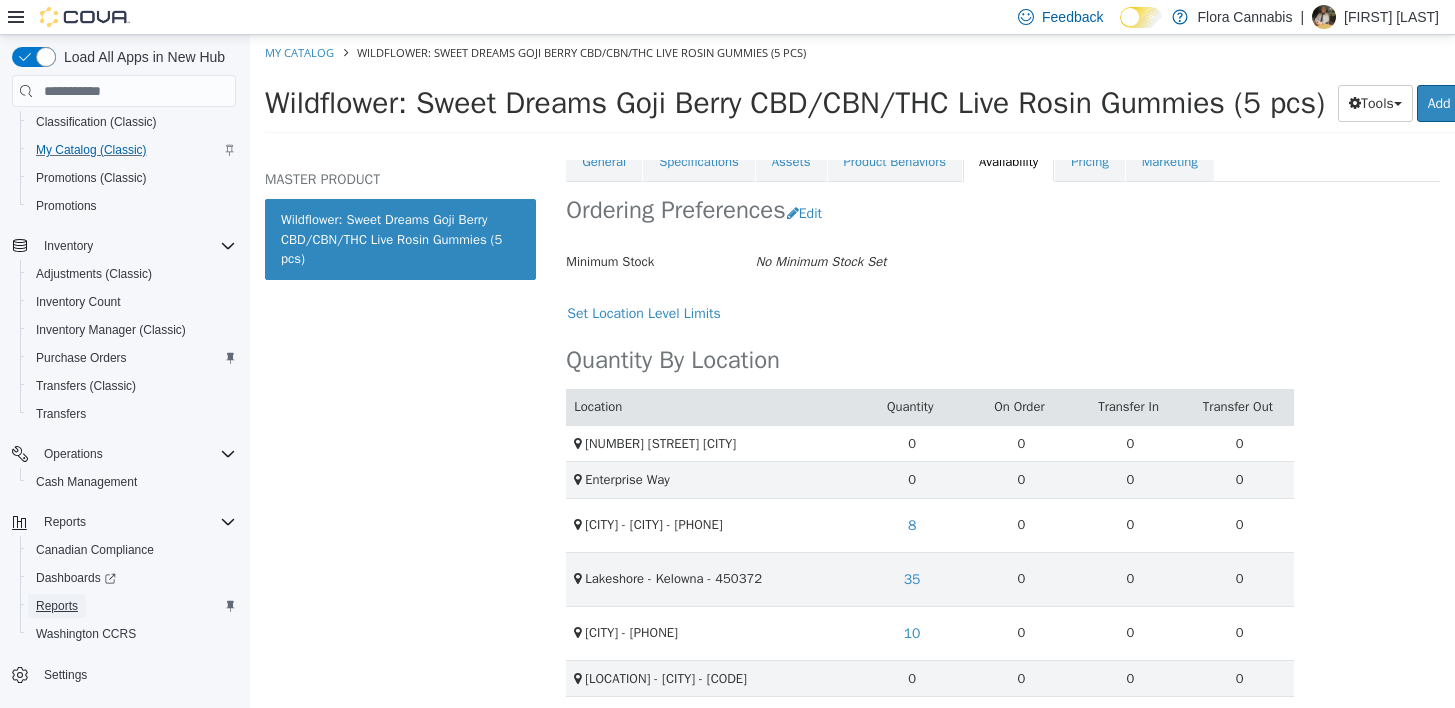click on "Reports" at bounding box center [57, 606] 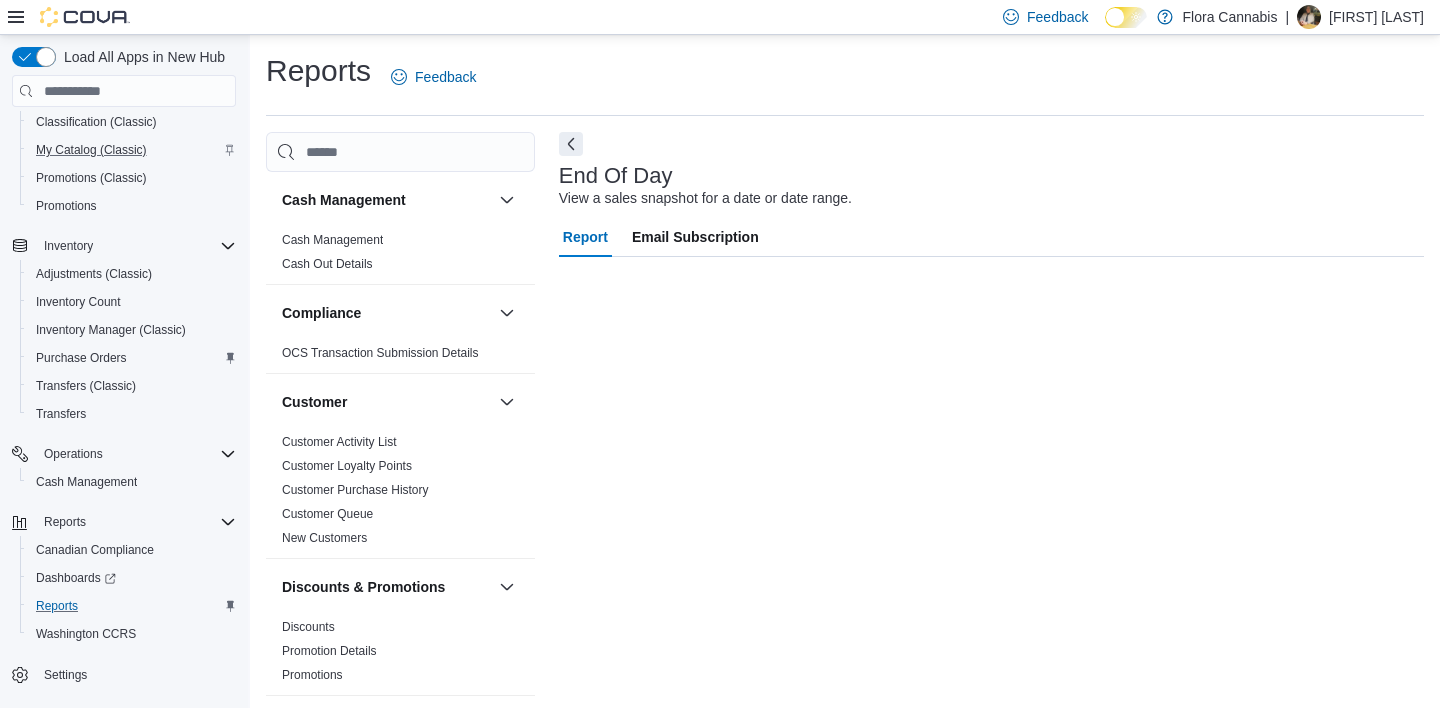 scroll, scrollTop: 9, scrollLeft: 0, axis: vertical 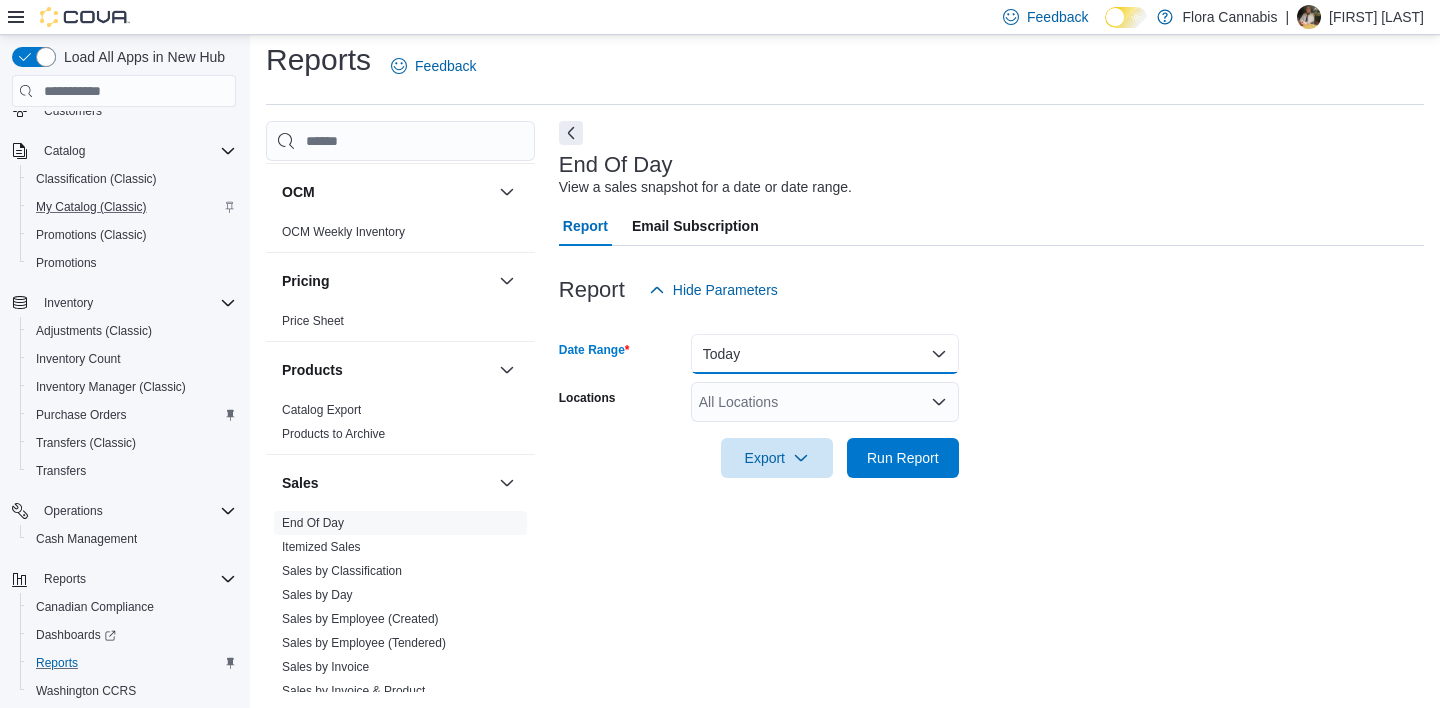 click on "Today" at bounding box center [825, 354] 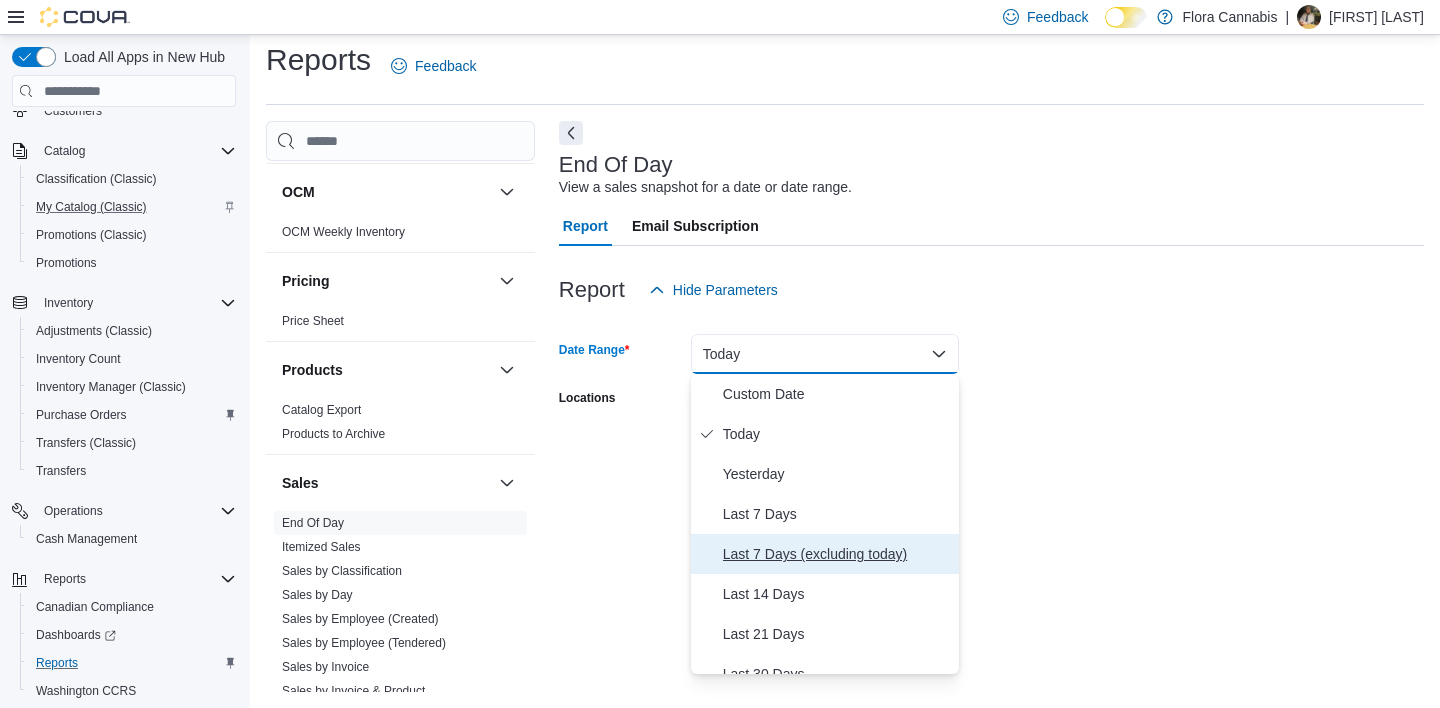 click on "Last 7 Days (excluding today)" at bounding box center (837, 554) 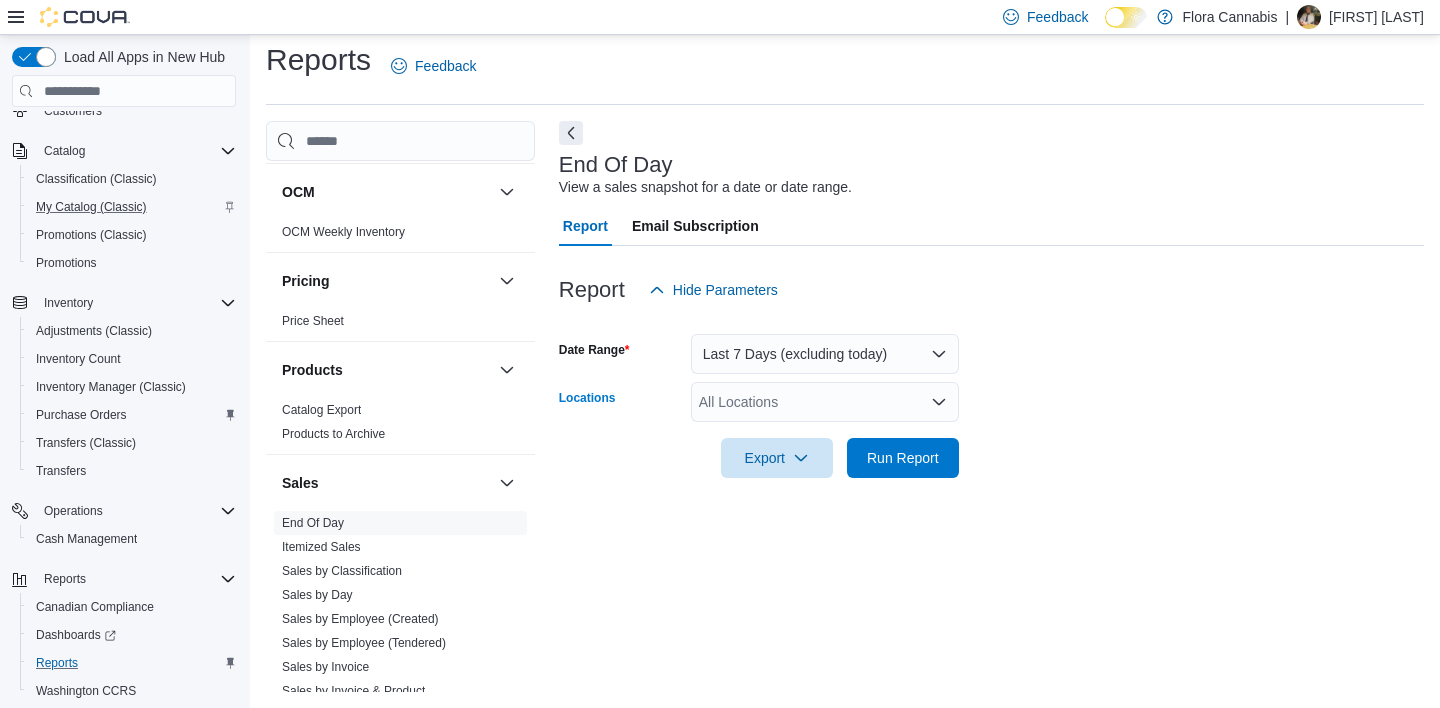 click on "All Locations" at bounding box center [825, 402] 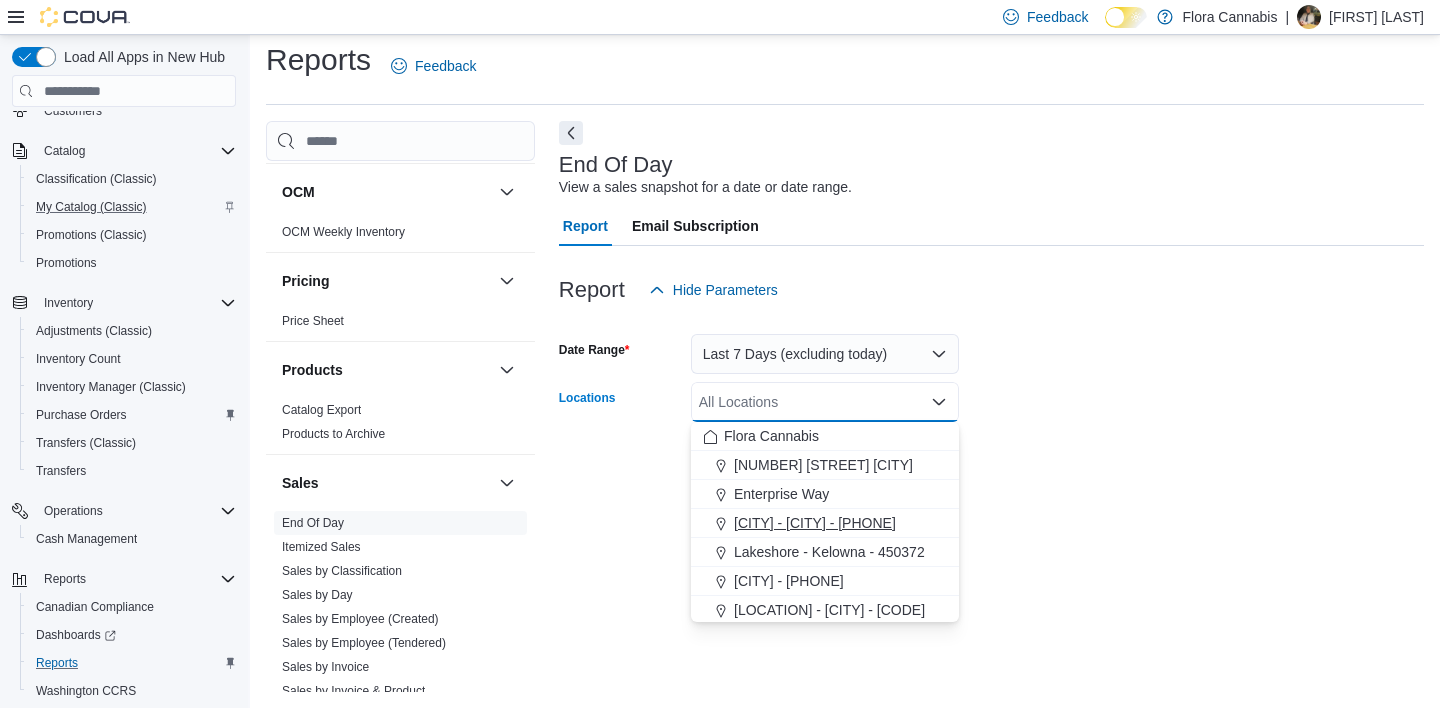click on "[CITY] -  [CITY] - [PHONE]" at bounding box center [815, 523] 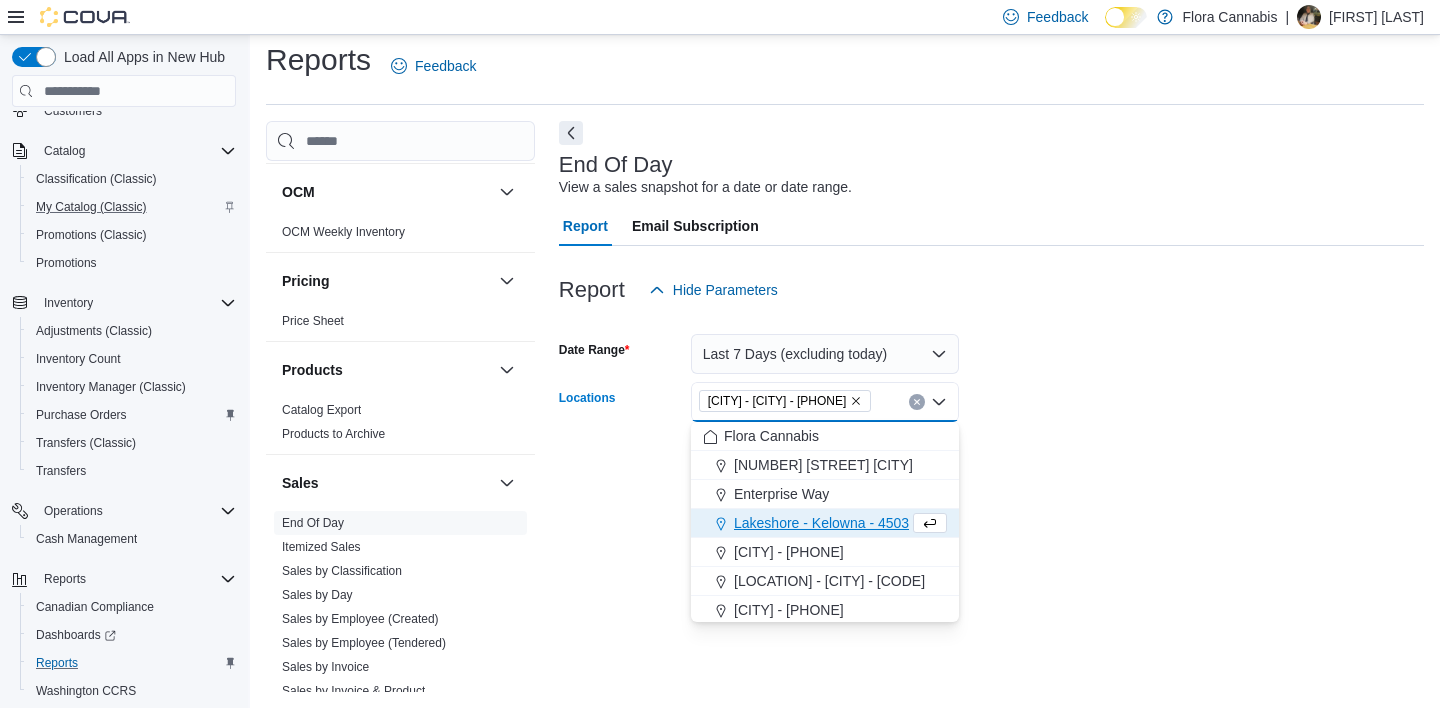 click at bounding box center [991, 490] 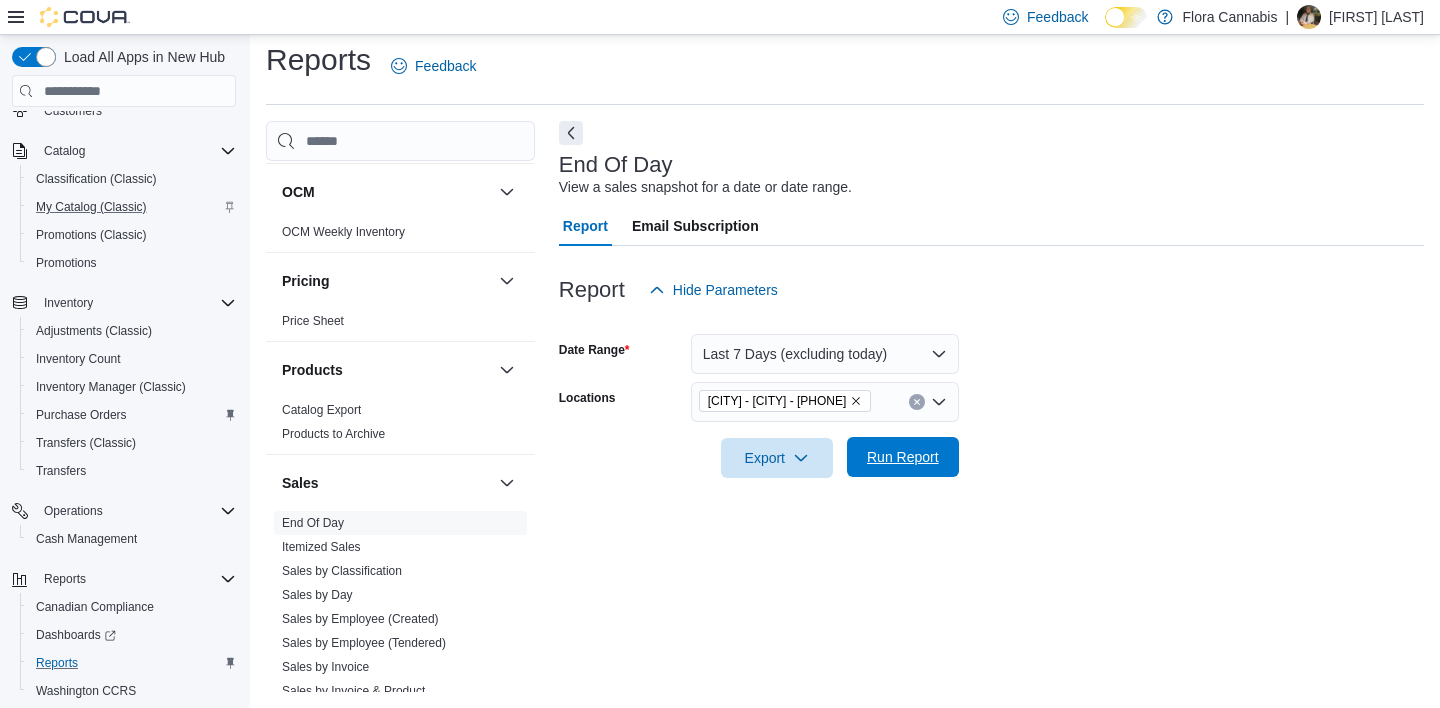 click on "Run Report" at bounding box center (903, 457) 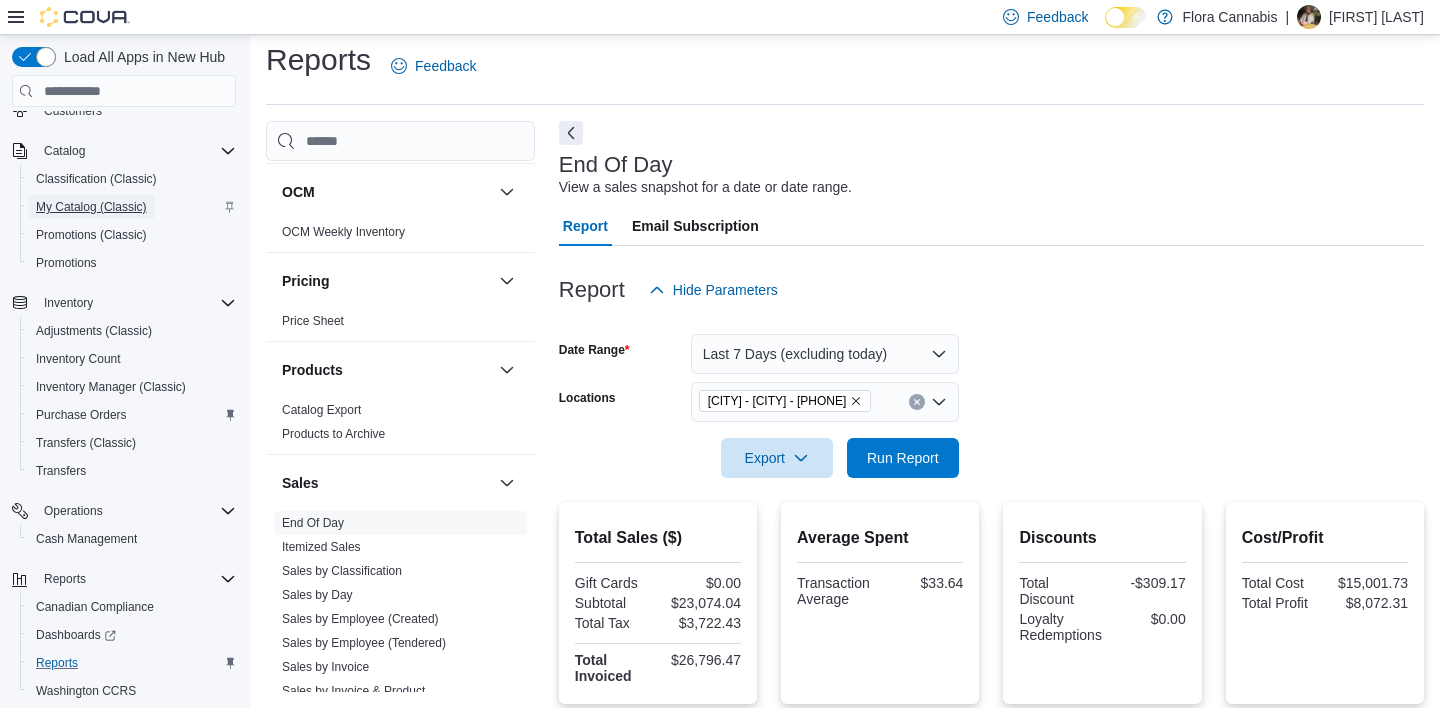 click on "My Catalog (Classic)" at bounding box center [91, 207] 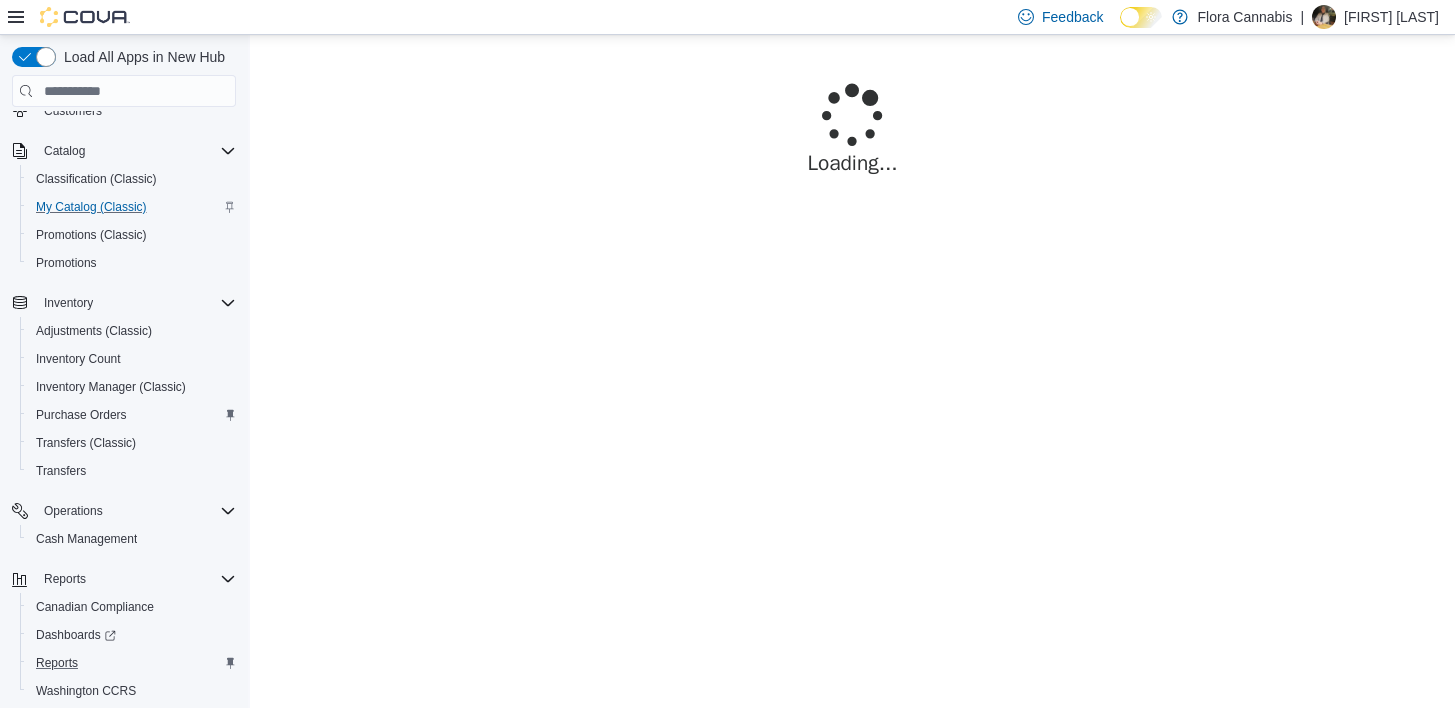 scroll, scrollTop: 0, scrollLeft: 0, axis: both 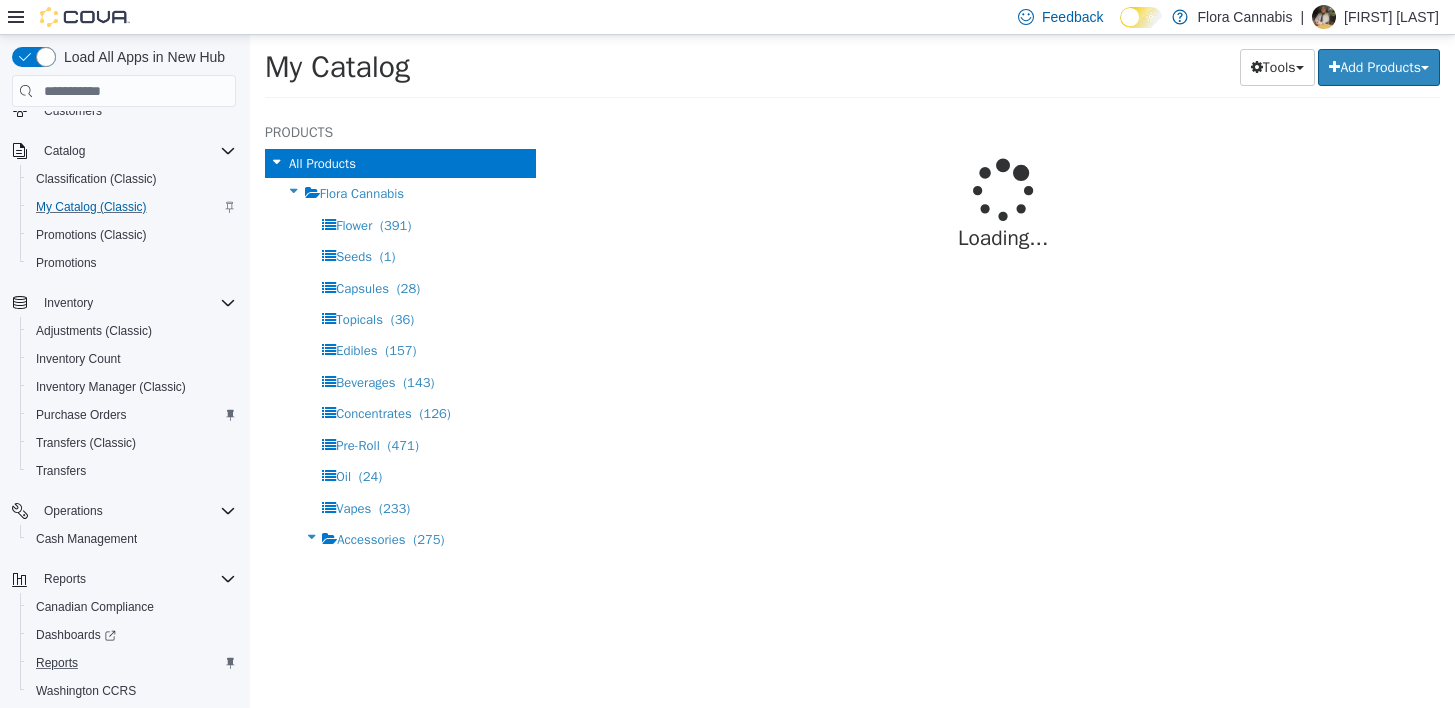 select on "**********" 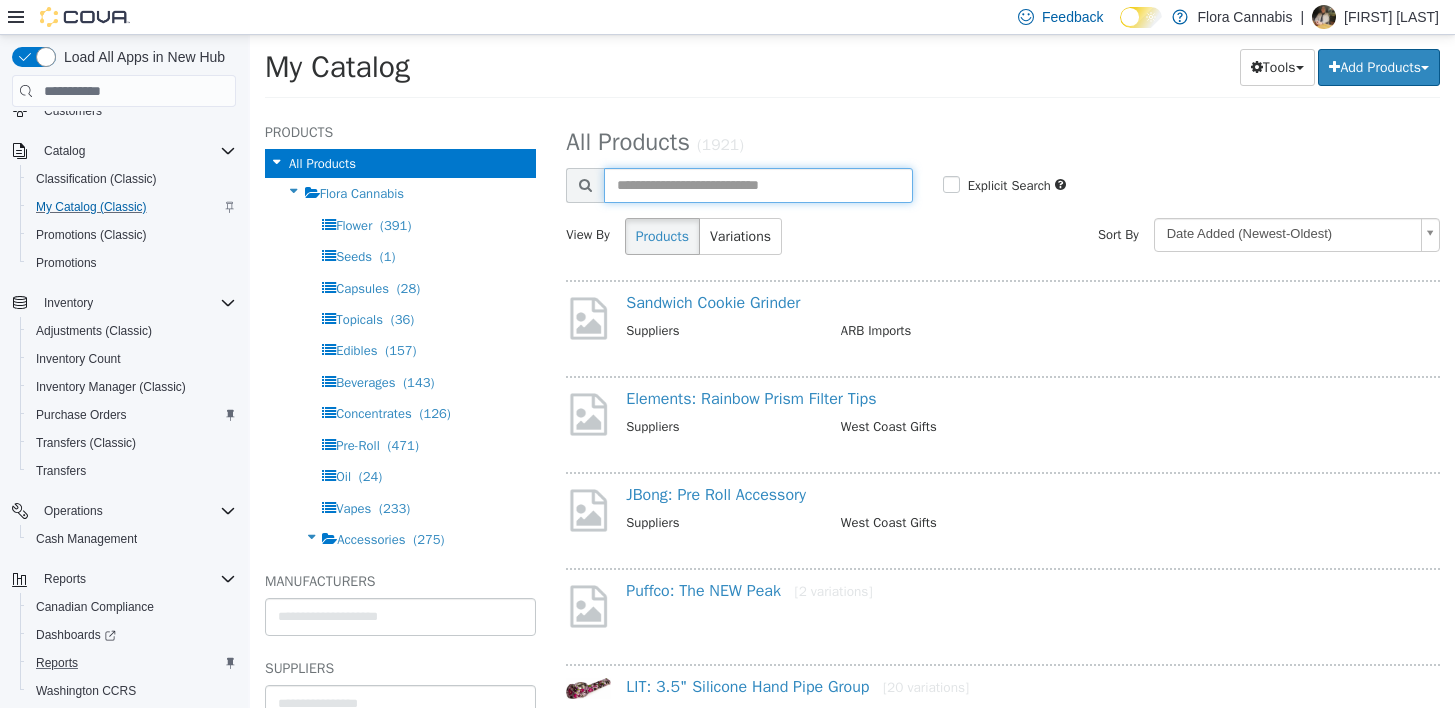 click at bounding box center (758, 185) 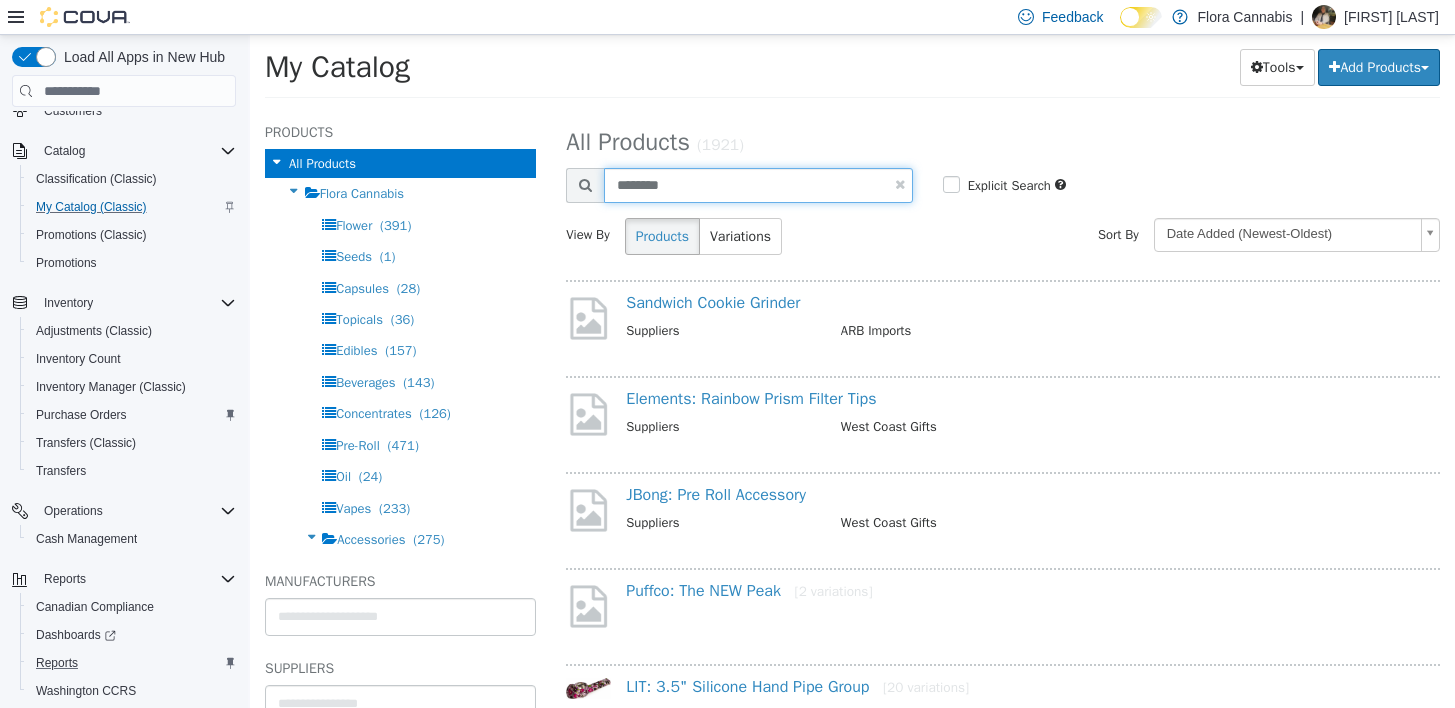 type on "********" 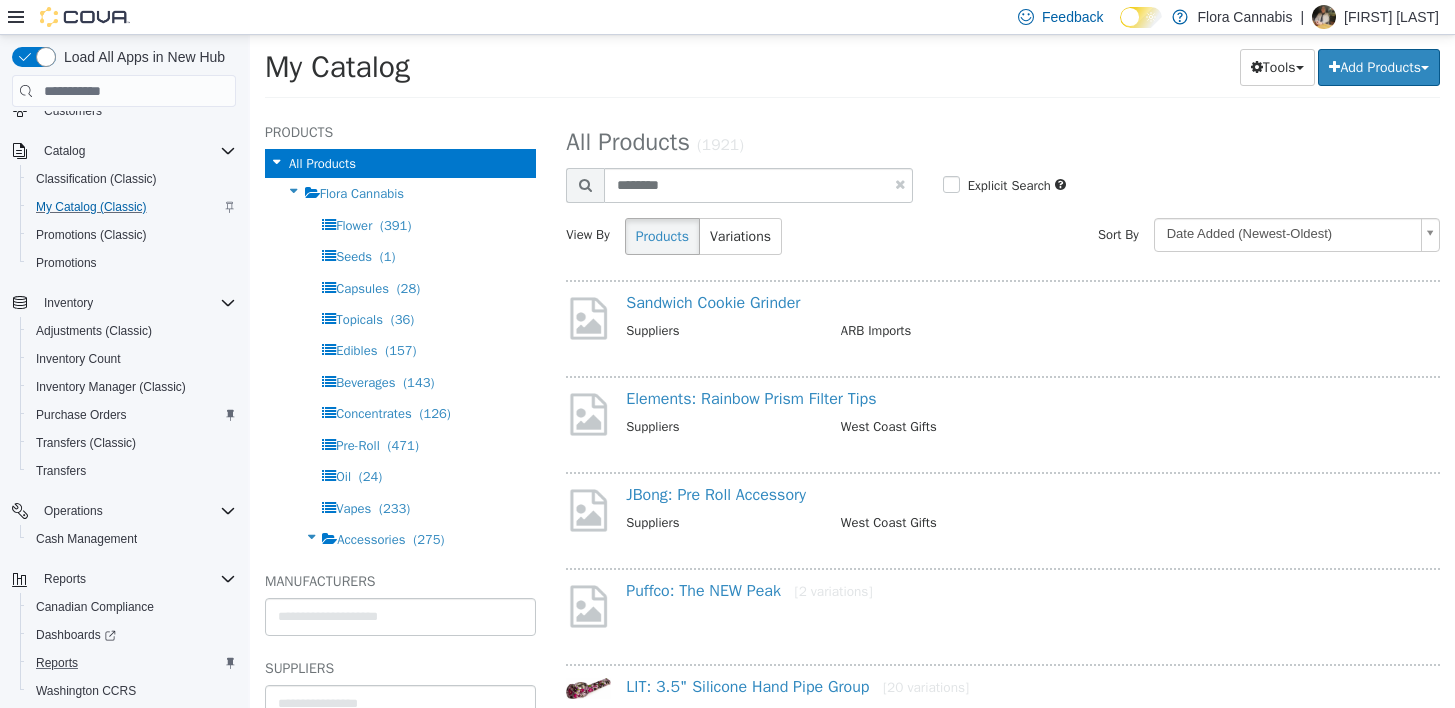 select on "**********" 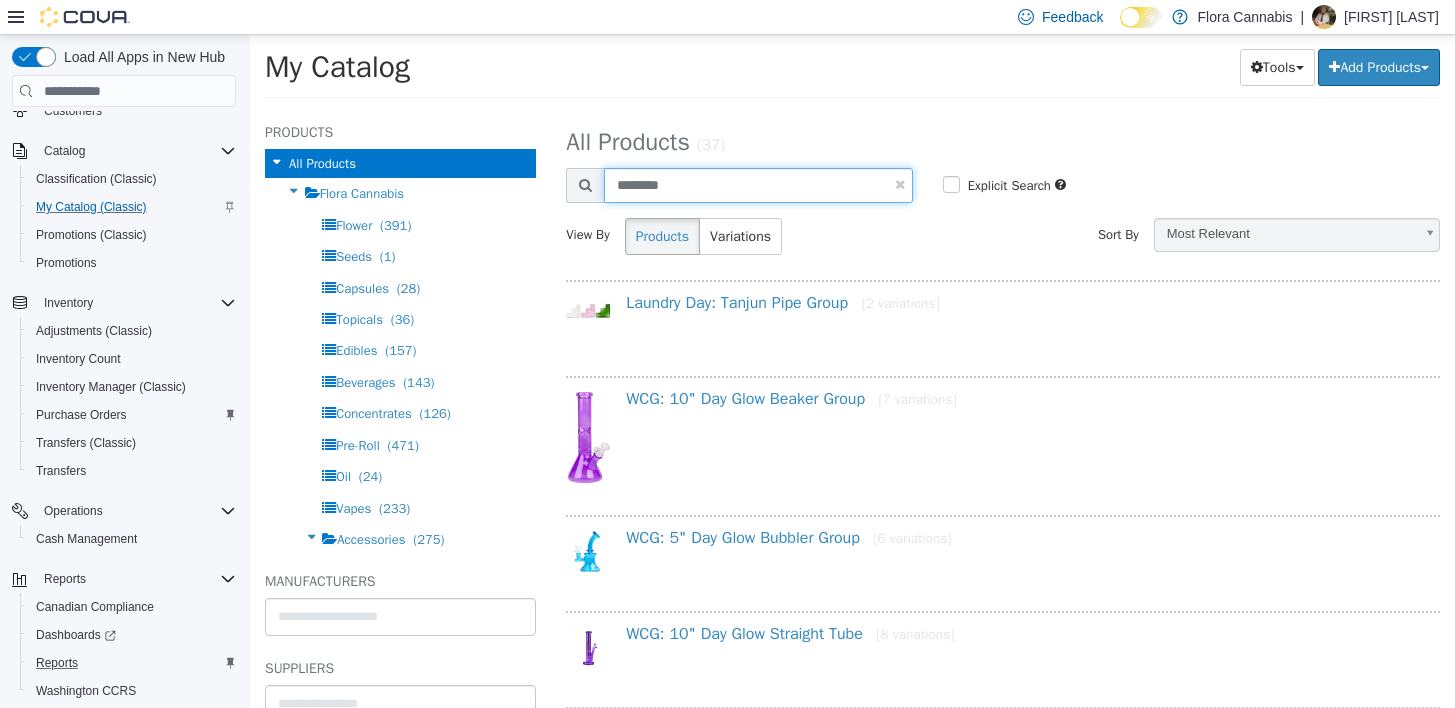 click on "********" at bounding box center [758, 185] 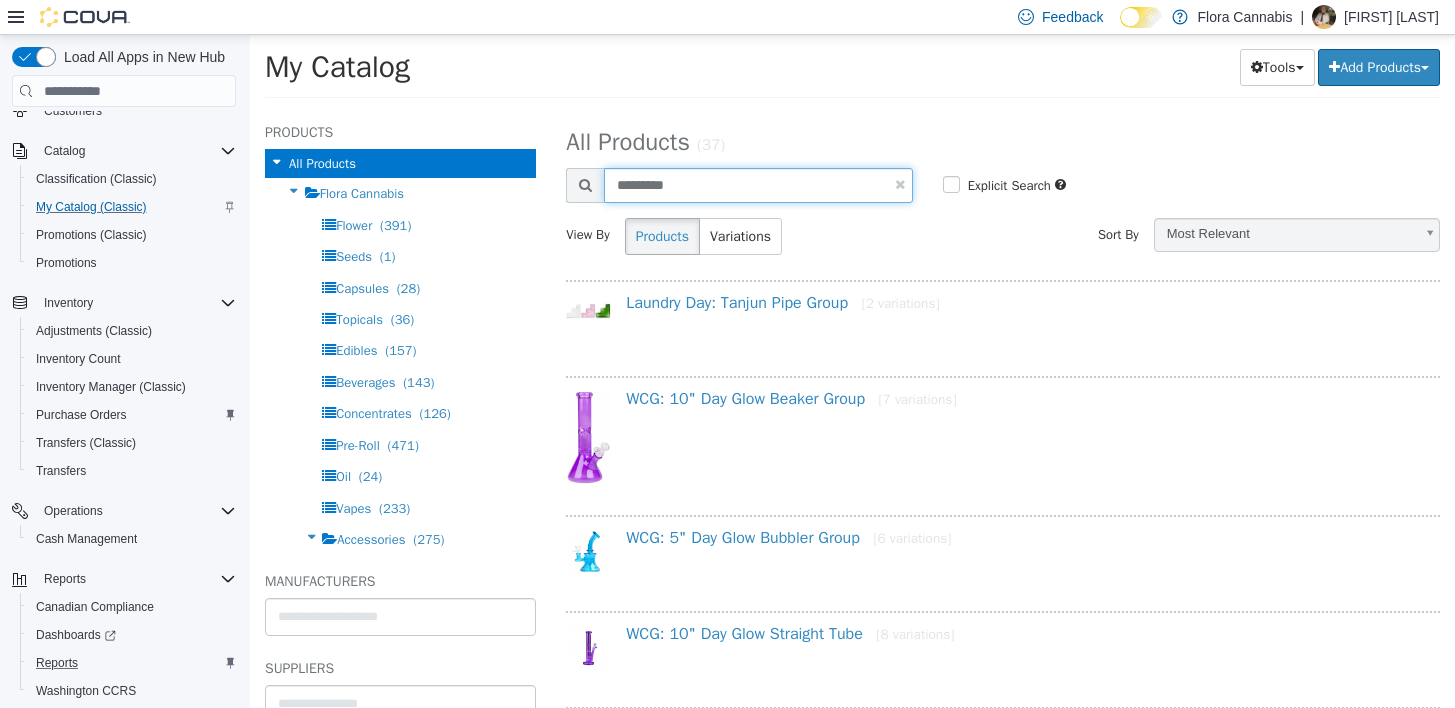 type on "*********" 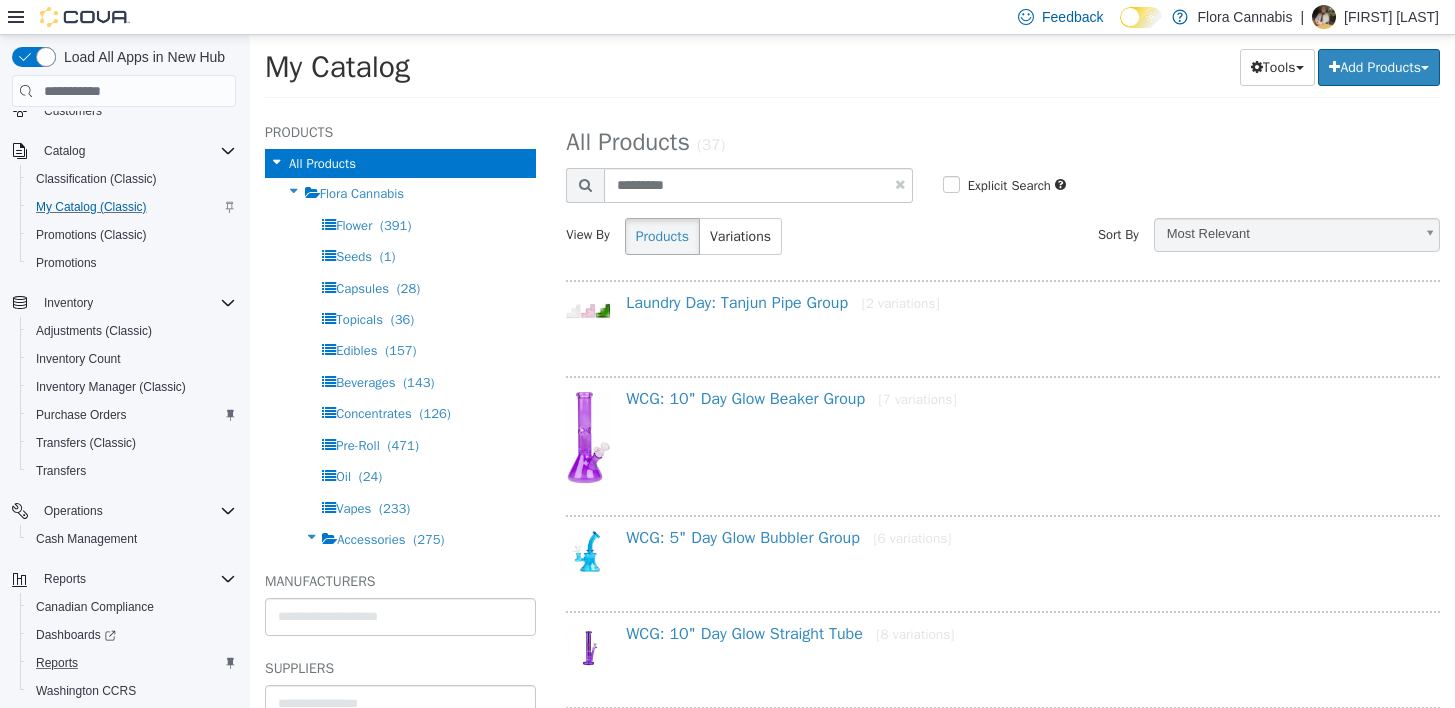 select on "**********" 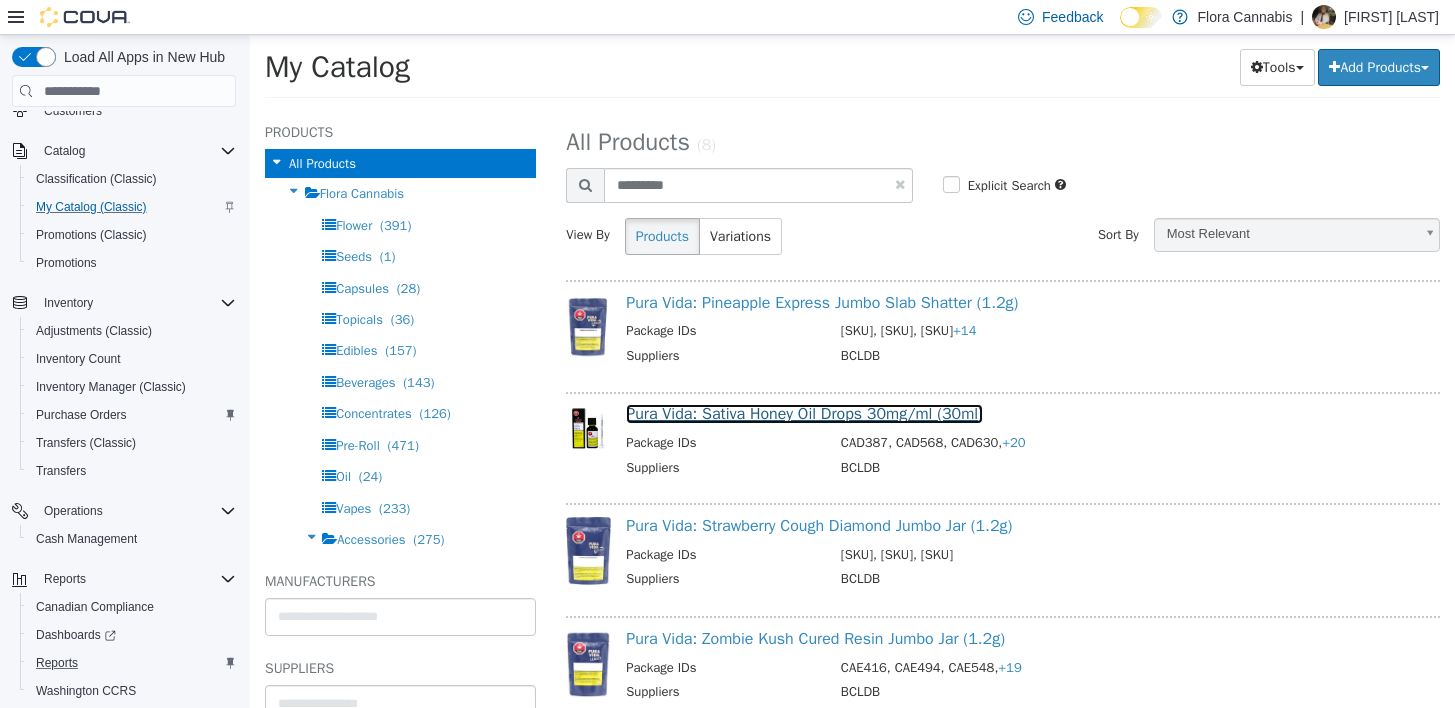 click on "Pura Vida: Sativa Honey Oil Drops 30mg/ml (30ml)" at bounding box center (804, 414) 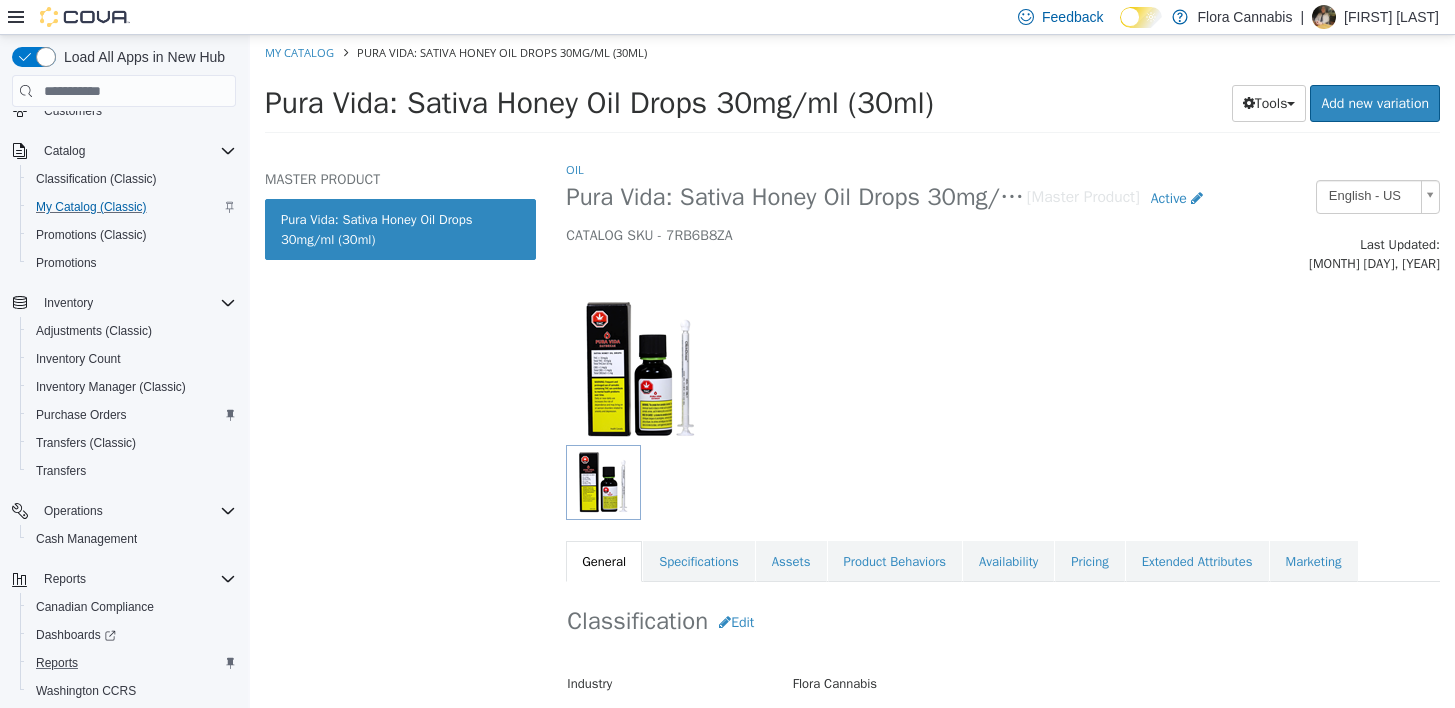 click on "Availability" at bounding box center [1008, 562] 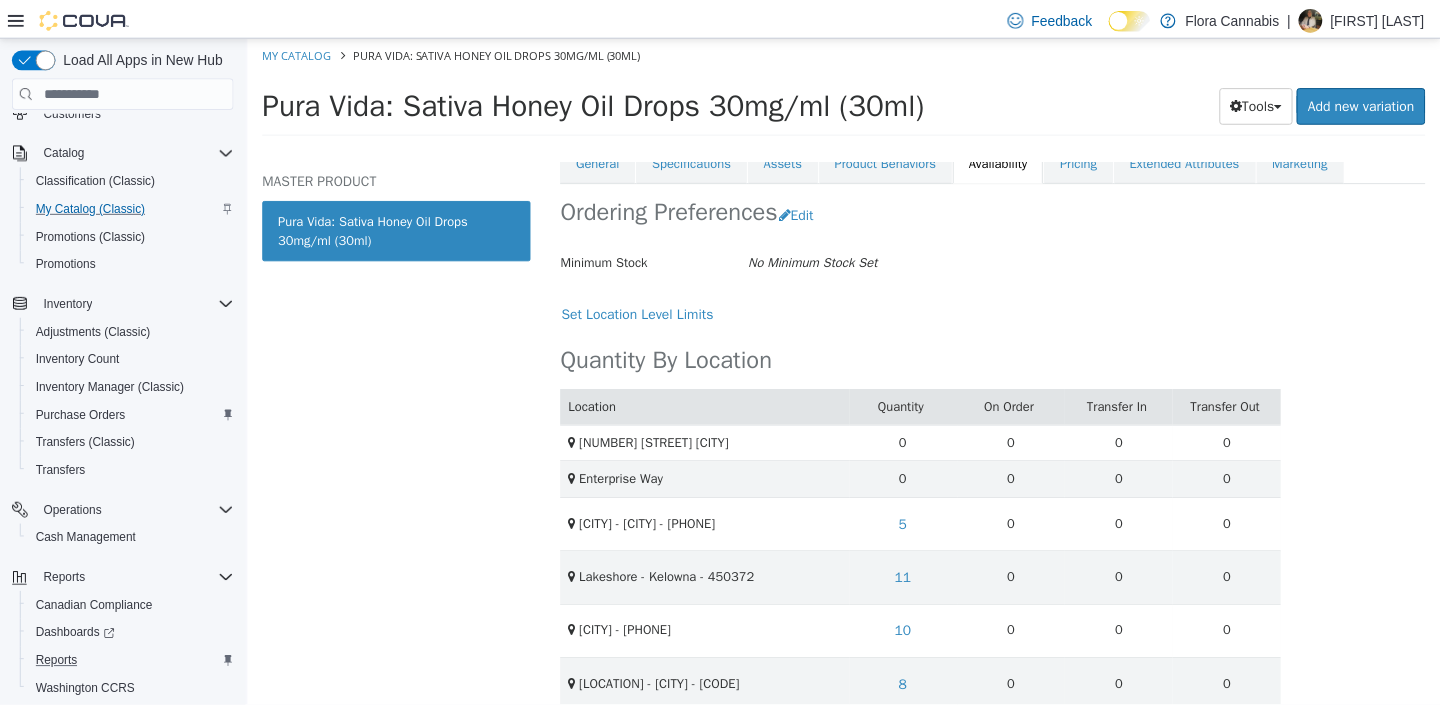 scroll, scrollTop: 402, scrollLeft: 0, axis: vertical 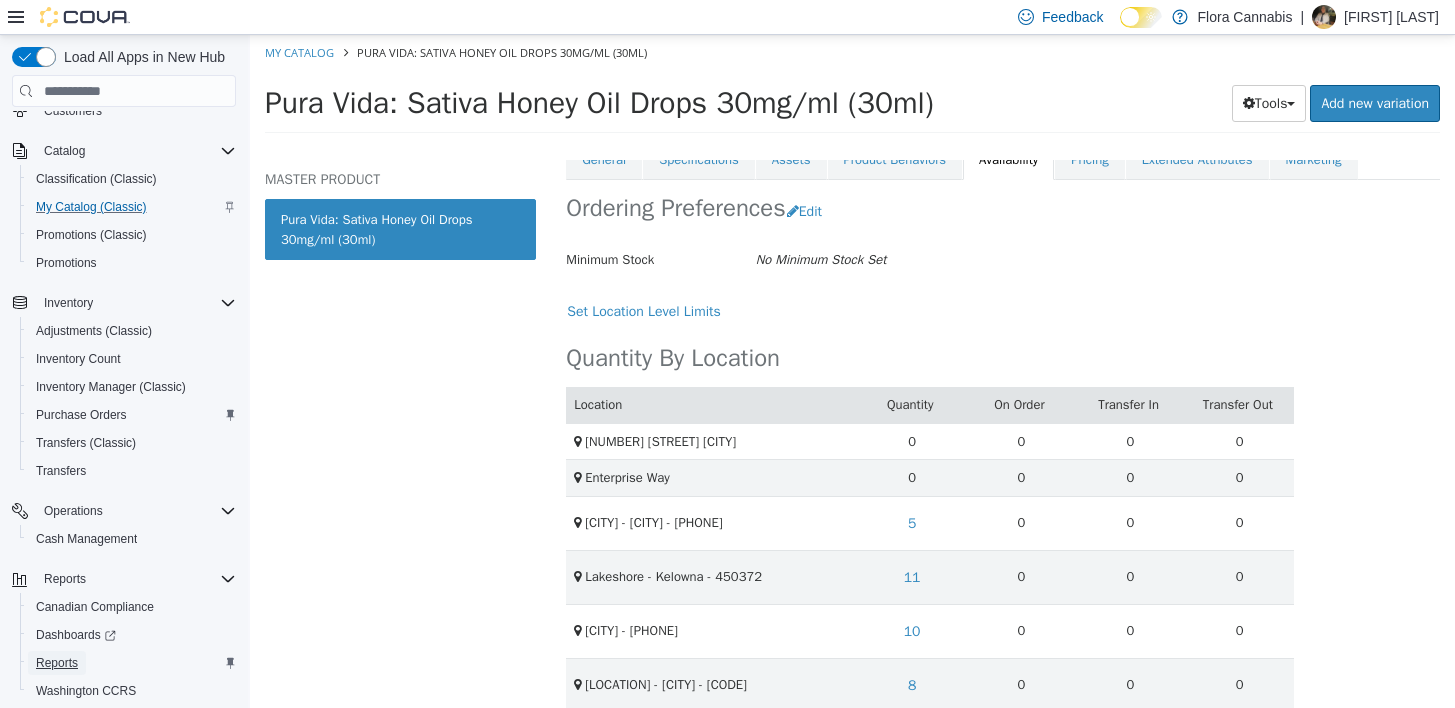click on "Reports" at bounding box center [57, 663] 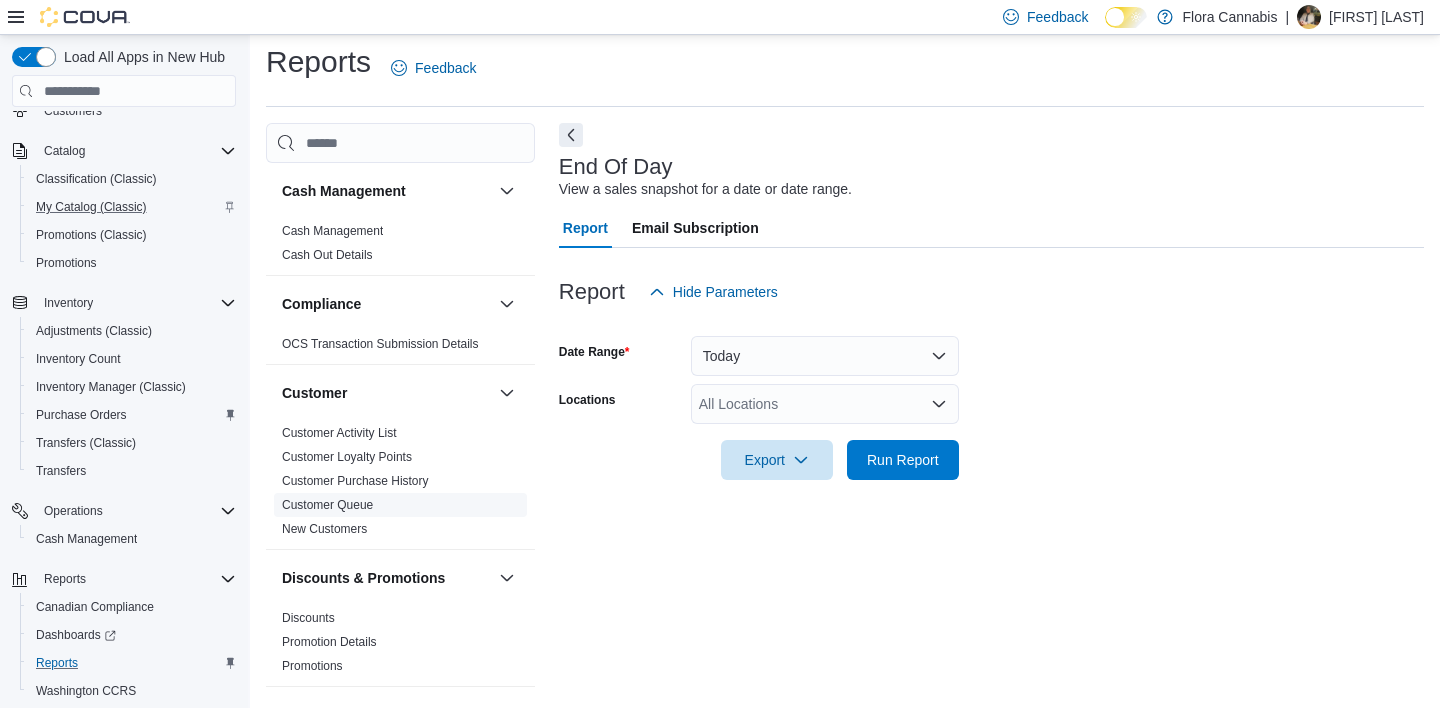 scroll, scrollTop: 11, scrollLeft: 0, axis: vertical 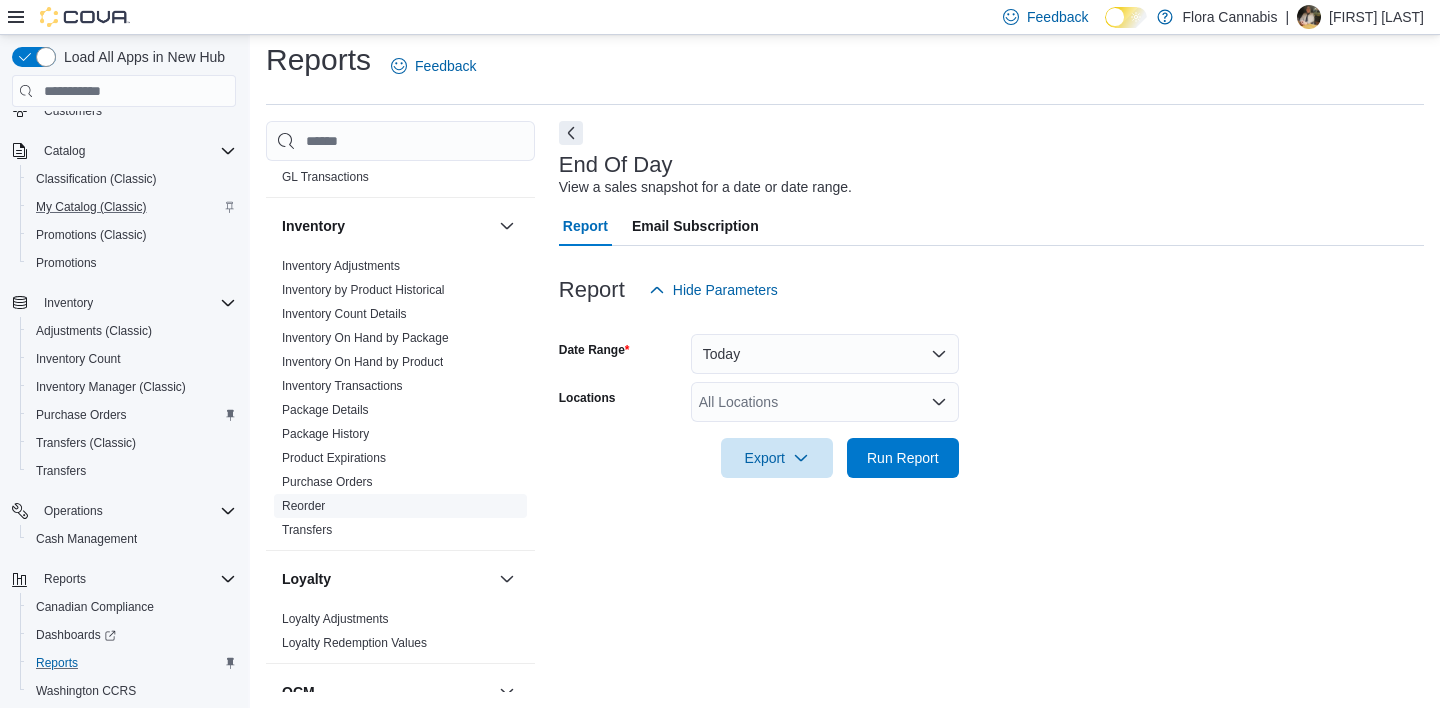 click on "Reorder" at bounding box center [303, 506] 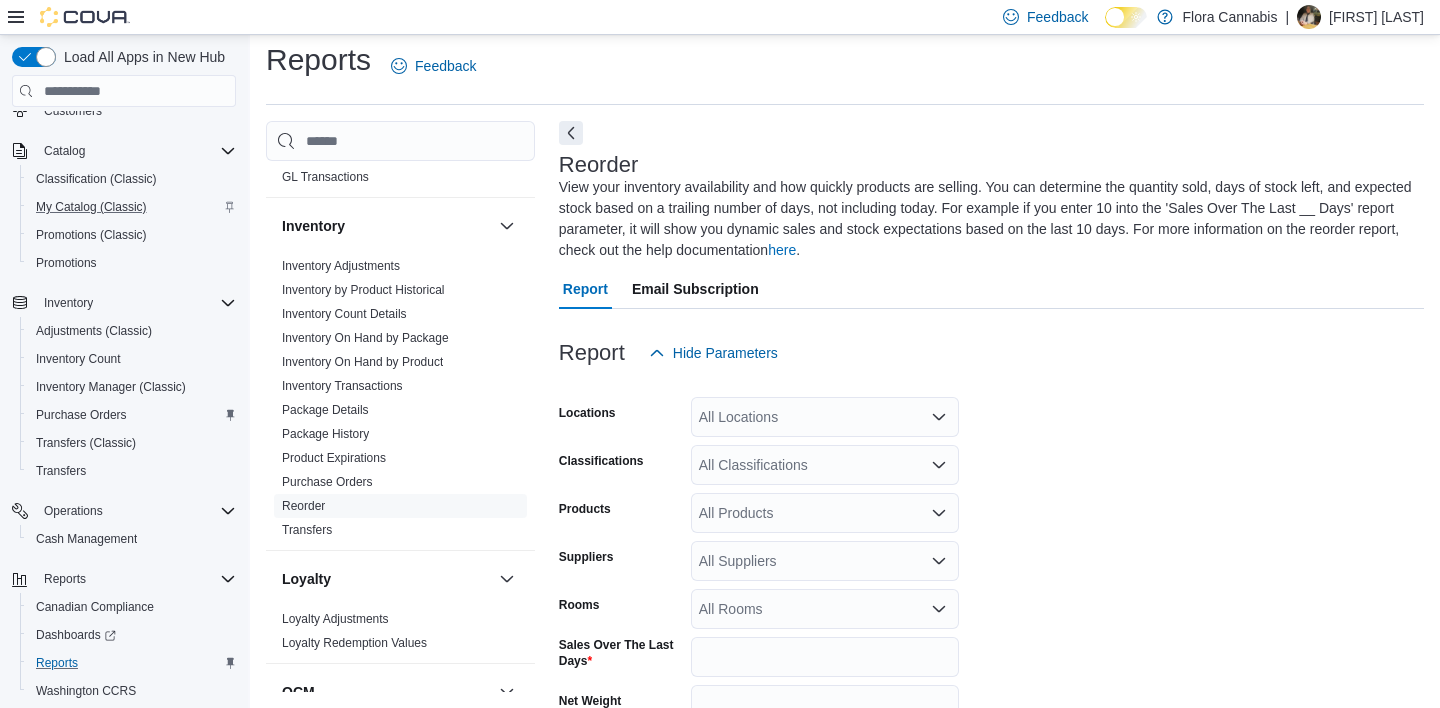 click on "All Locations" at bounding box center [825, 417] 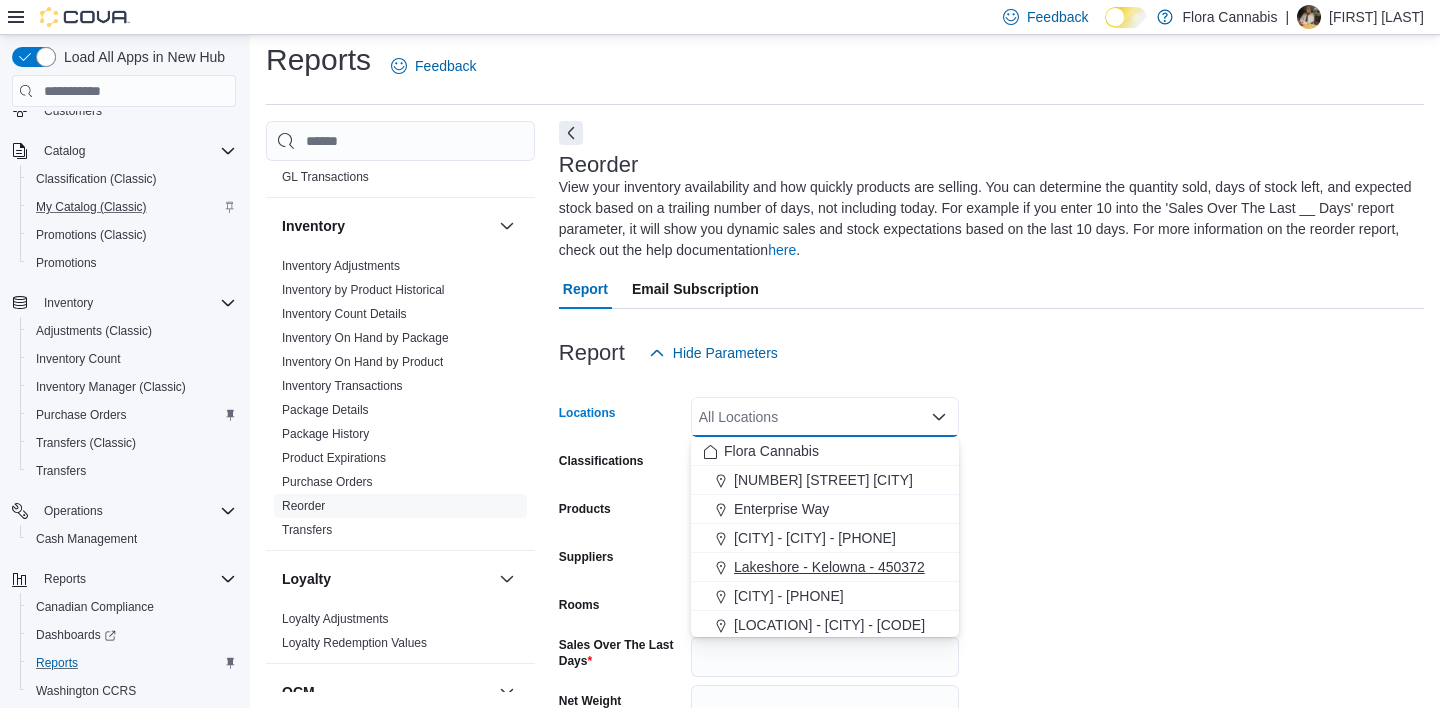click on "Lakeshore - Kelowna - 450372" at bounding box center (829, 567) 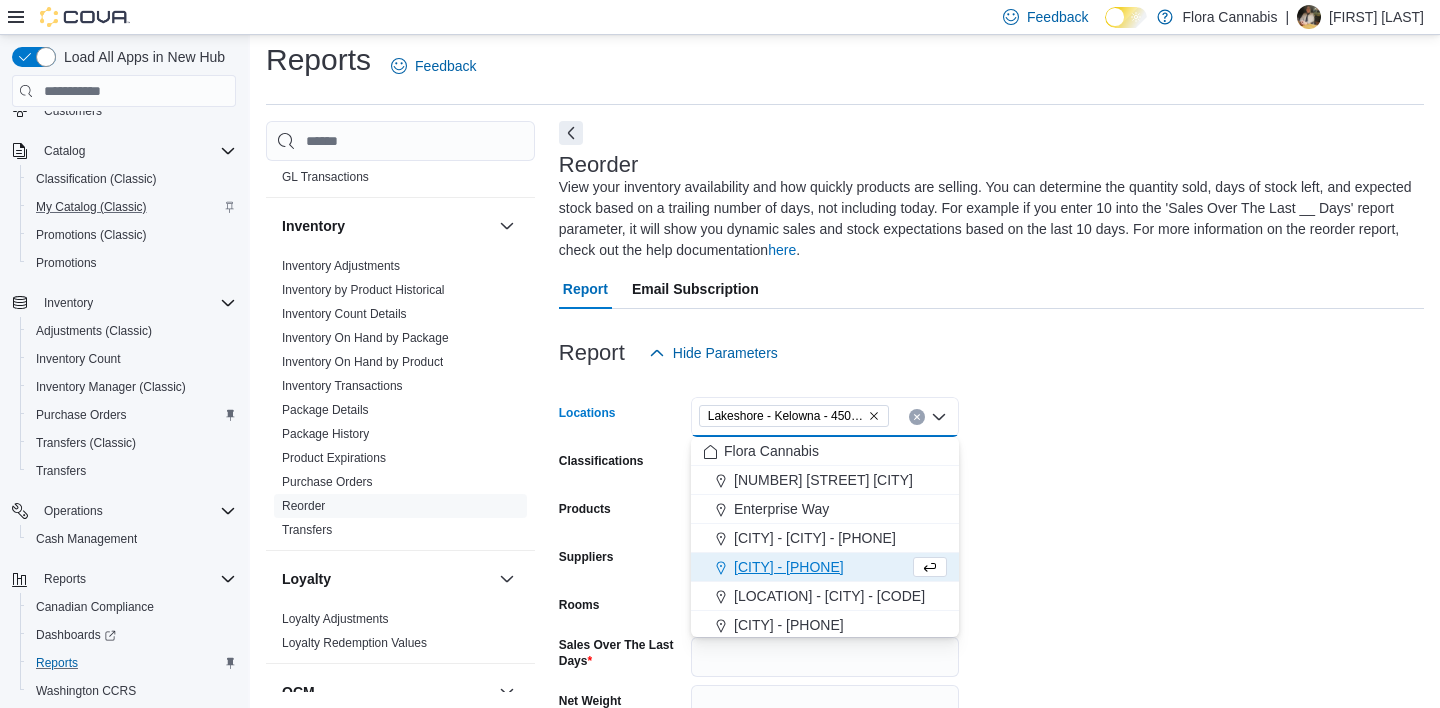click on "Locations Lakeshore - Kelowna - [POSTAL_CODE] Combo box. Selected. Lakeshore - Kelowna - [POSTAL_CODE]. Press Backspace to delete Lakeshore - Kelowna - [POSTAL_CODE]. Combo box input. All Locations. Type some text or, to display a list of choices, press Down Arrow. To exit the list of choices, press Escape. Classifications All Classifications Products All Products Suppliers All Products Rooms All Rooms Sales Over The Last Days * Net Weight Show all products per location Show in stock only Export  Run Report" at bounding box center (991, 620) 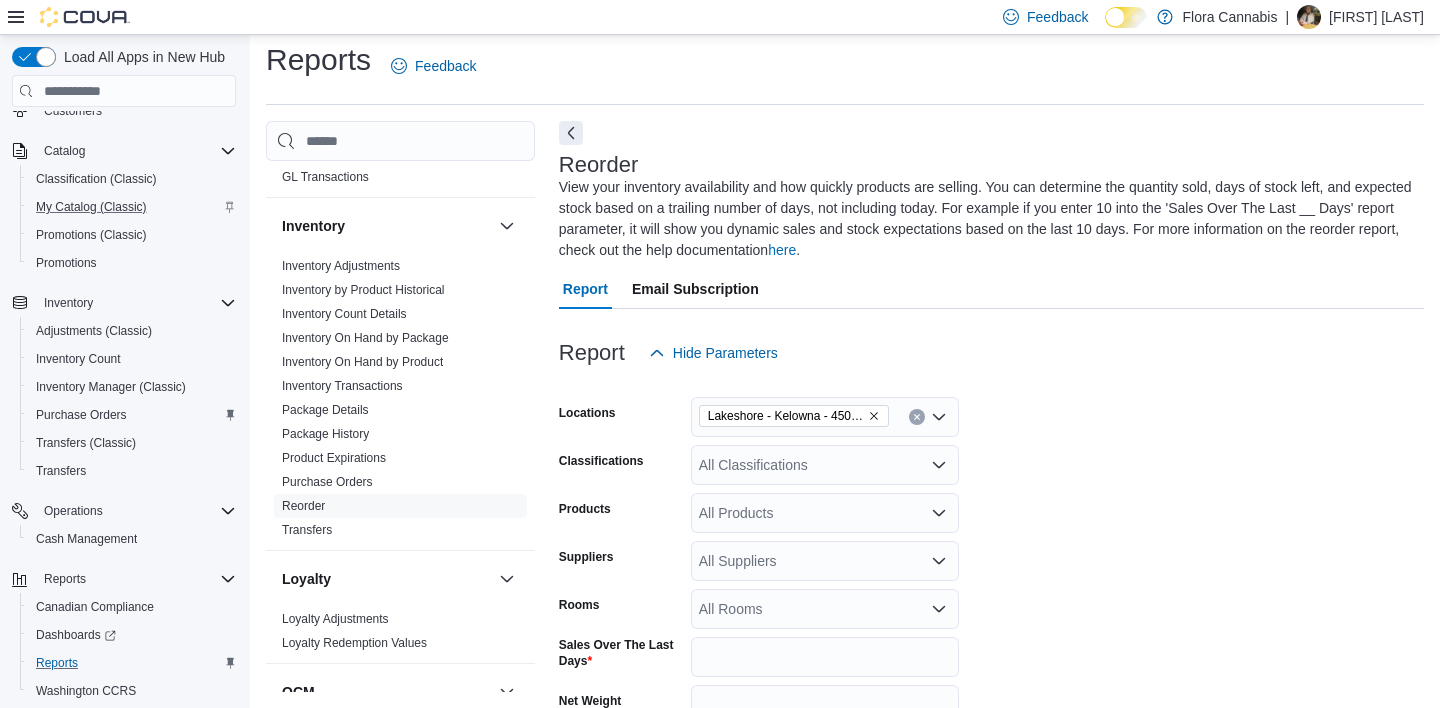 click on "All Suppliers" at bounding box center [825, 561] 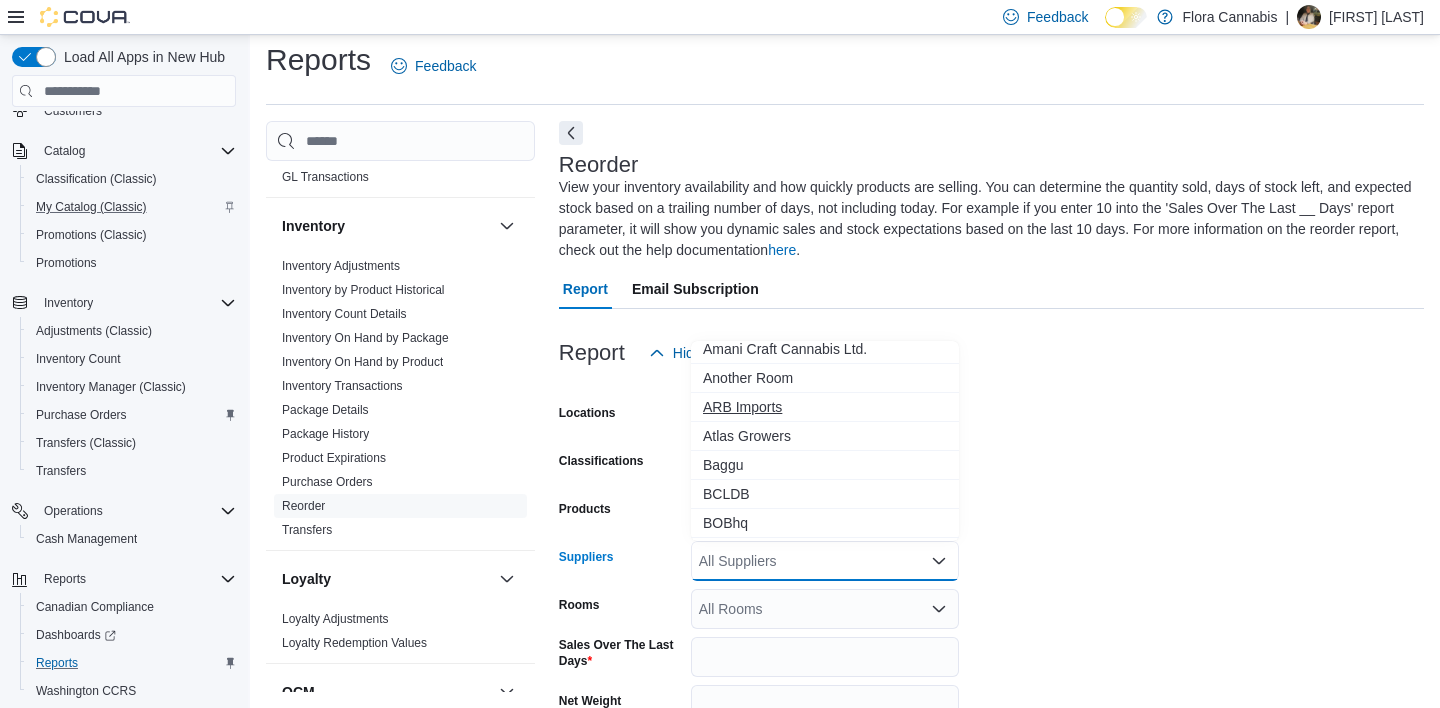 scroll, scrollTop: 100, scrollLeft: 0, axis: vertical 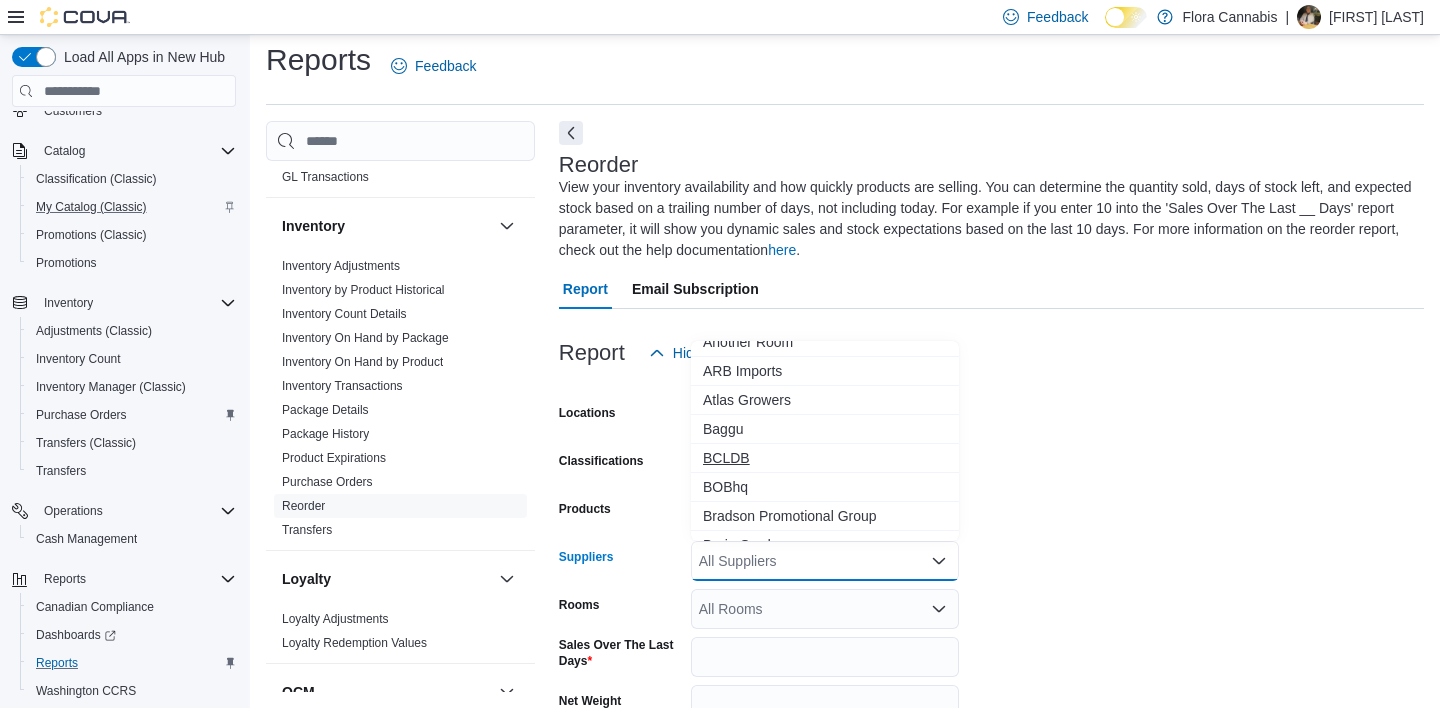 click on "BCLDB" at bounding box center (825, 458) 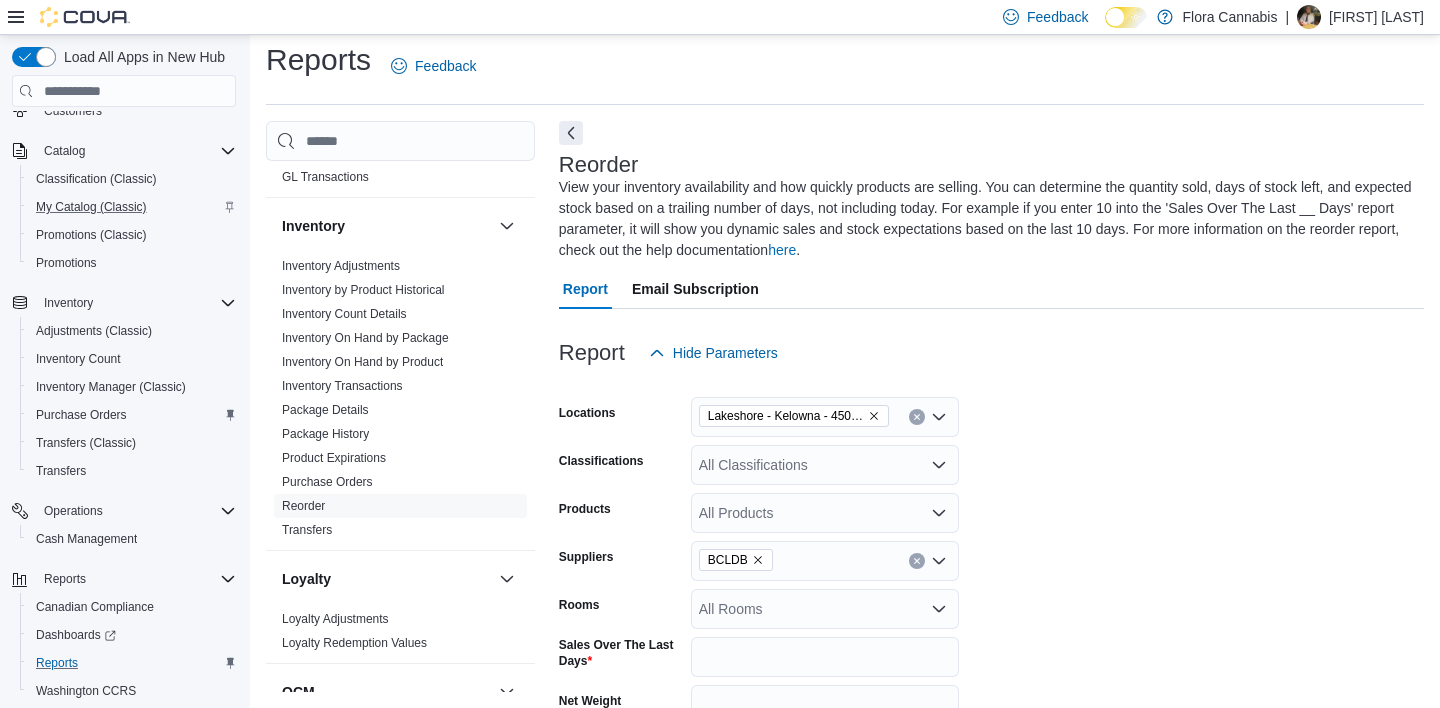 click on "Locations [LOCATION] - [CITY] - [CODE] Classifications All Classifications Products All Products Suppliers [SUPPLIER] Rooms All Rooms Sales Over The Last Days * Net Weight Show all products per location Show in stock only Export  Run Report" at bounding box center [991, 620] 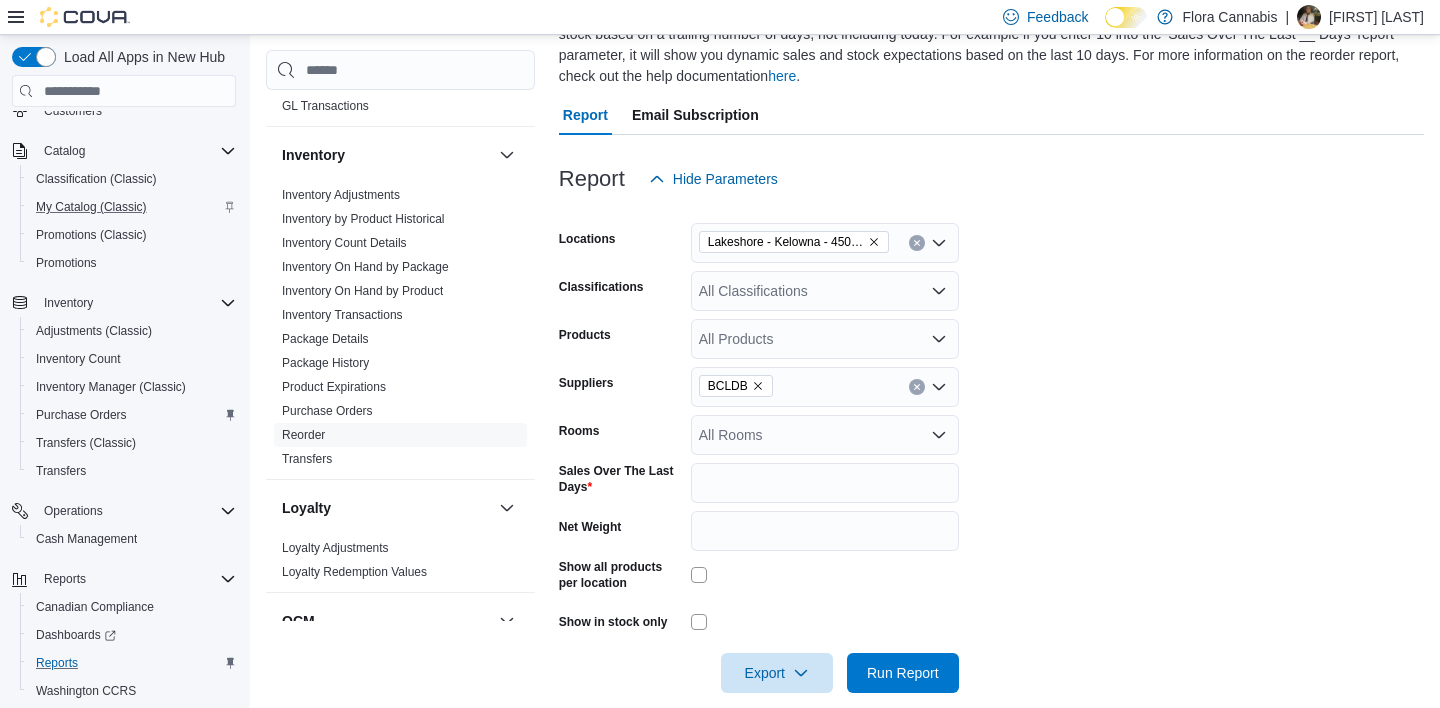 scroll, scrollTop: 210, scrollLeft: 0, axis: vertical 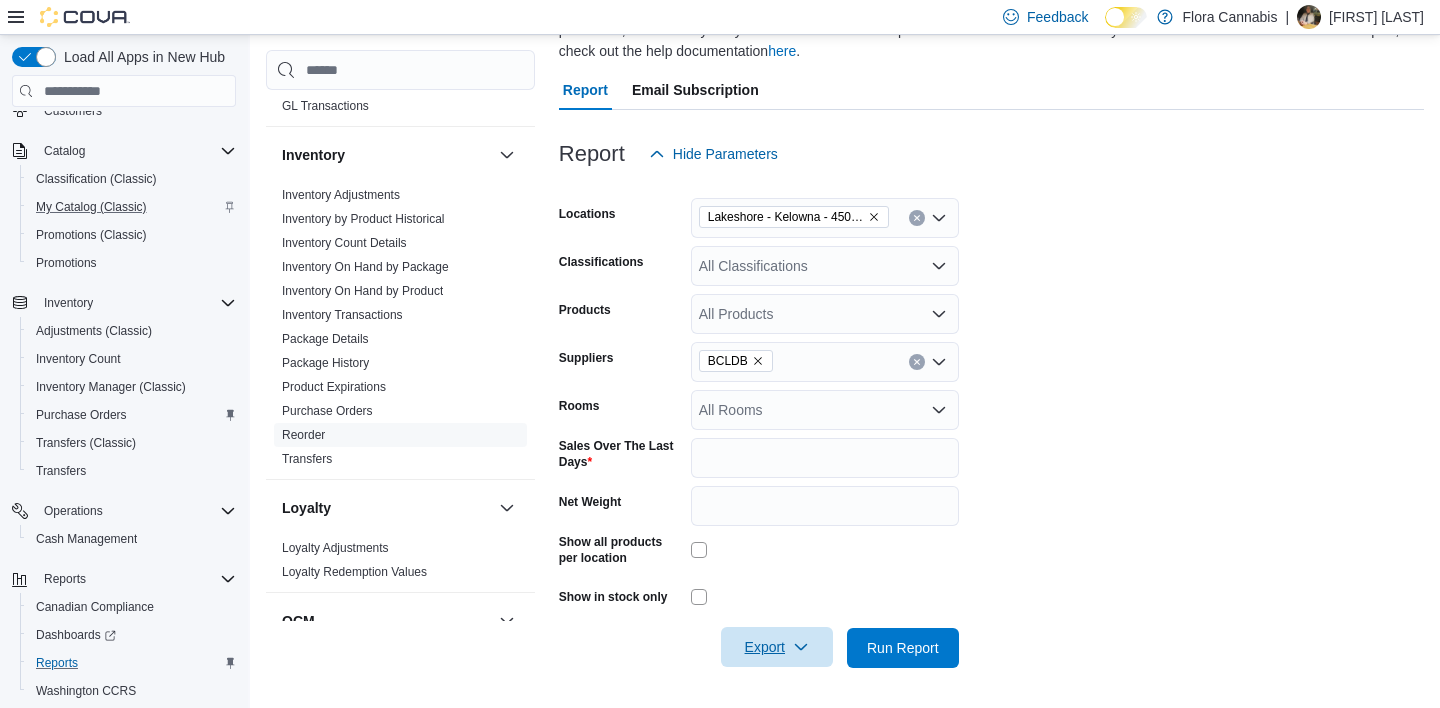 click on "Export" at bounding box center [777, 647] 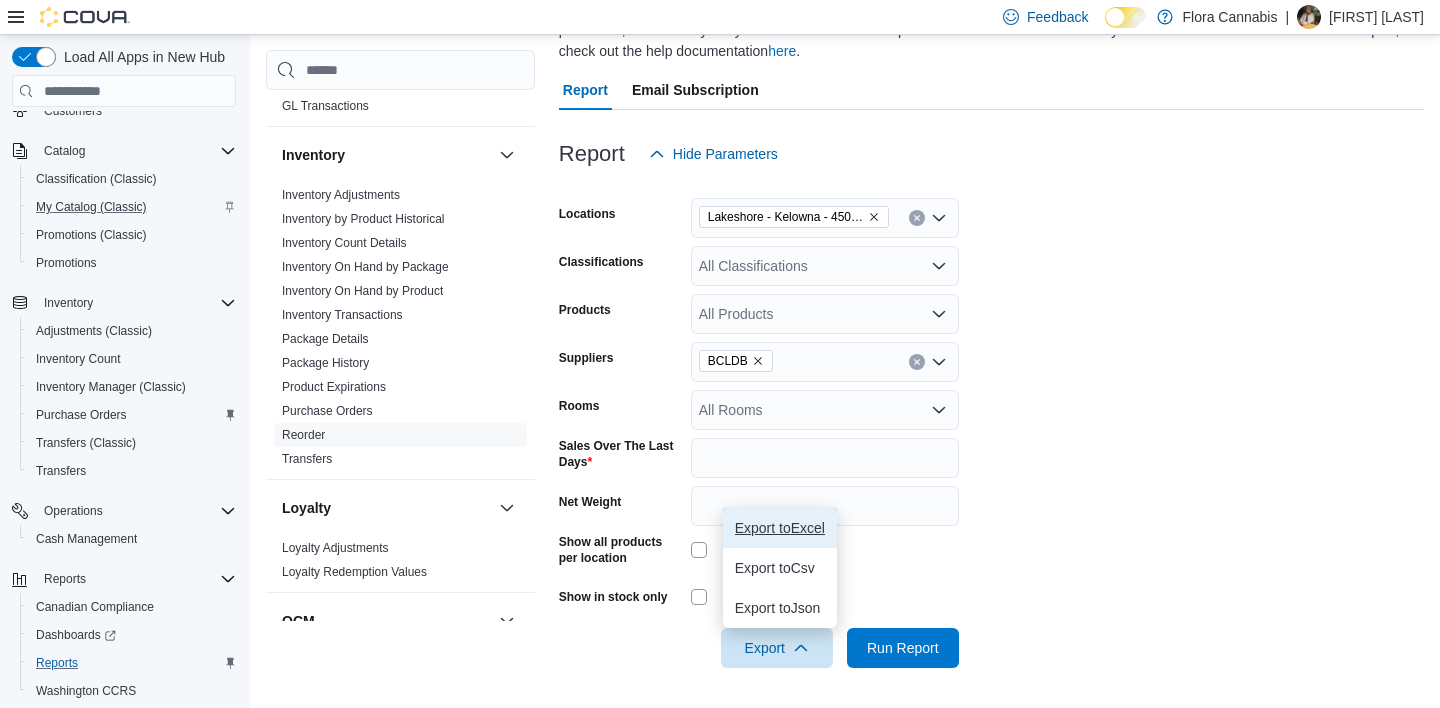 click on "Export to  Excel" at bounding box center [780, 528] 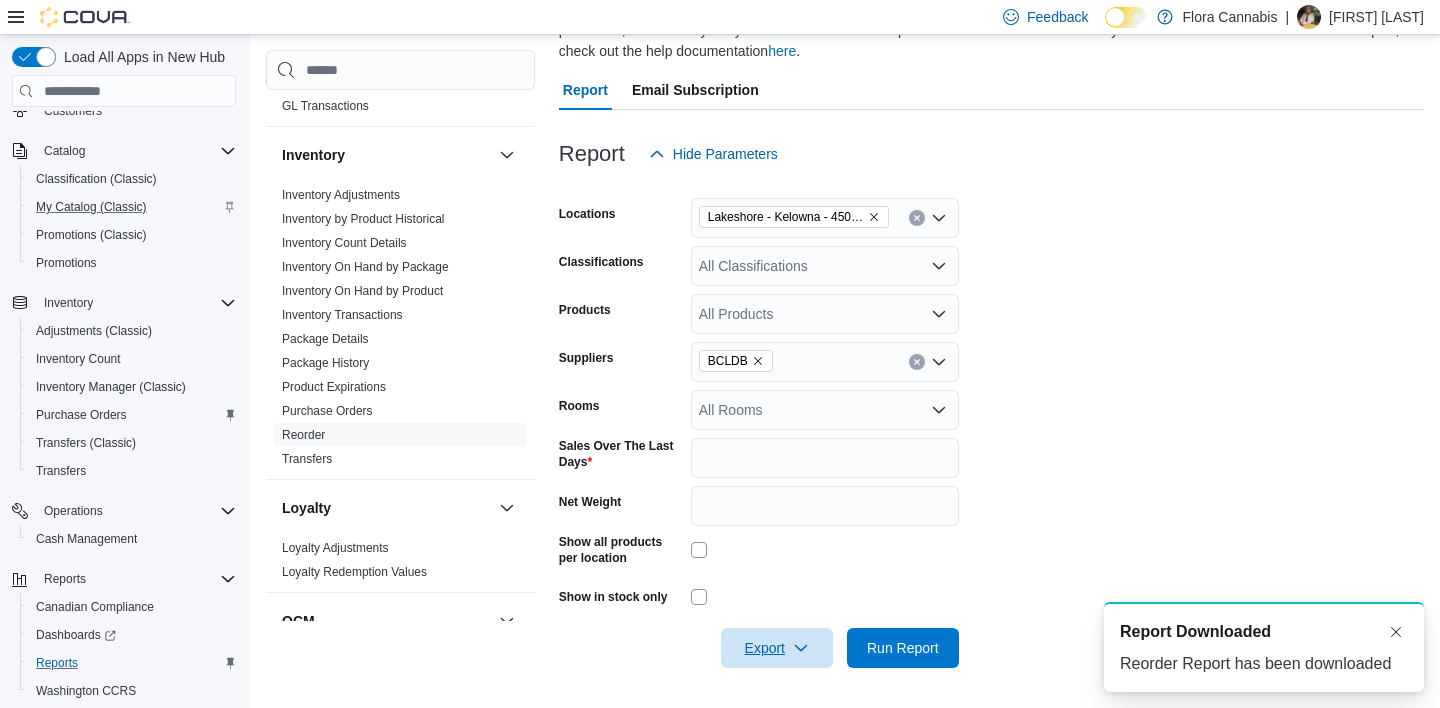 scroll, scrollTop: 0, scrollLeft: 0, axis: both 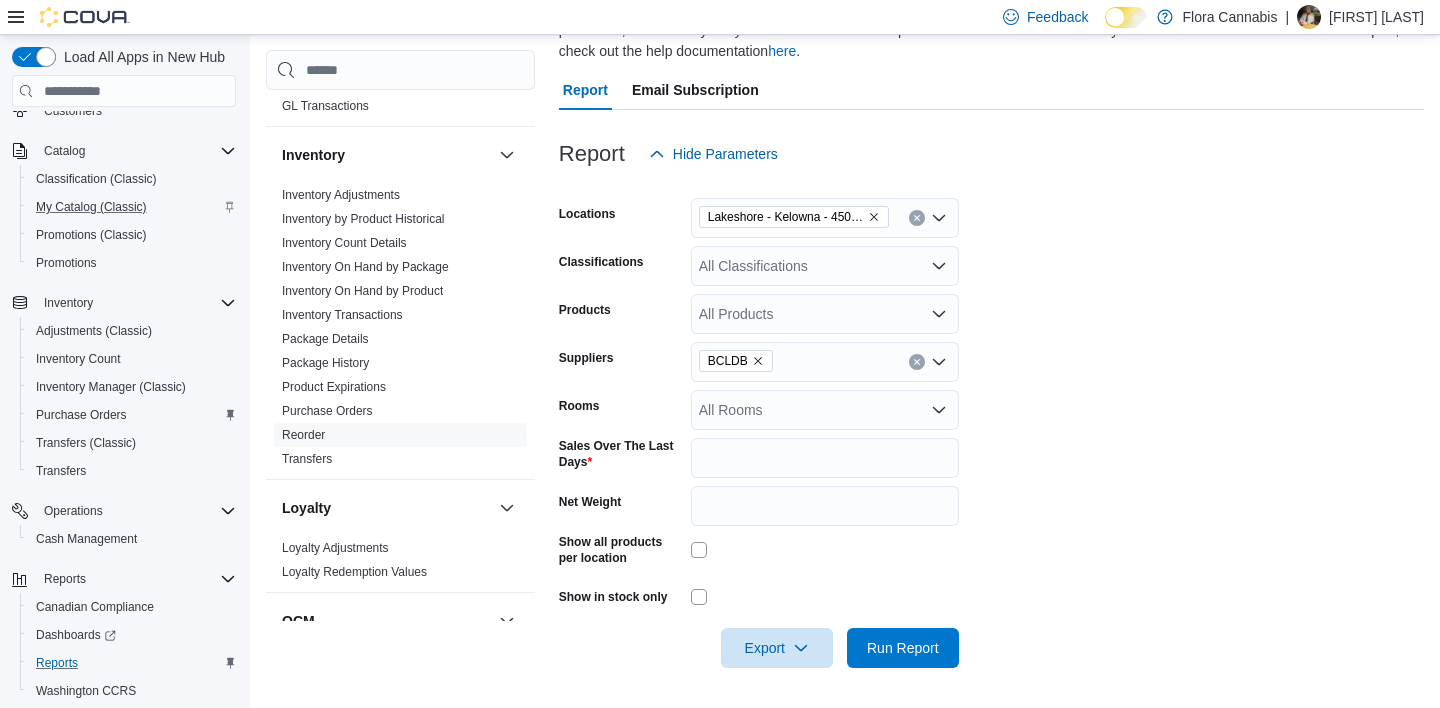 click on "Locations [LOCATION] - [CITY] - [CODE] Classifications All Classifications Products All Products Suppliers [SUPPLIER] Rooms All Rooms Sales Over The Last Days * Net Weight Show all products per location Show in stock only Export  Run Report" at bounding box center [991, 421] 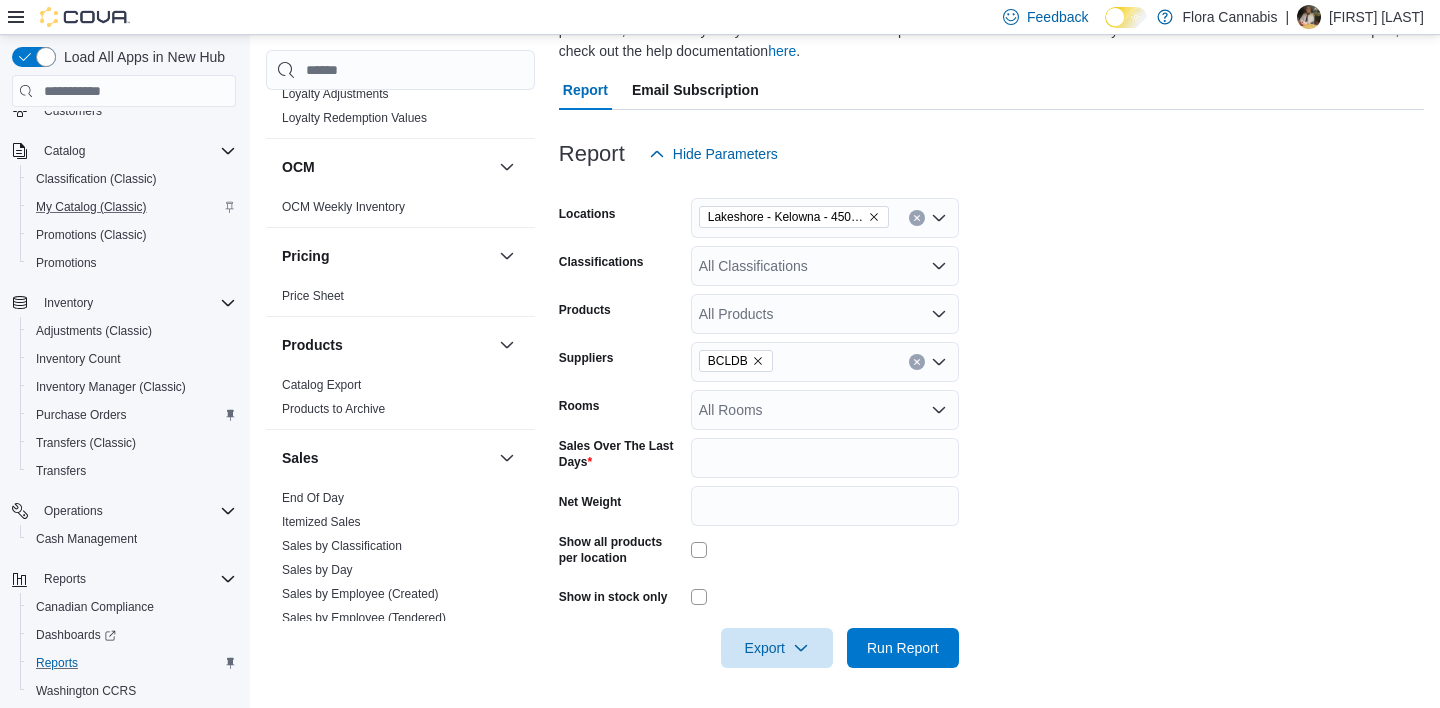 scroll, scrollTop: 1100, scrollLeft: 0, axis: vertical 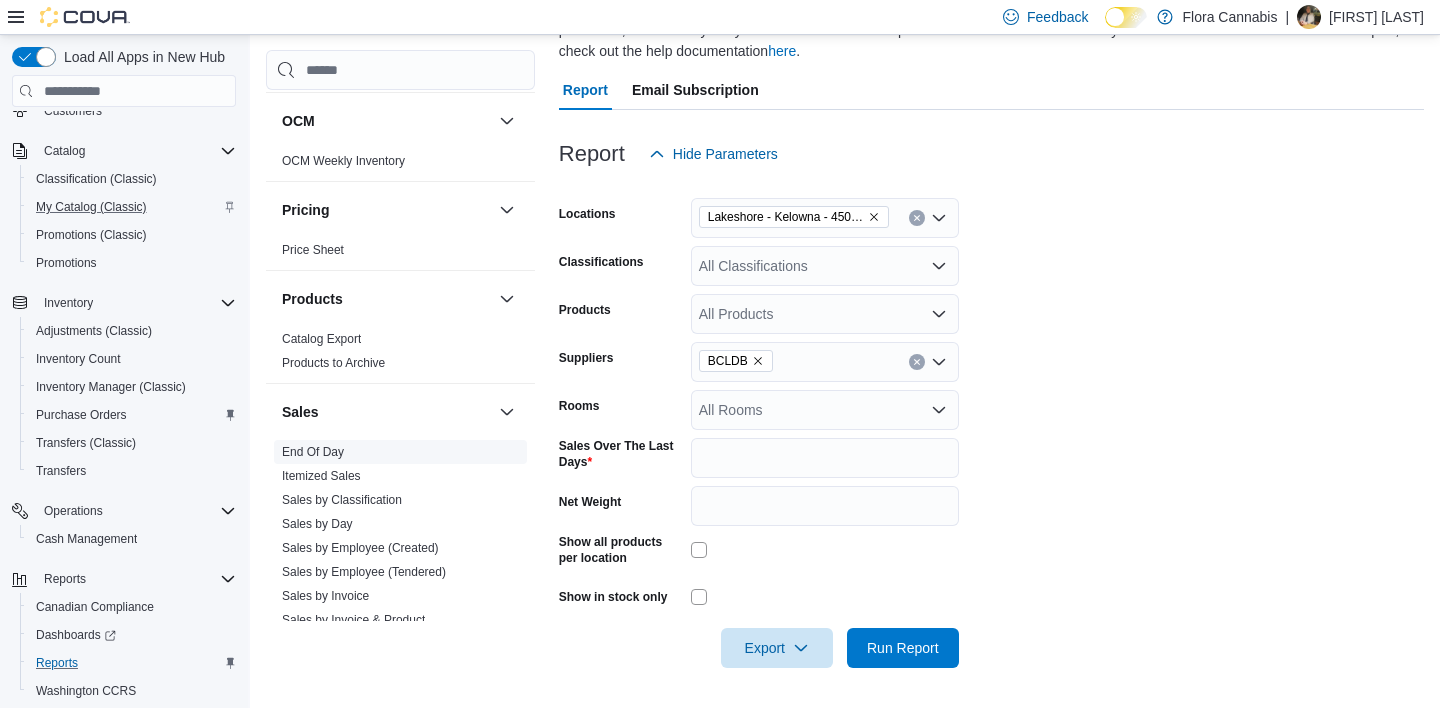 click on "End Of Day" at bounding box center [313, 452] 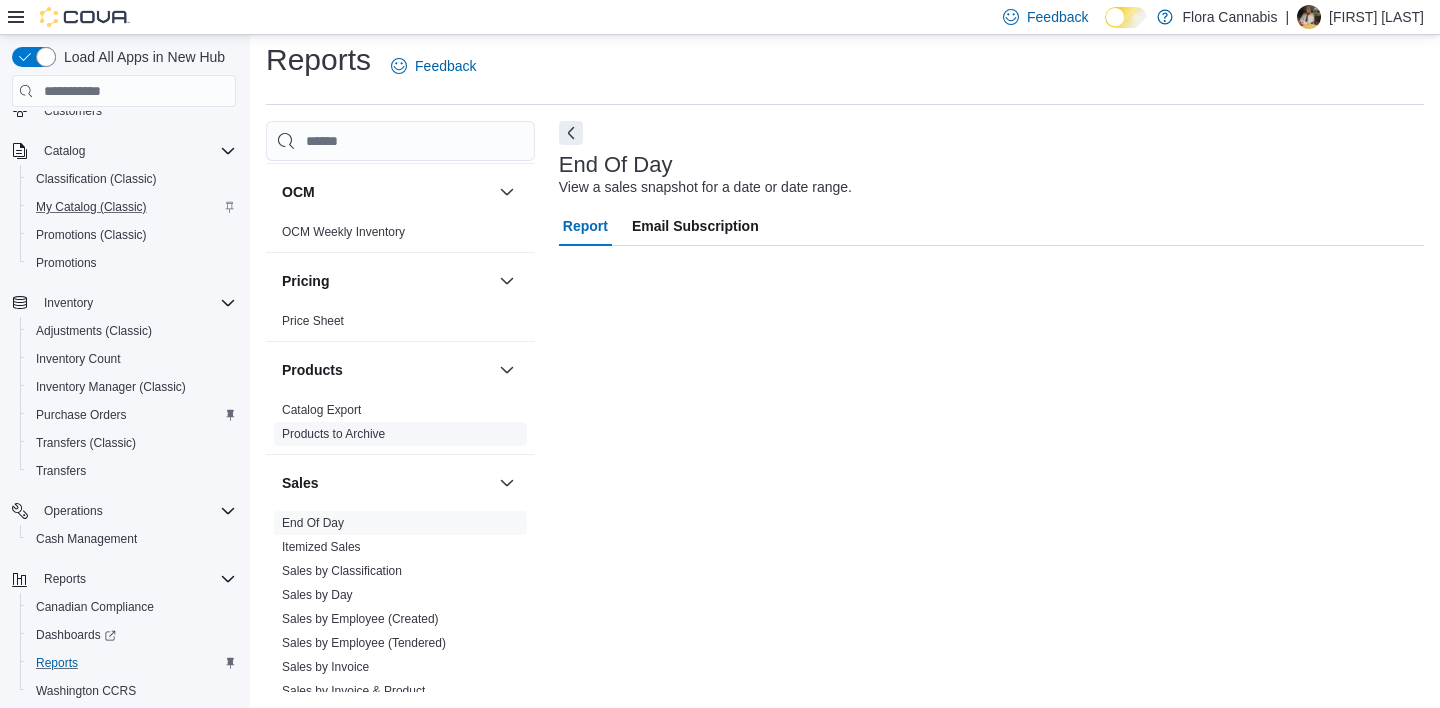 scroll, scrollTop: 11, scrollLeft: 0, axis: vertical 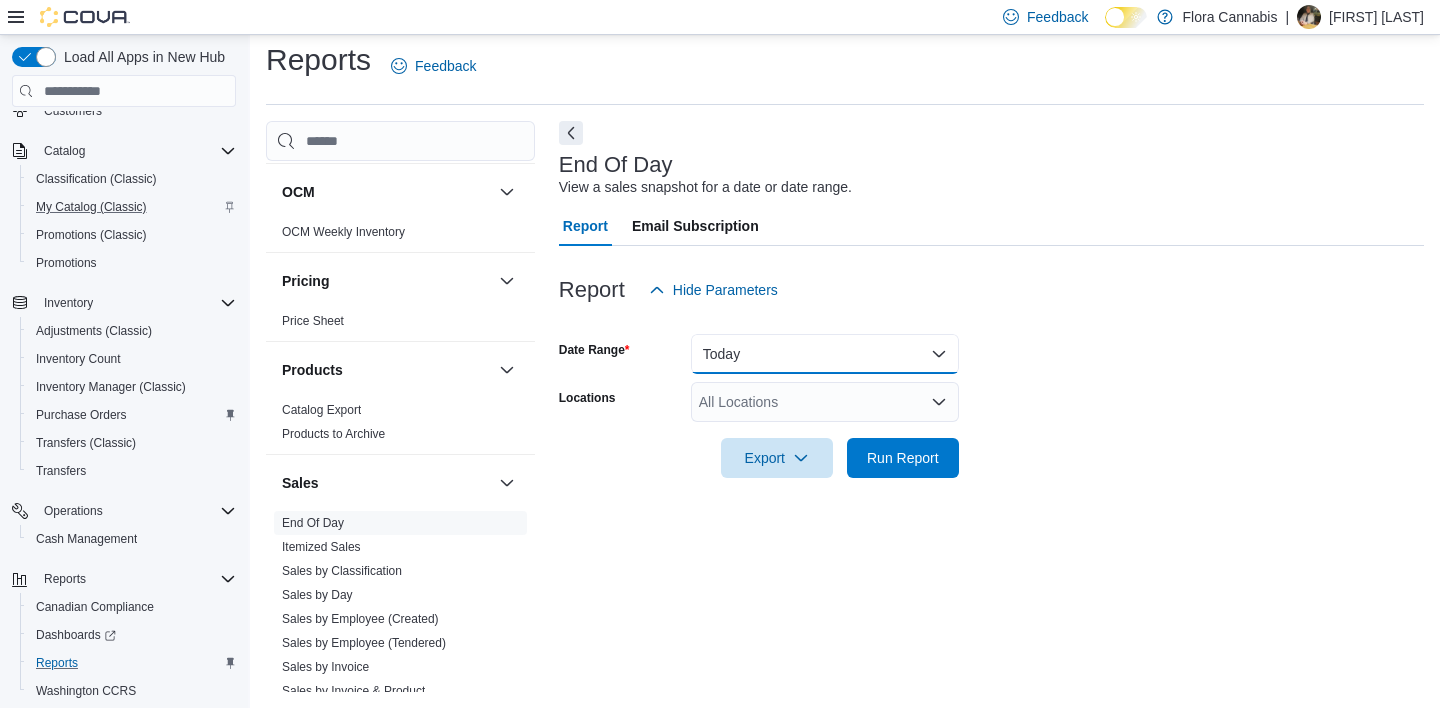 click on "Today" at bounding box center [825, 354] 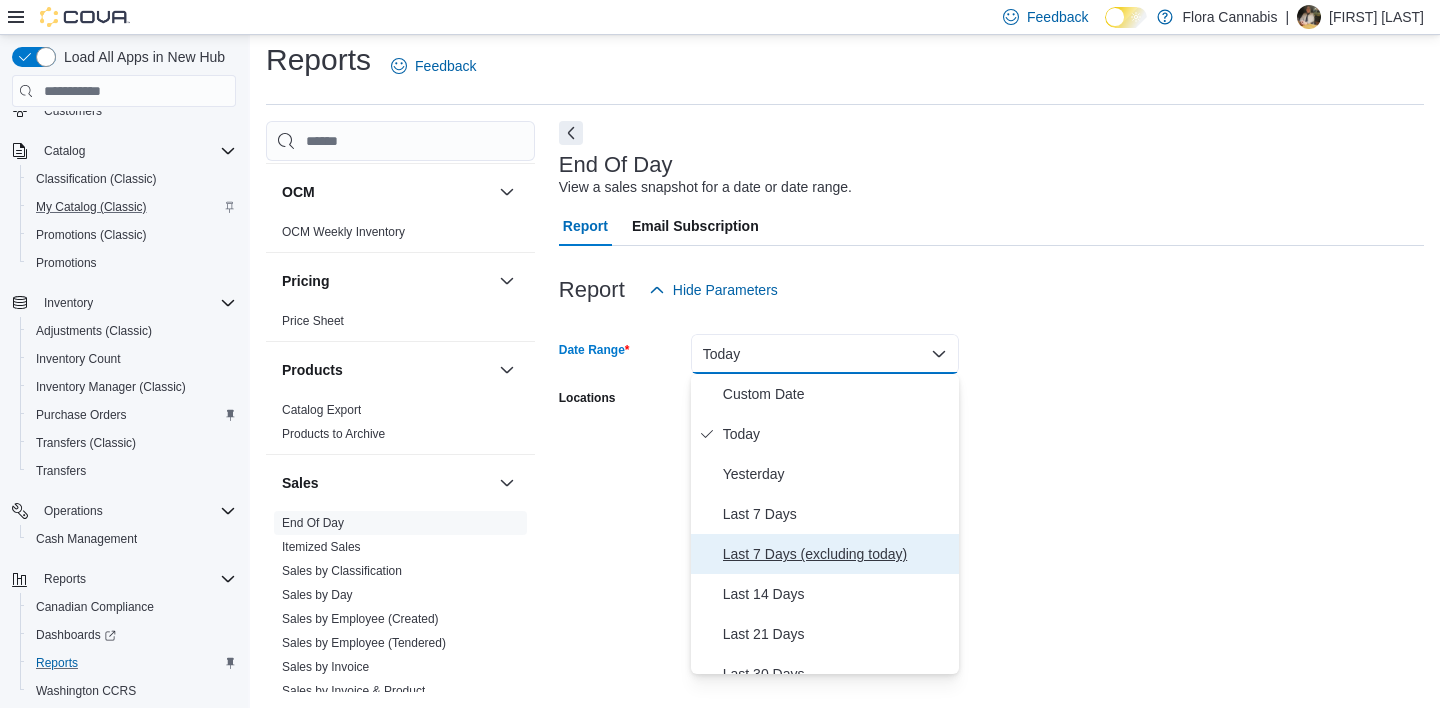 click on "Last 7 Days (excluding today)" at bounding box center (837, 554) 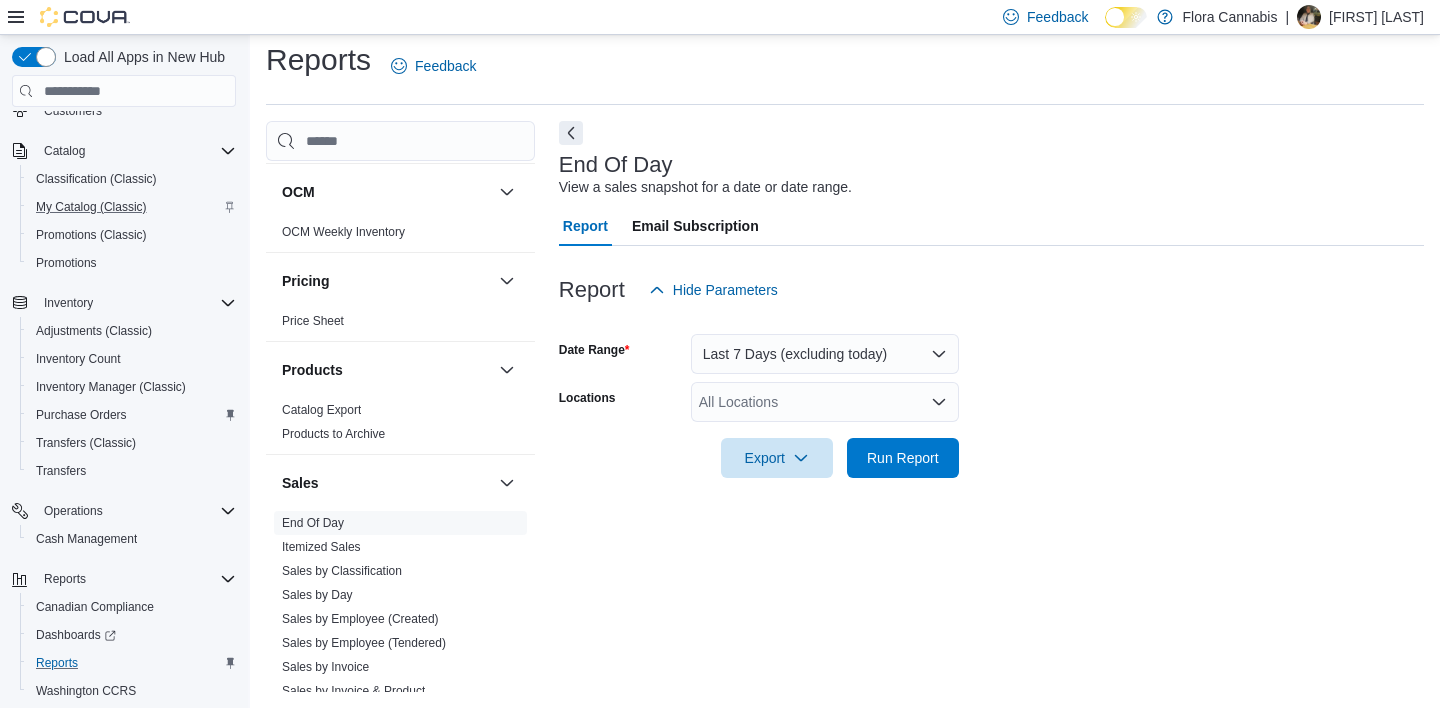 click on "Date Range Last 7 Days (excluding today) Locations All Locations Export  Run Report" at bounding box center [991, 394] 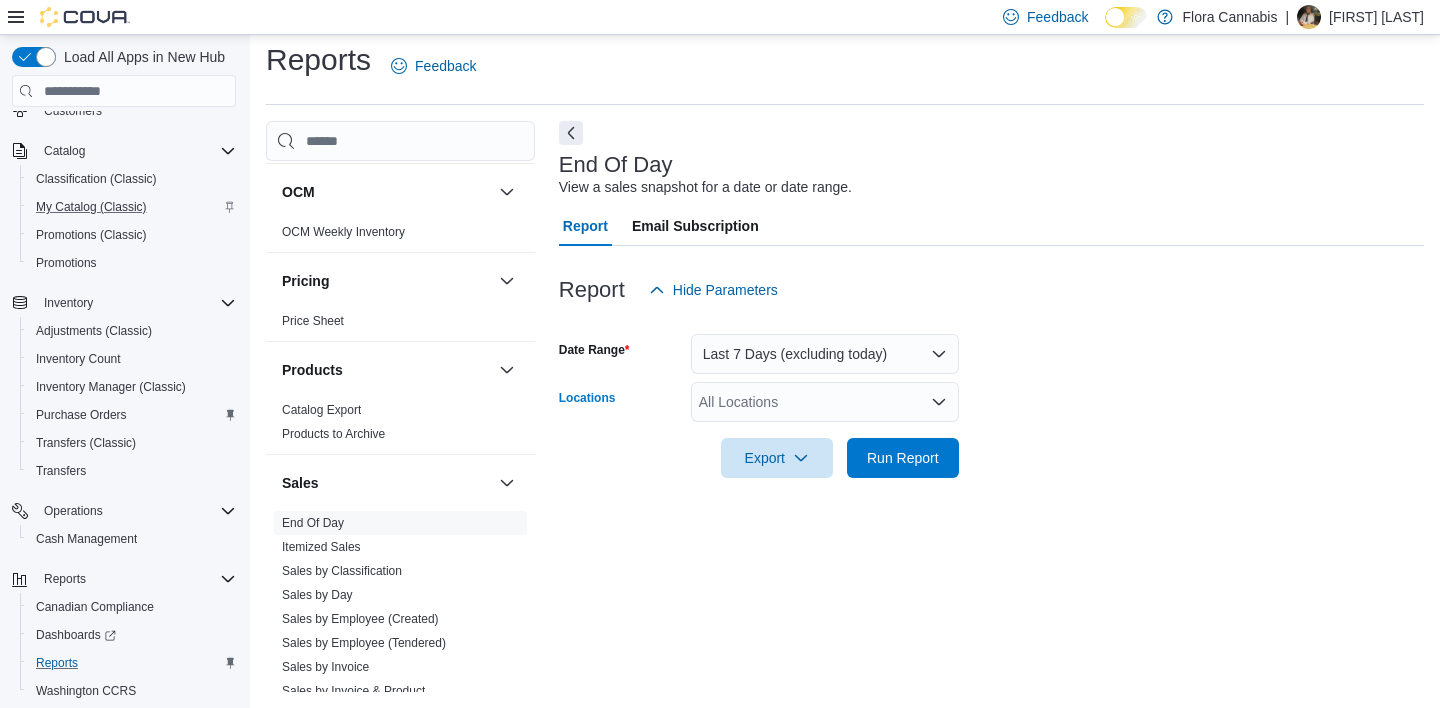 click on "All Locations" at bounding box center (825, 402) 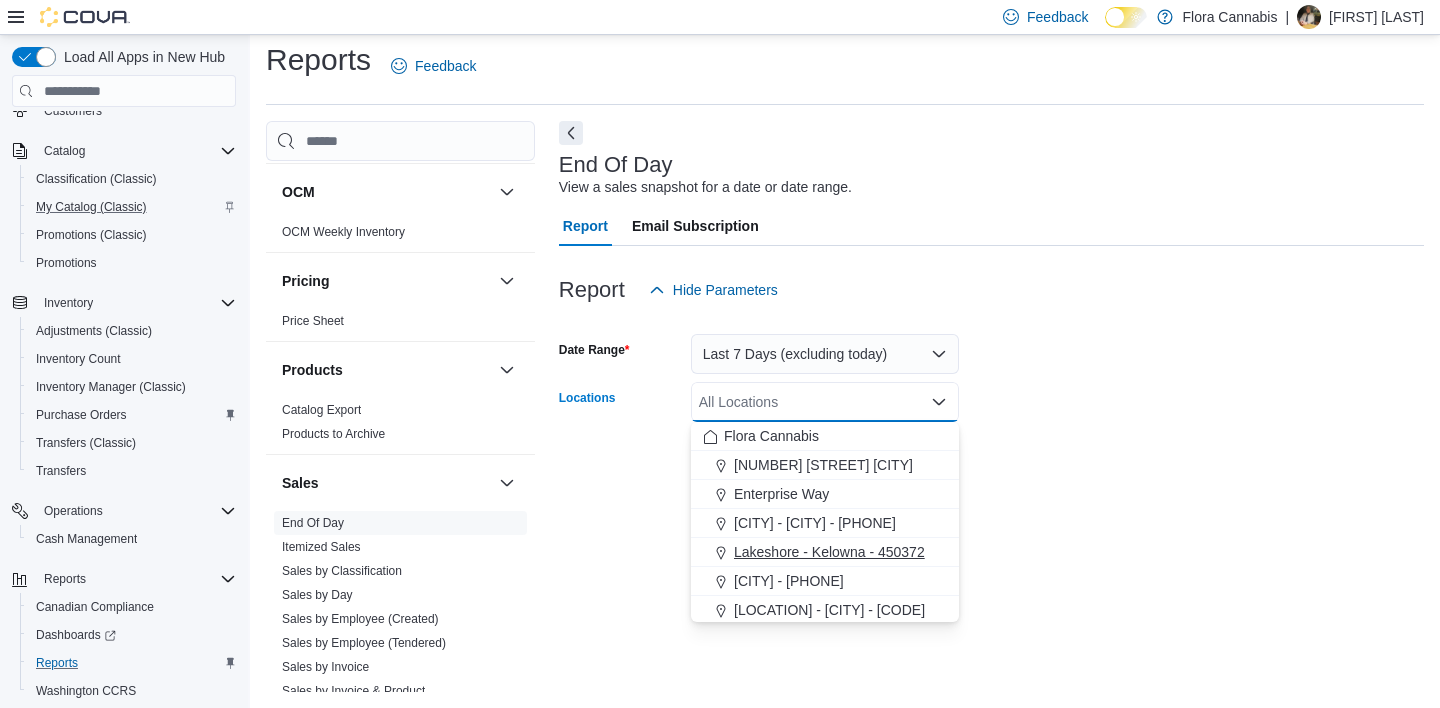 click on "Lakeshore - Kelowna - 450372" at bounding box center [829, 552] 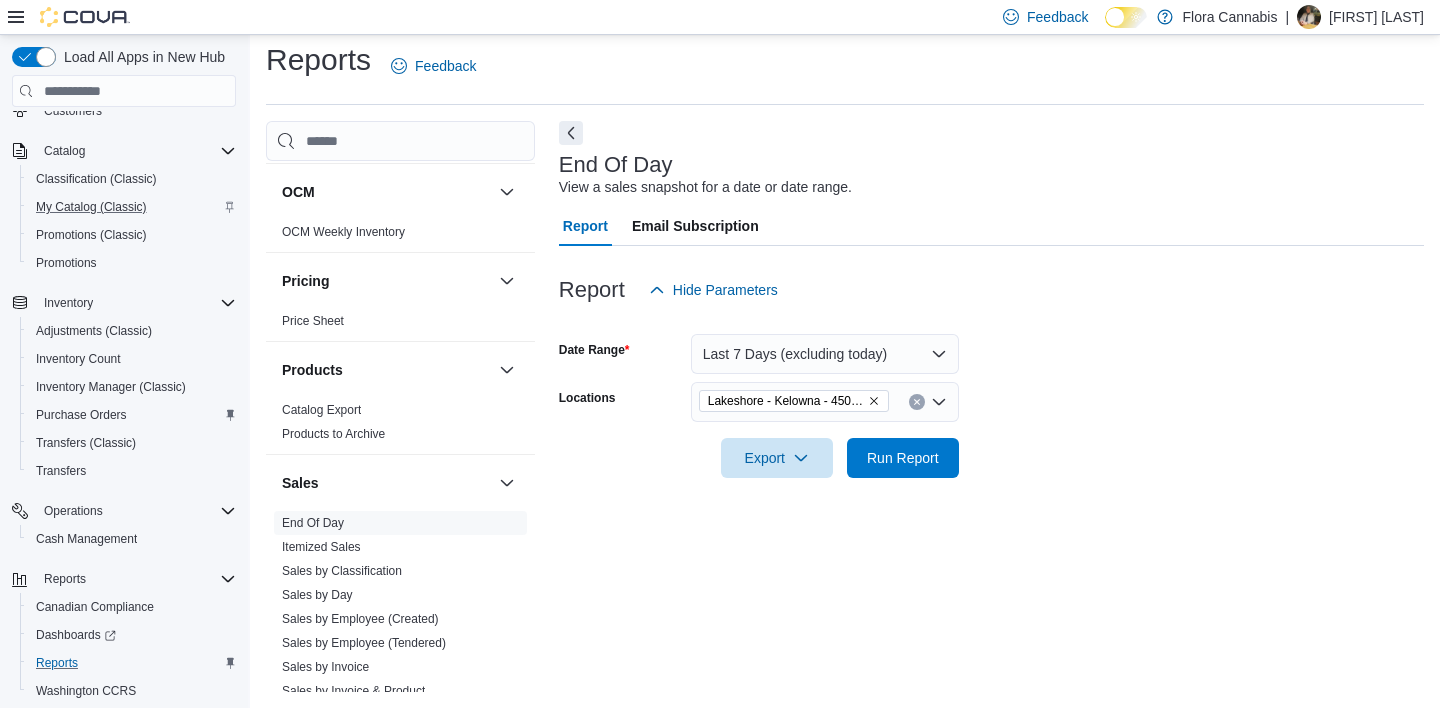 click at bounding box center [991, 430] 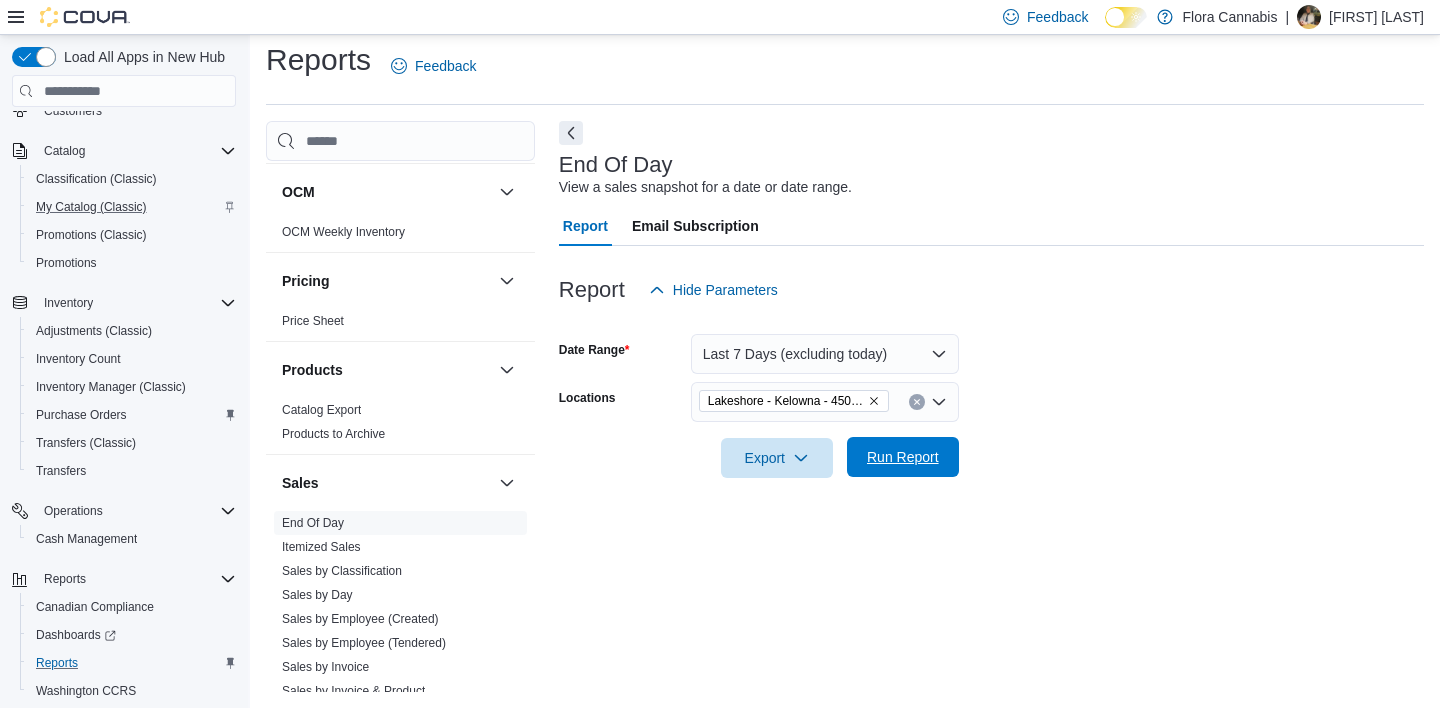 click on "Run Report" at bounding box center [903, 457] 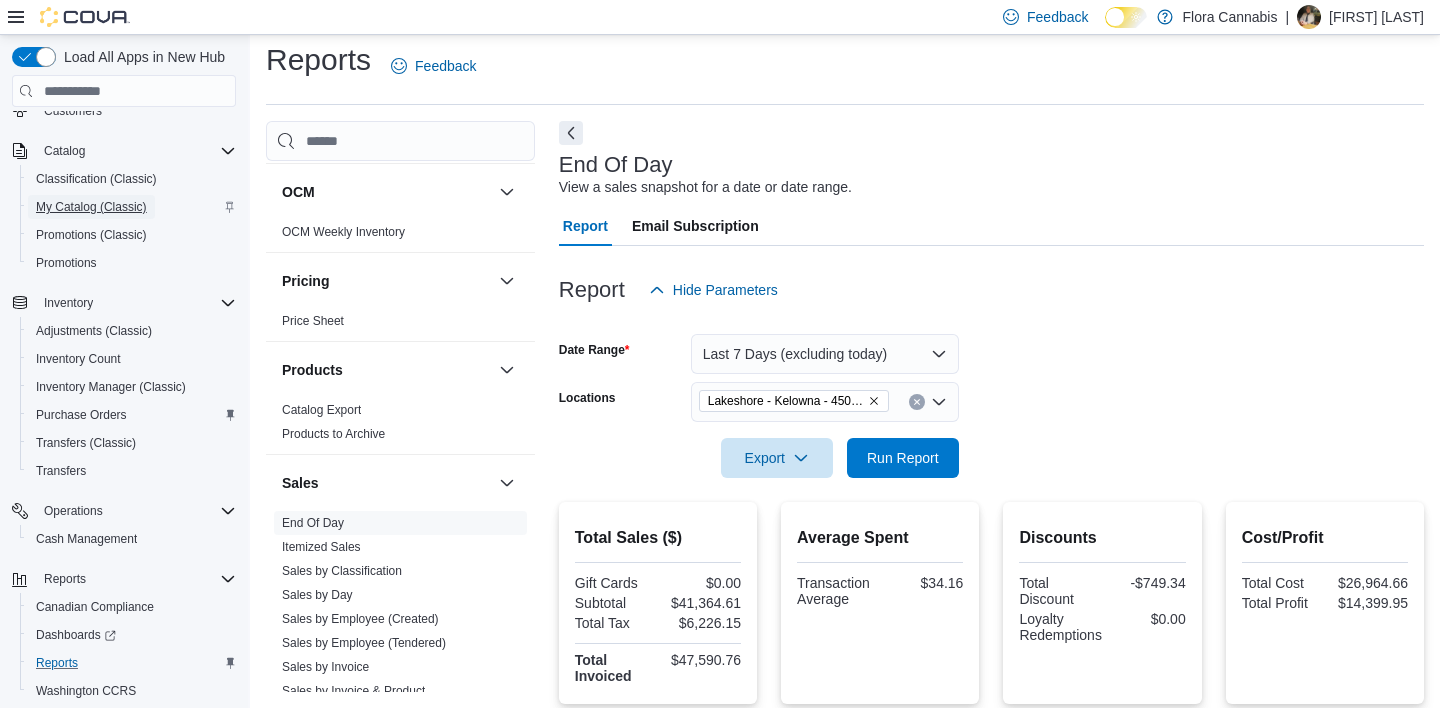 click on "My Catalog (Classic)" at bounding box center (91, 207) 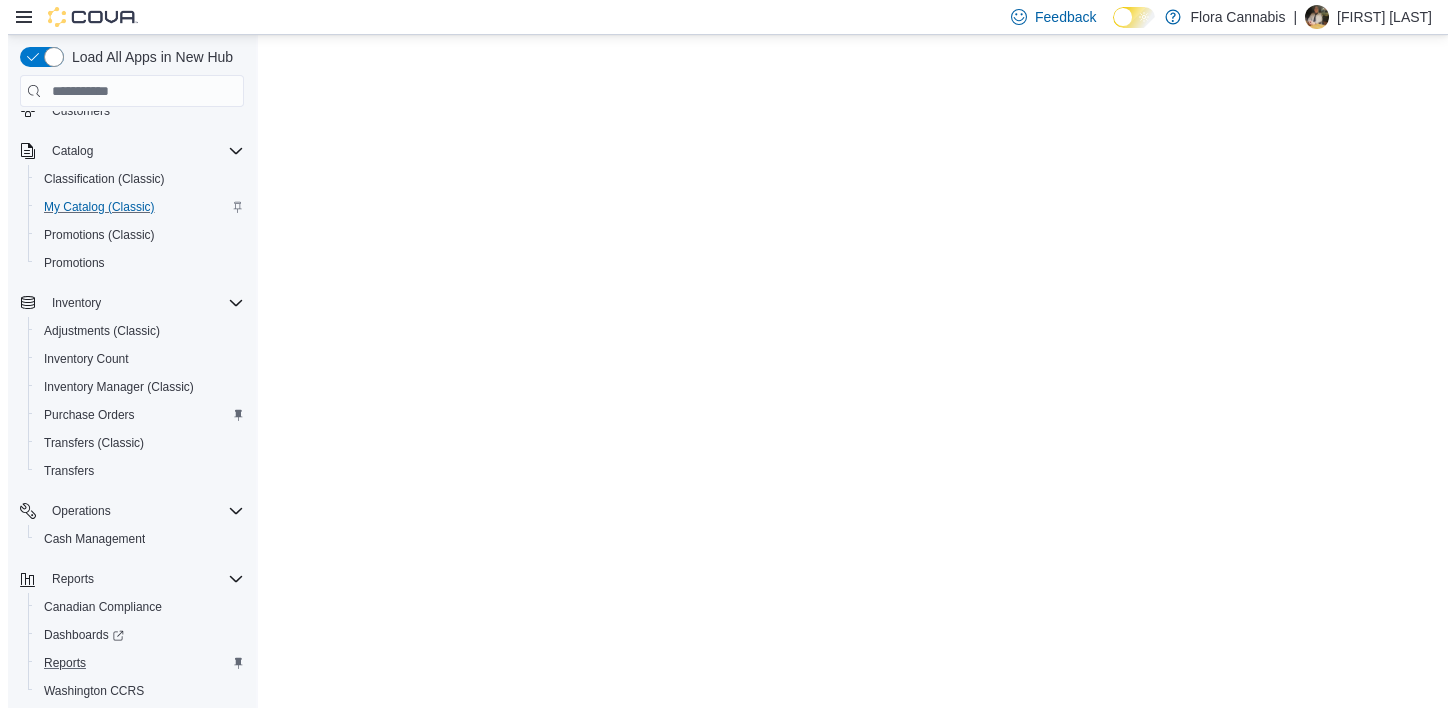 scroll, scrollTop: 0, scrollLeft: 0, axis: both 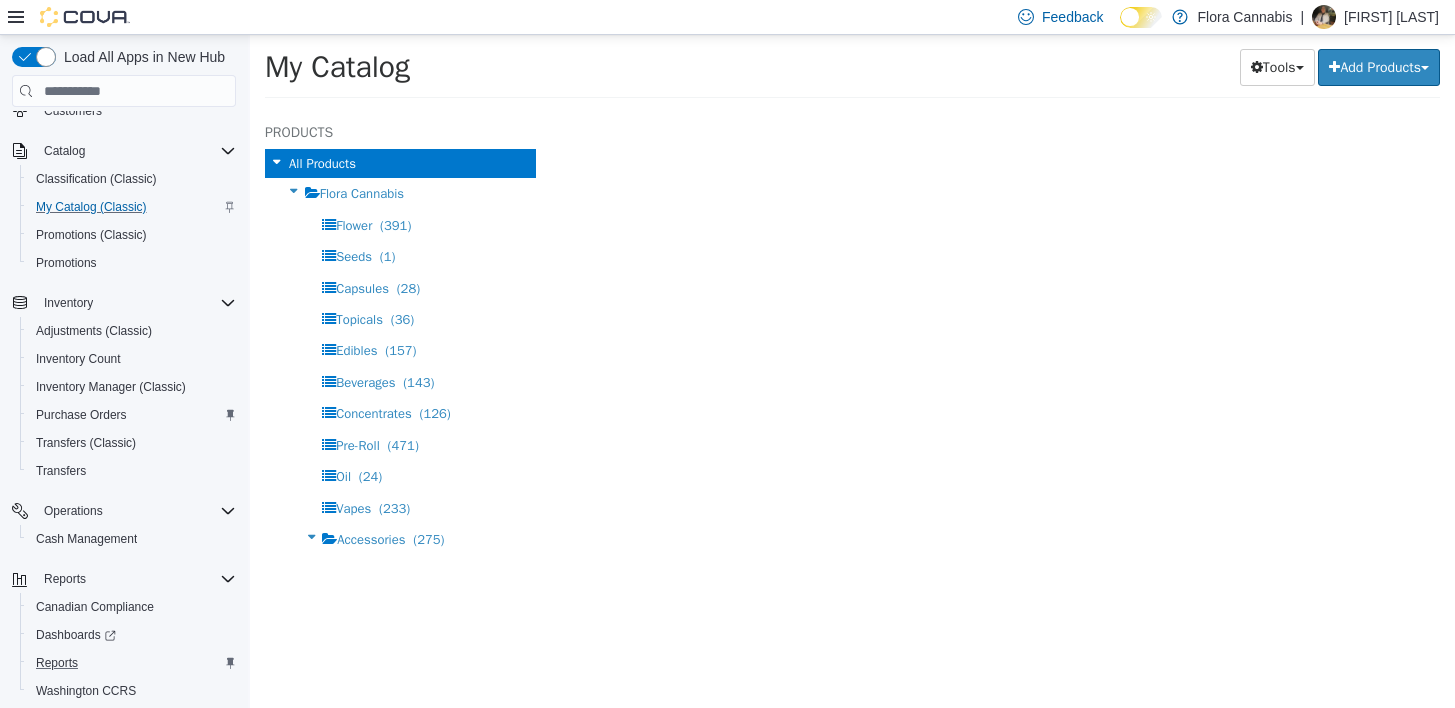 select on "**********" 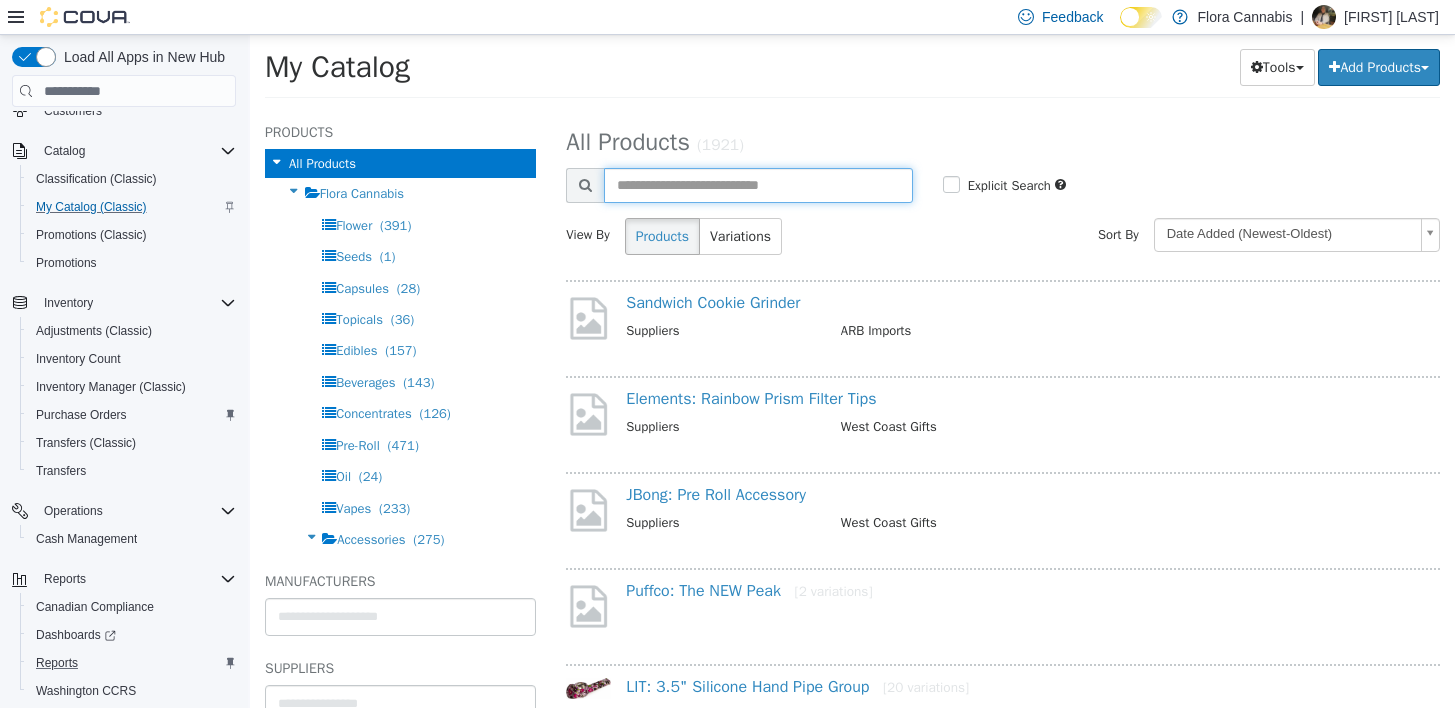 click at bounding box center [758, 185] 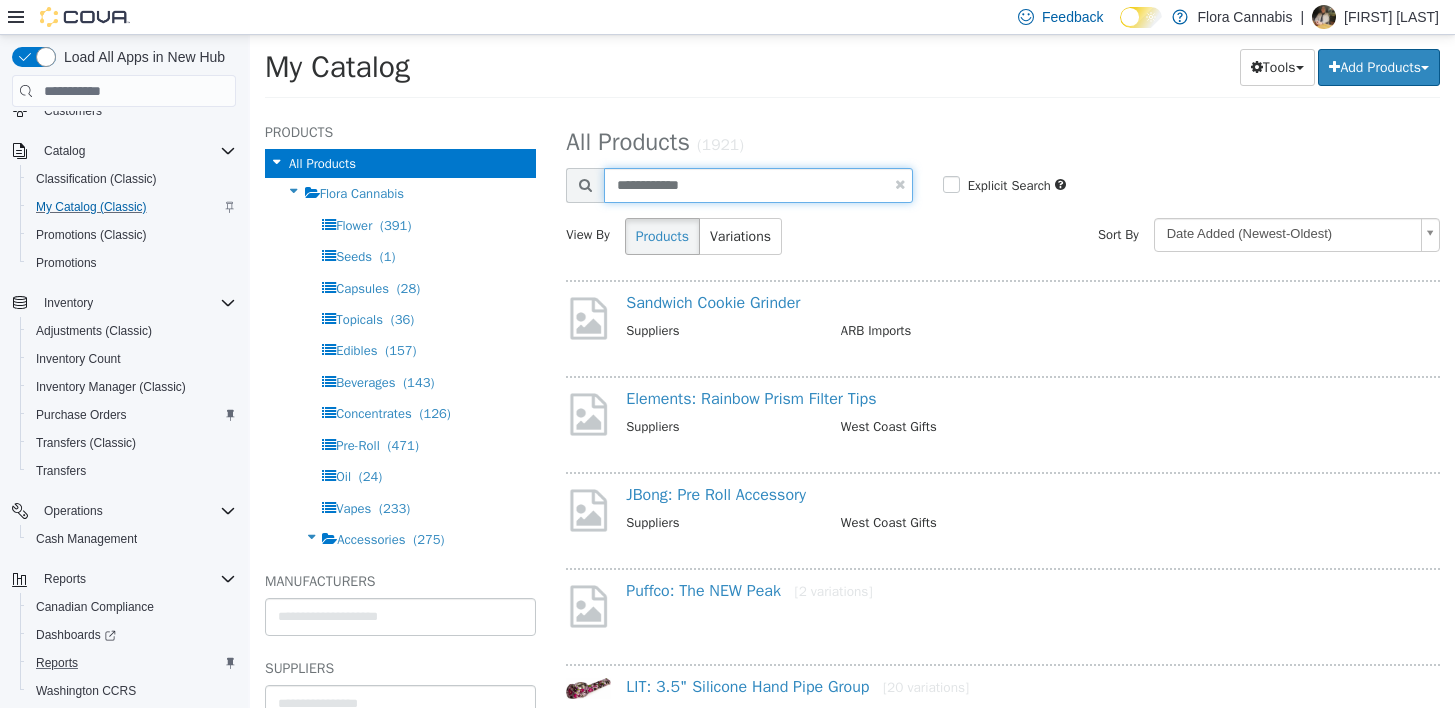 type on "**********" 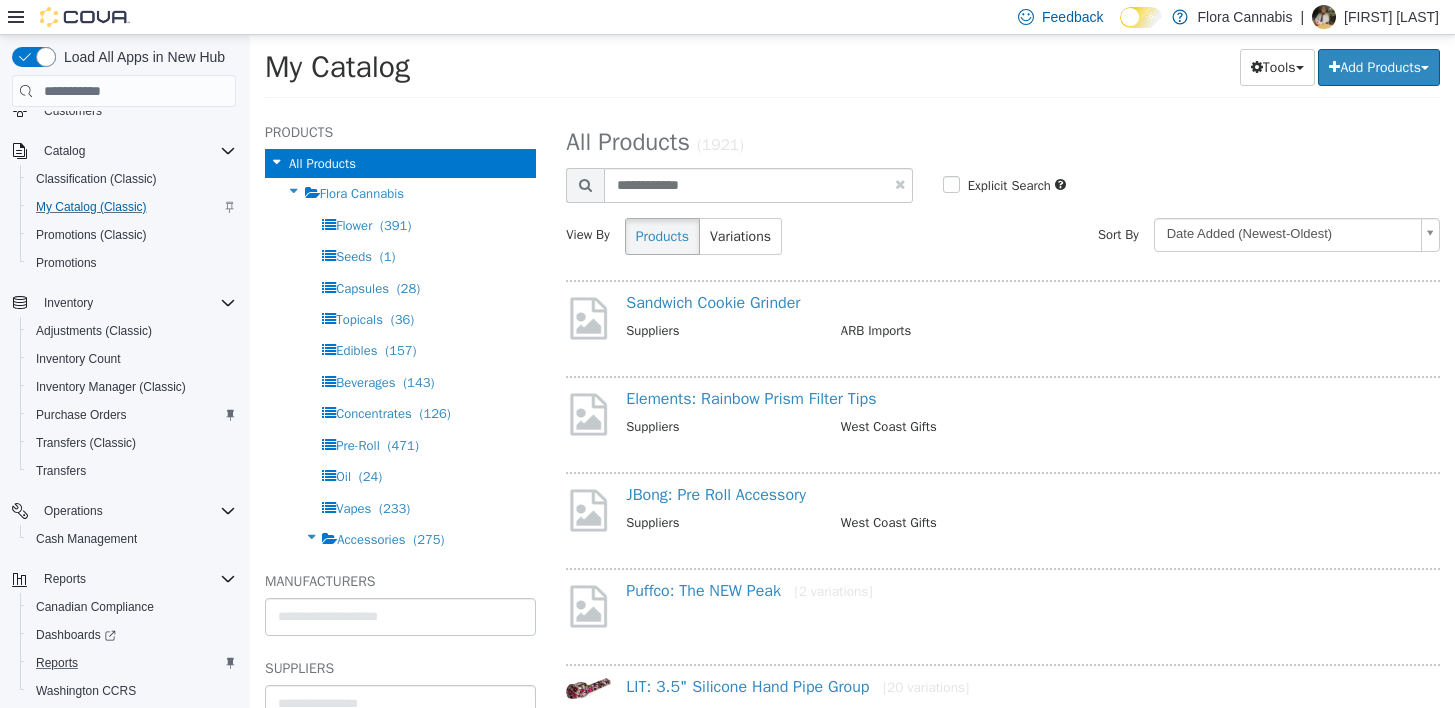 select on "**********" 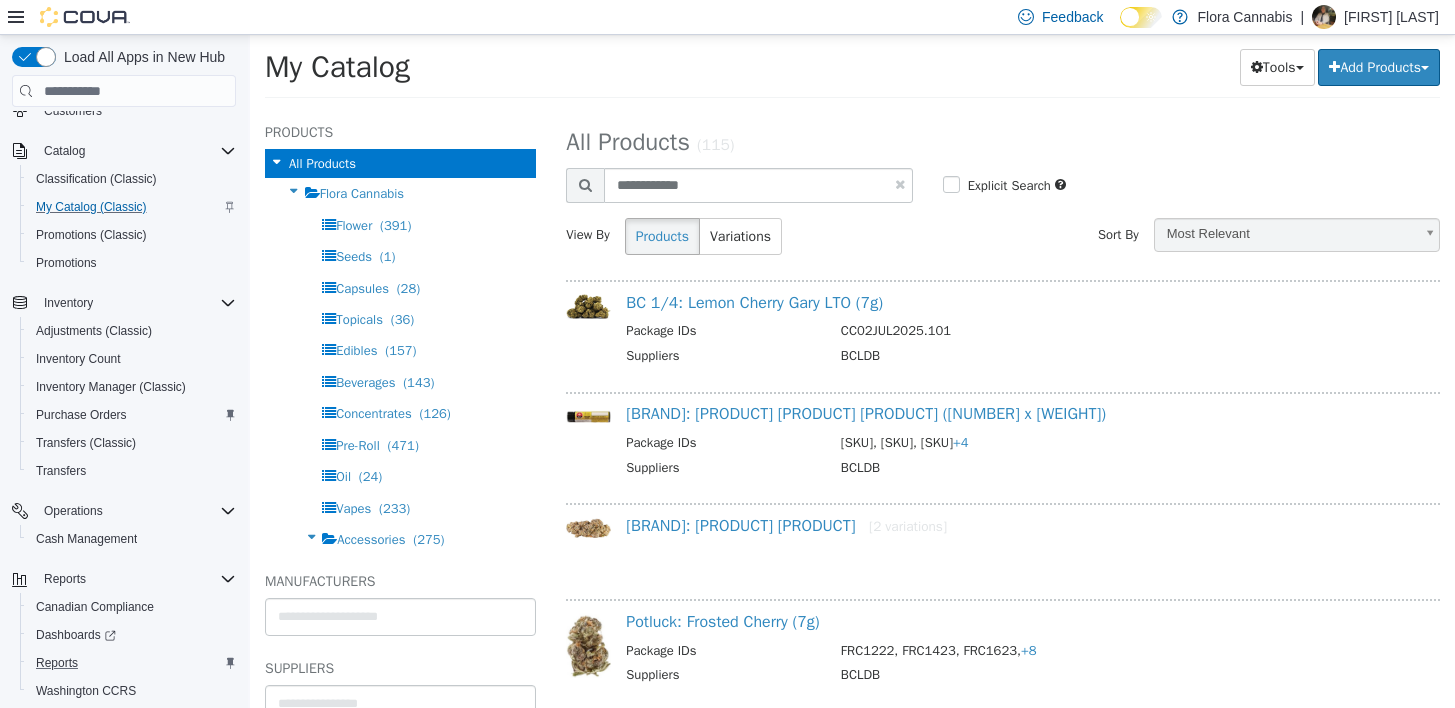 click on "BC 1/4: Lemon Cherry Gary LTO (7g)
Package IDs CC02JUL2025.101
Suppliers BCLDB" at bounding box center [1025, 332] 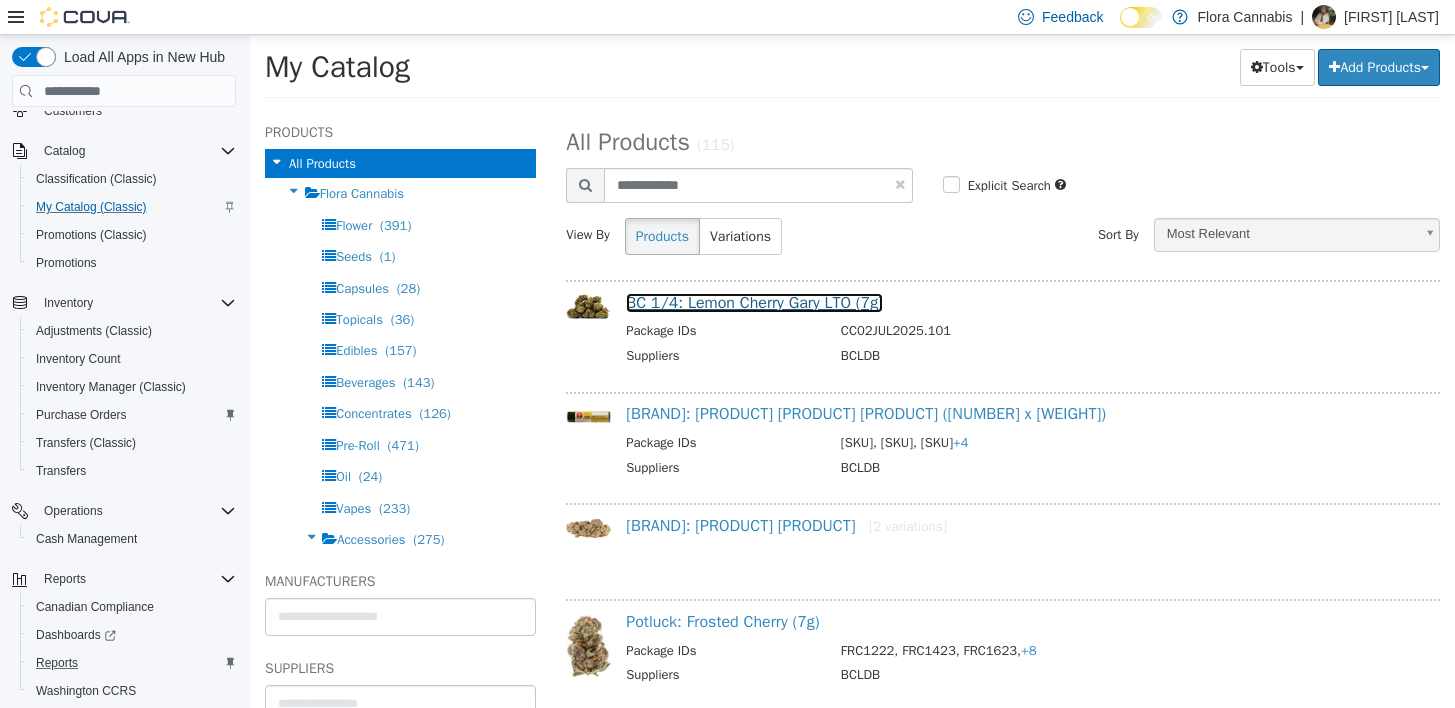 click on "BC 1/4: Lemon Cherry Gary LTO (7g)" at bounding box center [754, 303] 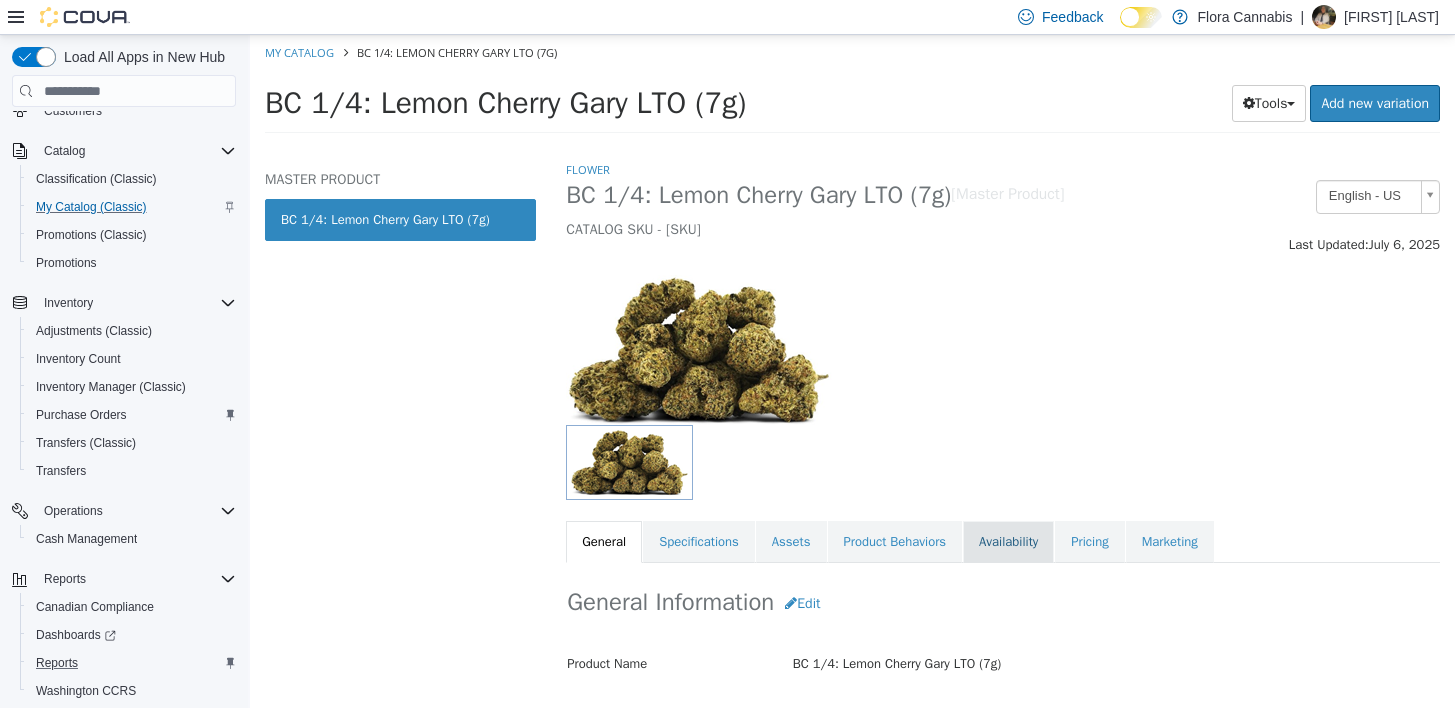 click on "Availability" at bounding box center (1008, 542) 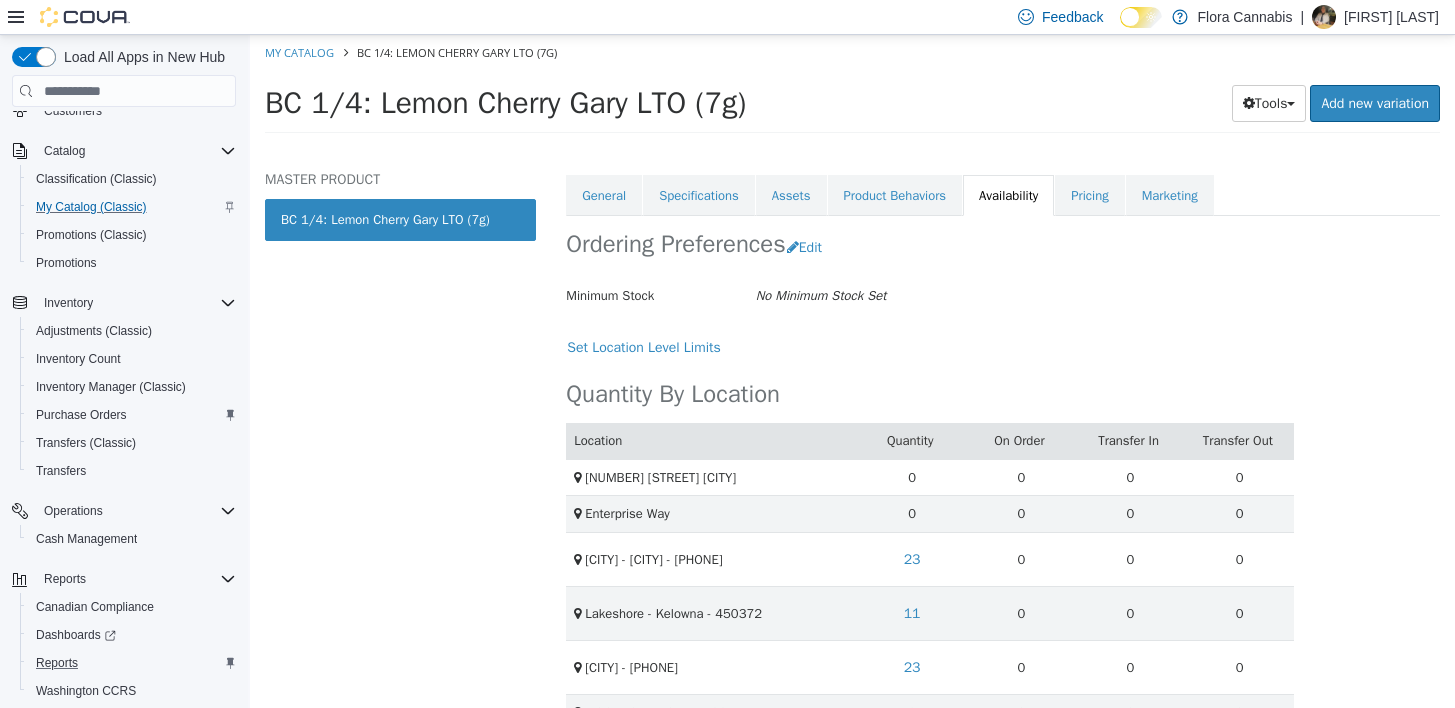 scroll, scrollTop: 0, scrollLeft: 0, axis: both 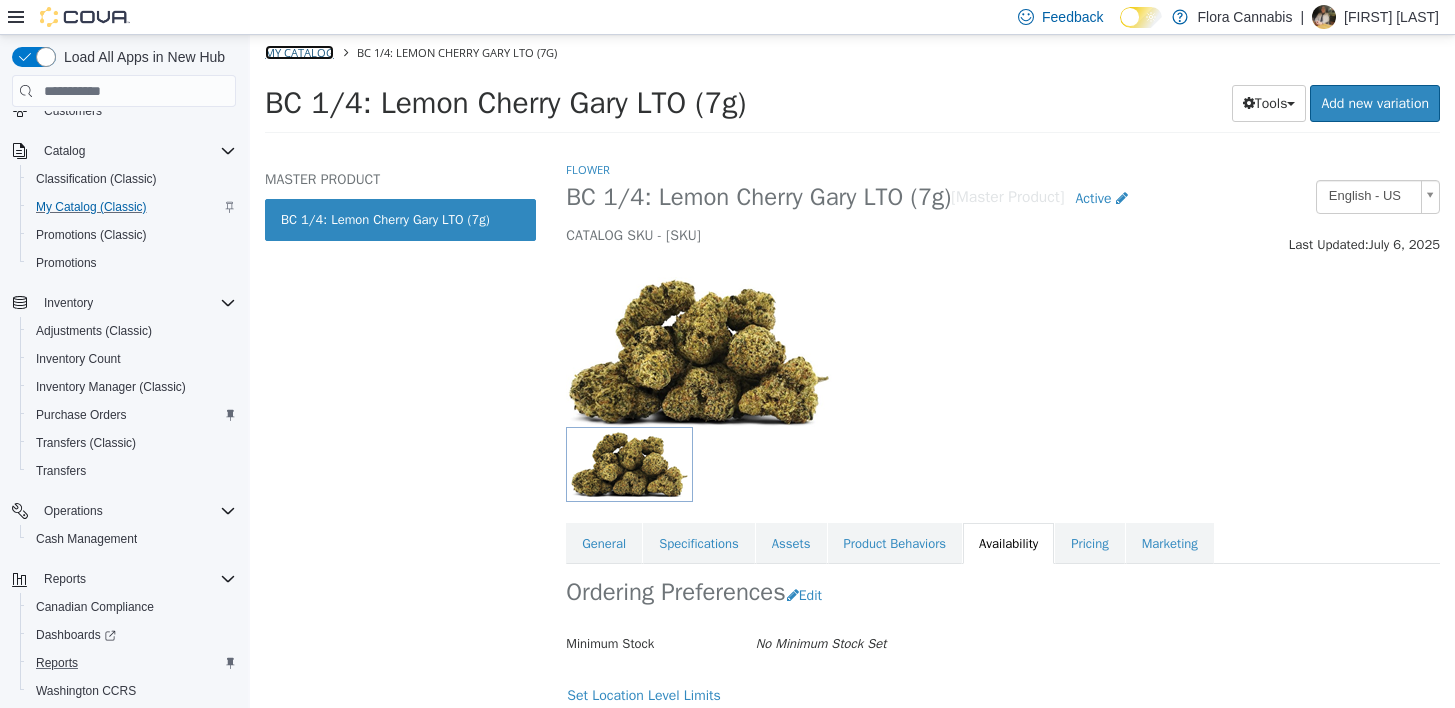 click on "My Catalog" at bounding box center [299, 52] 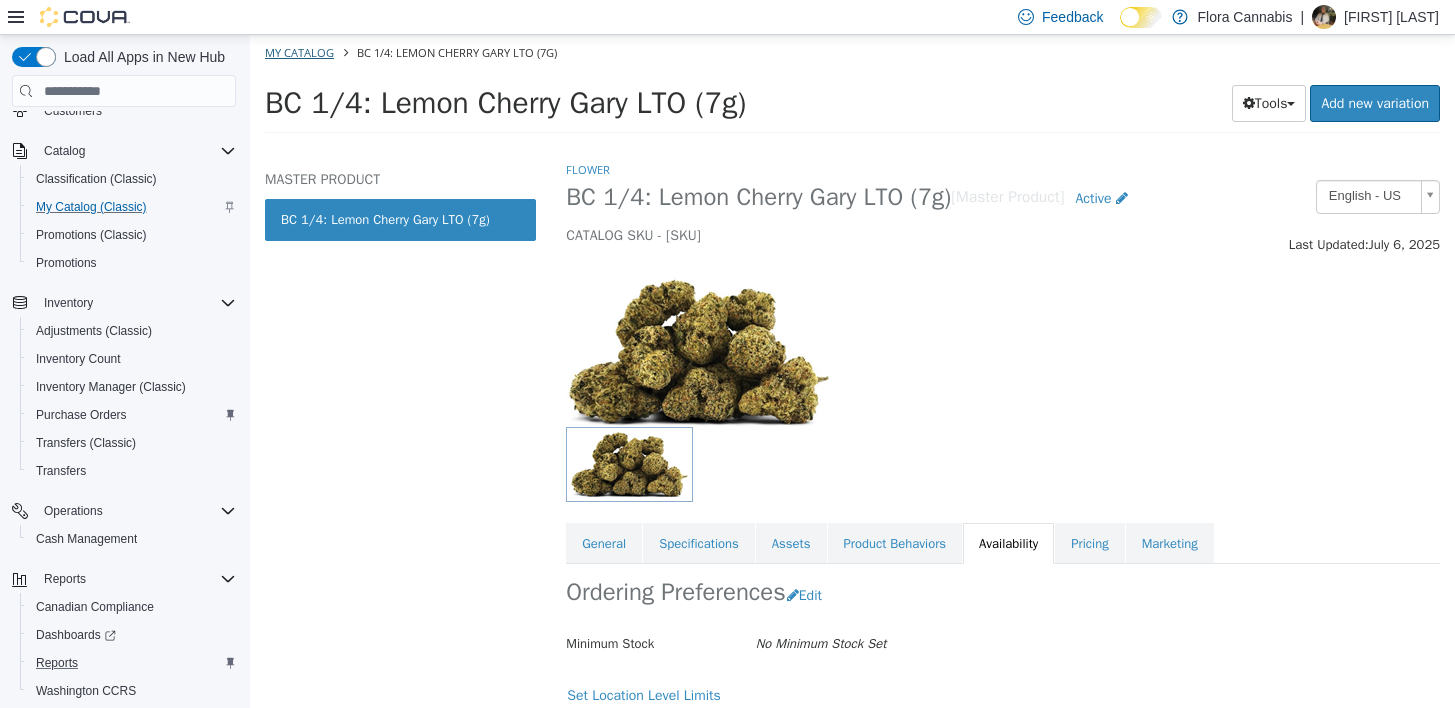 select on "**********" 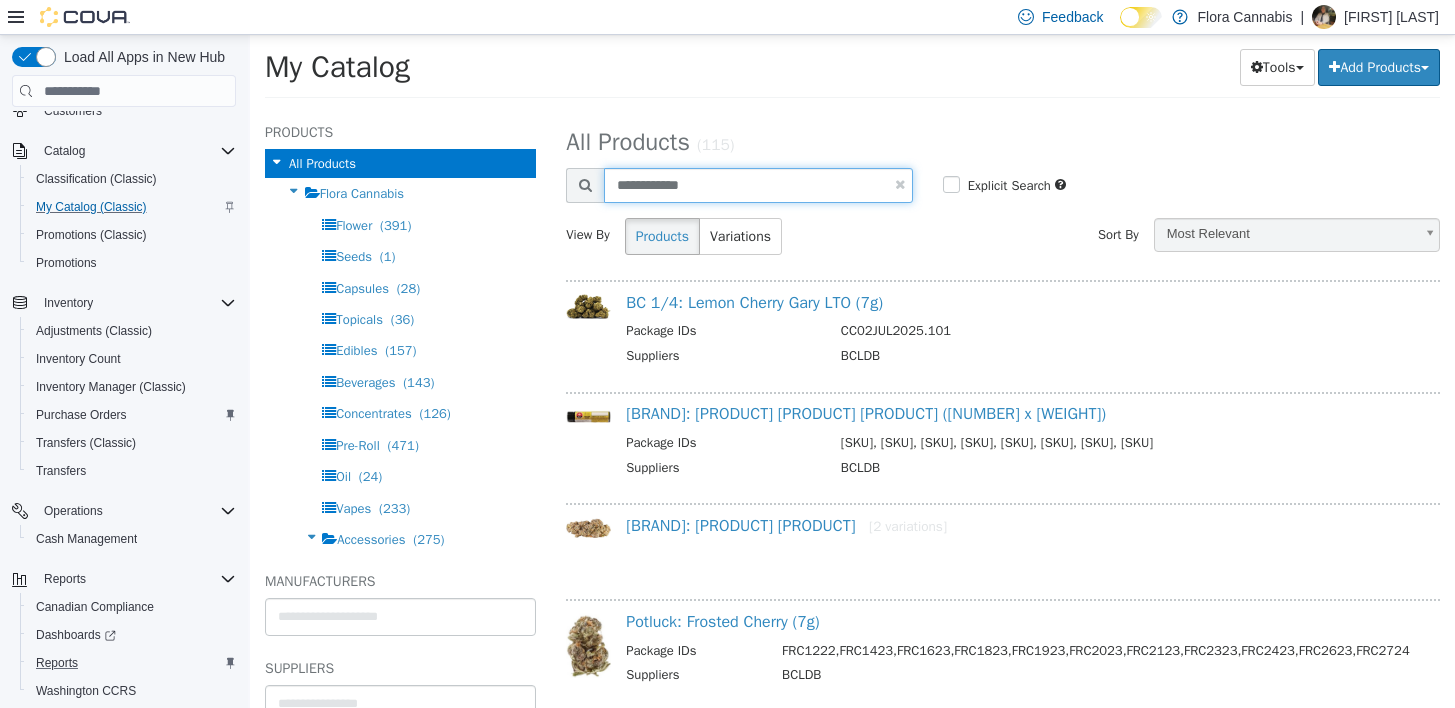 click on "**********" at bounding box center (758, 185) 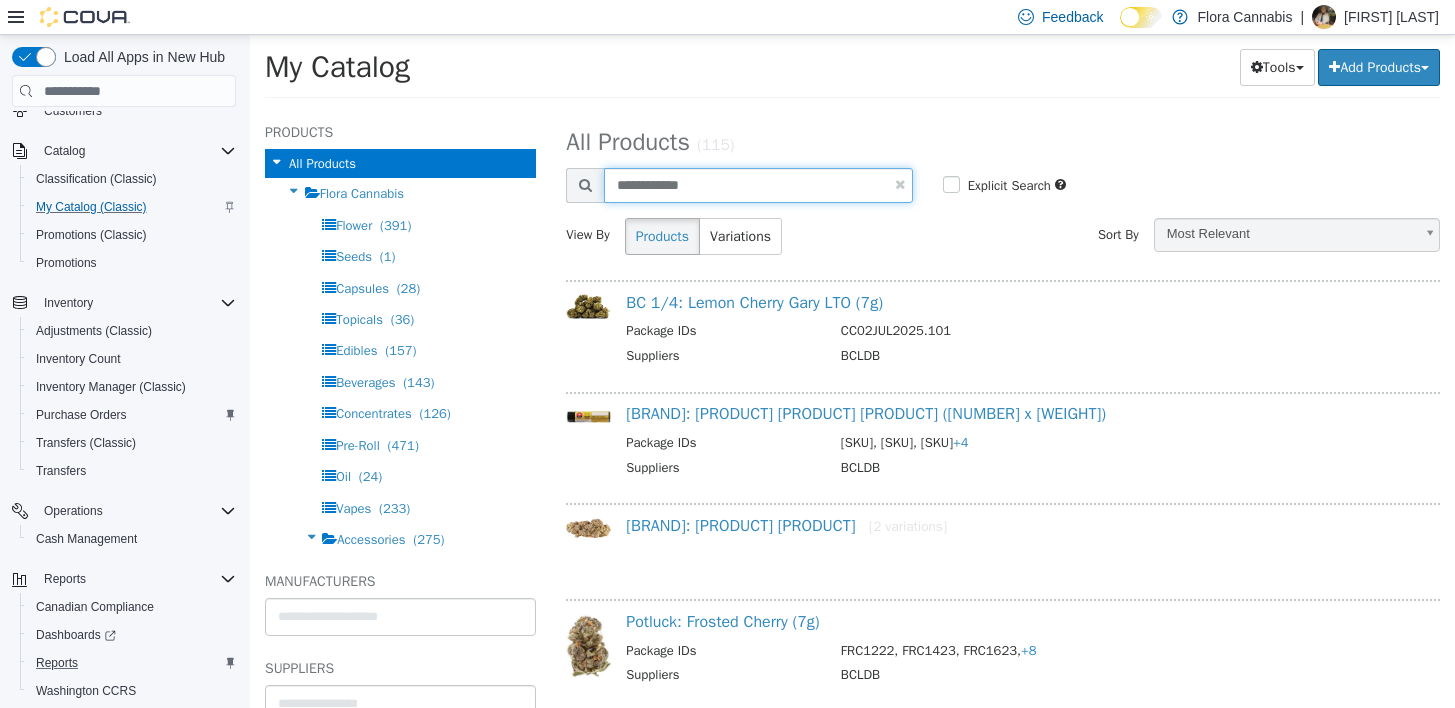 click on "**********" at bounding box center (758, 185) 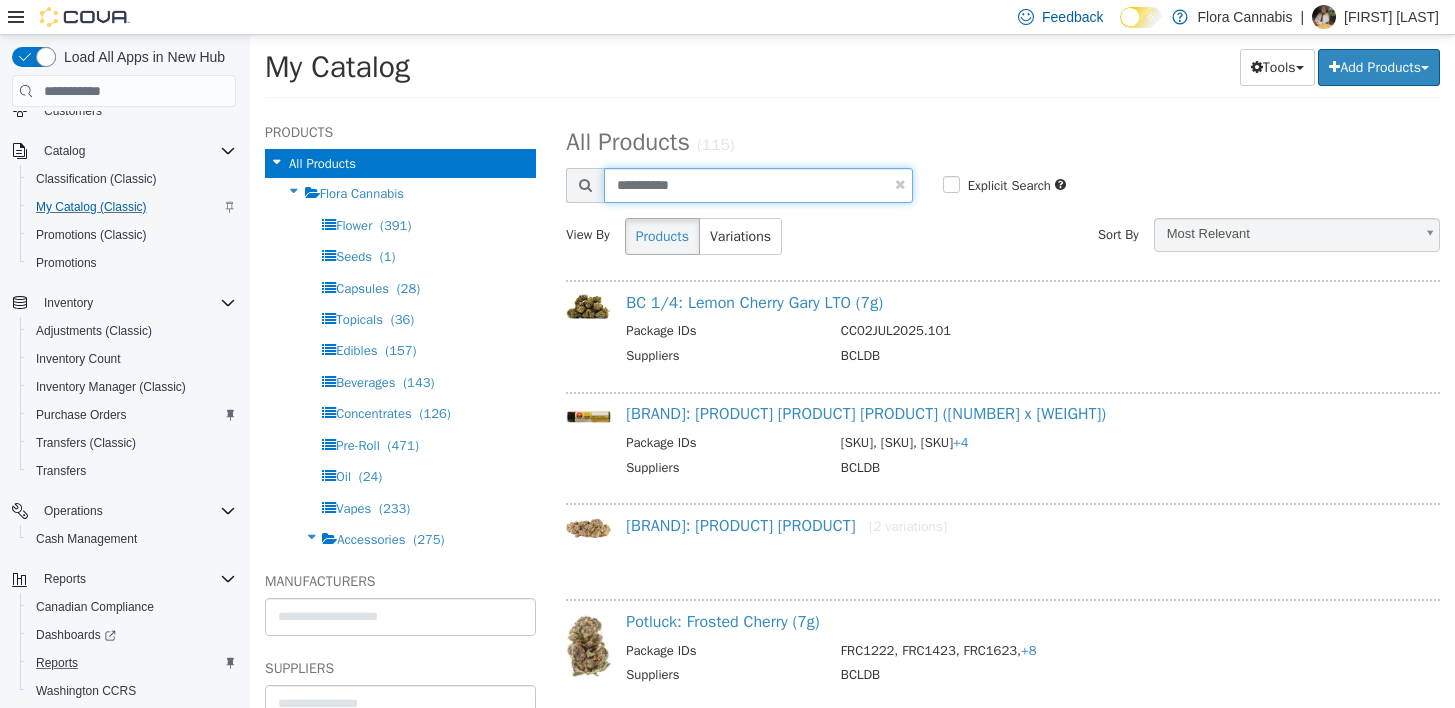 type on "**********" 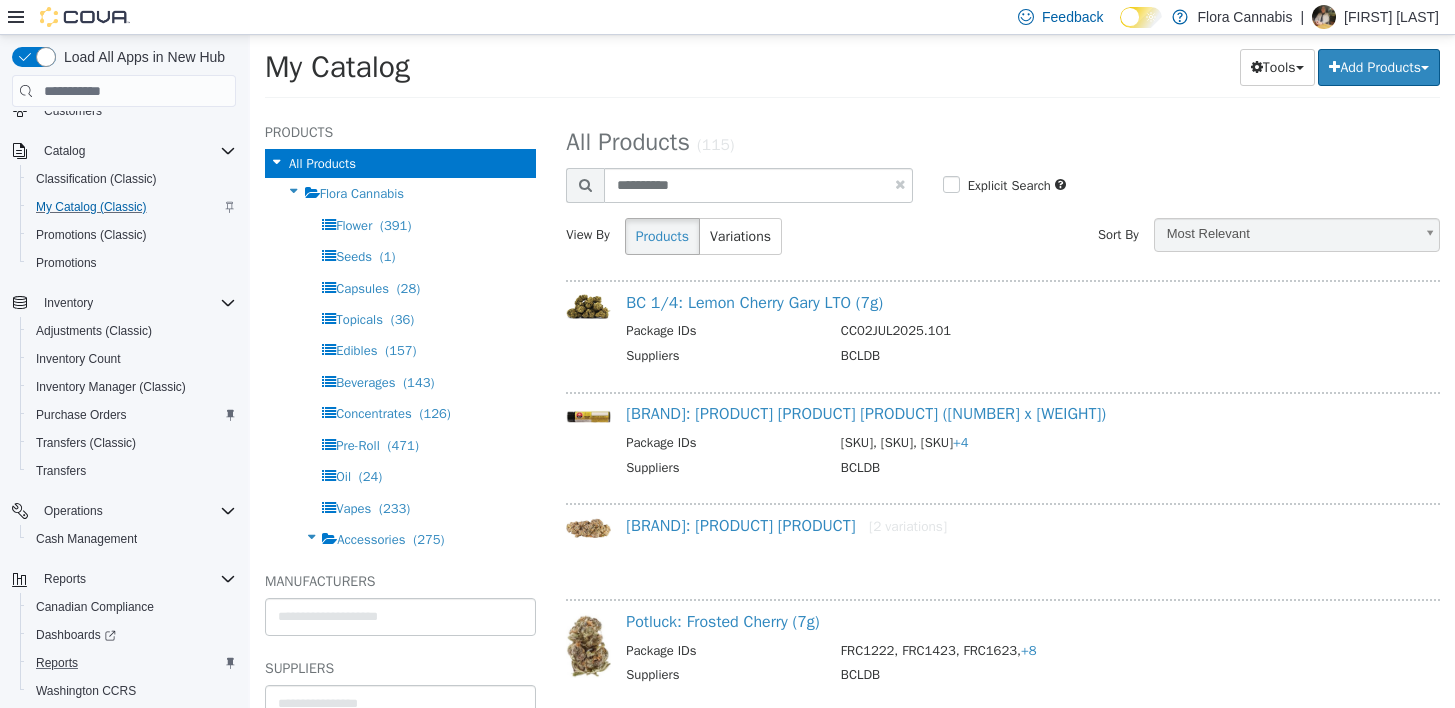 select on "**********" 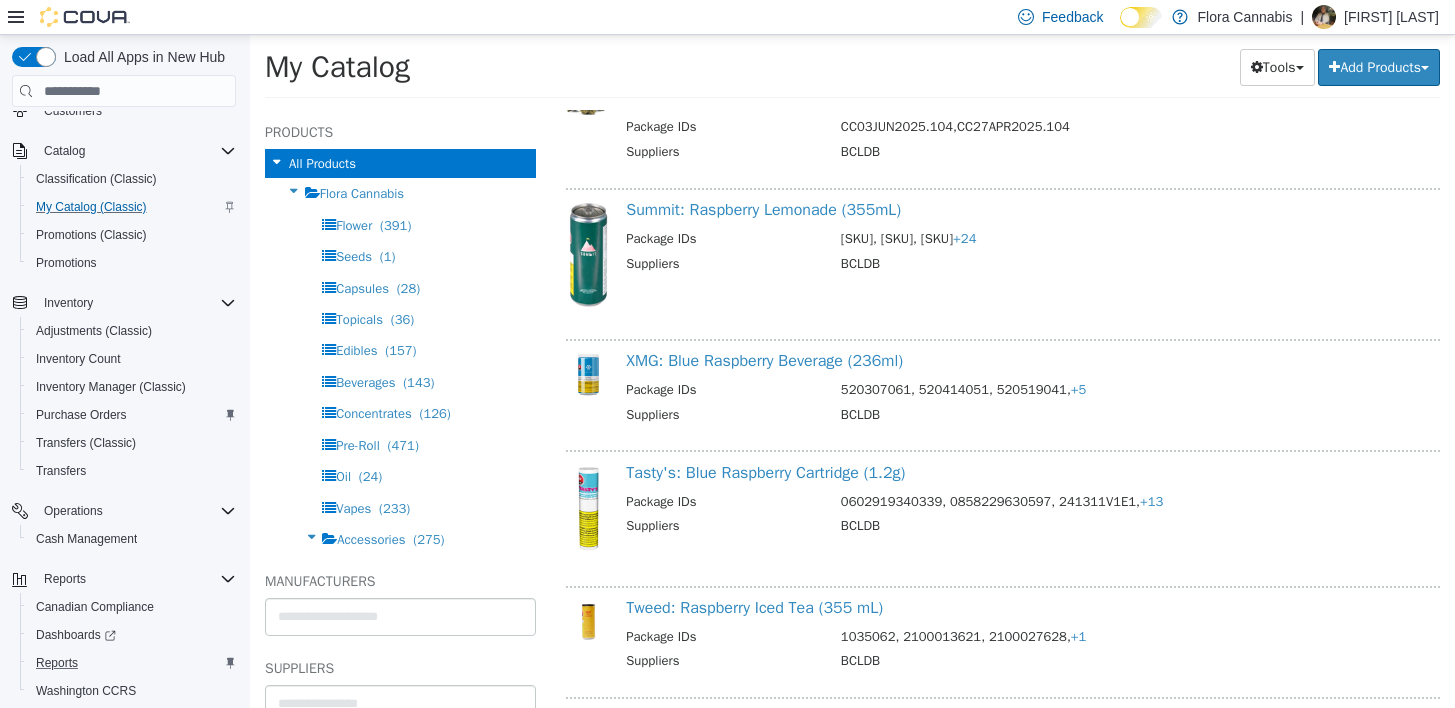 scroll, scrollTop: 0, scrollLeft: 0, axis: both 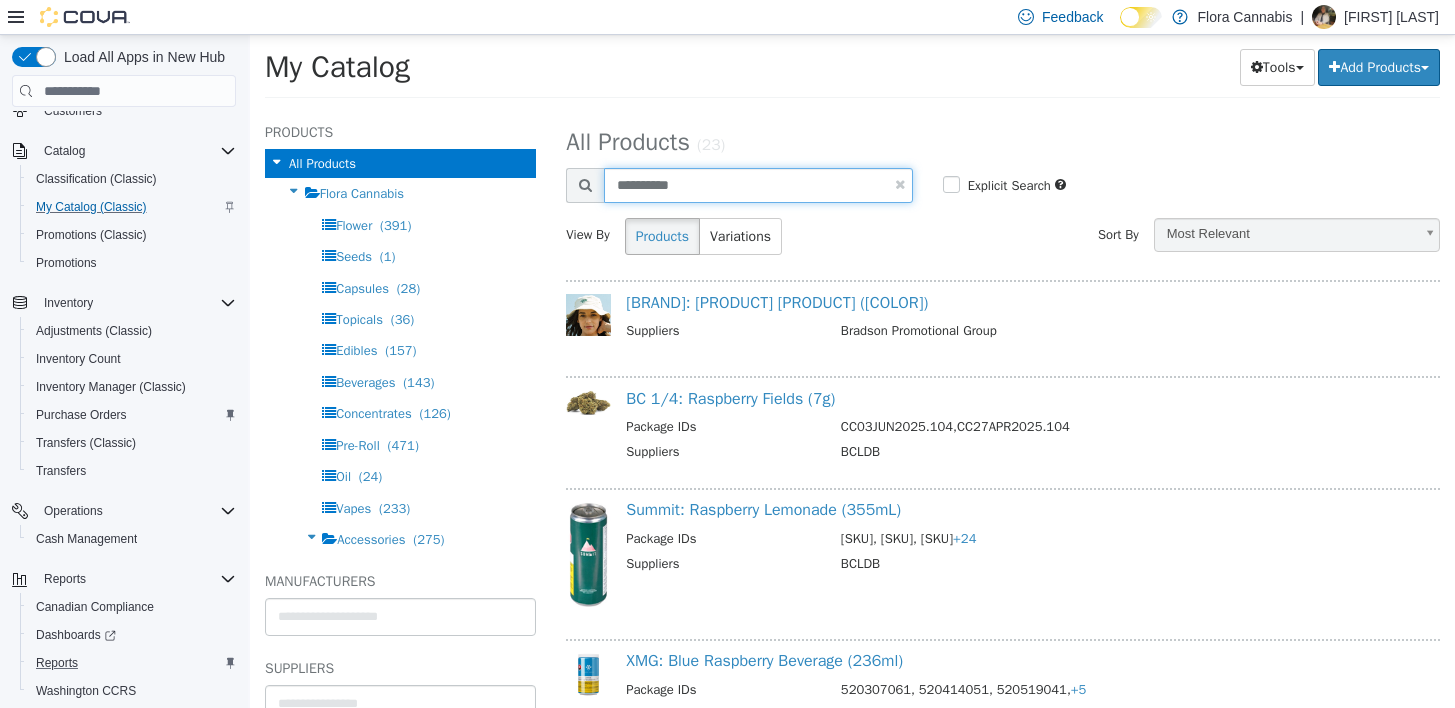 click on "**********" at bounding box center [758, 185] 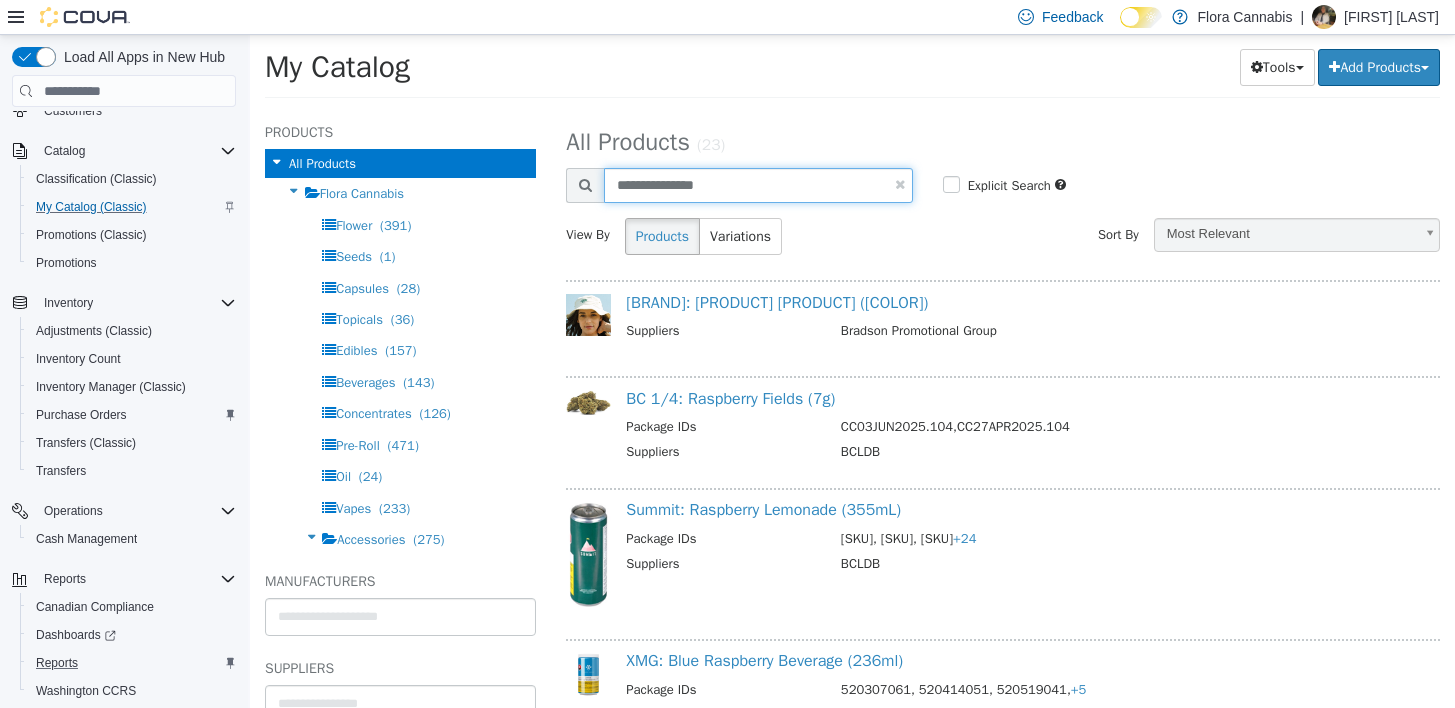 type on "**********" 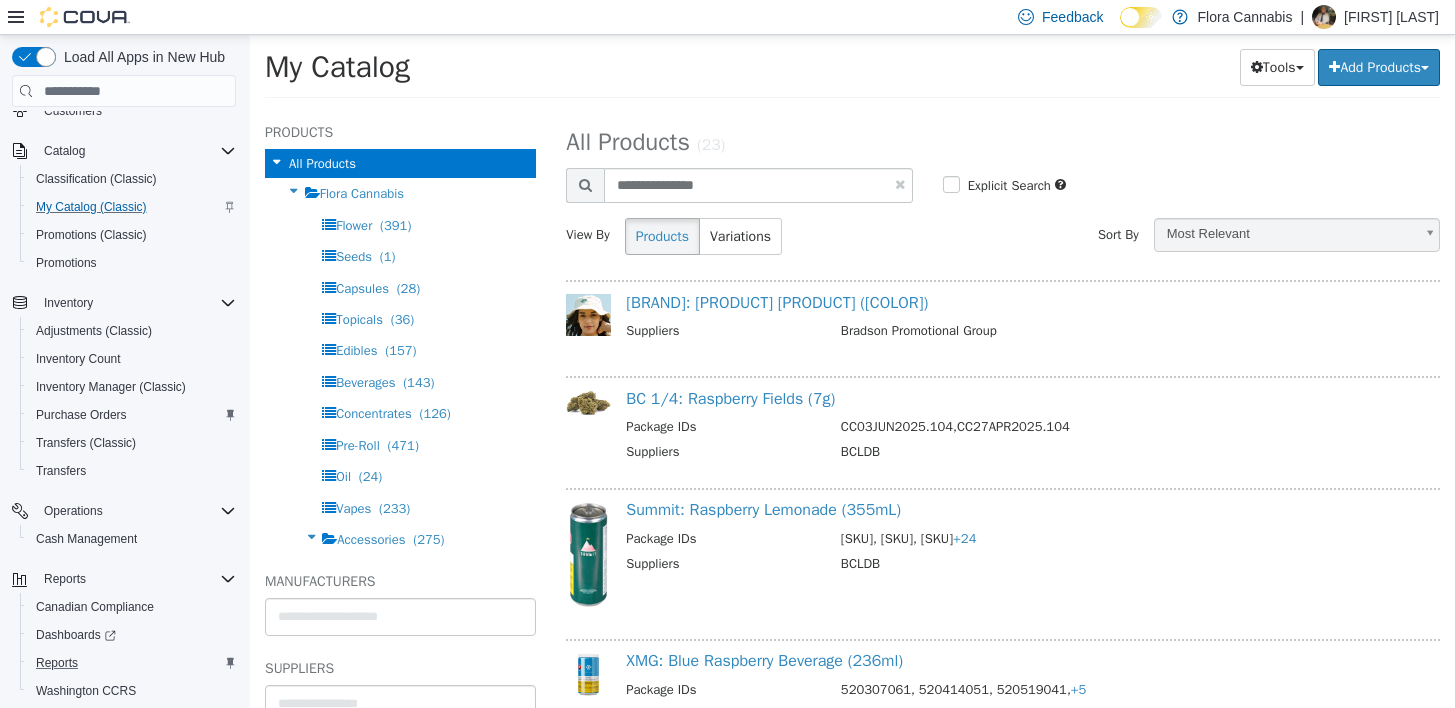 select on "**********" 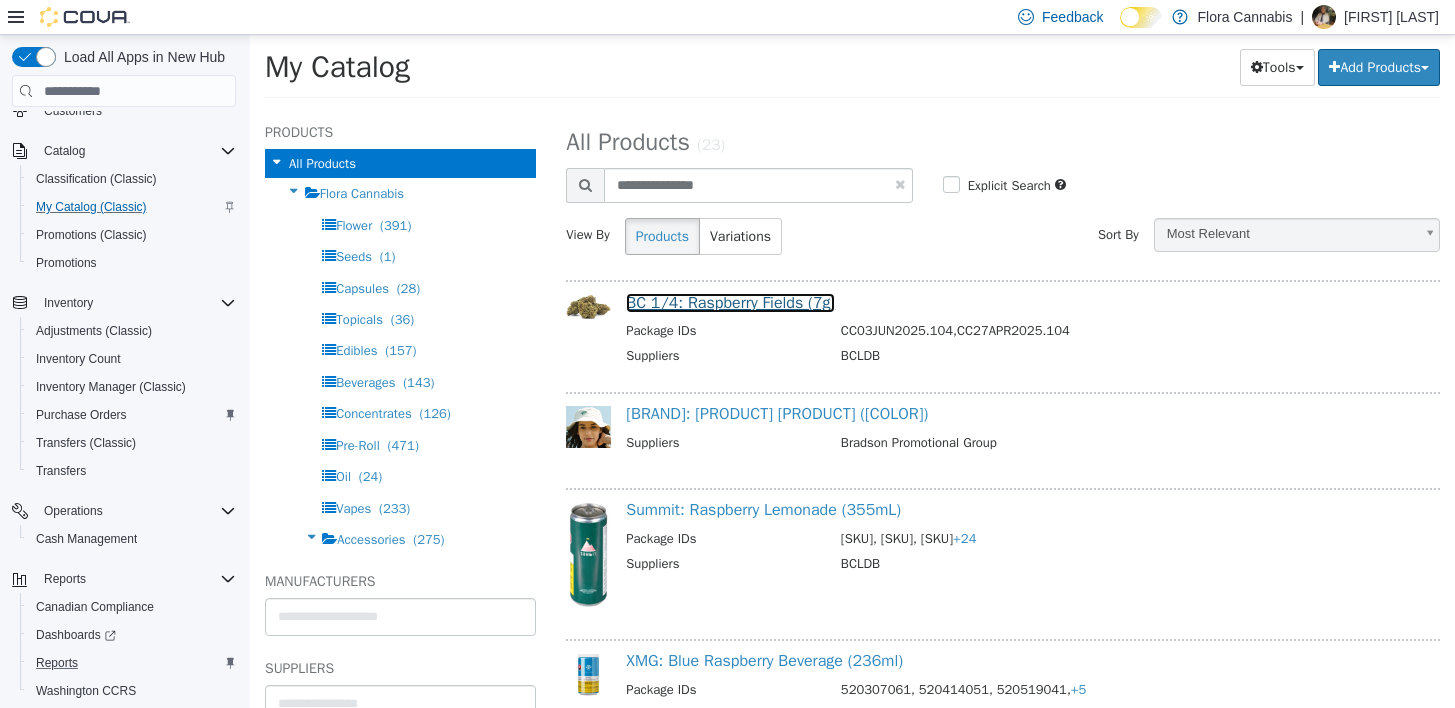 click on "BC 1/4: Raspberry Fields (7g)" at bounding box center (730, 303) 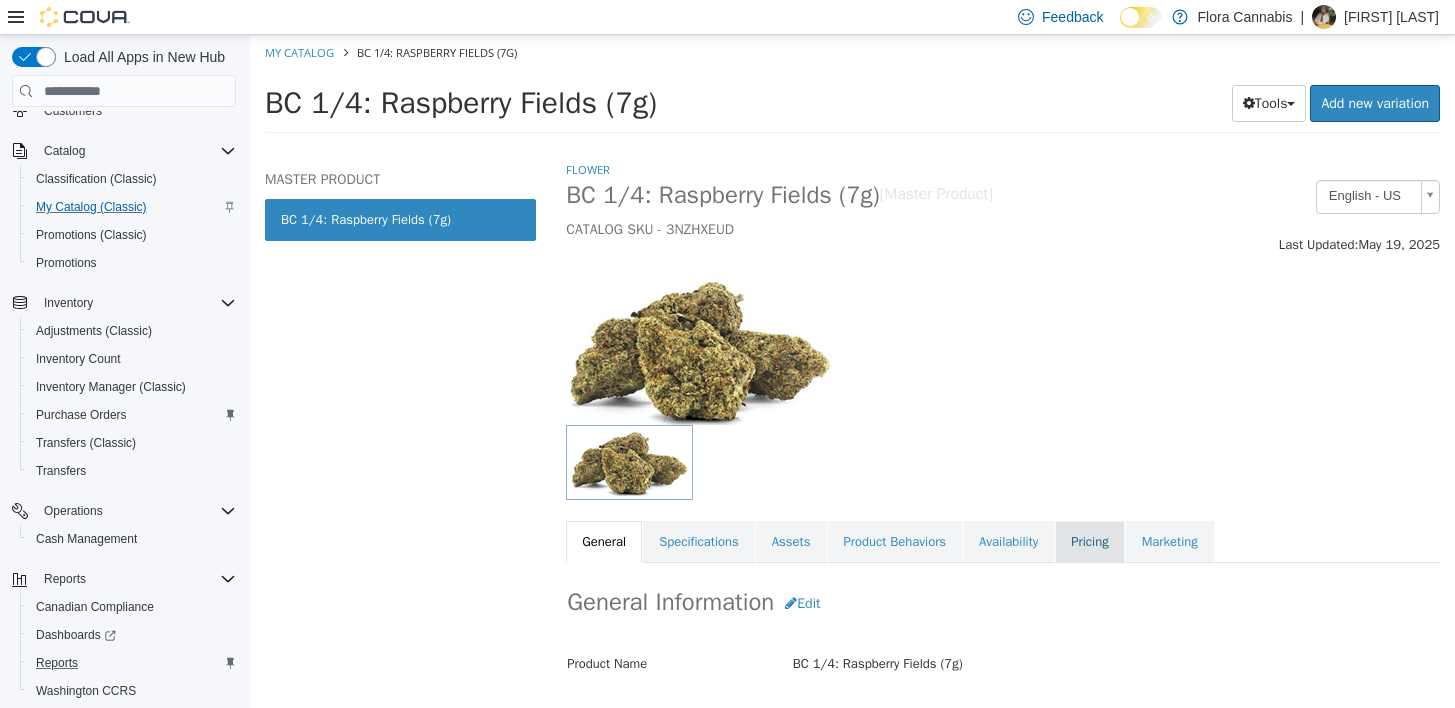 click on "Pricing" at bounding box center [1089, 542] 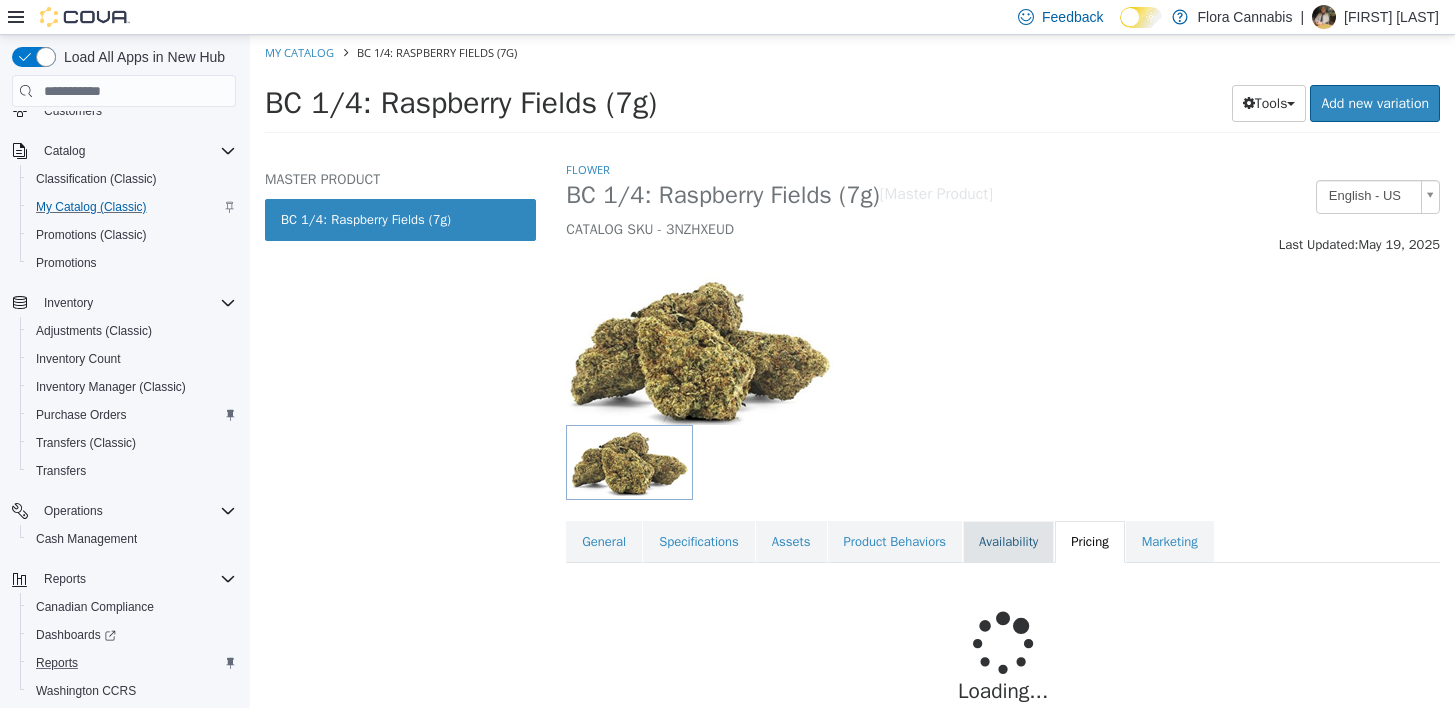 click on "Availability" at bounding box center [1008, 542] 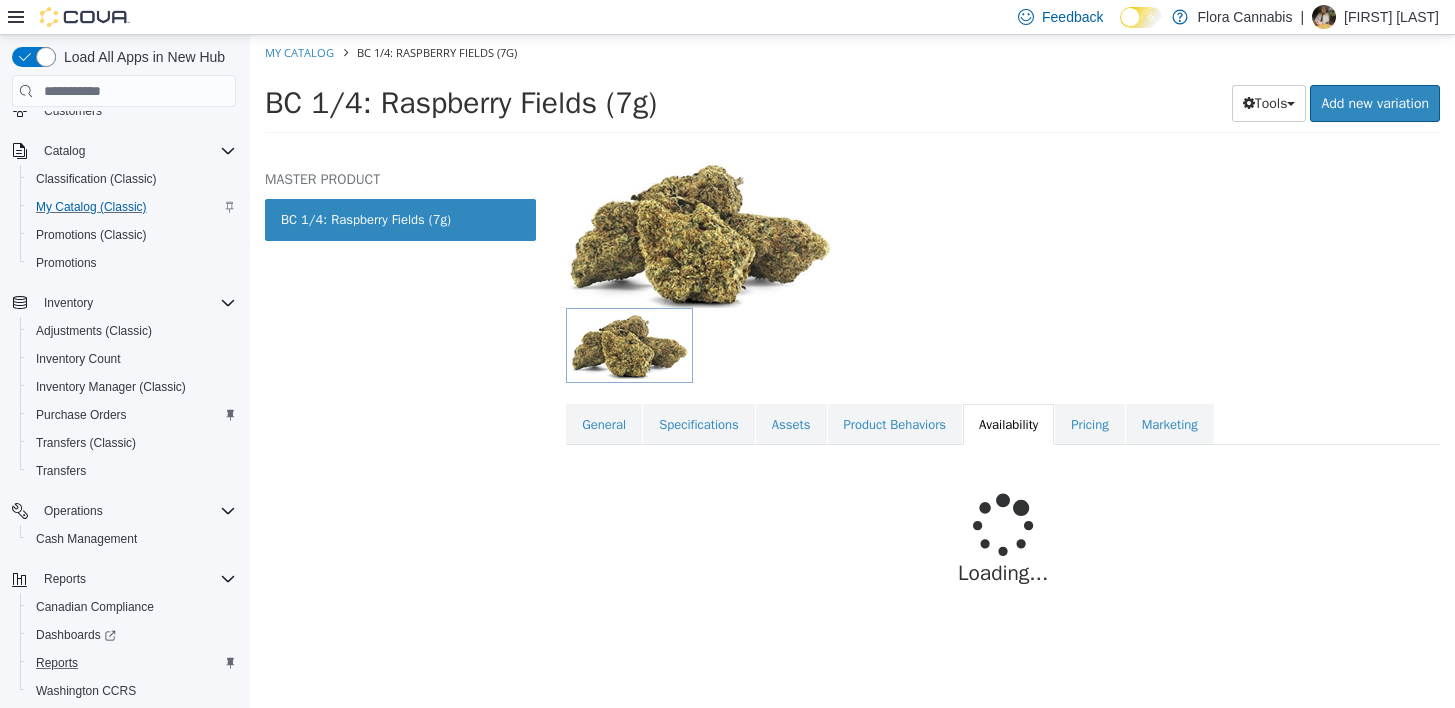 scroll, scrollTop: 120, scrollLeft: 0, axis: vertical 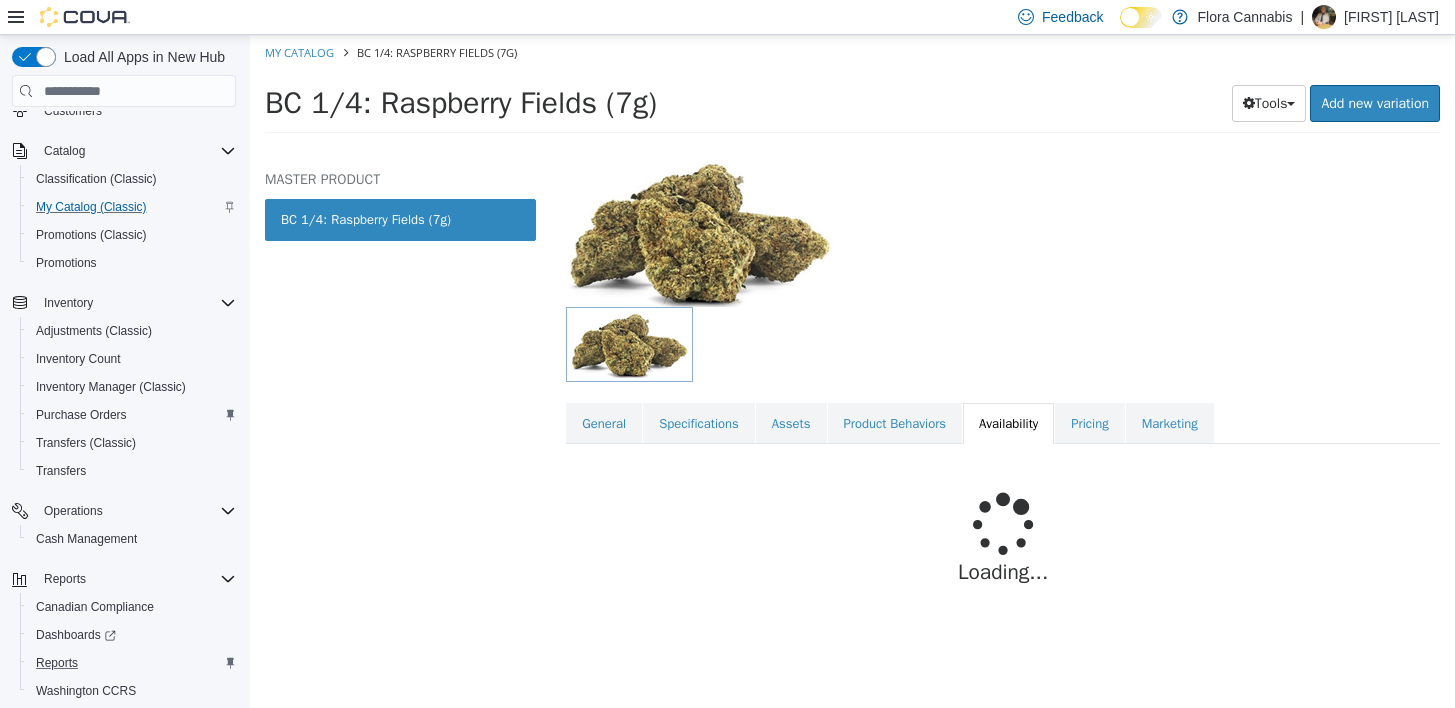 click on "Flower
[BRAND]: [PRODUCT] ([WEIGHT])
[Master Product] Active  CATALOG SKU - [SKU]     English - US                             Last Updated:  [MONTH] [DAY], [YEAR]
General Specifications Assets Product Behaviors Availability Pricing
Marketing
Loading..." at bounding box center [1003, 346] 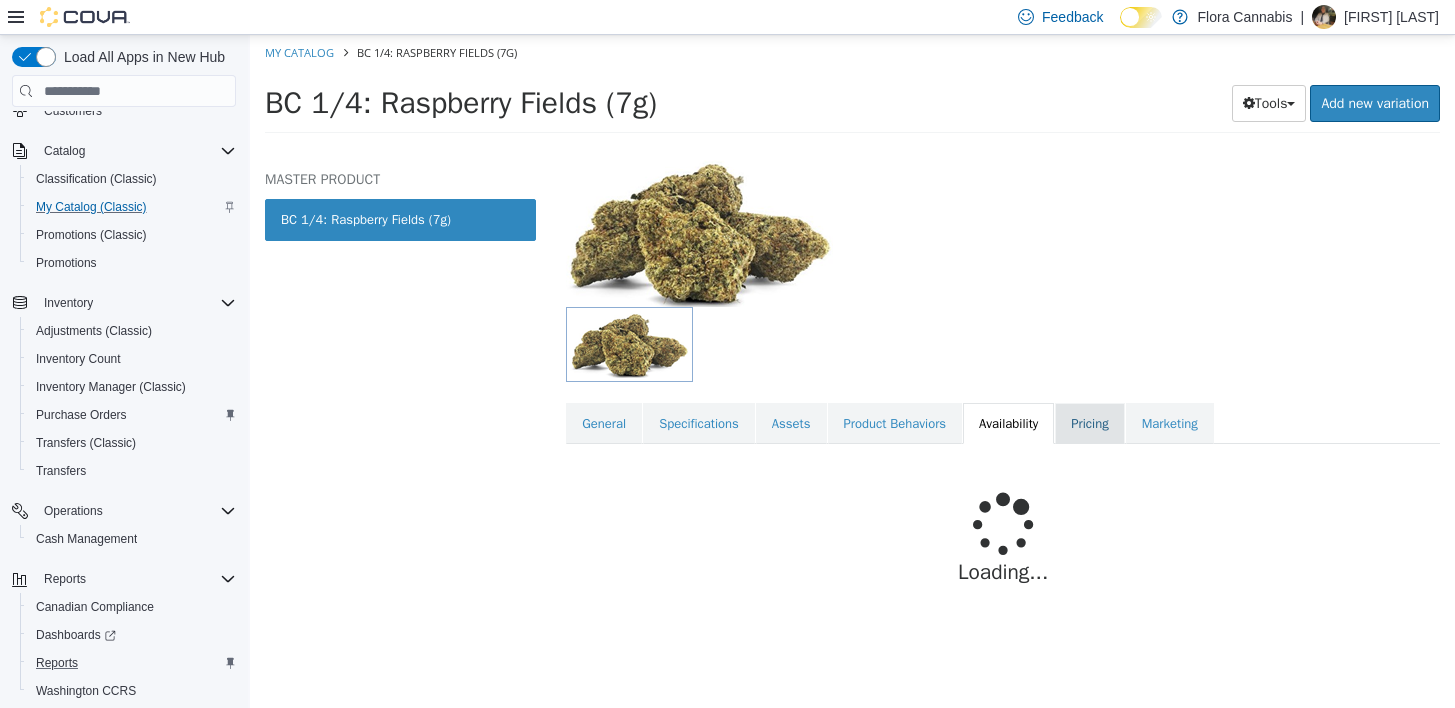 click on "Pricing" at bounding box center (1089, 424) 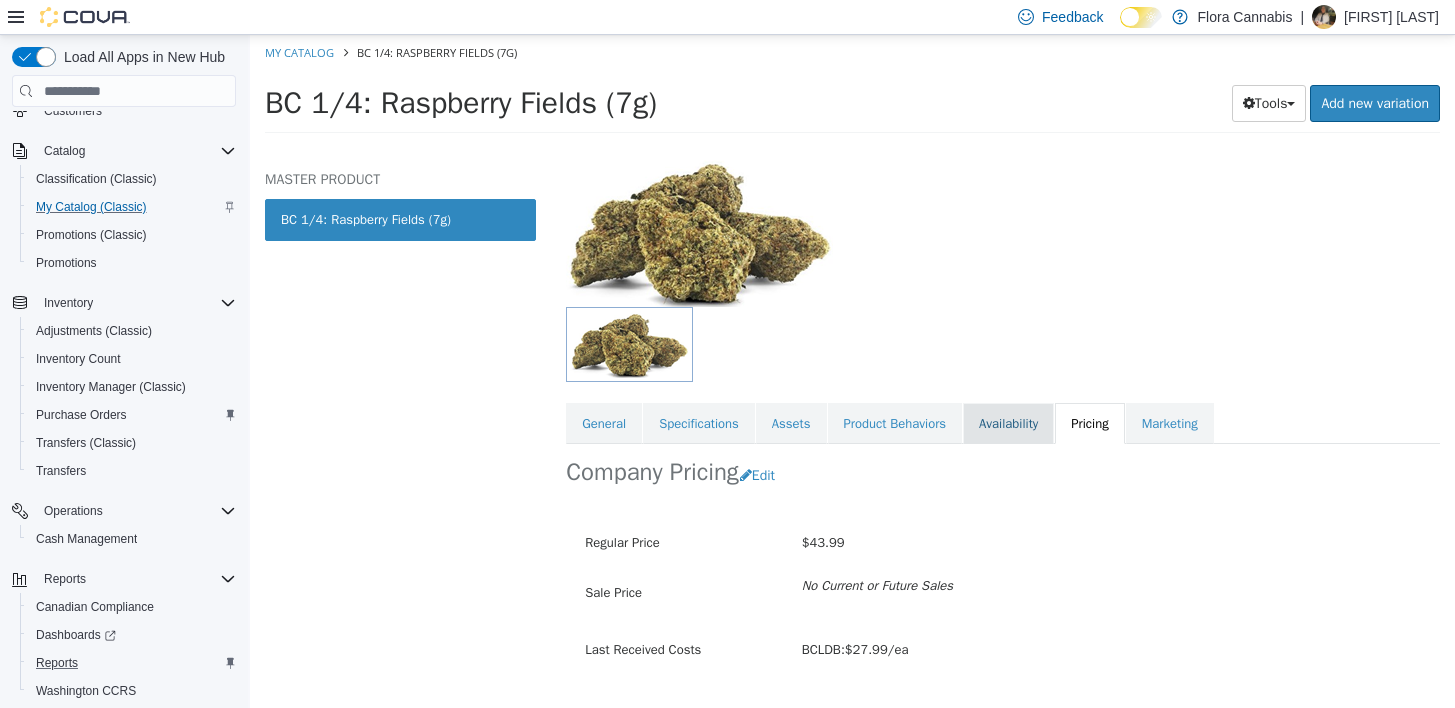 click on "Availability" at bounding box center (1008, 424) 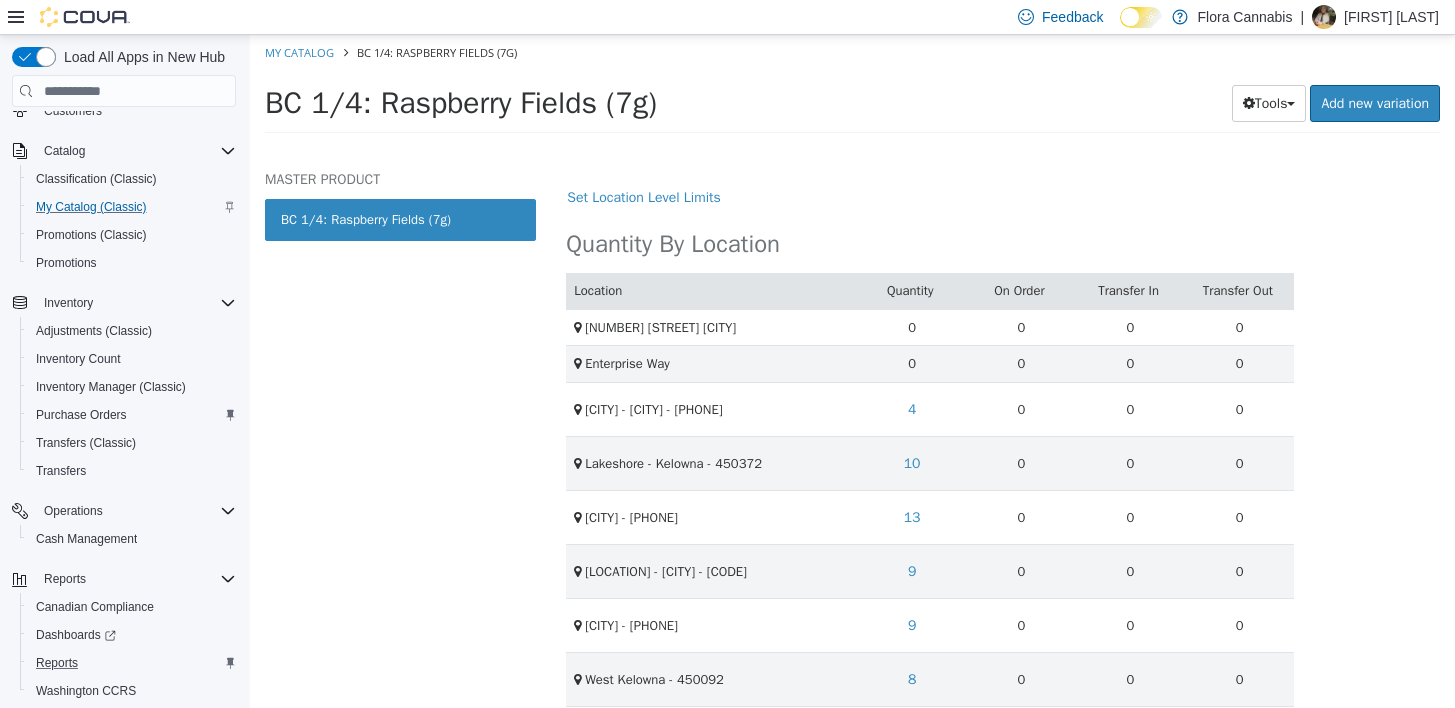 scroll, scrollTop: 500, scrollLeft: 0, axis: vertical 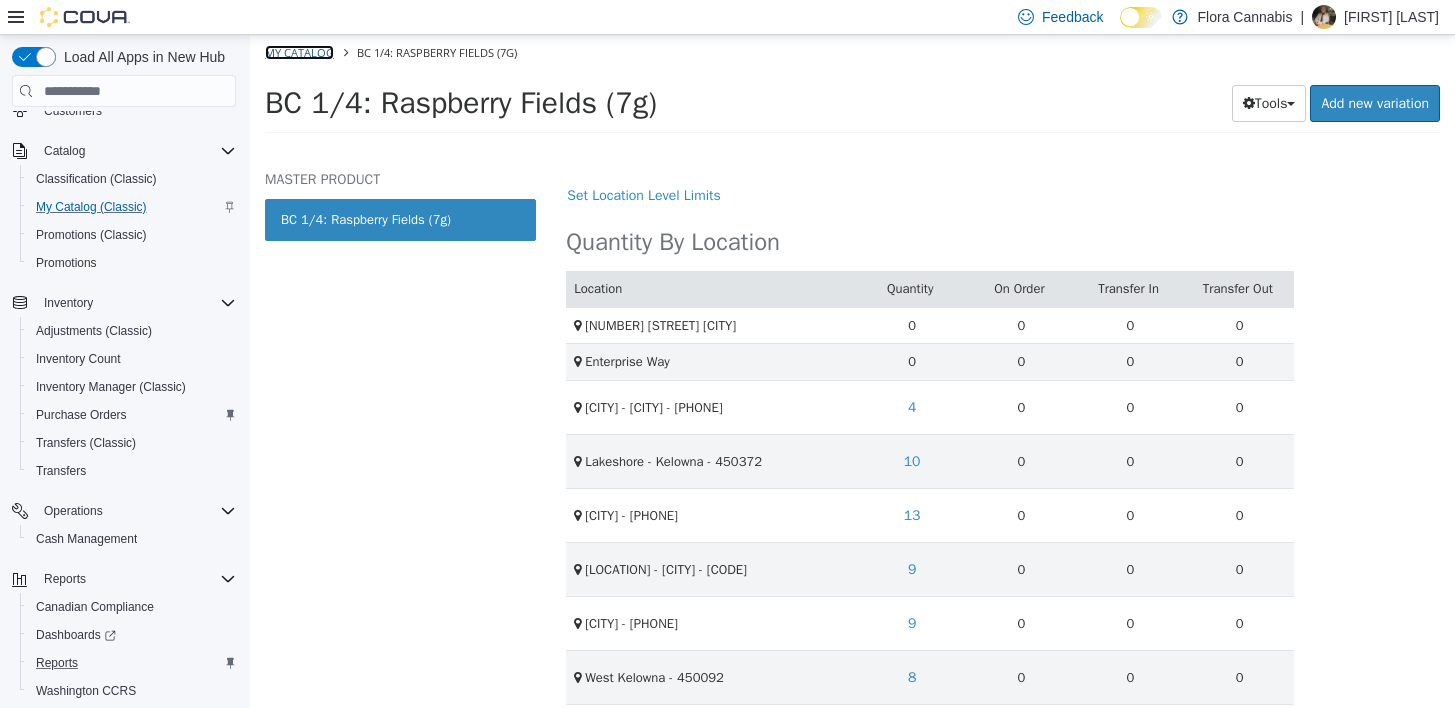 click on "My Catalog" at bounding box center [299, 52] 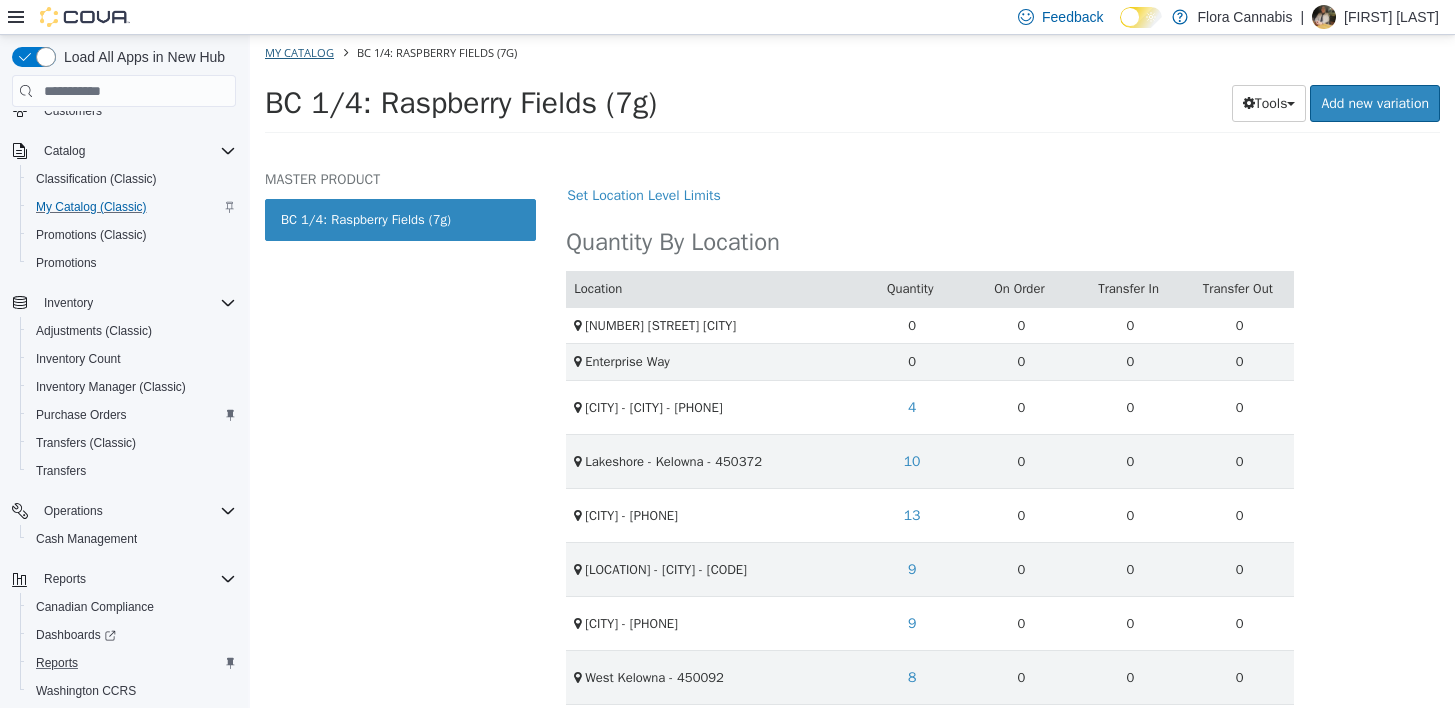 select on "**********" 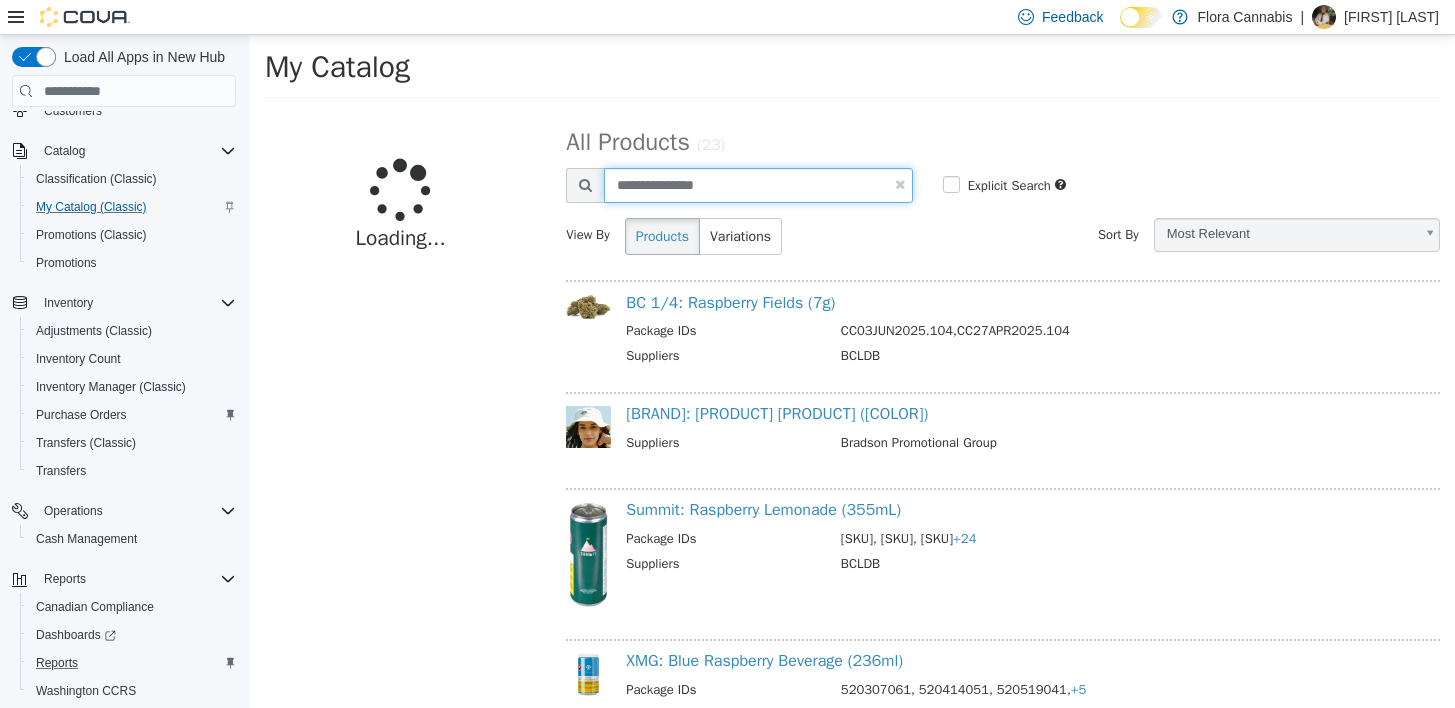 click on "**********" at bounding box center (758, 185) 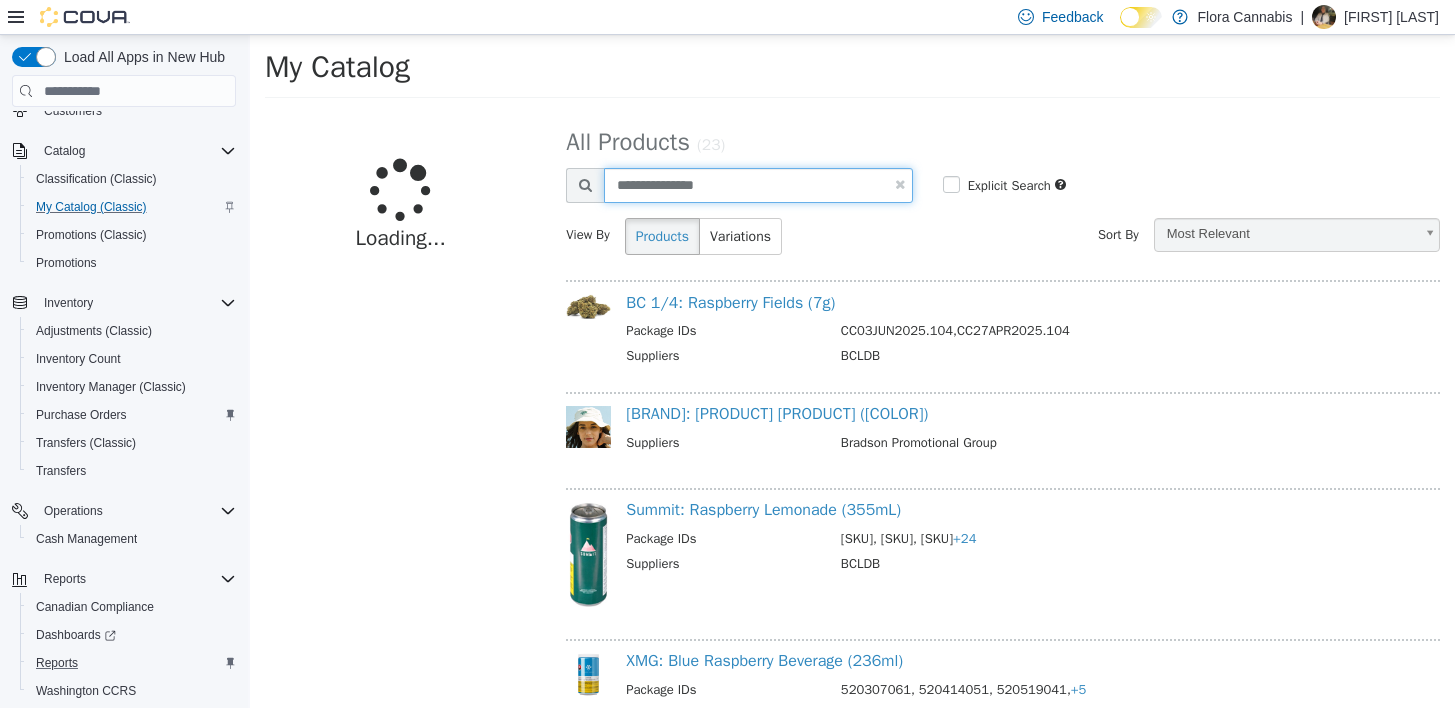 click on "**********" at bounding box center [758, 185] 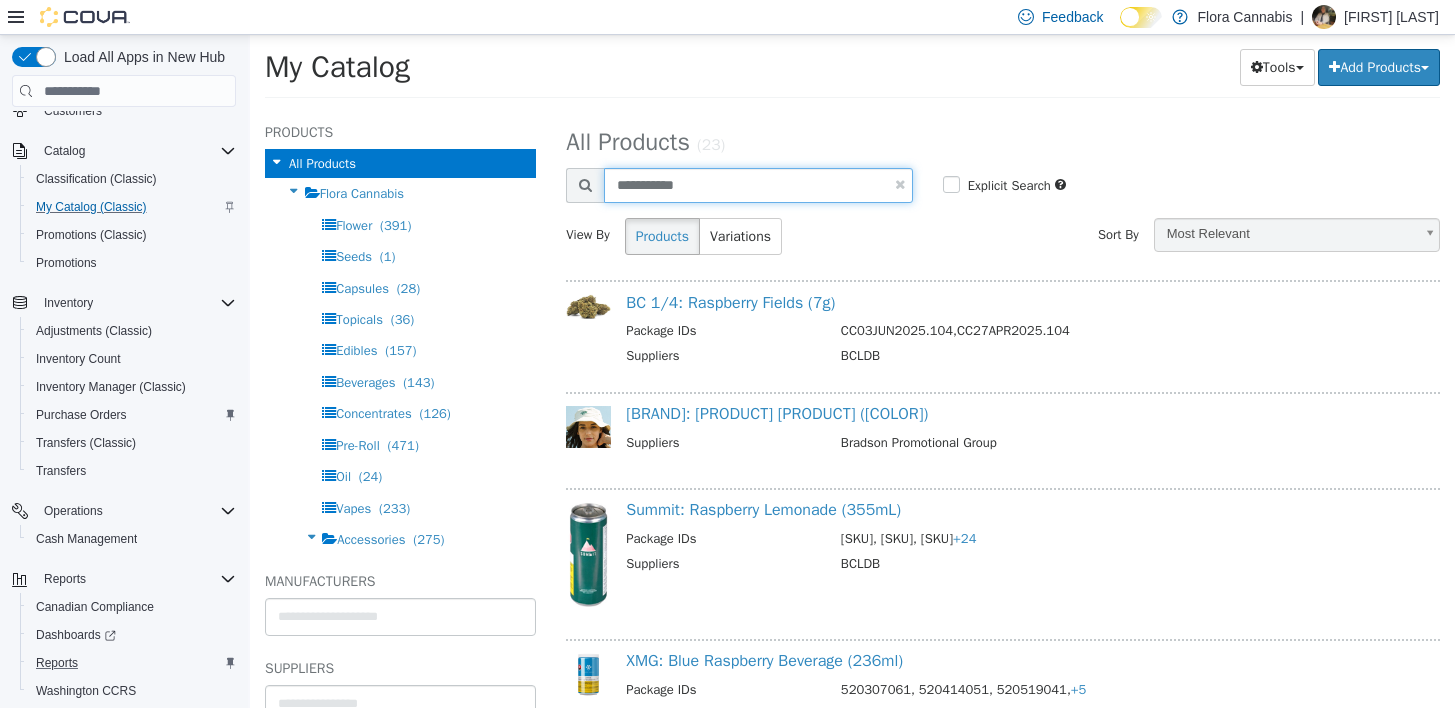 type on "**********" 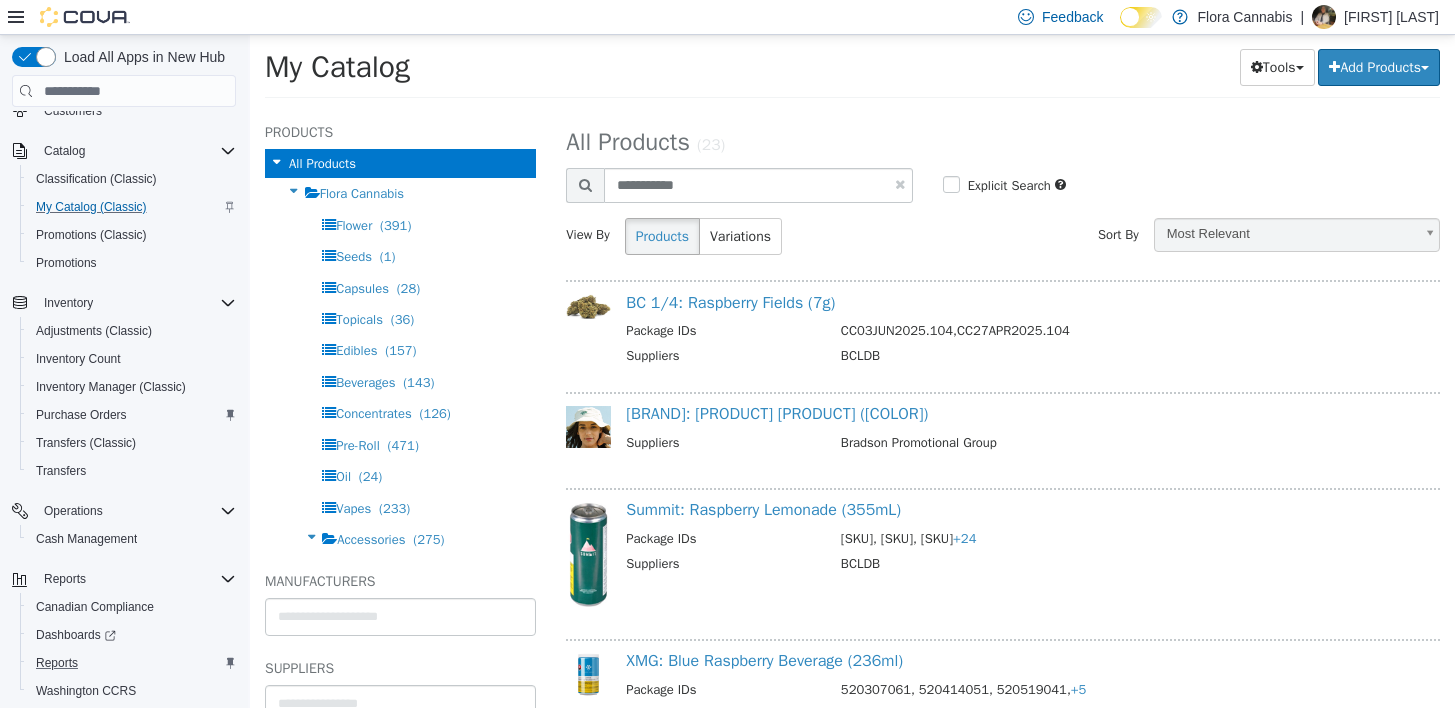 select on "**********" 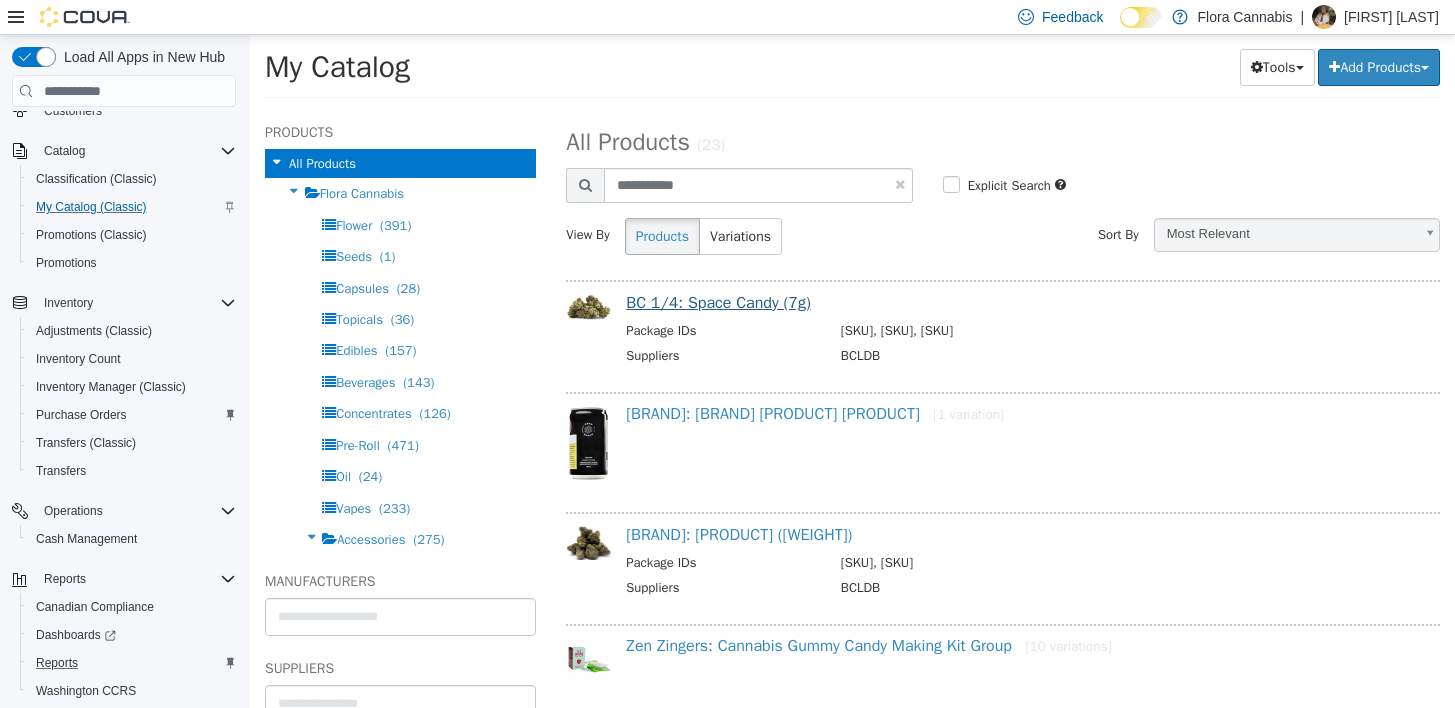 drag, startPoint x: 722, startPoint y: 318, endPoint x: 720, endPoint y: 302, distance: 16.124516 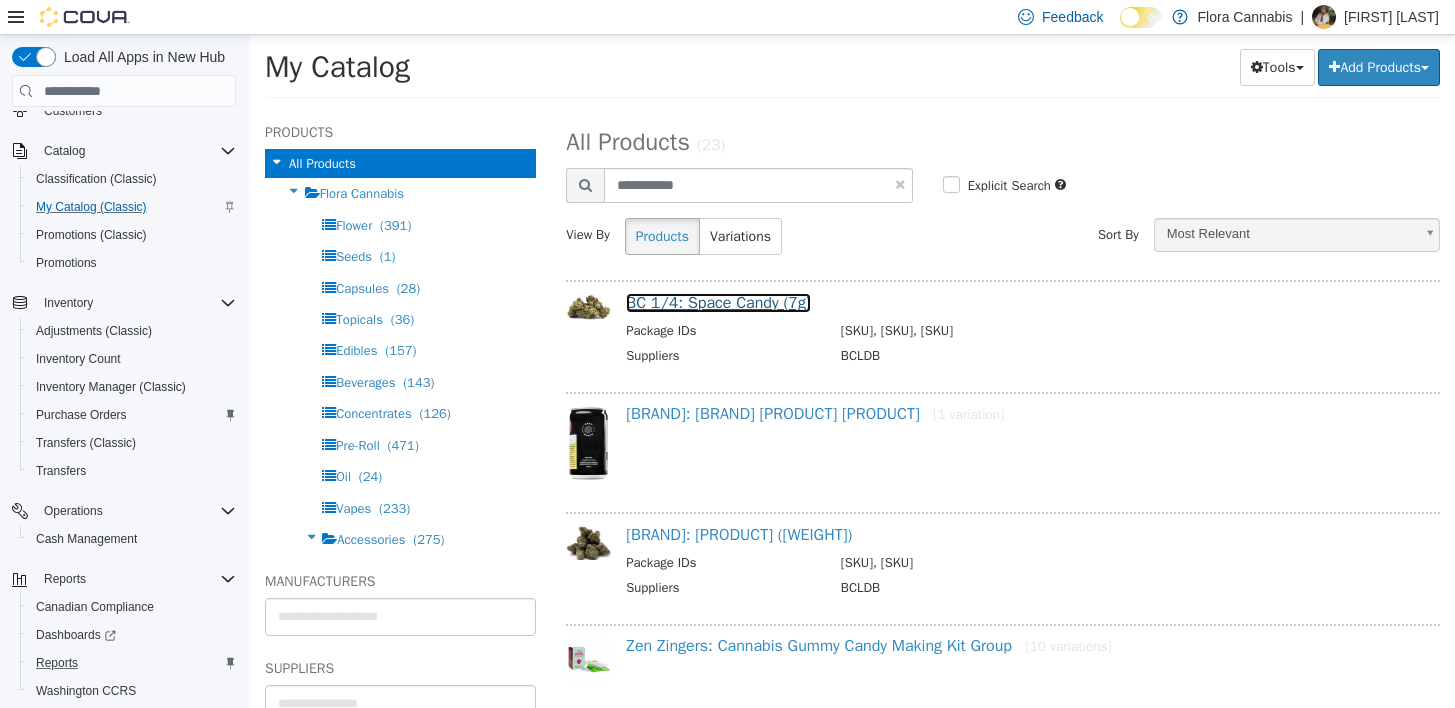 click on "BC 1/4: Space Candy (7g)" at bounding box center [718, 303] 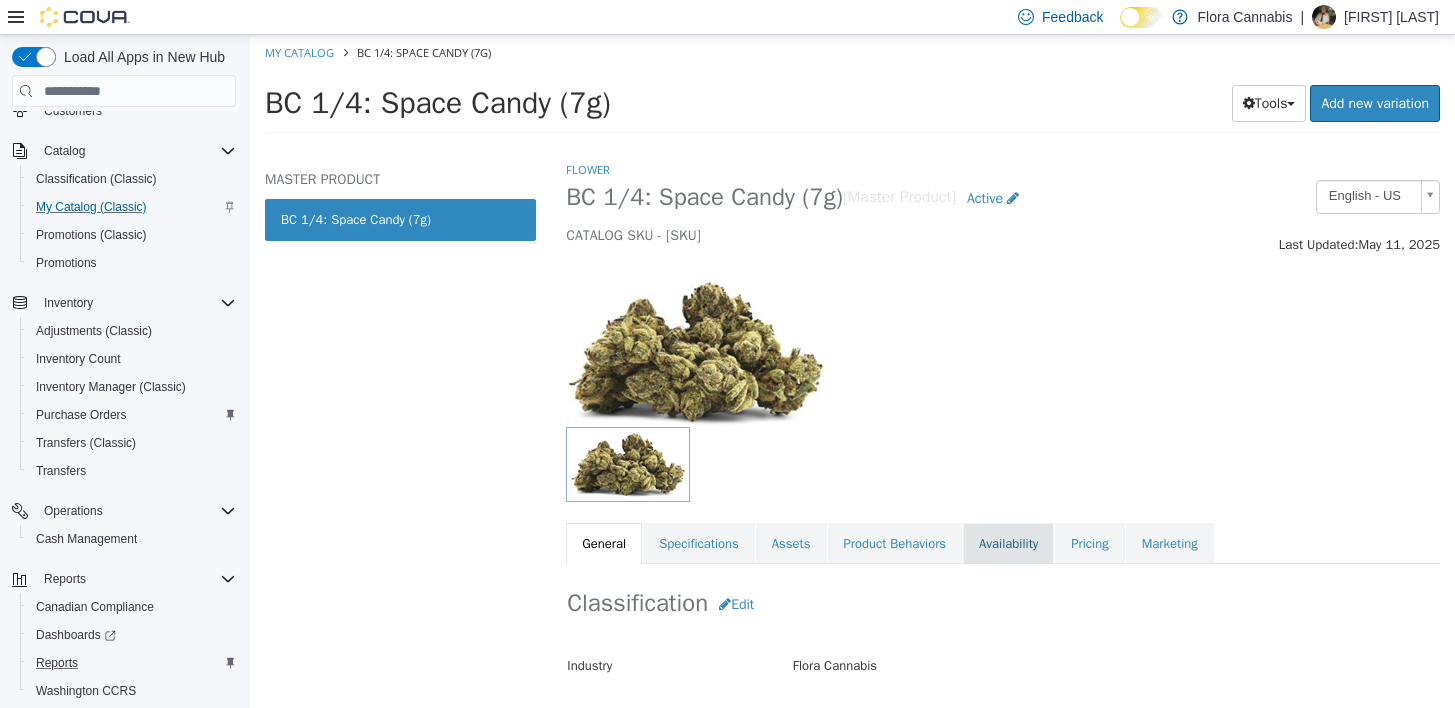 click on "Availability" at bounding box center (1008, 544) 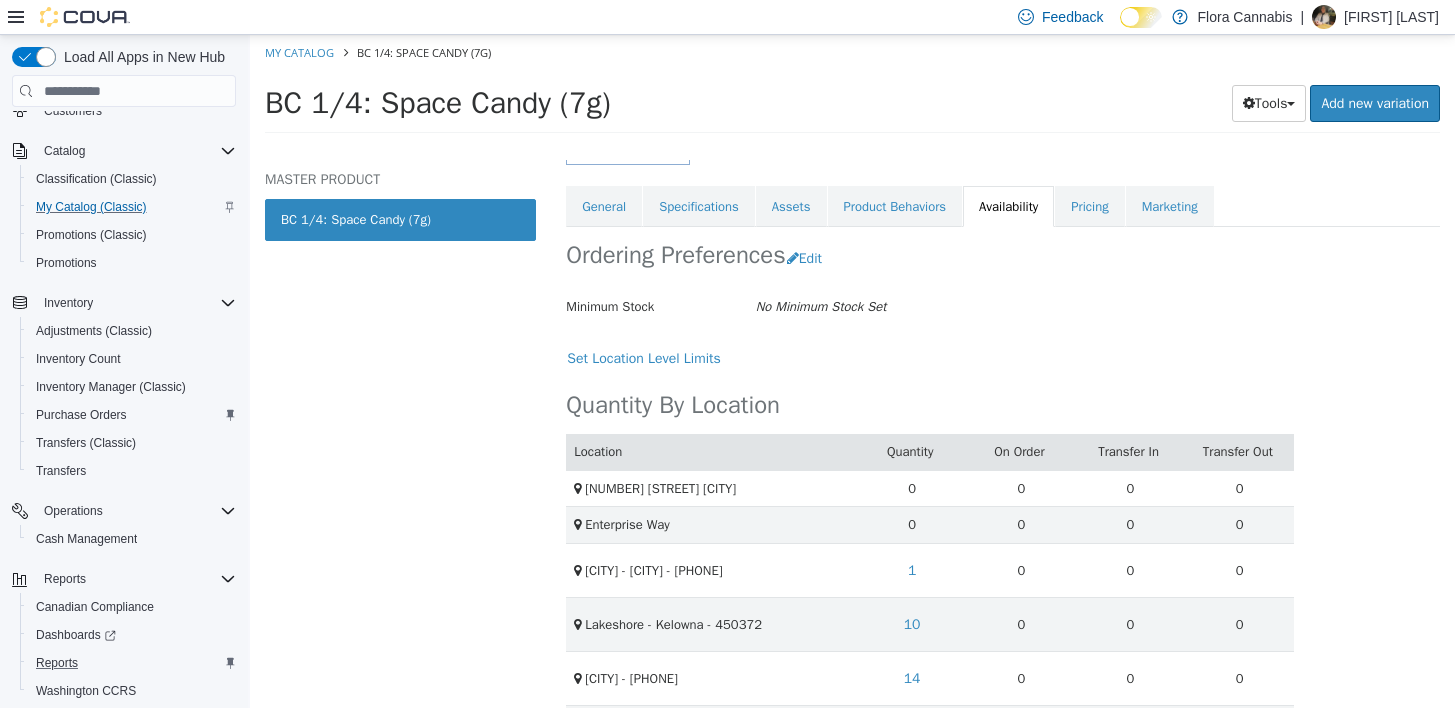 scroll, scrollTop: 400, scrollLeft: 0, axis: vertical 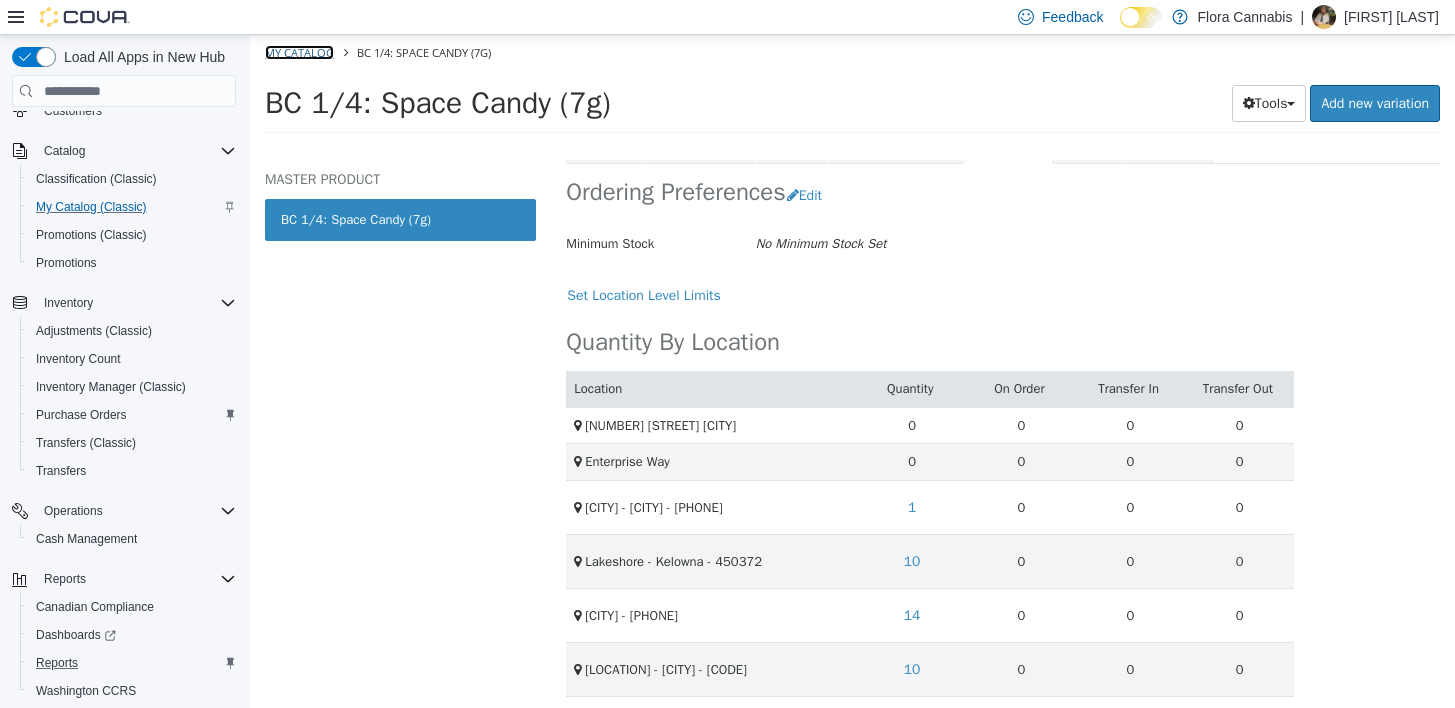 click on "My Catalog" at bounding box center [299, 52] 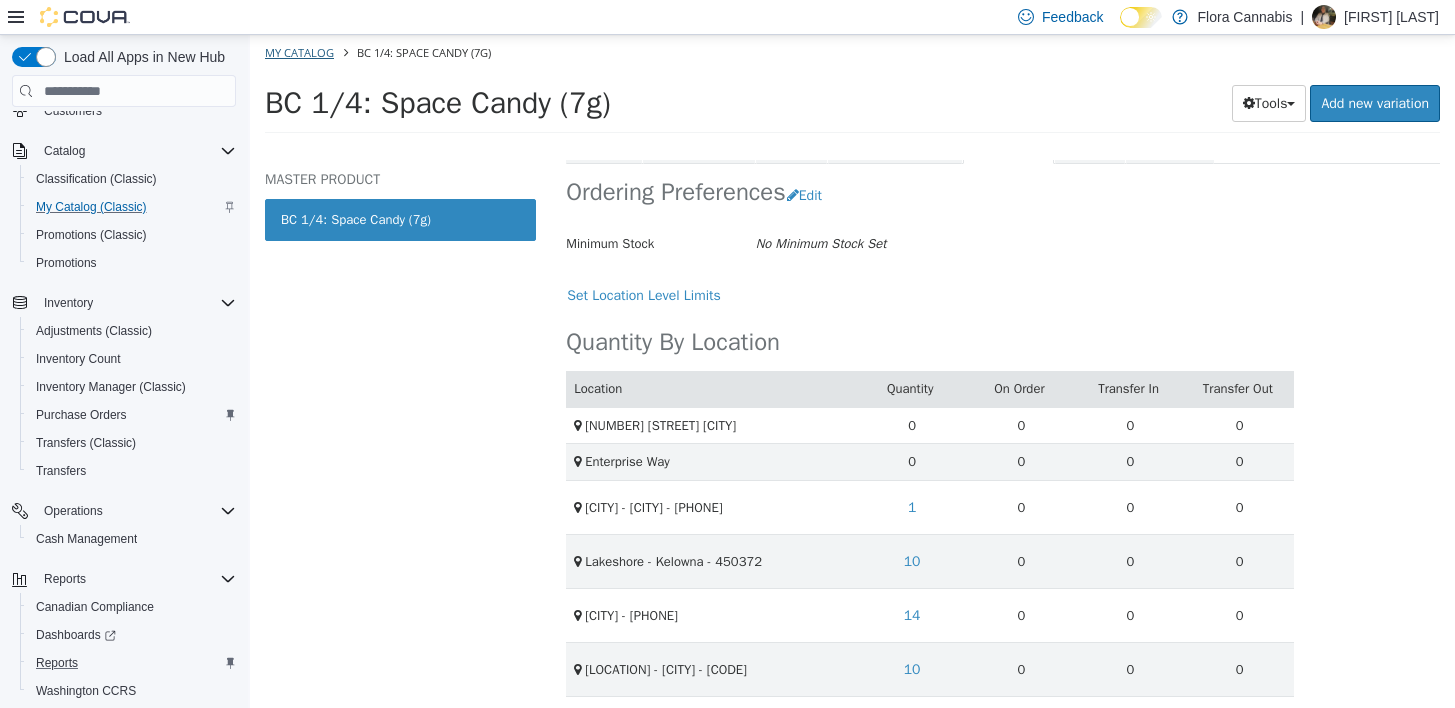 select on "**********" 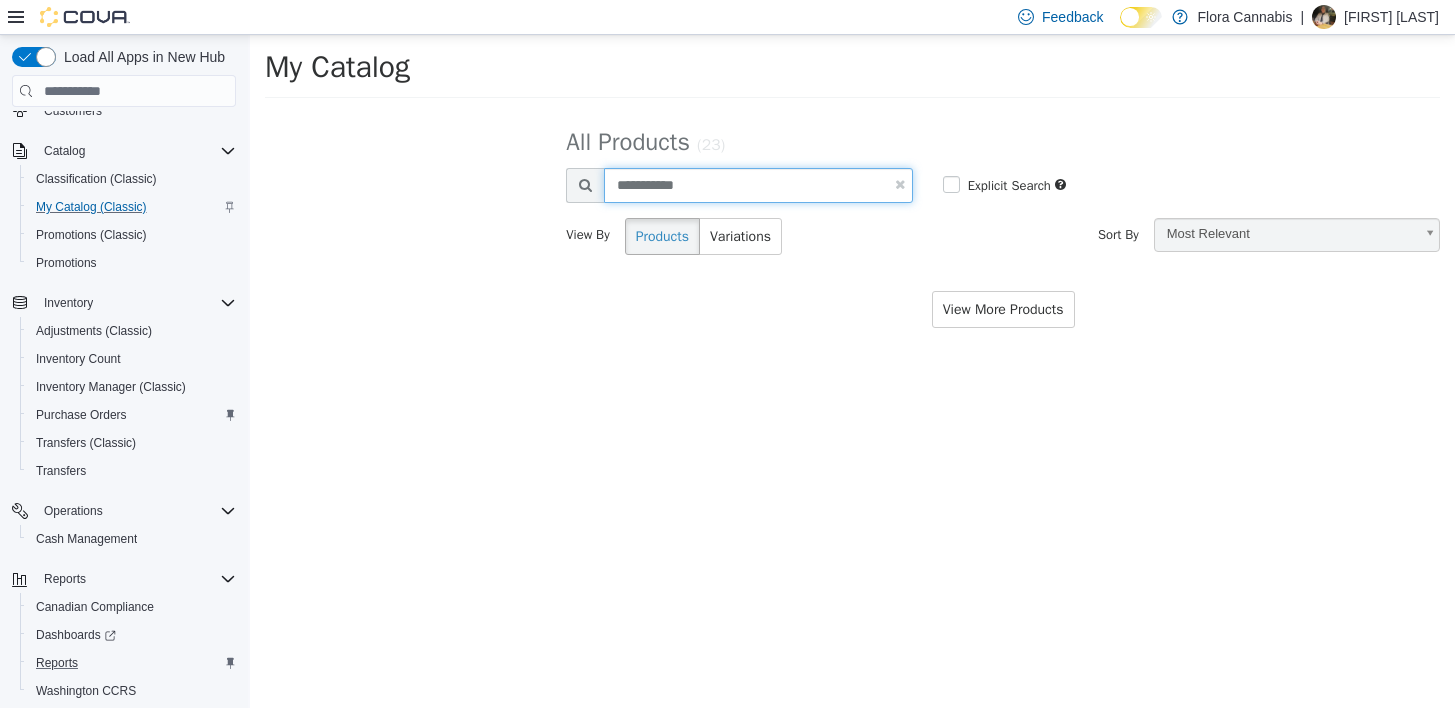 click on "**********" at bounding box center [758, 185] 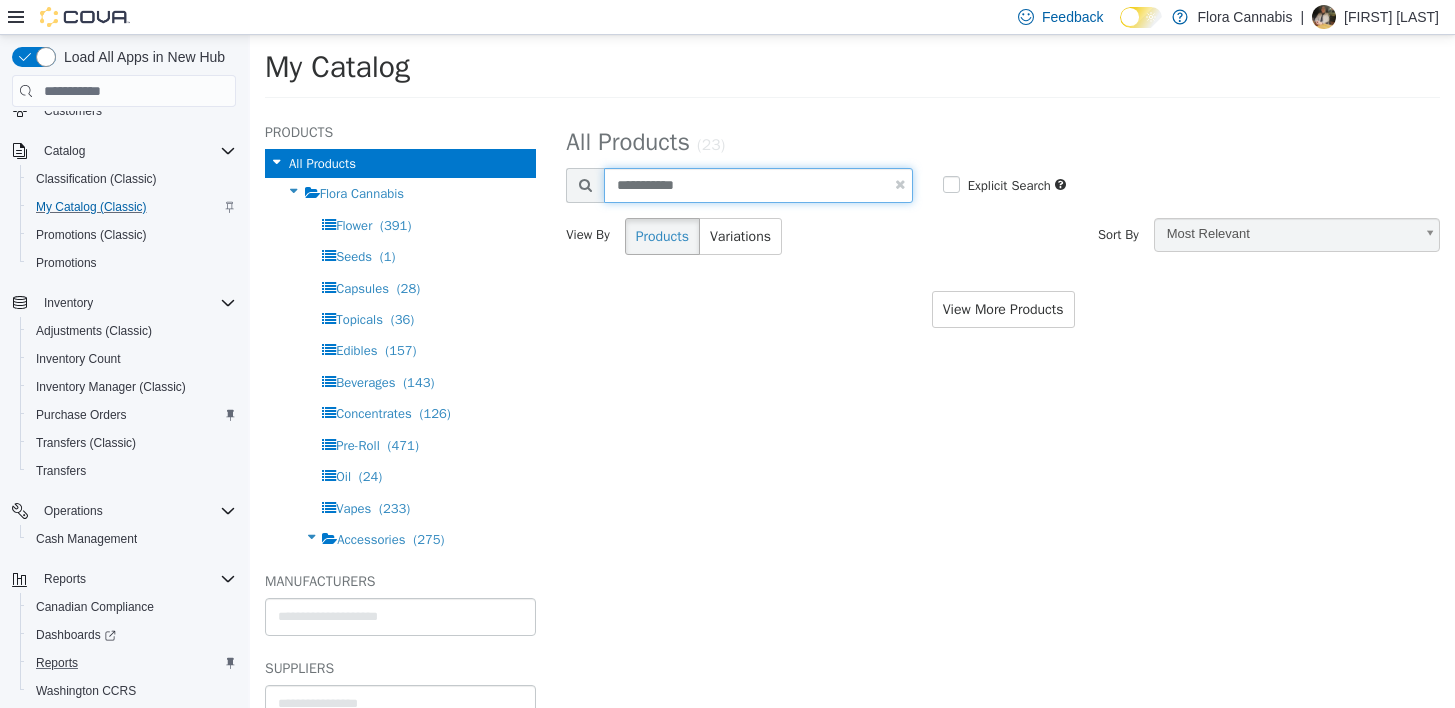 click on "**********" at bounding box center (758, 185) 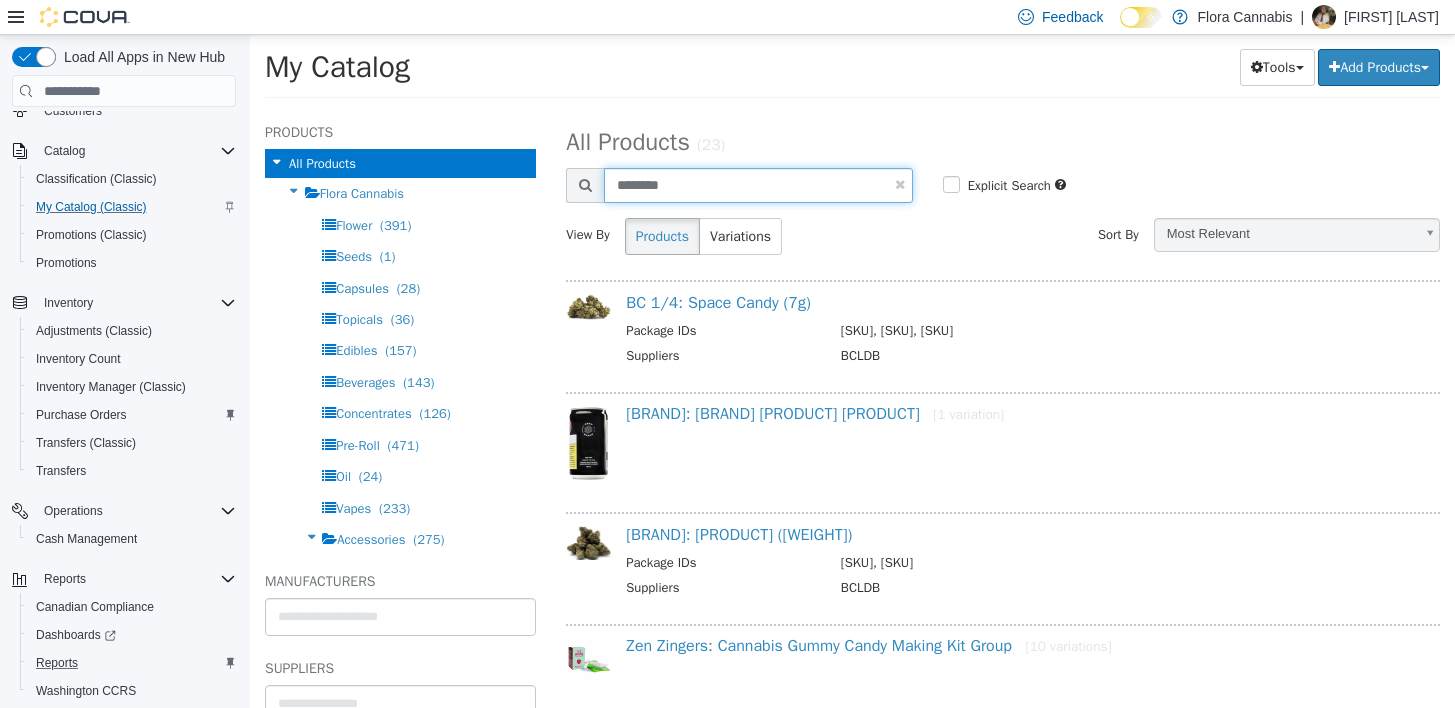 type on "********" 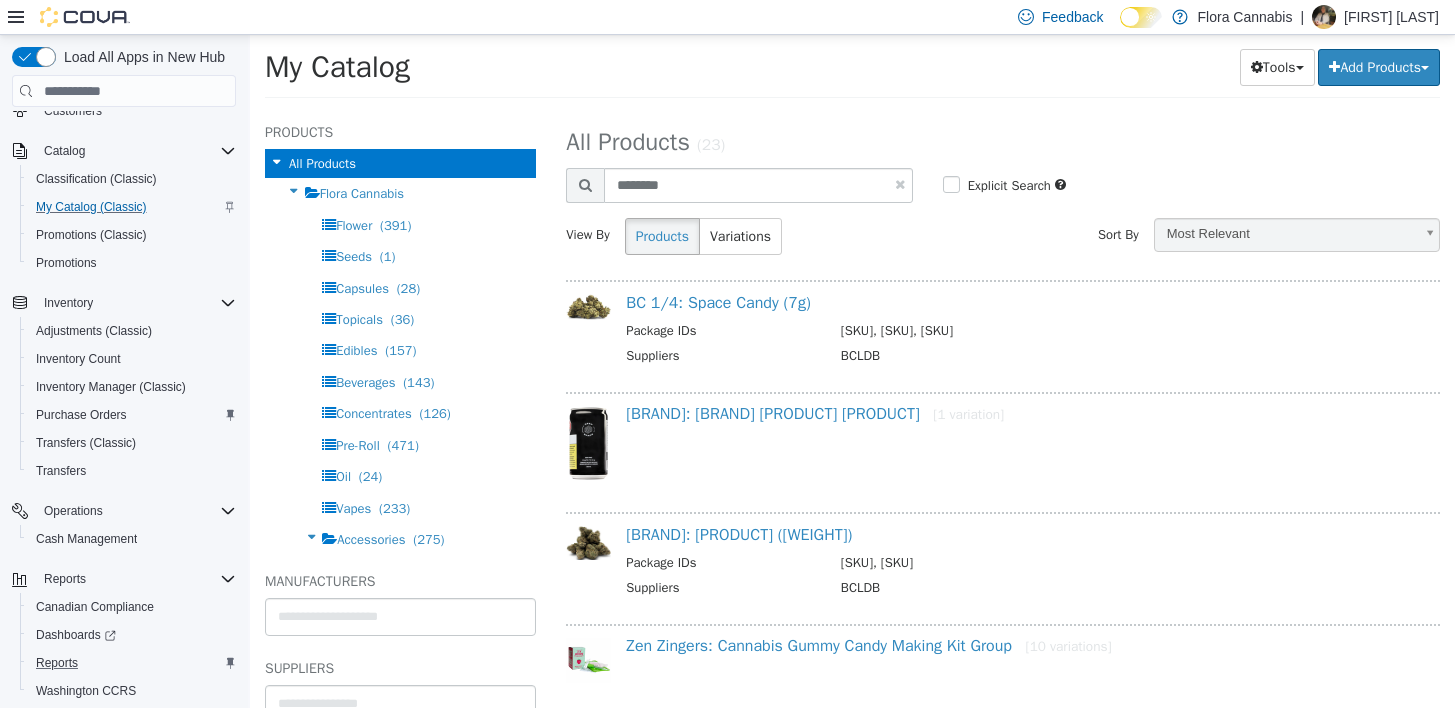 select on "**********" 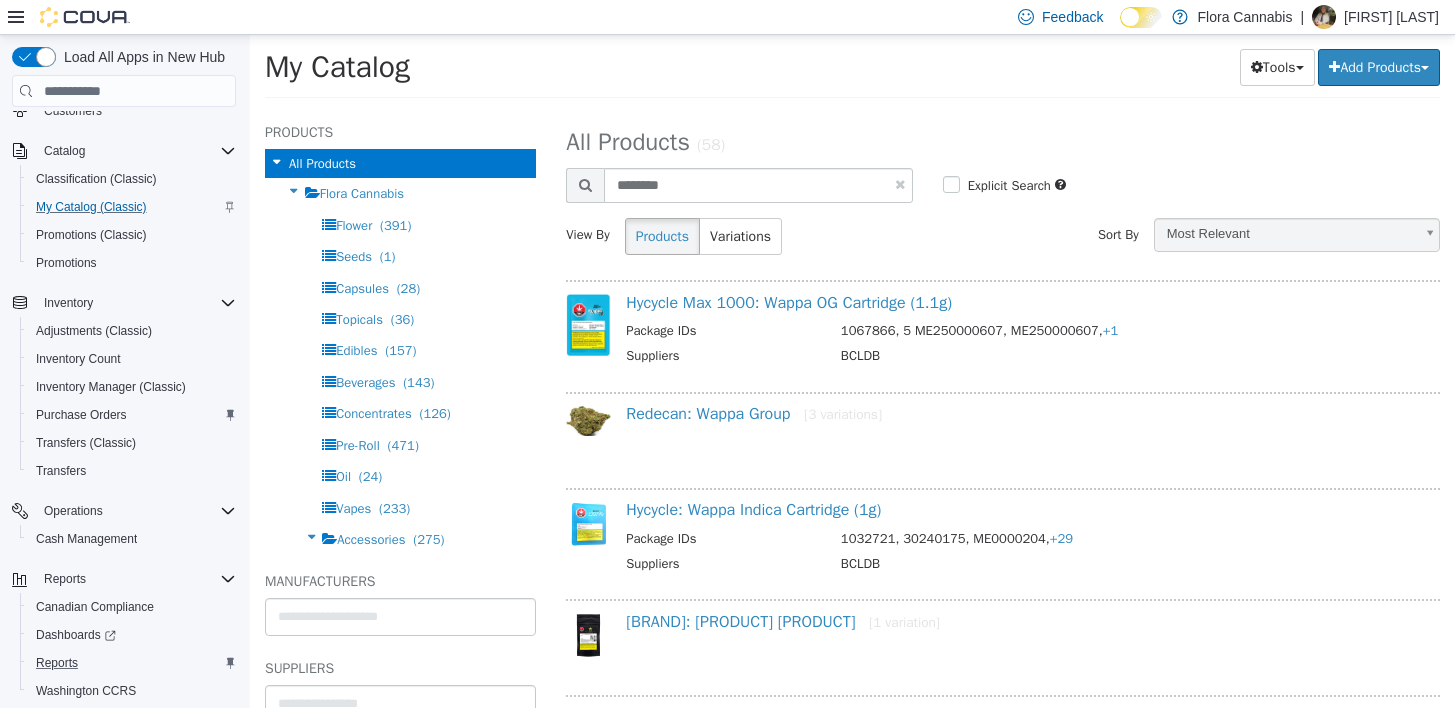 click on "**********" at bounding box center [1003, 1350] 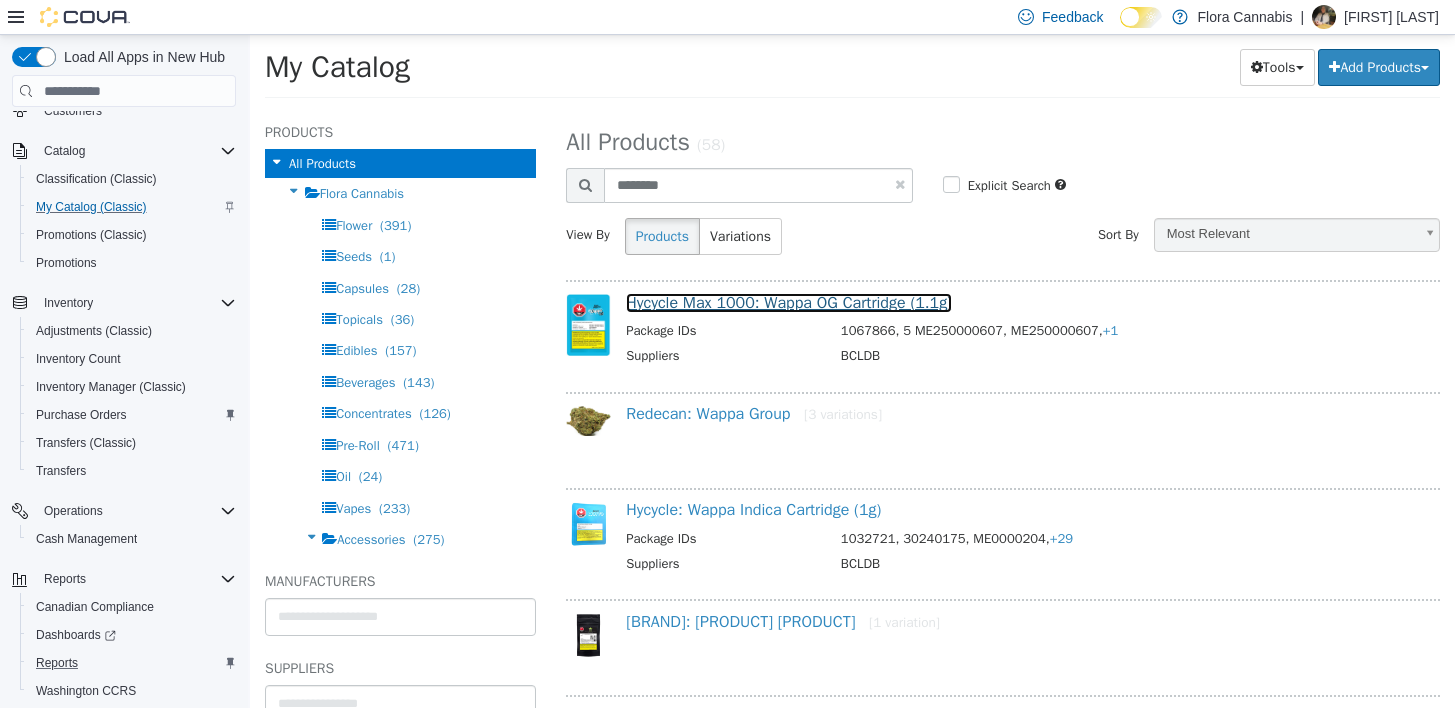 click on "Hycycle Max 1000: Wappa OG Cartridge (1.1g)" at bounding box center [789, 303] 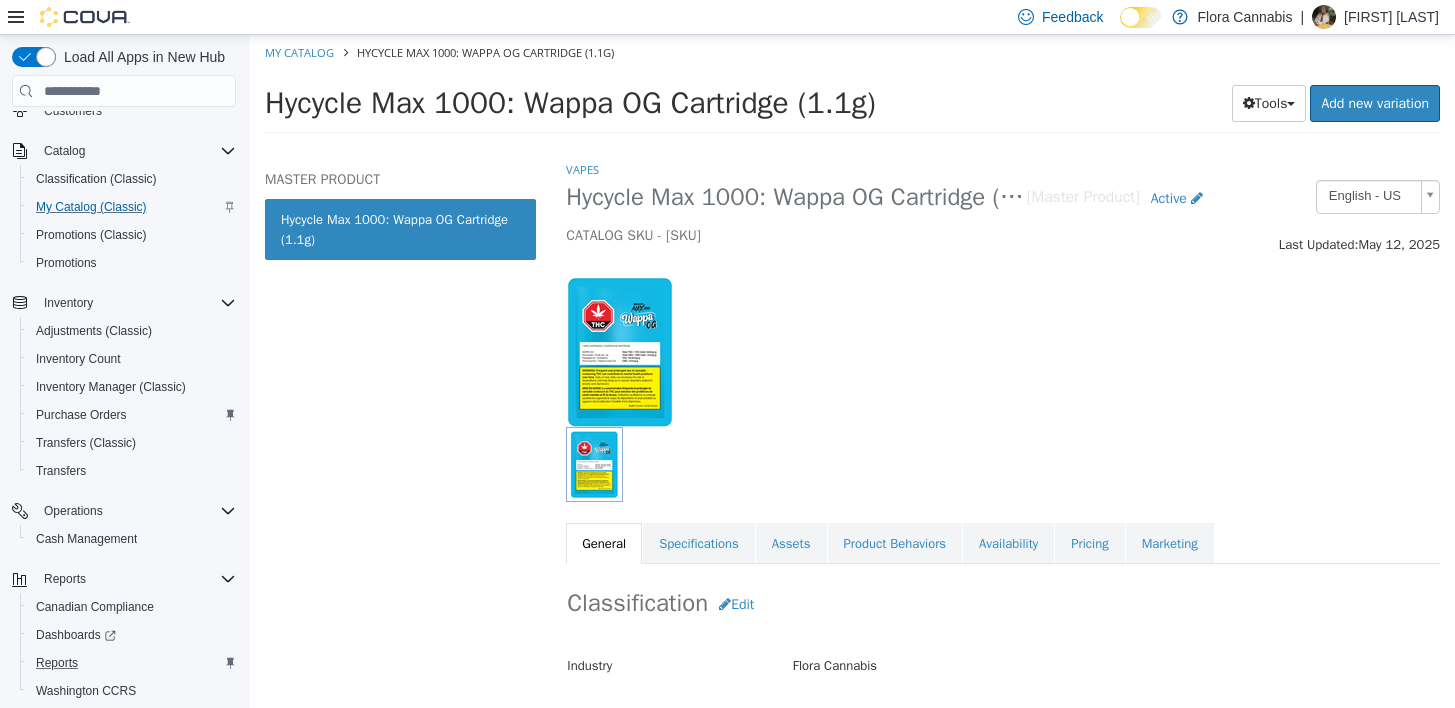 click on "Classification  Edit Industry
Flora Cannabis
Classification
Vapes
Cancel Save Changes" at bounding box center (1003, 669) 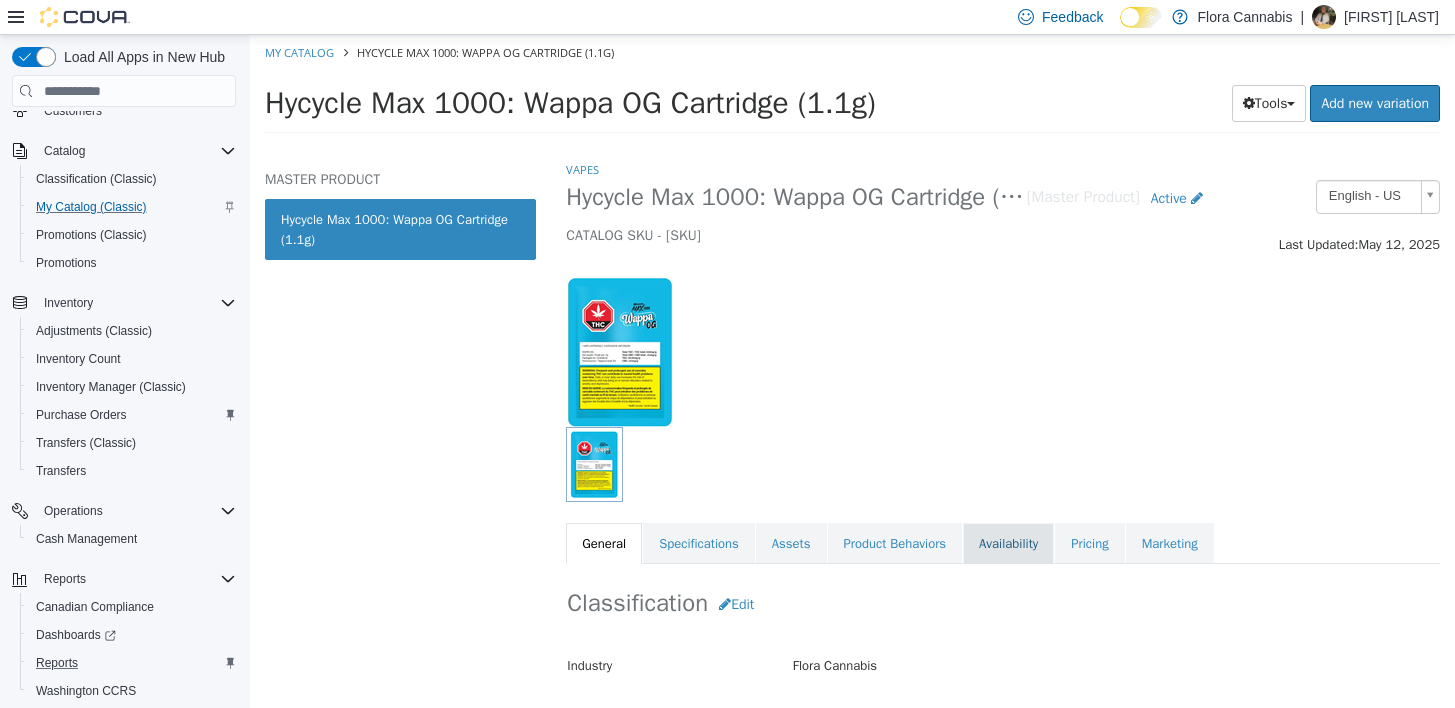 click on "Availability" at bounding box center [1008, 544] 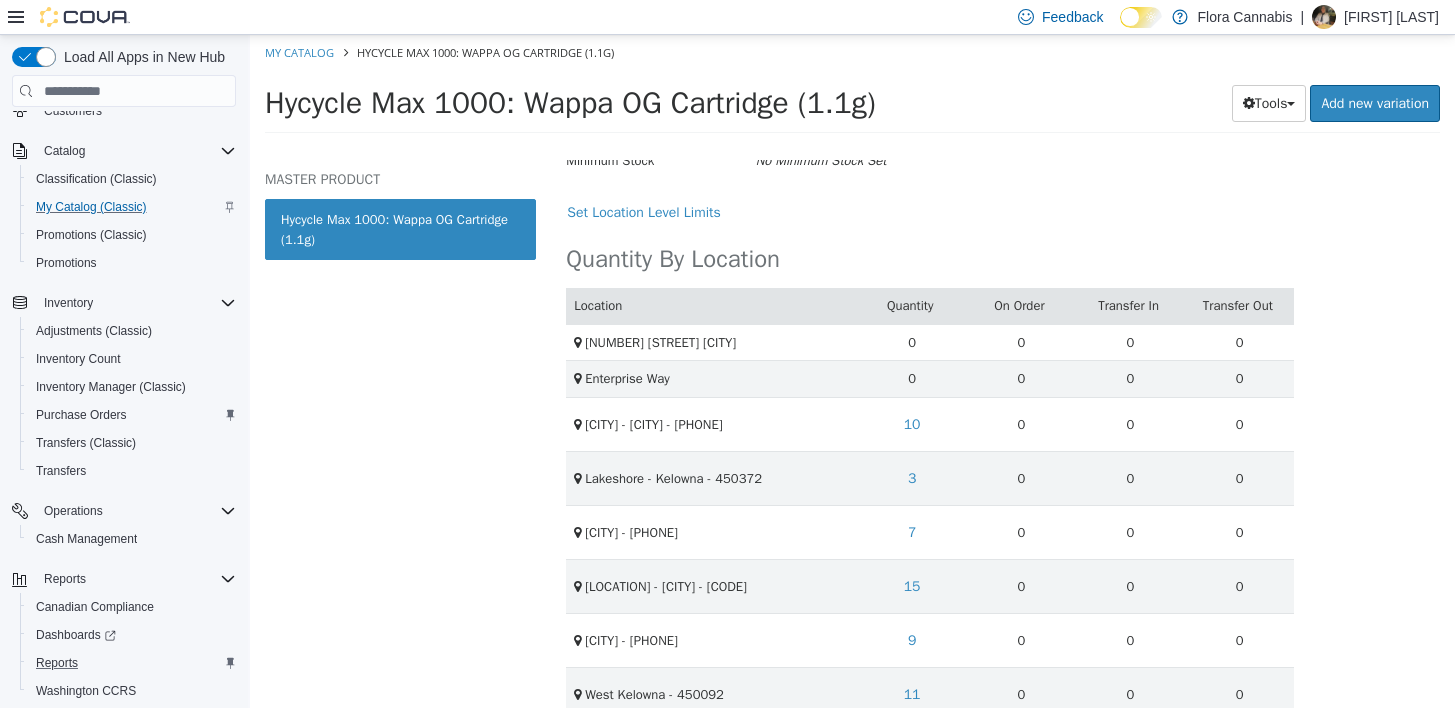 scroll, scrollTop: 518, scrollLeft: 0, axis: vertical 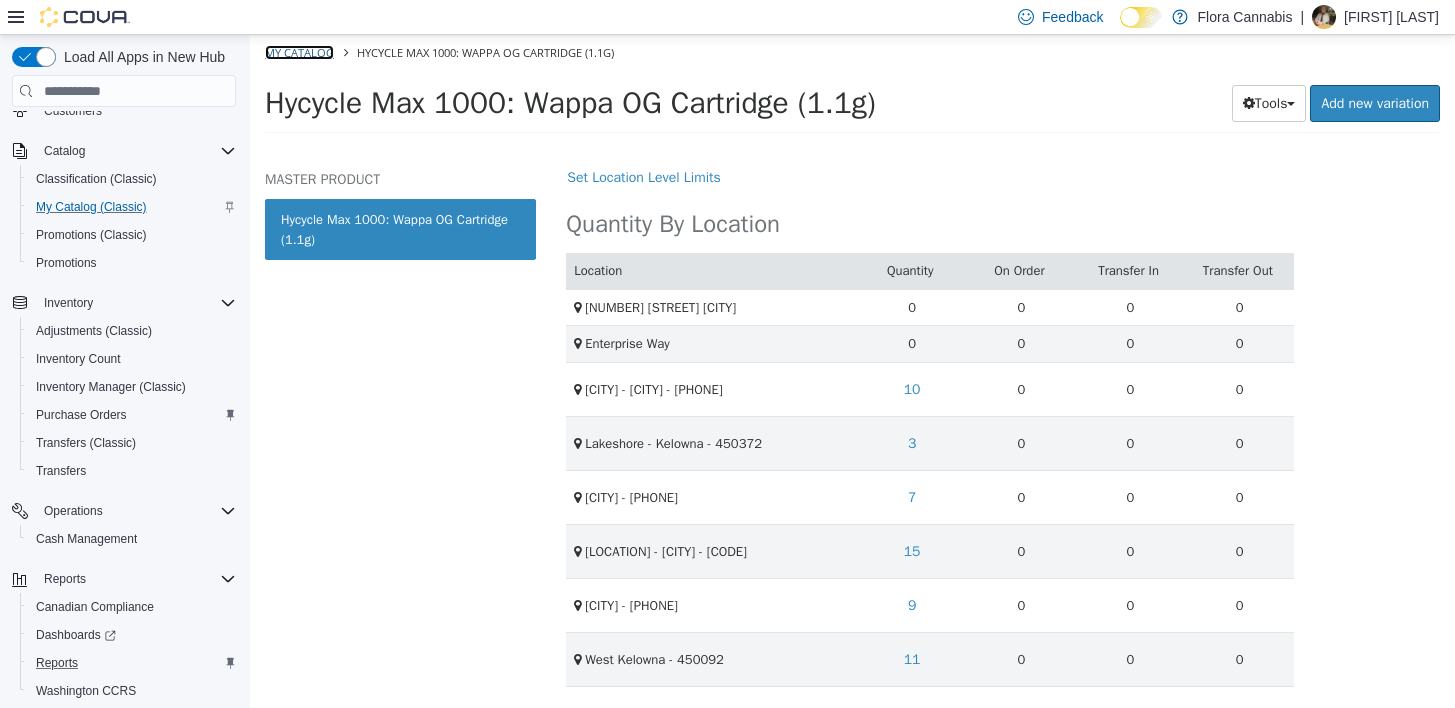 click on "My Catalog" at bounding box center (299, 52) 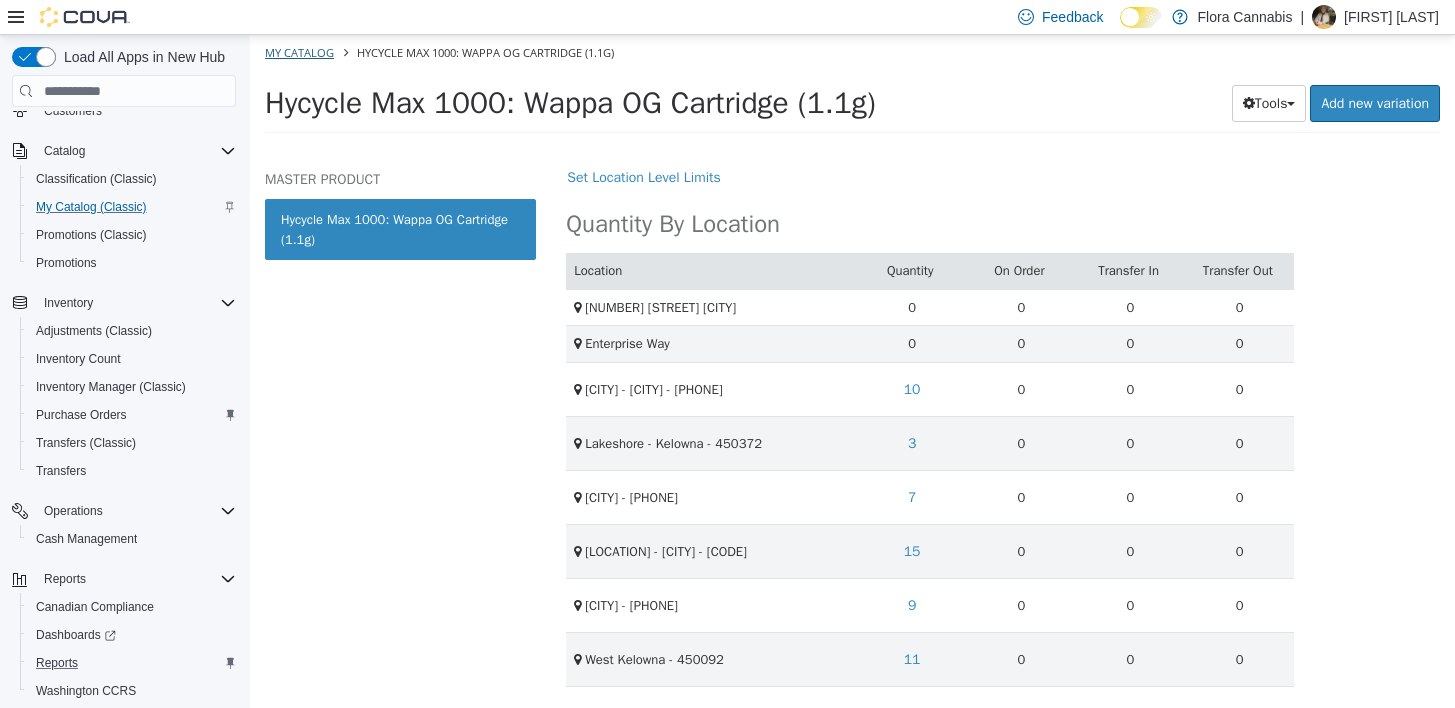 select on "**********" 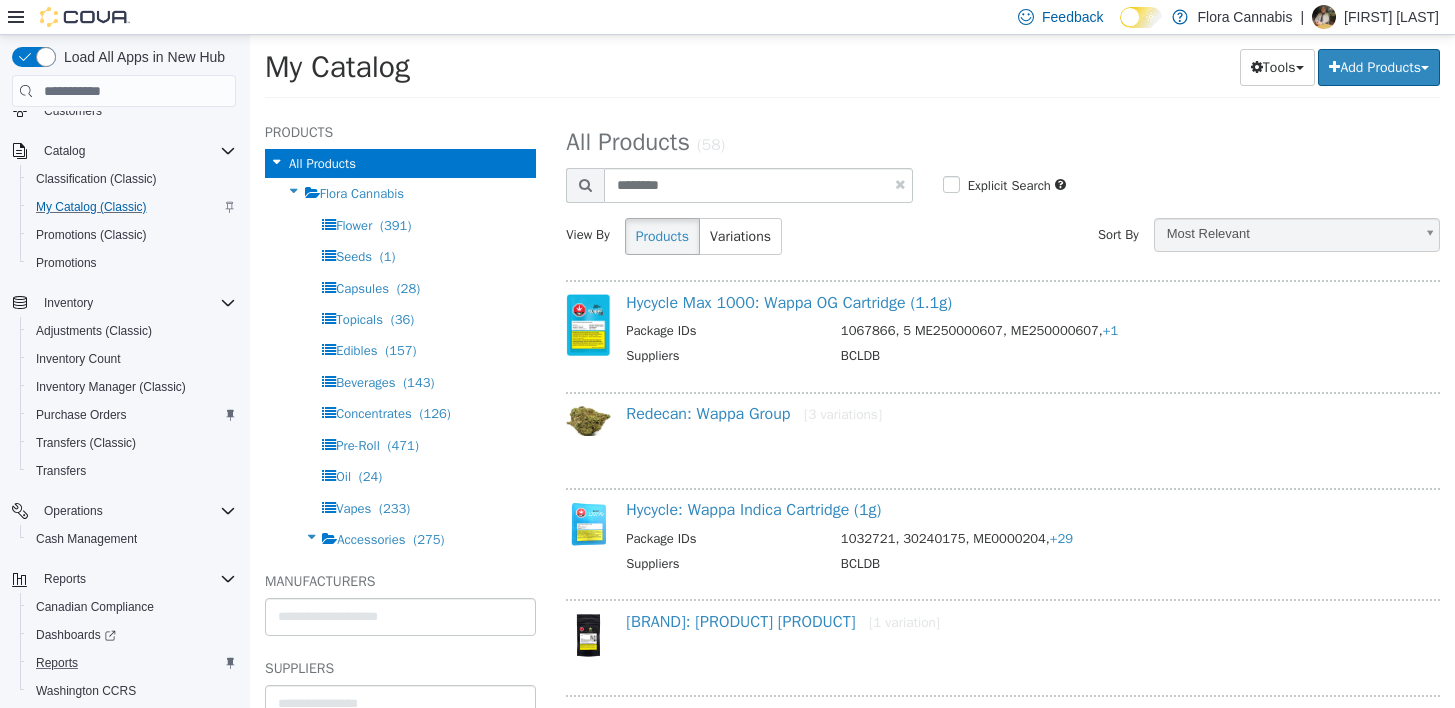 drag, startPoint x: 1168, startPoint y: 94, endPoint x: 1145, endPoint y: 81, distance: 26.41969 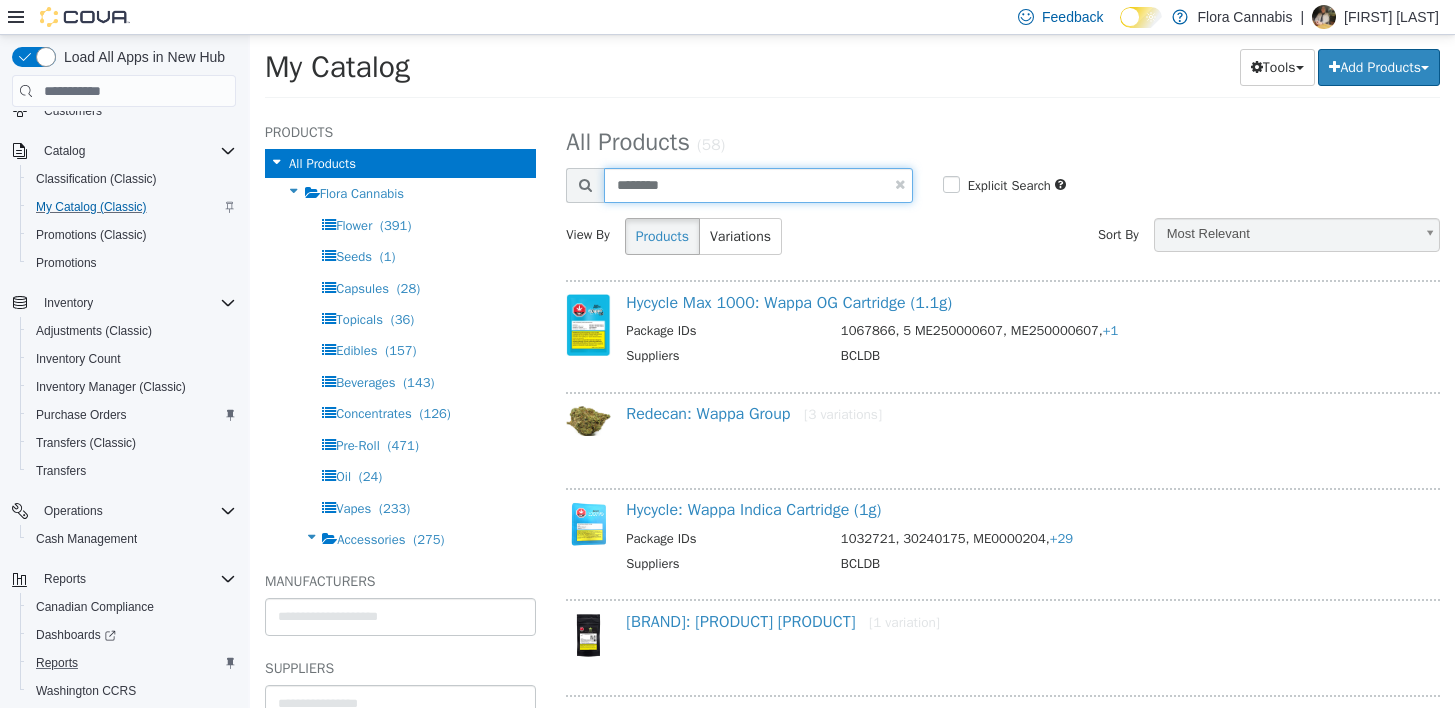 click on "********" at bounding box center (758, 185) 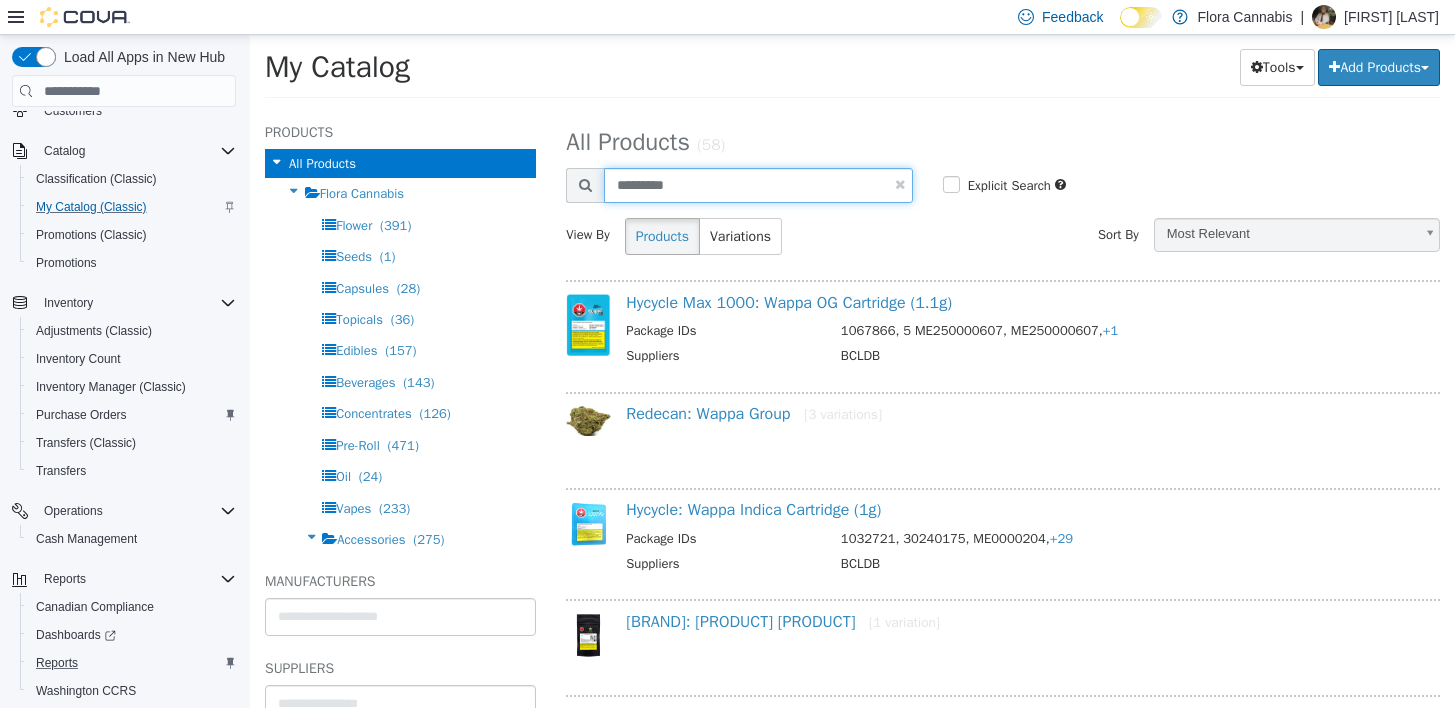 type on "*********" 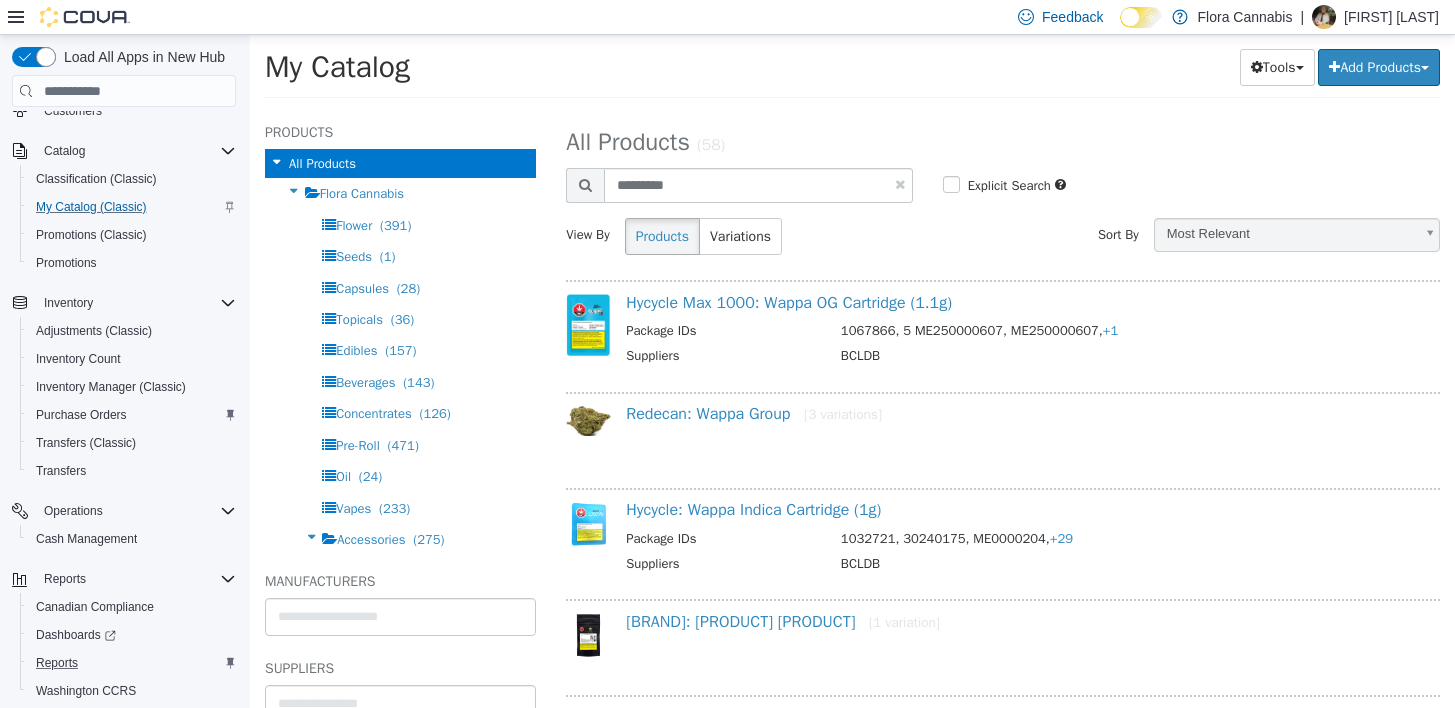 select on "**********" 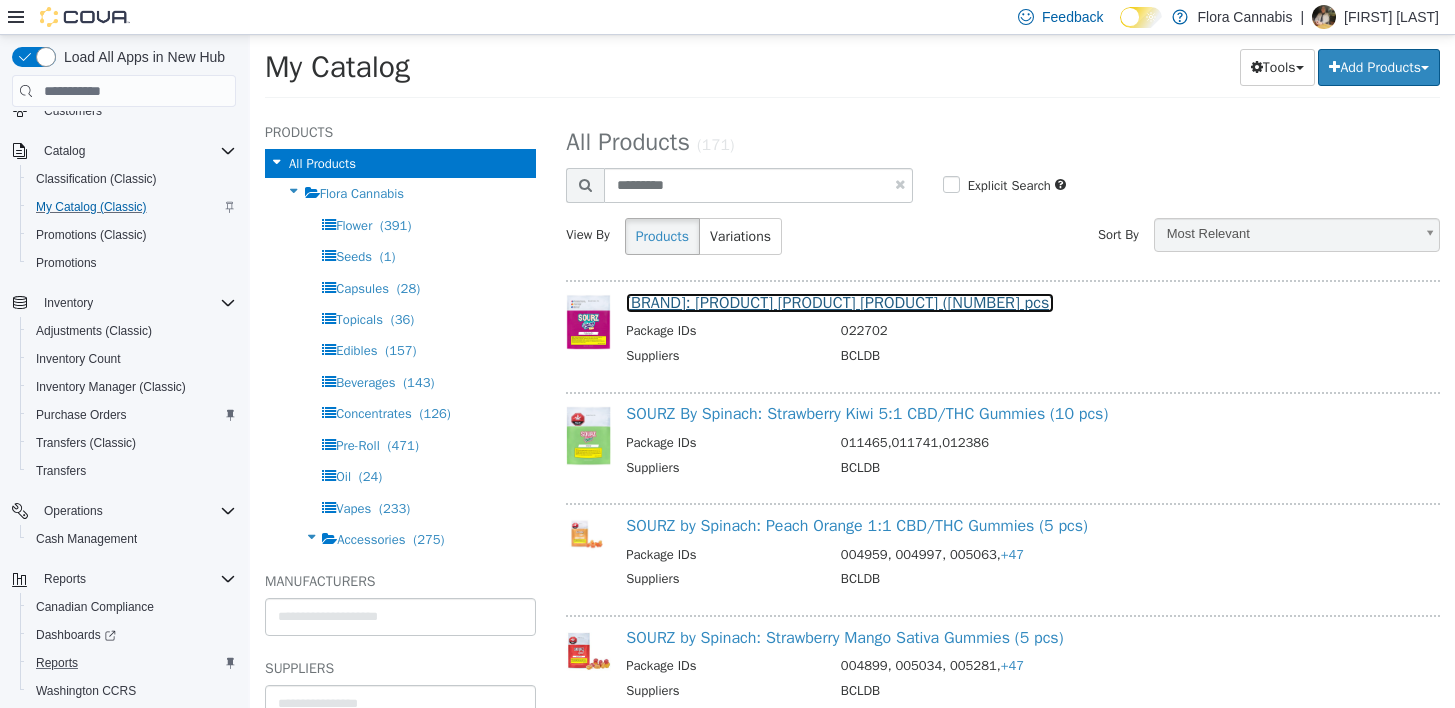 click on "[BRAND]: [PRODUCT] [PRODUCT] [PRODUCT] ([NUMBER] pcs)" at bounding box center [840, 303] 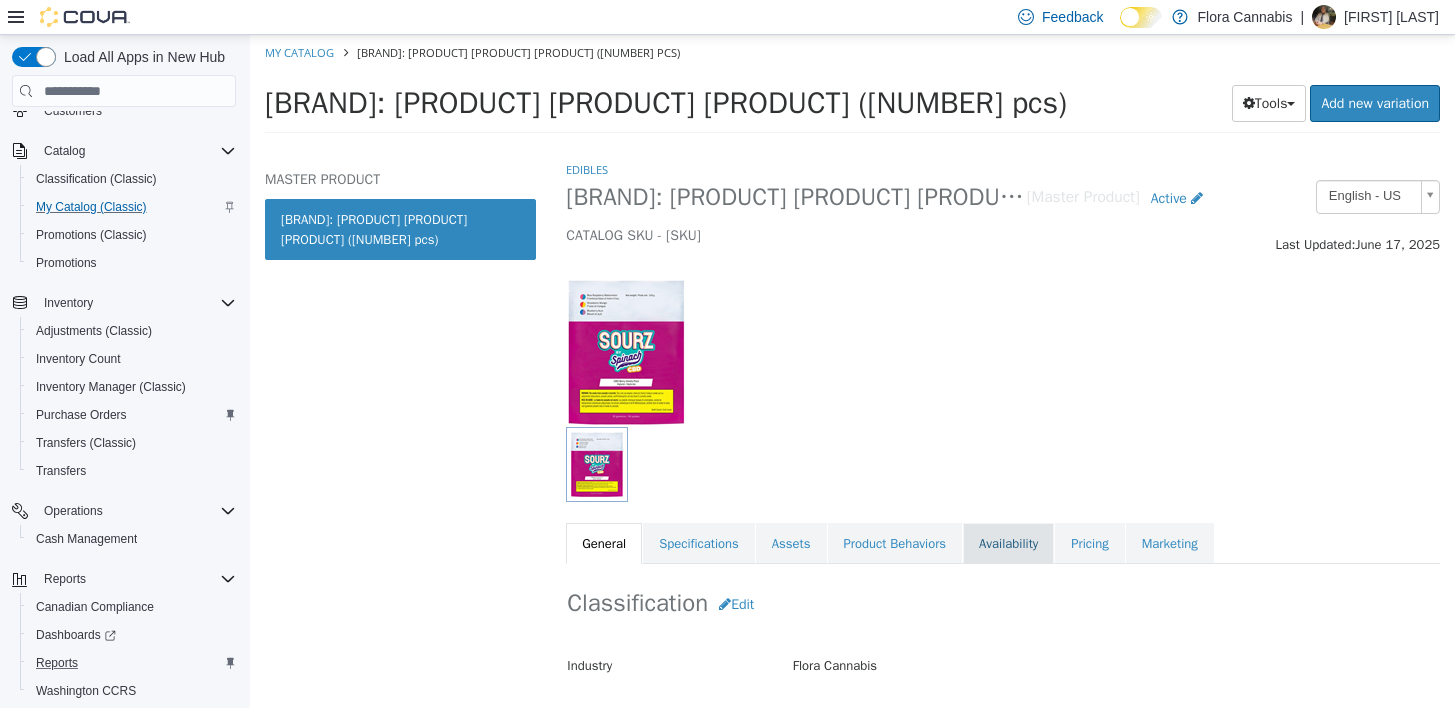 click on "Availability" at bounding box center (1008, 544) 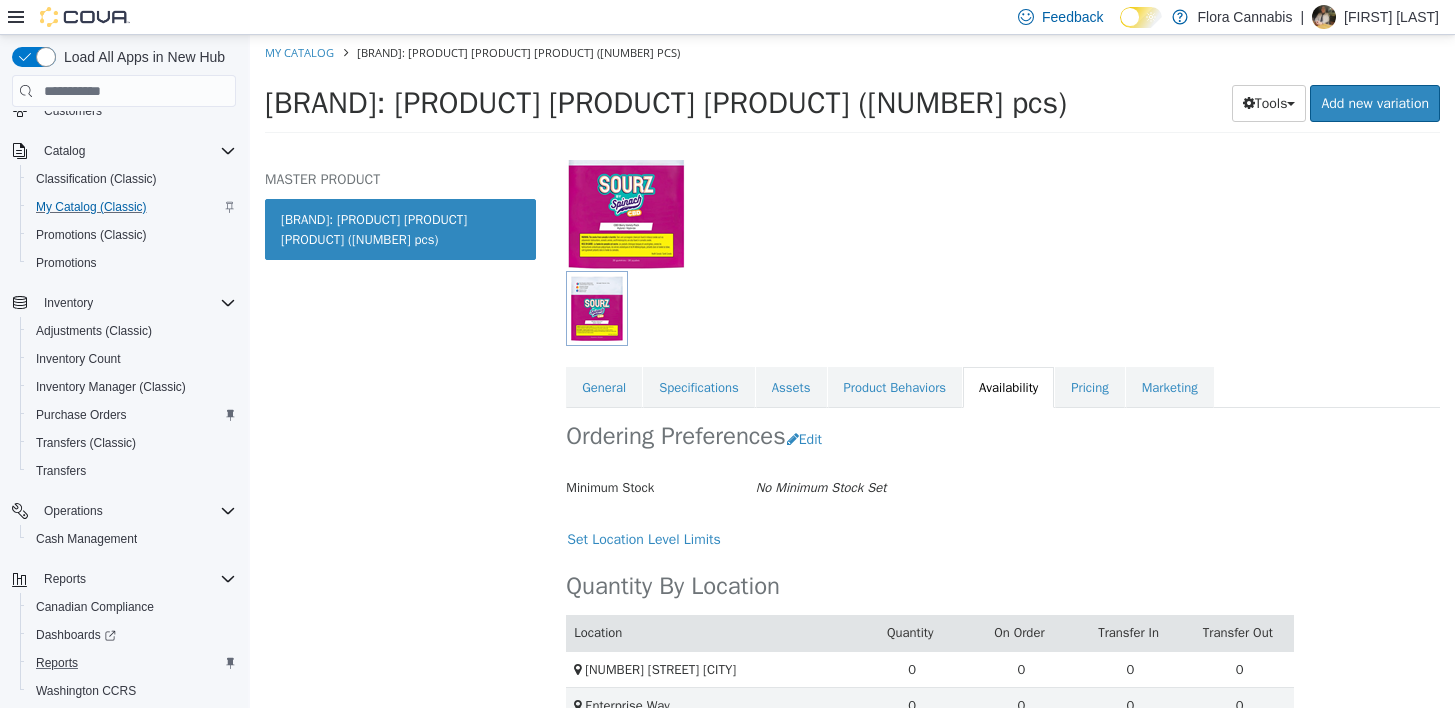 scroll, scrollTop: 0, scrollLeft: 0, axis: both 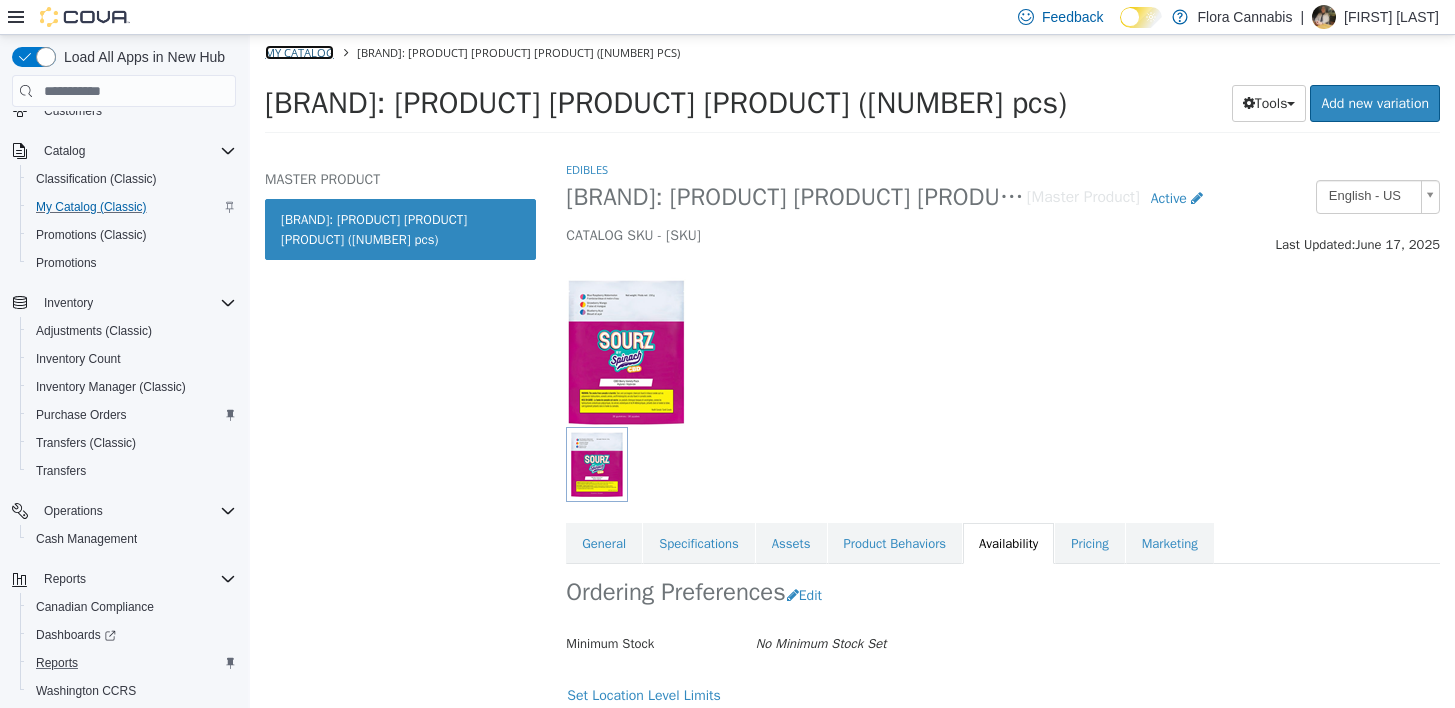 click on "My Catalog" at bounding box center (299, 52) 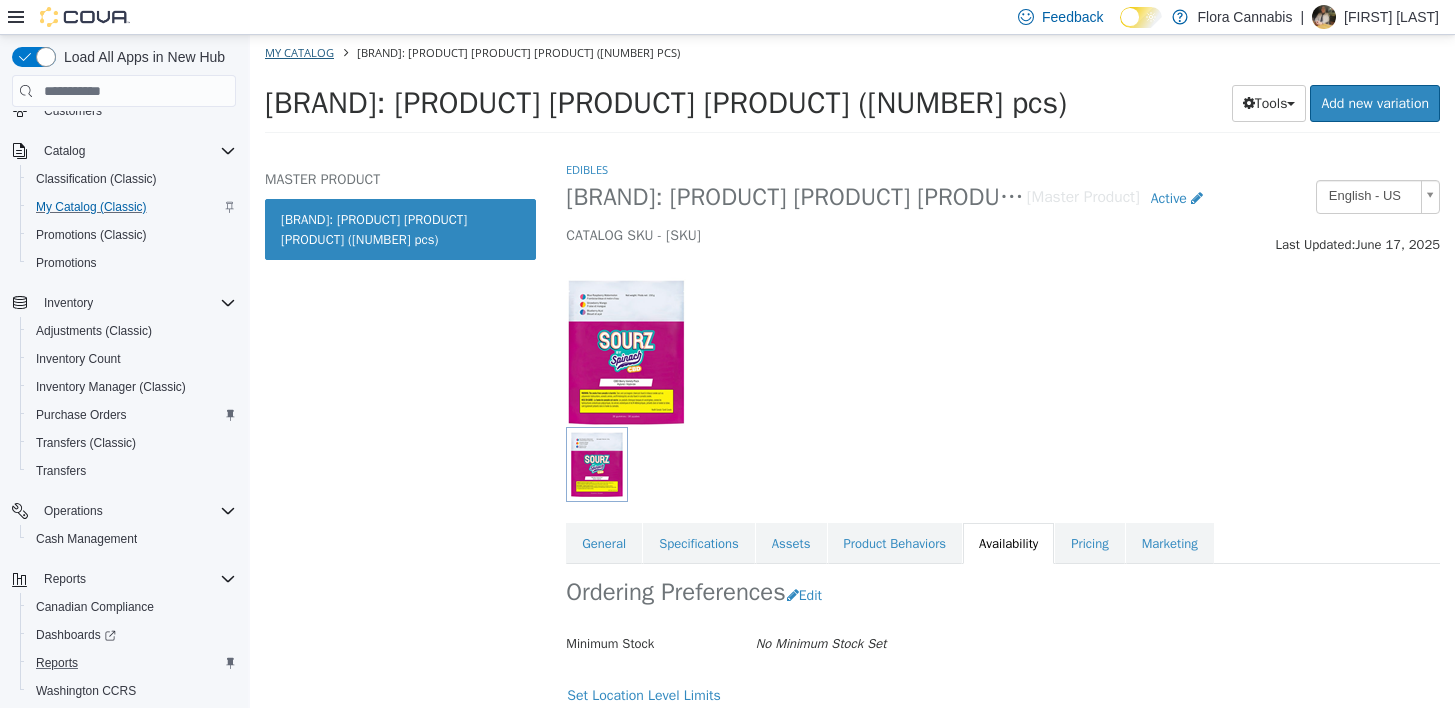 select on "**********" 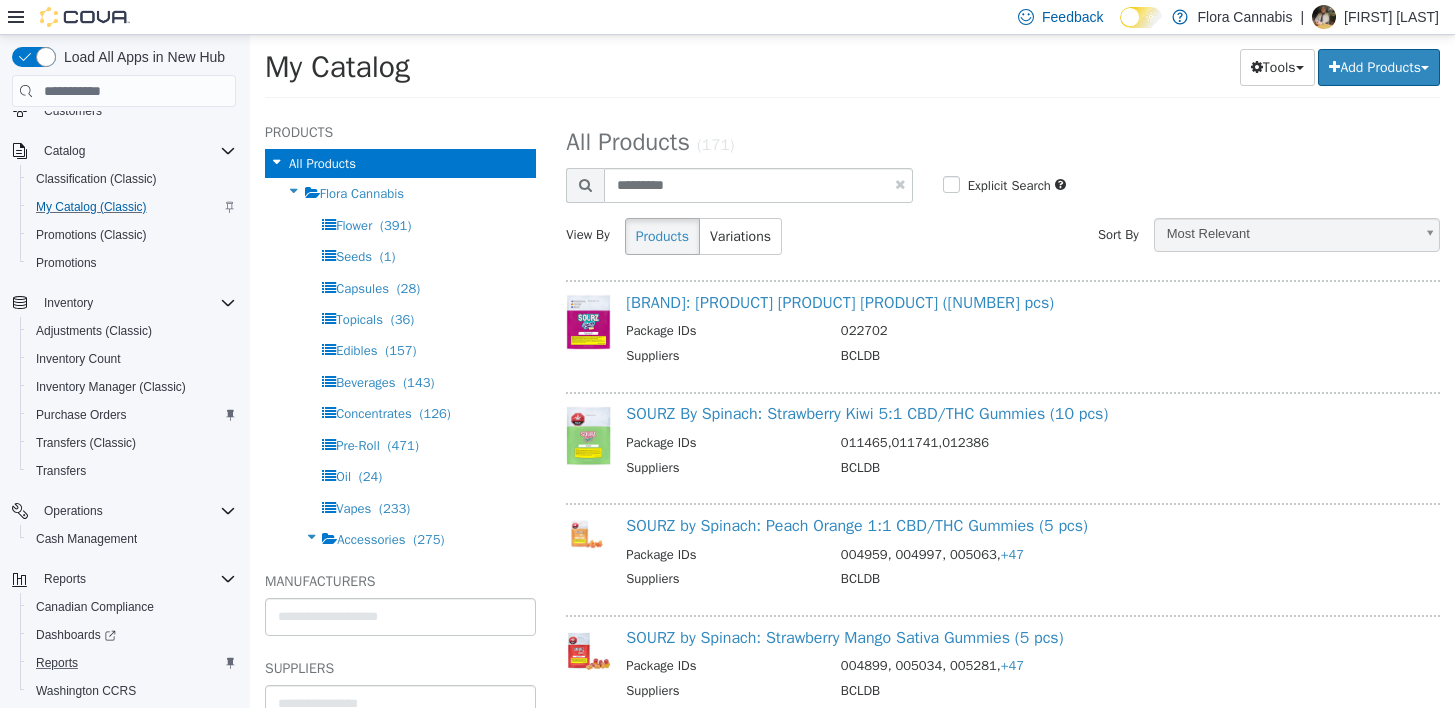 click at bounding box center (900, 184) 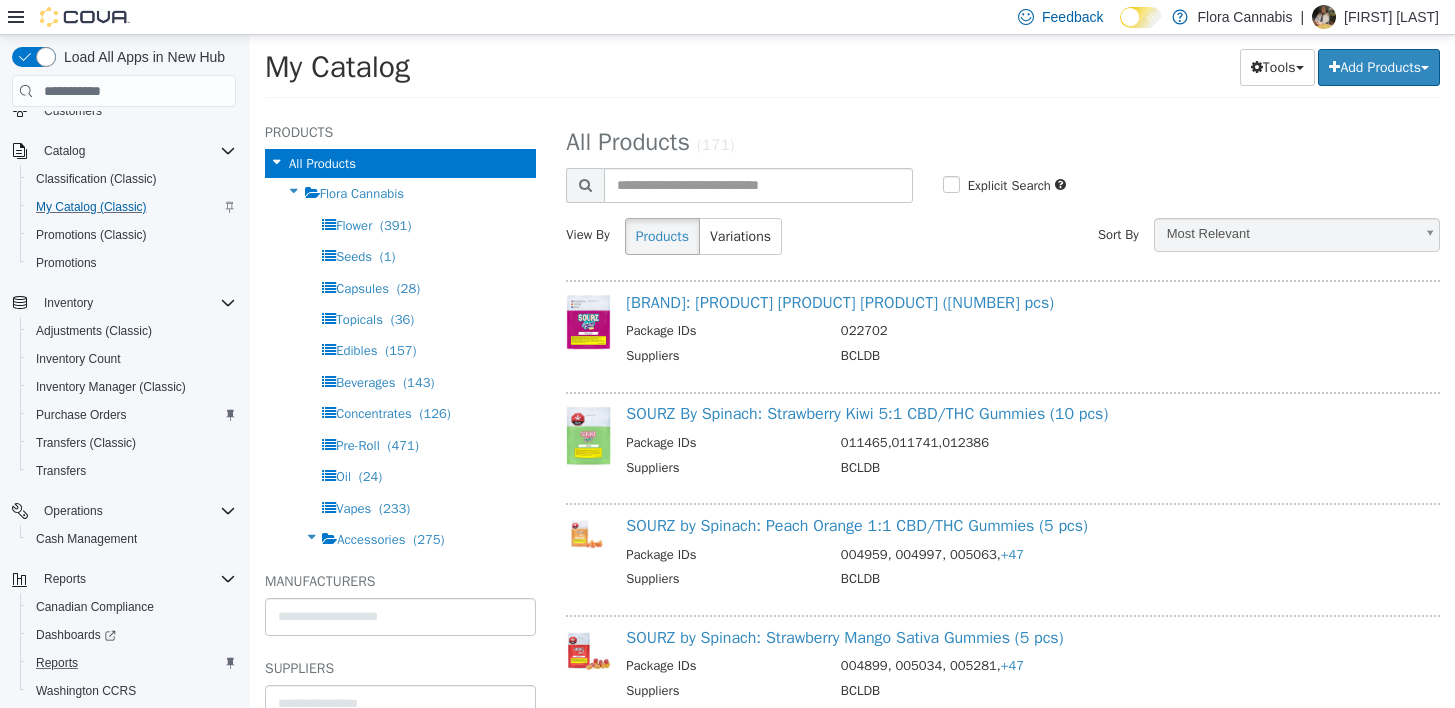 select on "**********" 